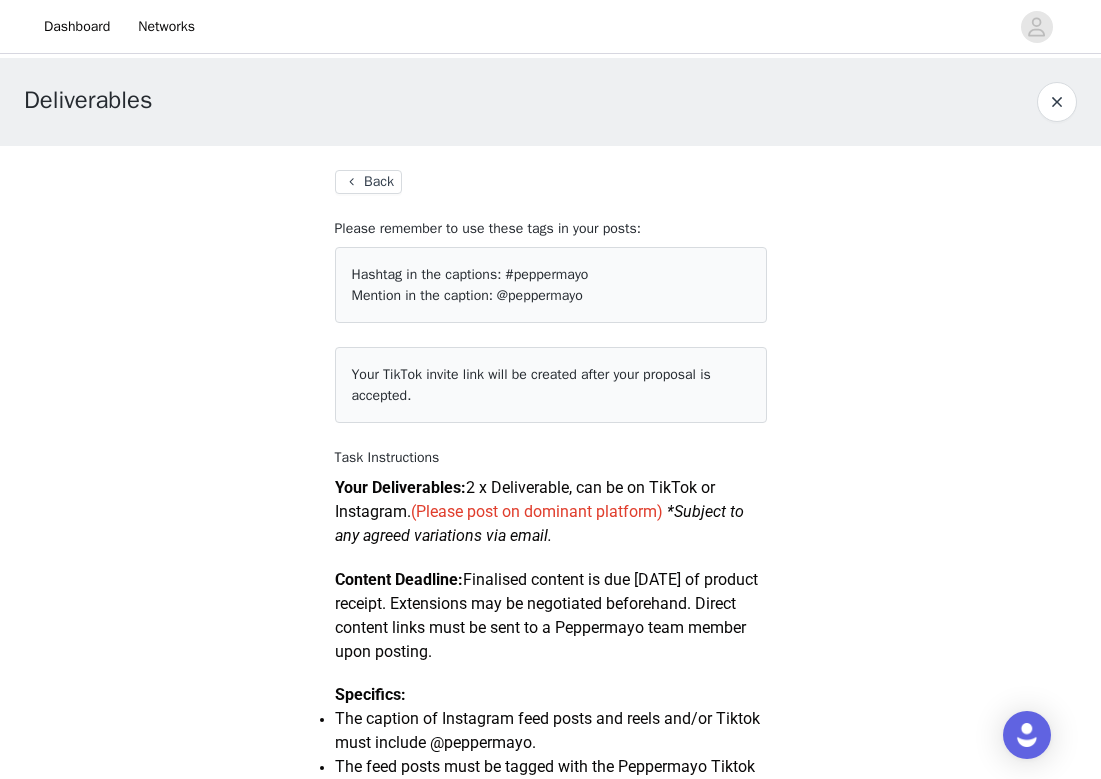 scroll, scrollTop: 0, scrollLeft: 0, axis: both 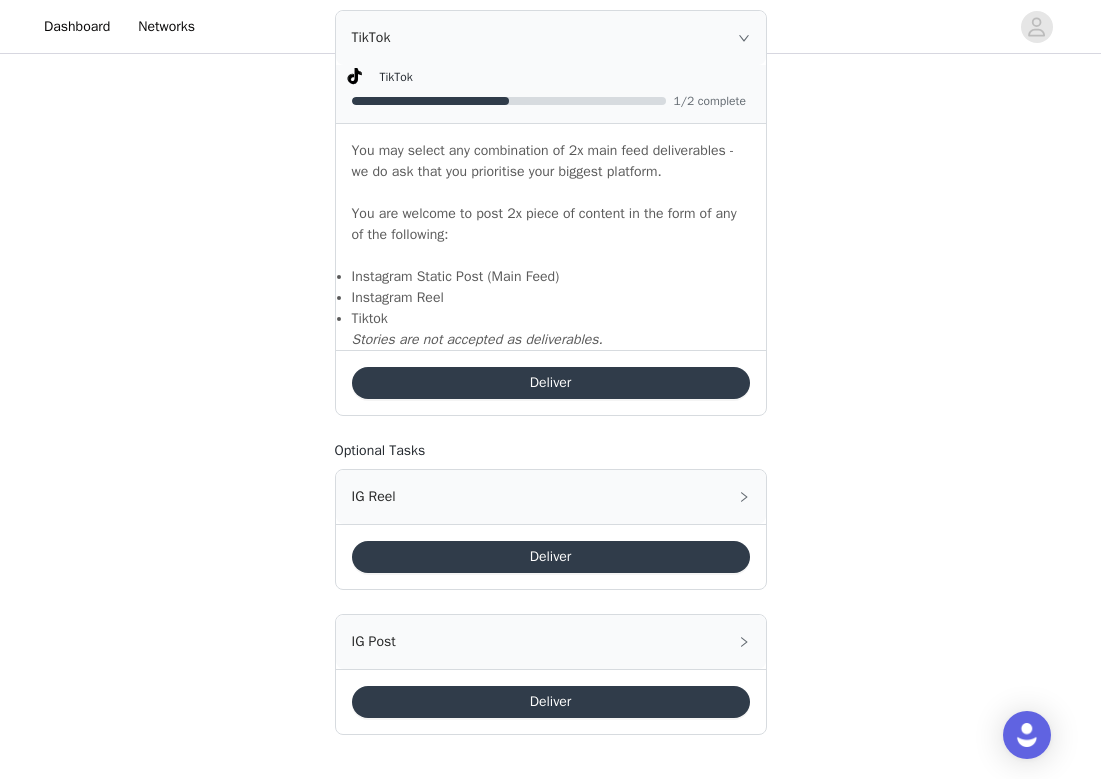 click on "Deliver" at bounding box center [551, 702] 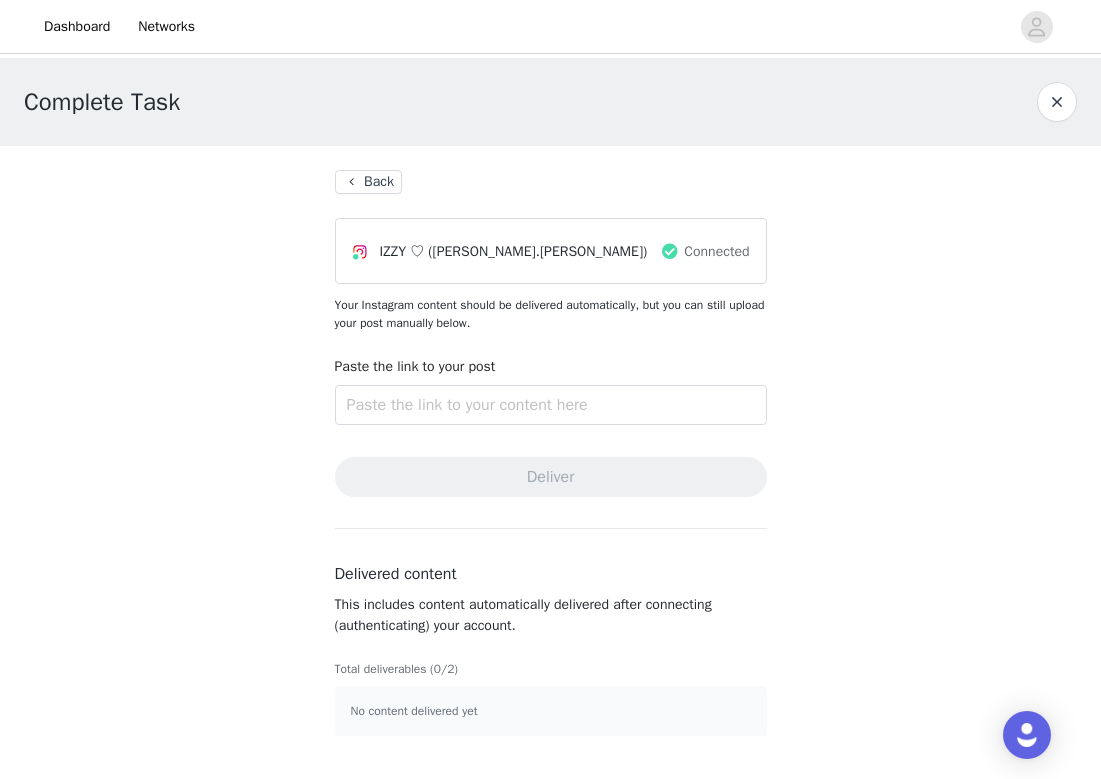 scroll, scrollTop: 0, scrollLeft: 0, axis: both 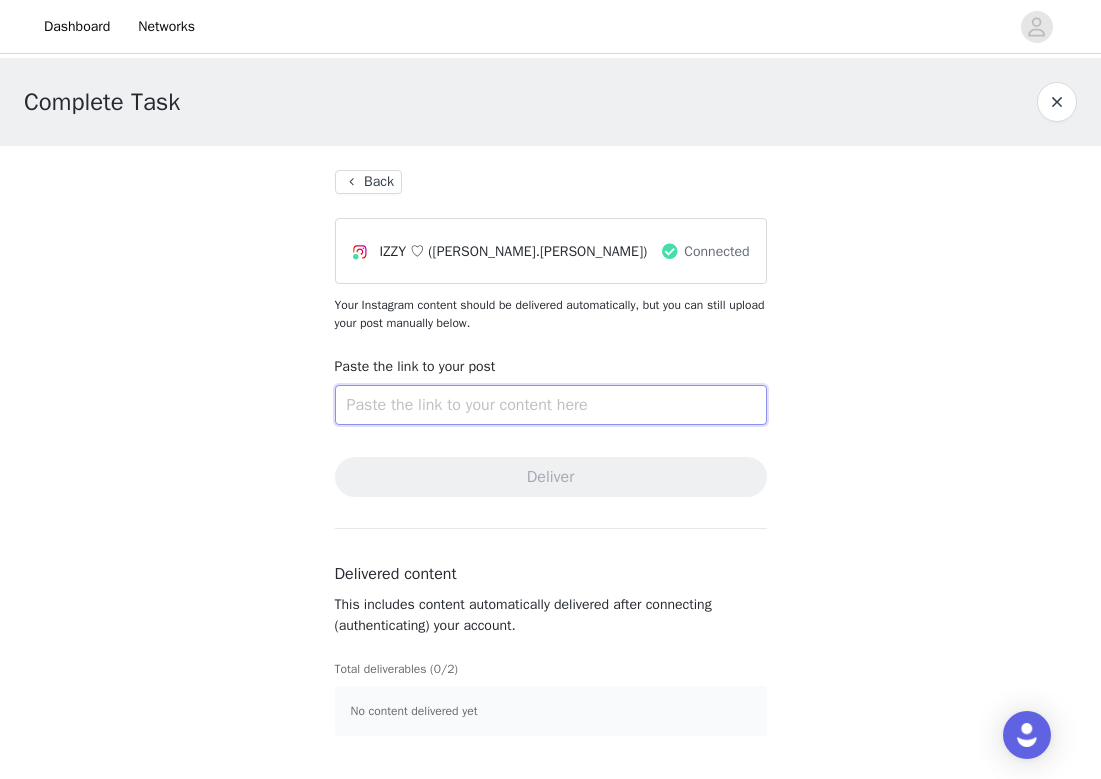 click at bounding box center [551, 405] 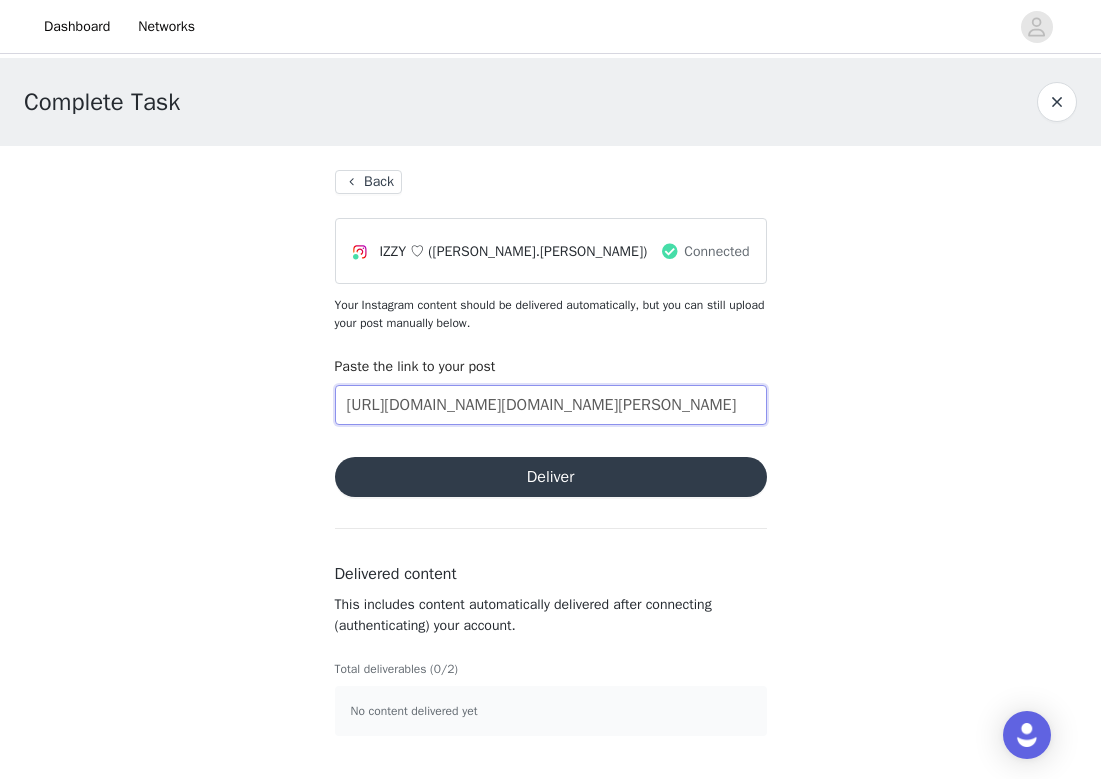 type on "[URL][DOMAIN_NAME][DOMAIN_NAME][PERSON_NAME]" 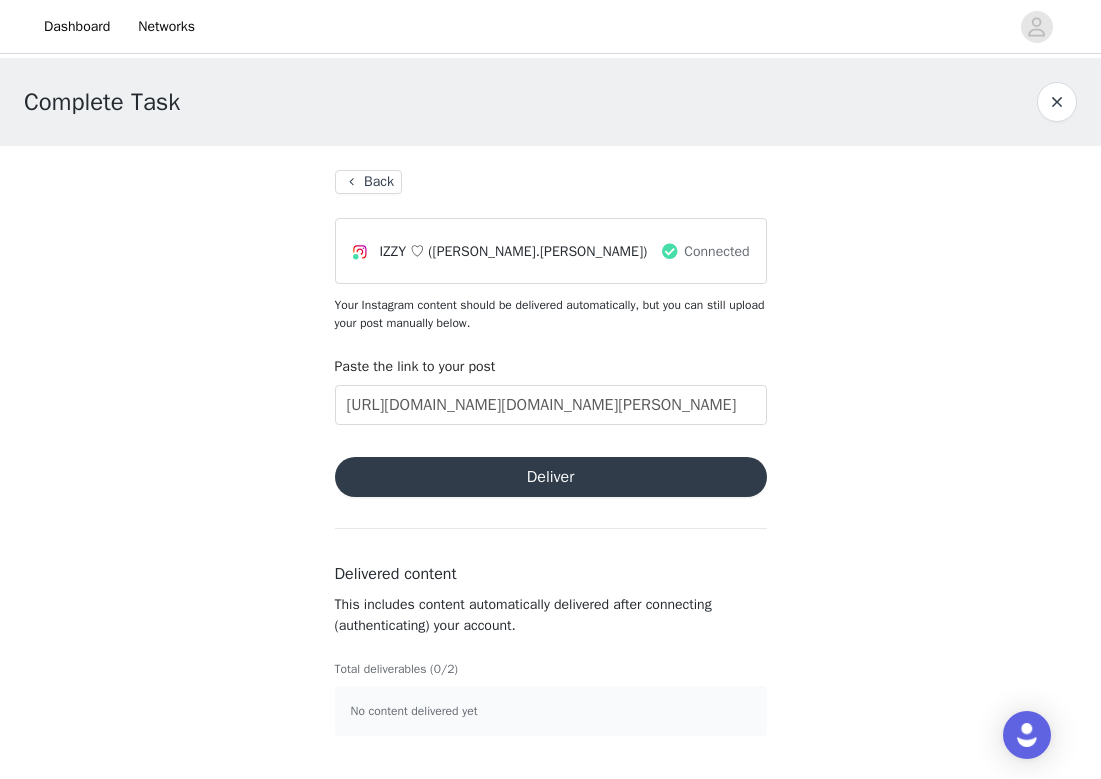 click on "Deliver" at bounding box center [551, 477] 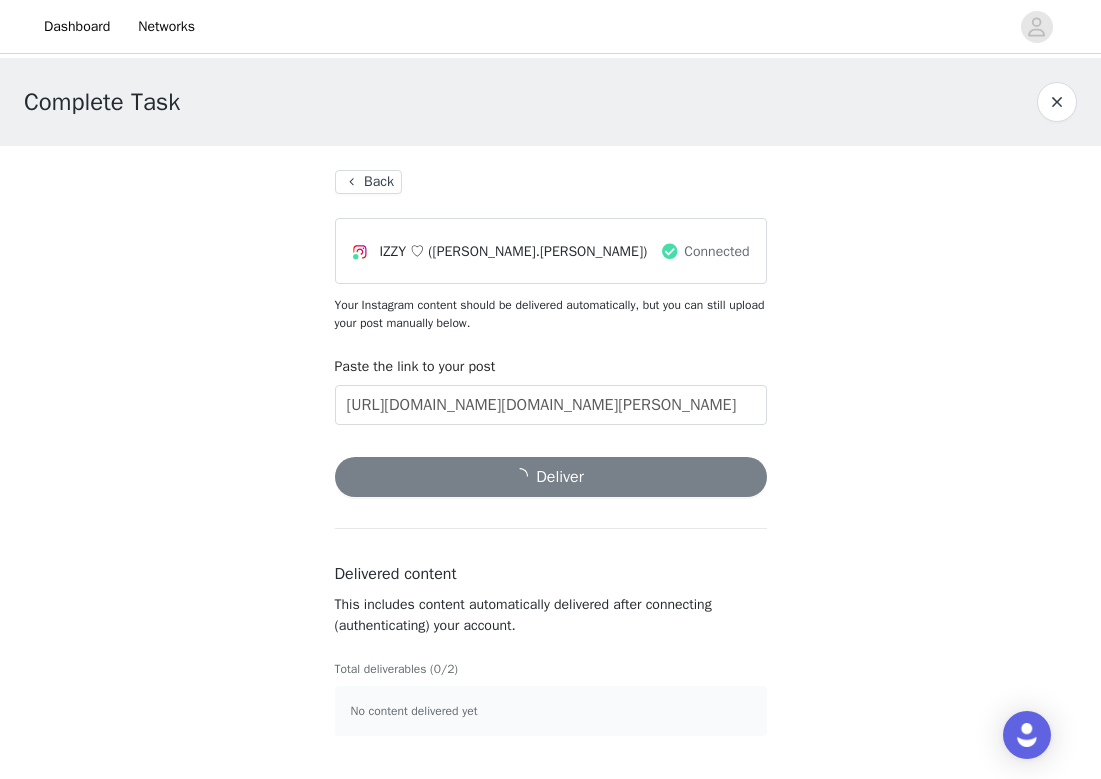 scroll, scrollTop: 0, scrollLeft: 0, axis: both 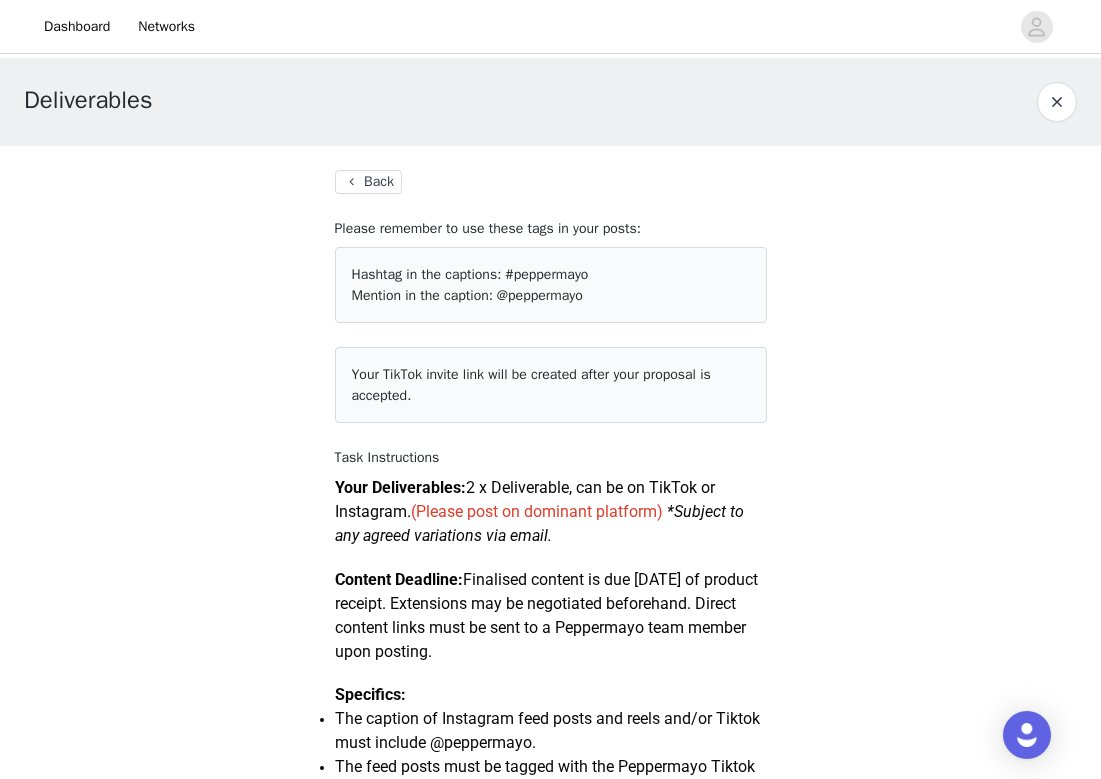 click on "Back" at bounding box center (368, 182) 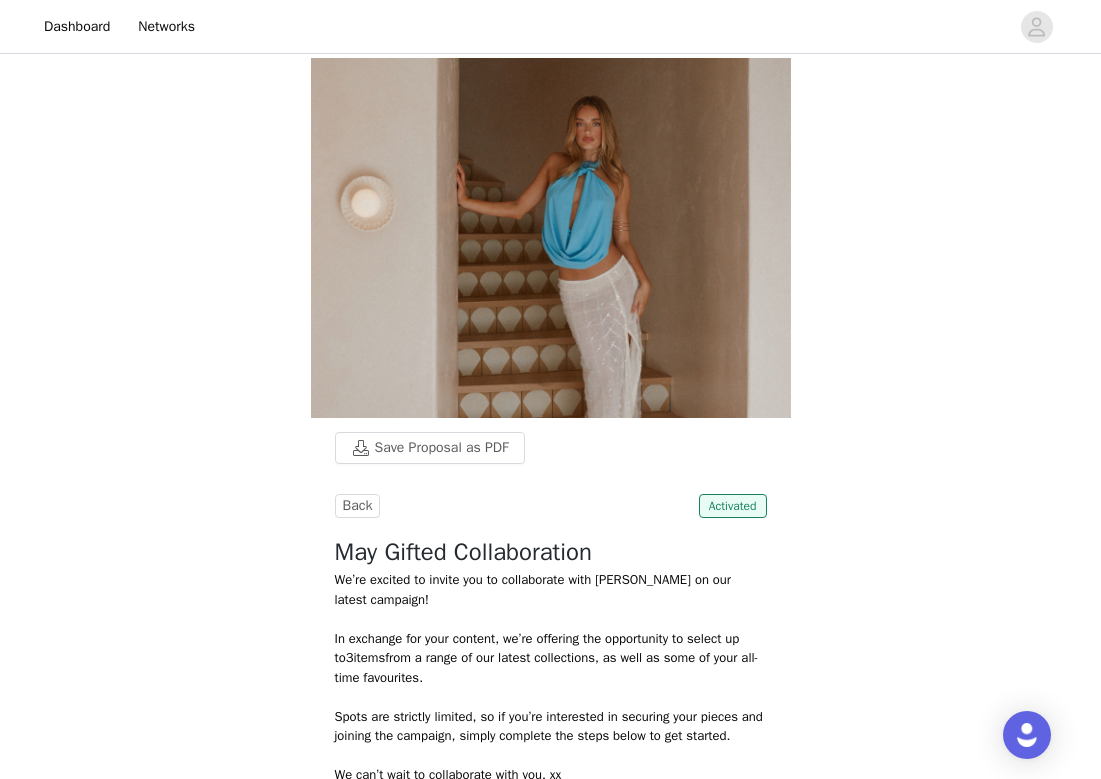 scroll, scrollTop: 0, scrollLeft: 0, axis: both 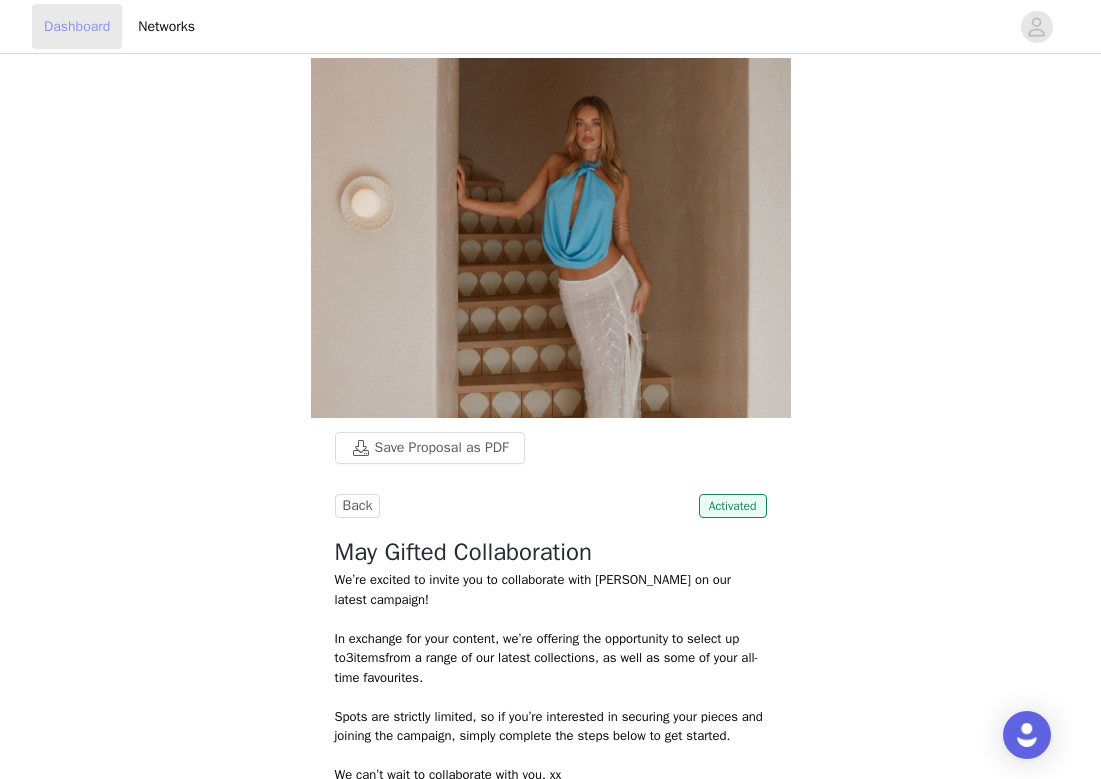 click on "Dashboard" at bounding box center (77, 26) 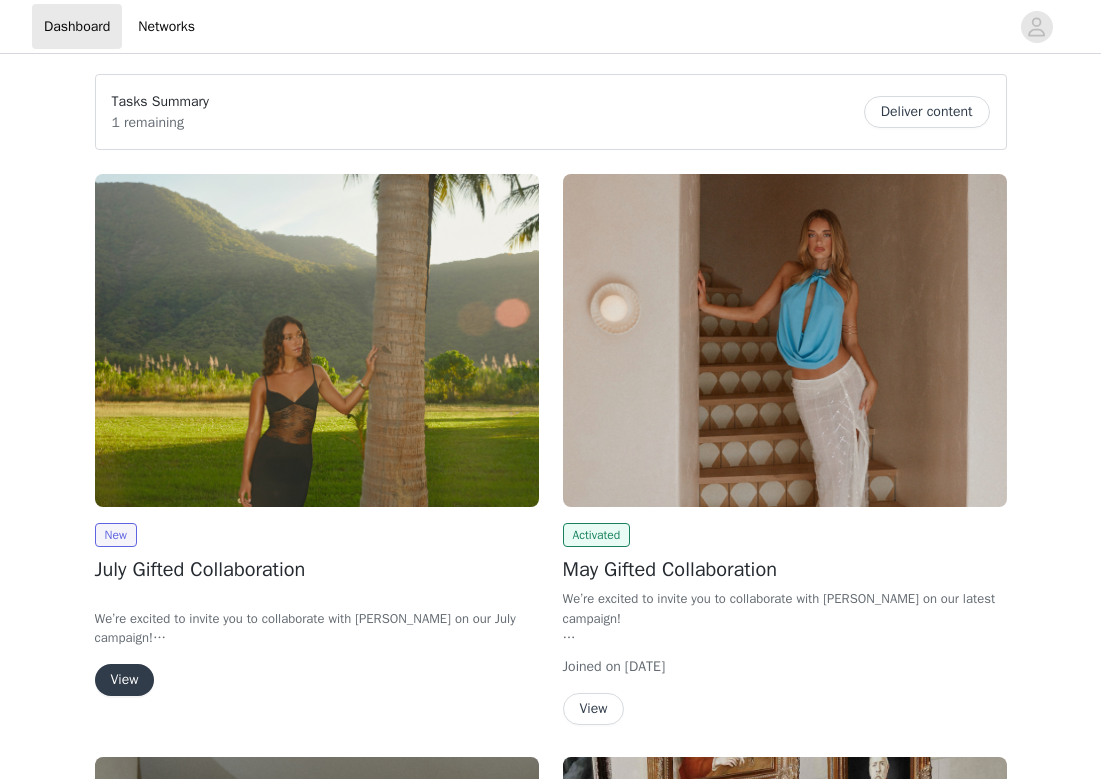 scroll, scrollTop: 32, scrollLeft: 0, axis: vertical 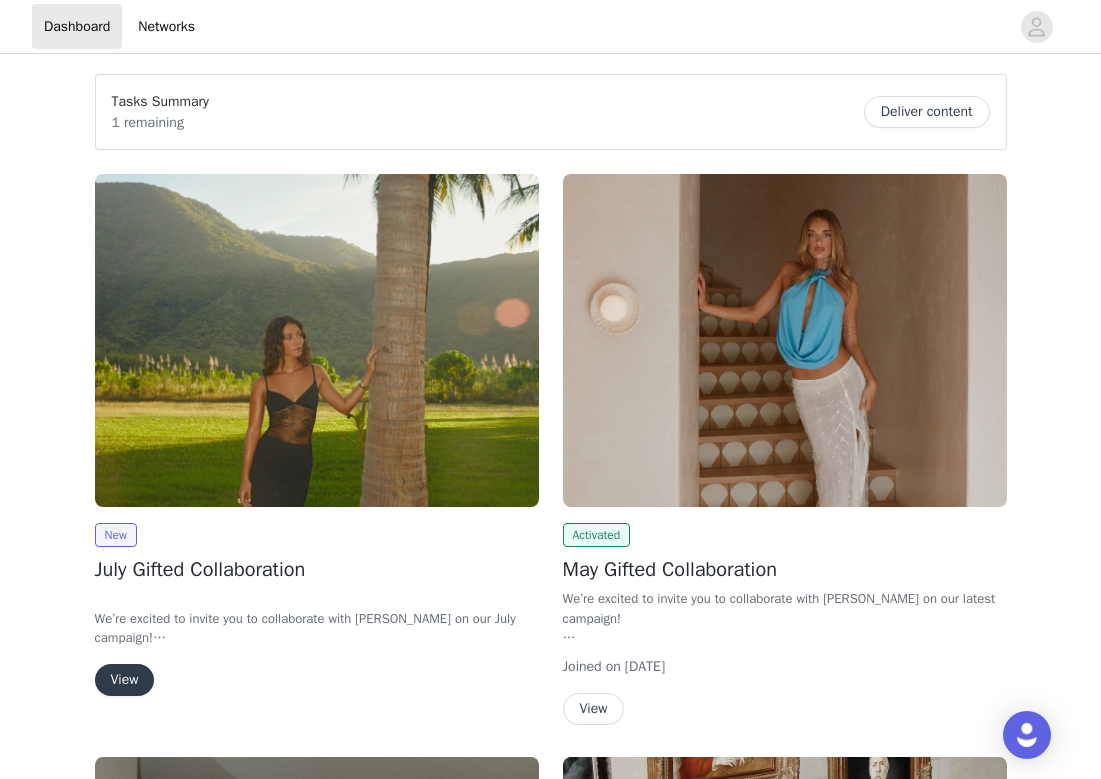 click on "View" at bounding box center (125, 680) 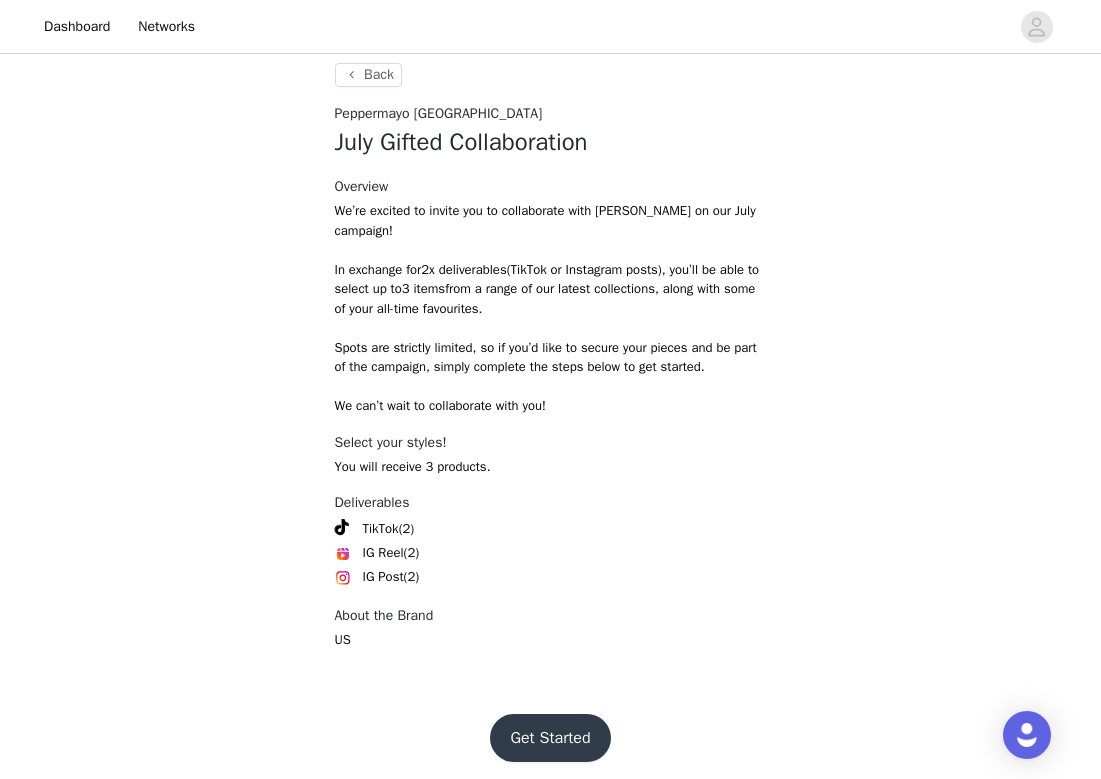 click on "Get Started" at bounding box center (550, 738) 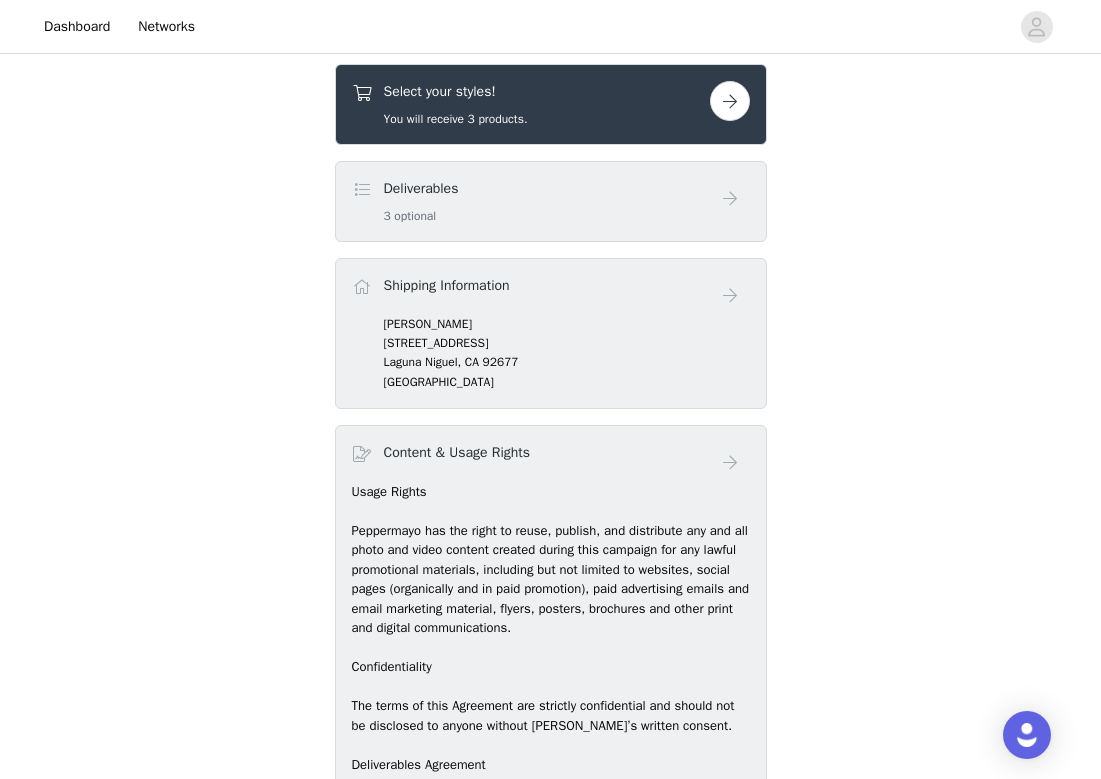scroll, scrollTop: 753, scrollLeft: 0, axis: vertical 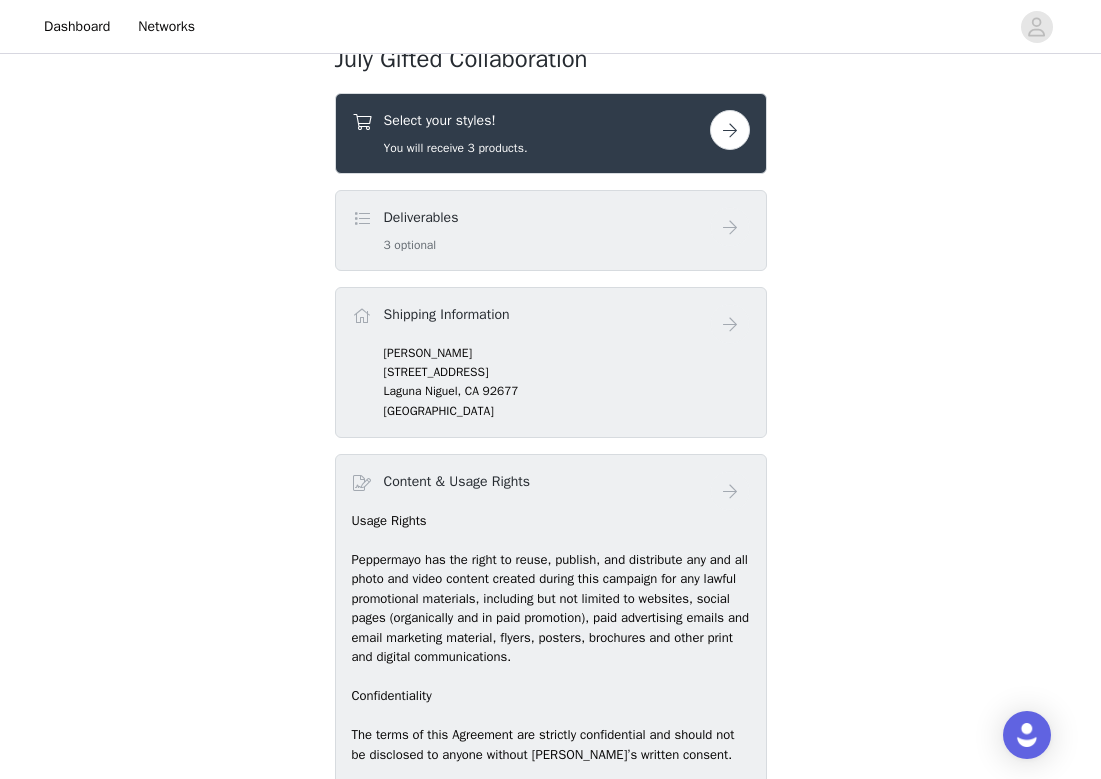 click at bounding box center [730, 130] 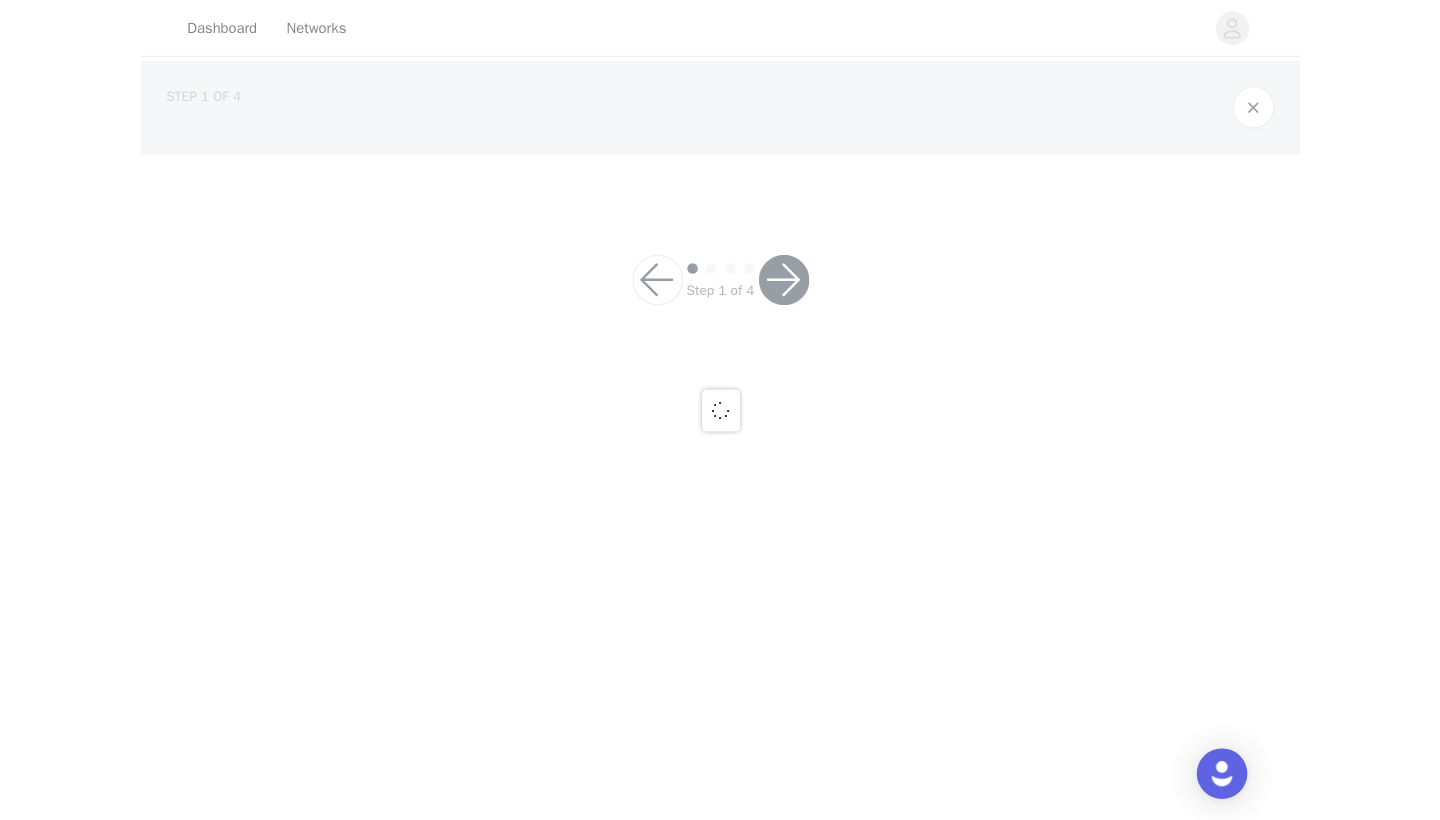 scroll, scrollTop: 0, scrollLeft: 0, axis: both 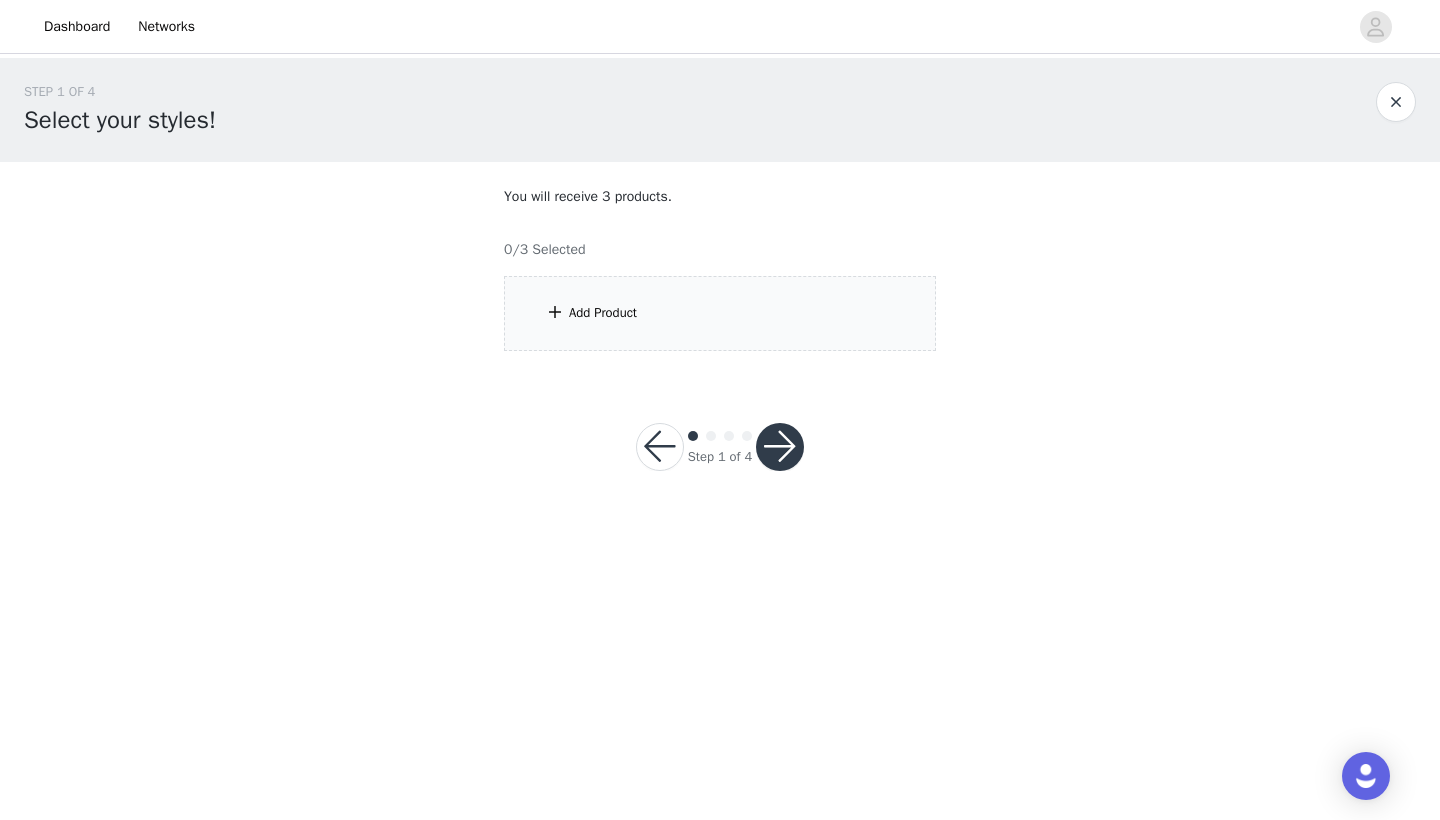 click on "Add Product" at bounding box center (603, 313) 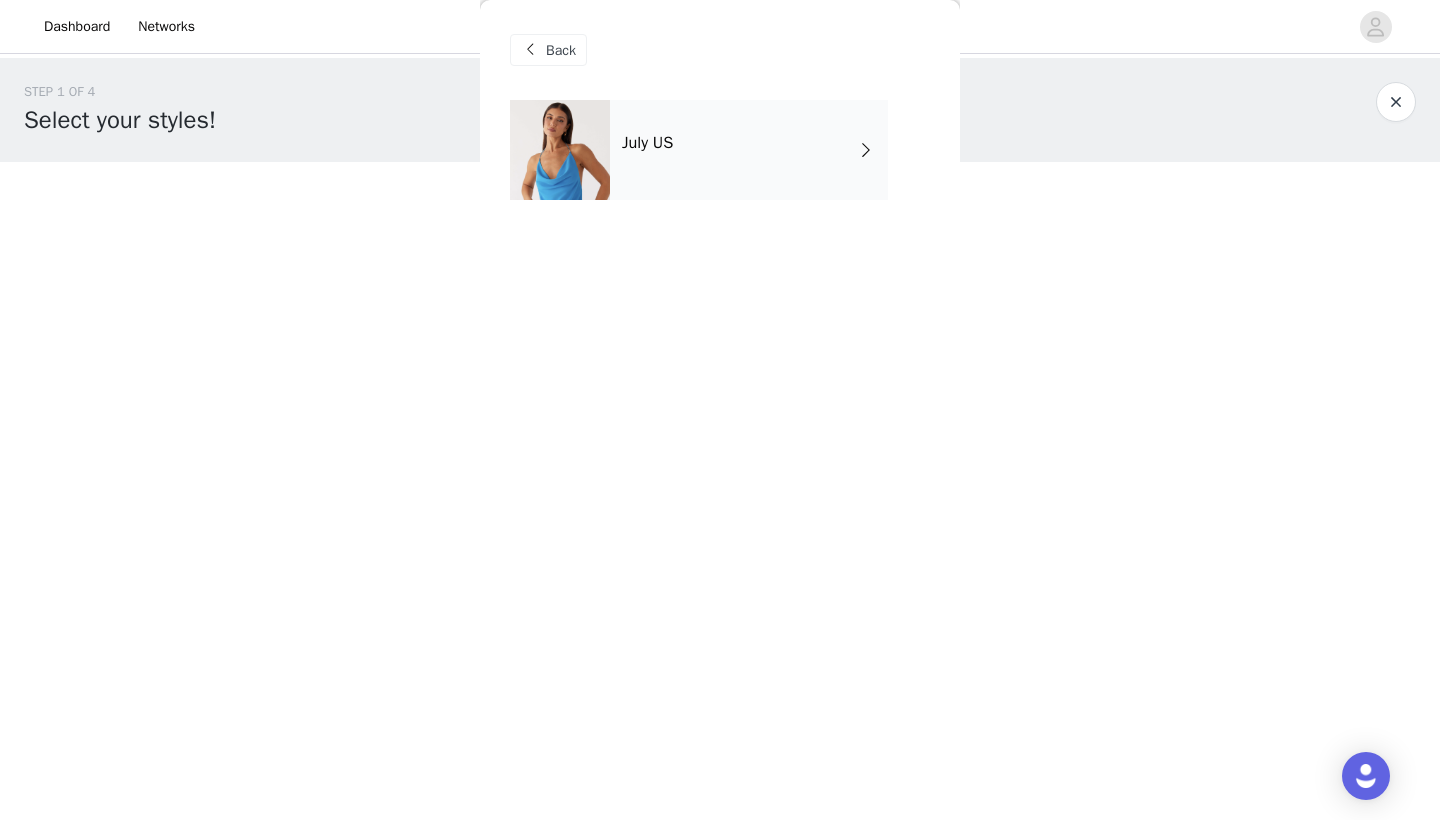 click on "July US" at bounding box center (749, 150) 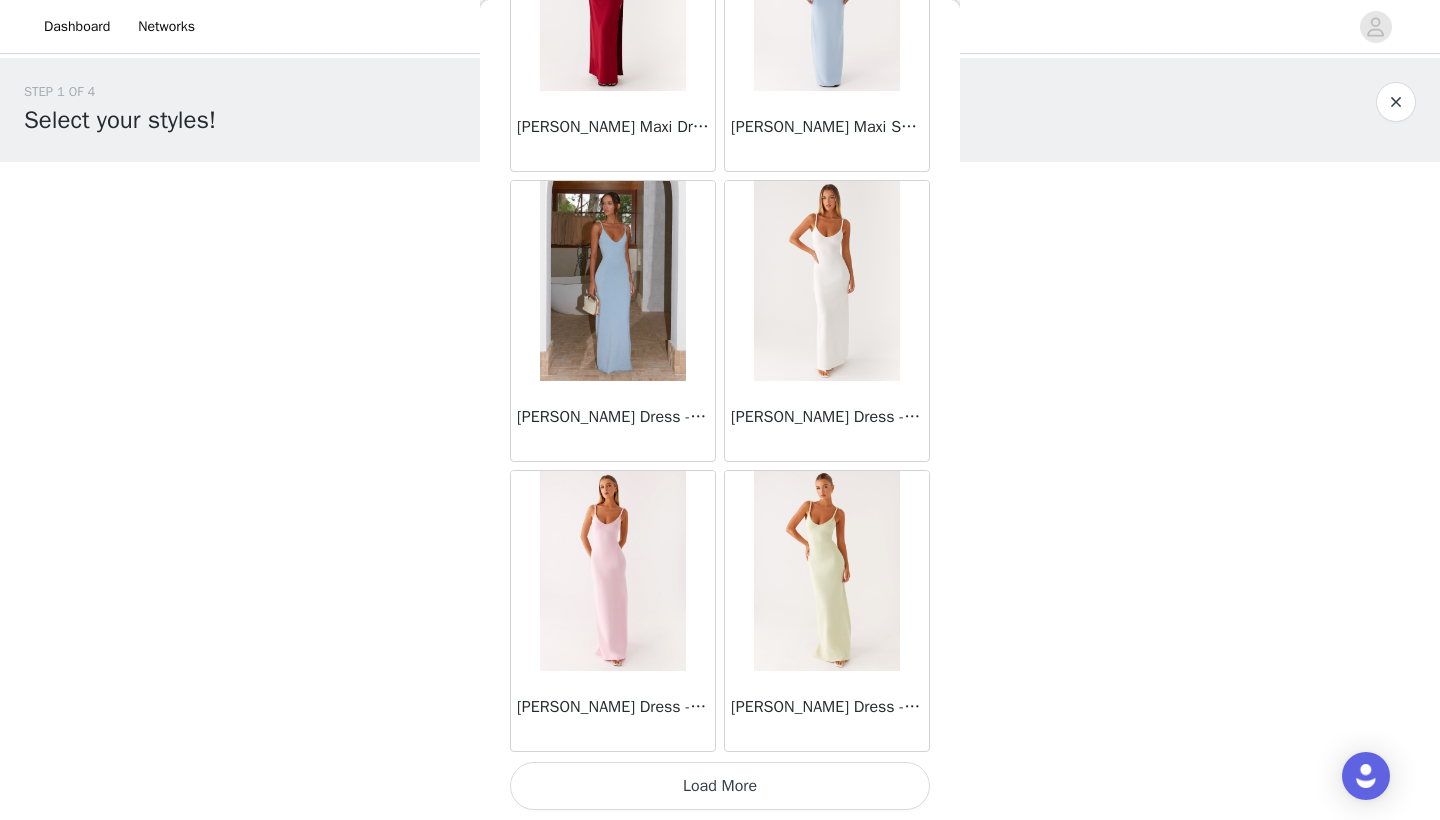 scroll, scrollTop: 2240, scrollLeft: 0, axis: vertical 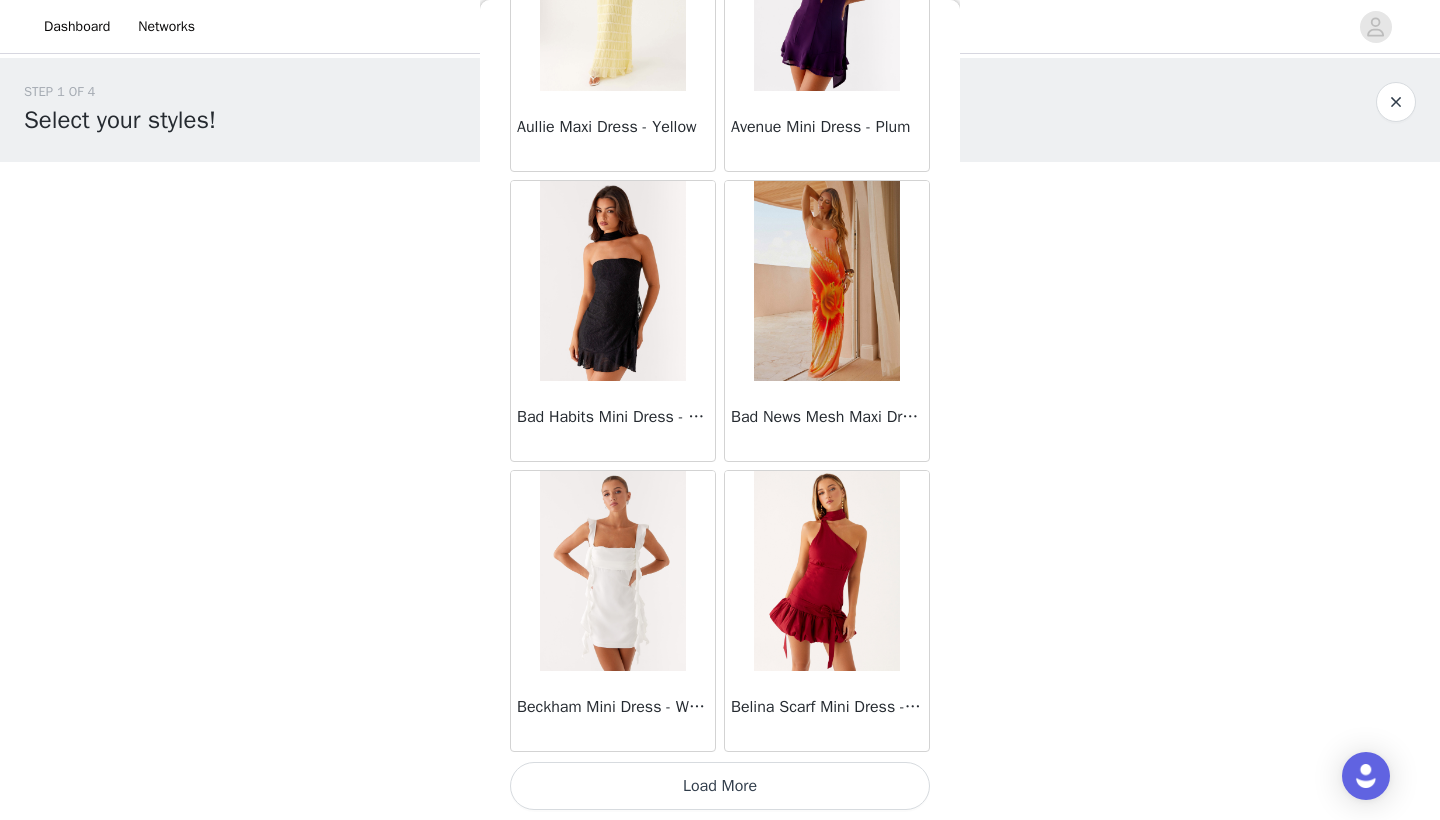 click on "Load More" at bounding box center (720, 786) 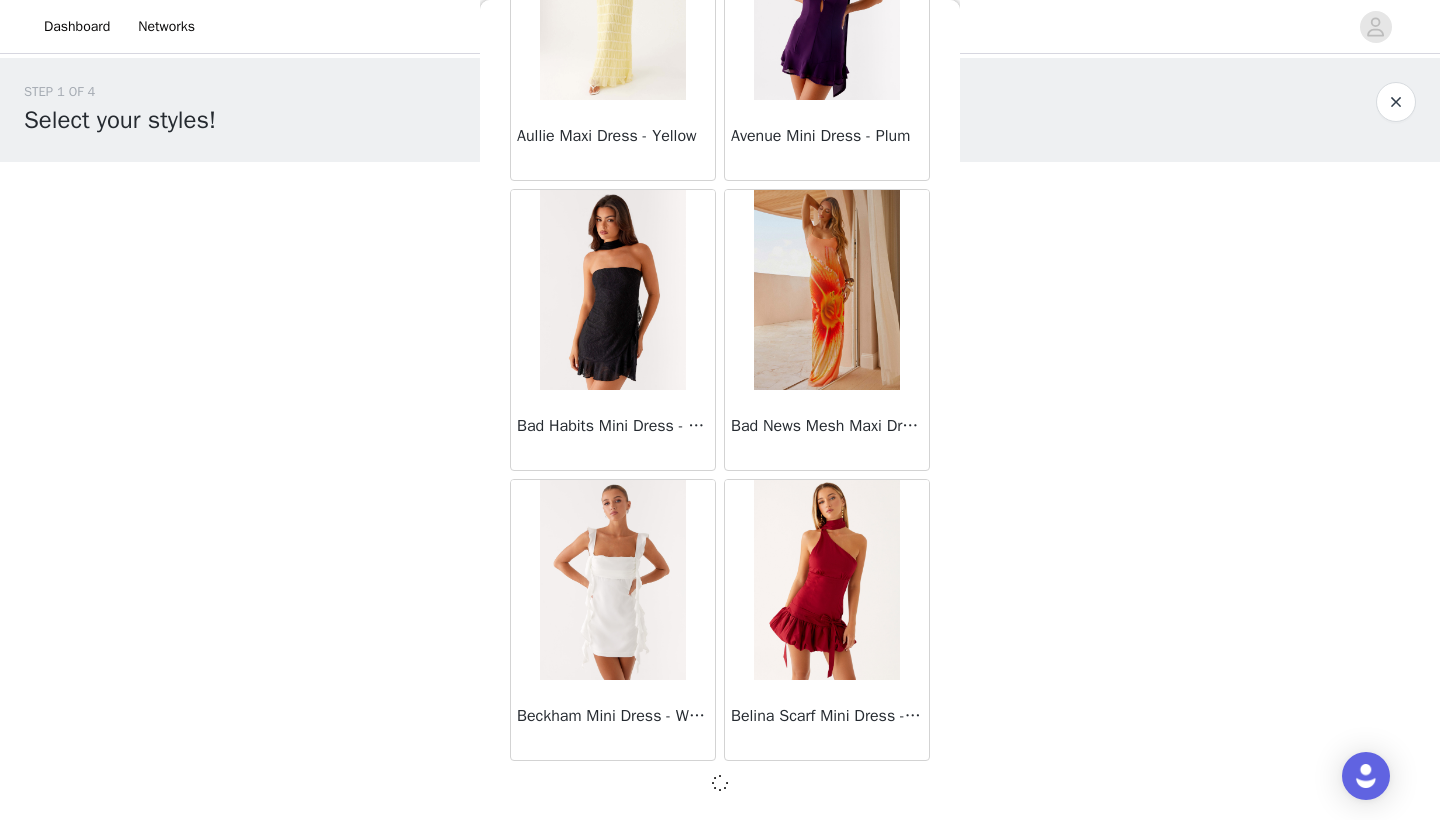scroll, scrollTop: 5131, scrollLeft: 0, axis: vertical 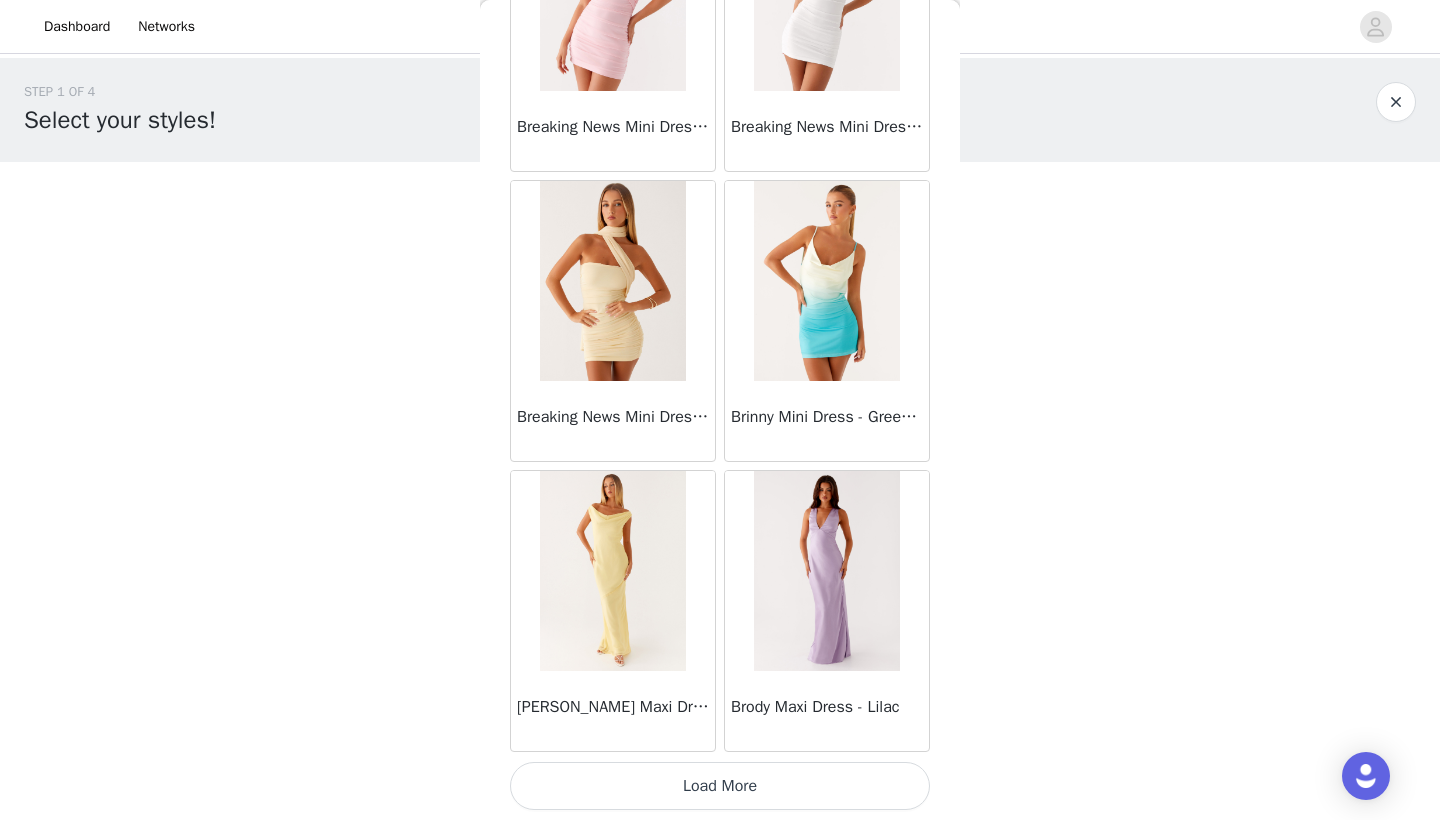 click on "Load More" at bounding box center [720, 786] 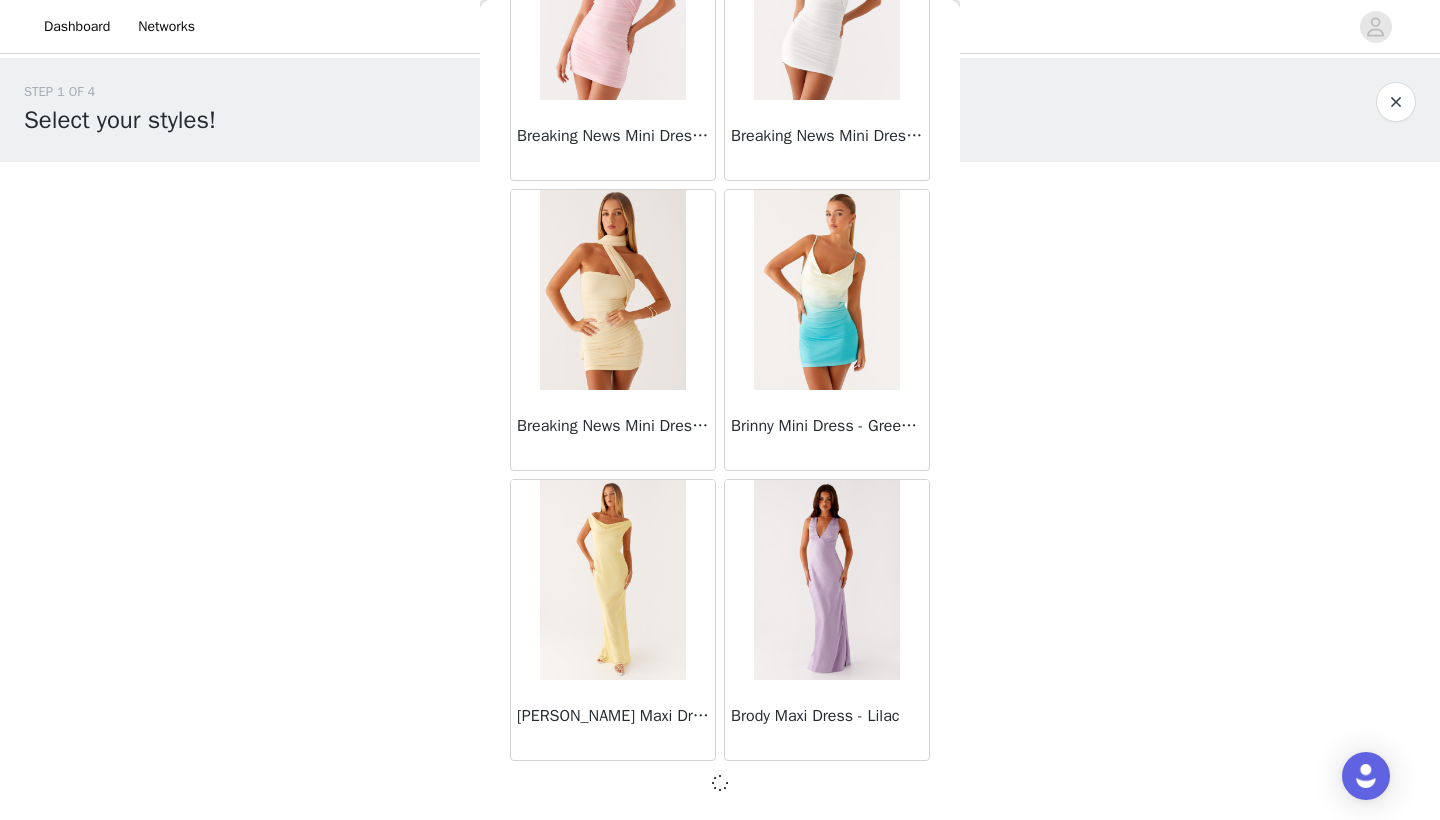 scroll, scrollTop: 8031, scrollLeft: 0, axis: vertical 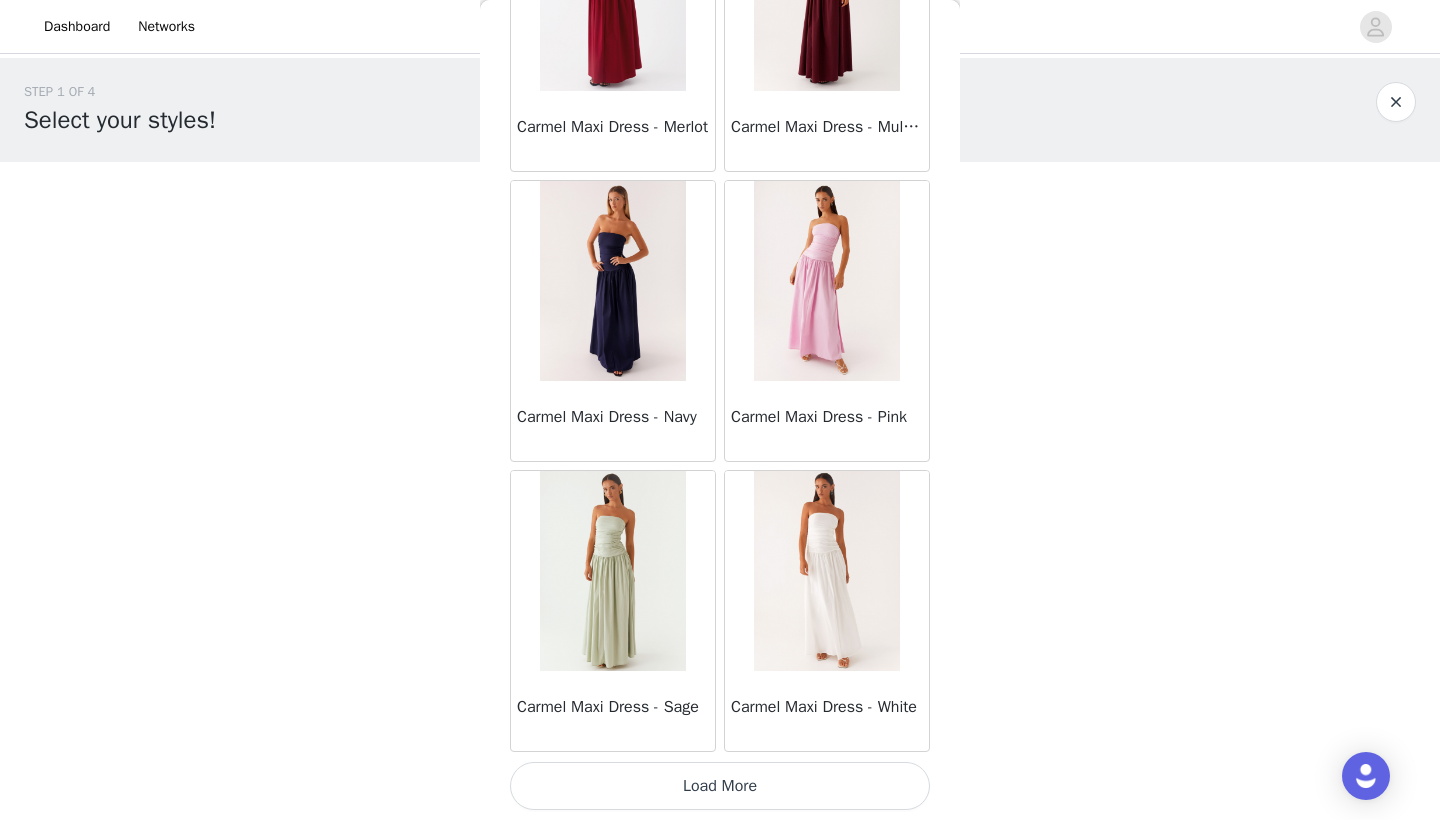 click on "Load More" at bounding box center (720, 786) 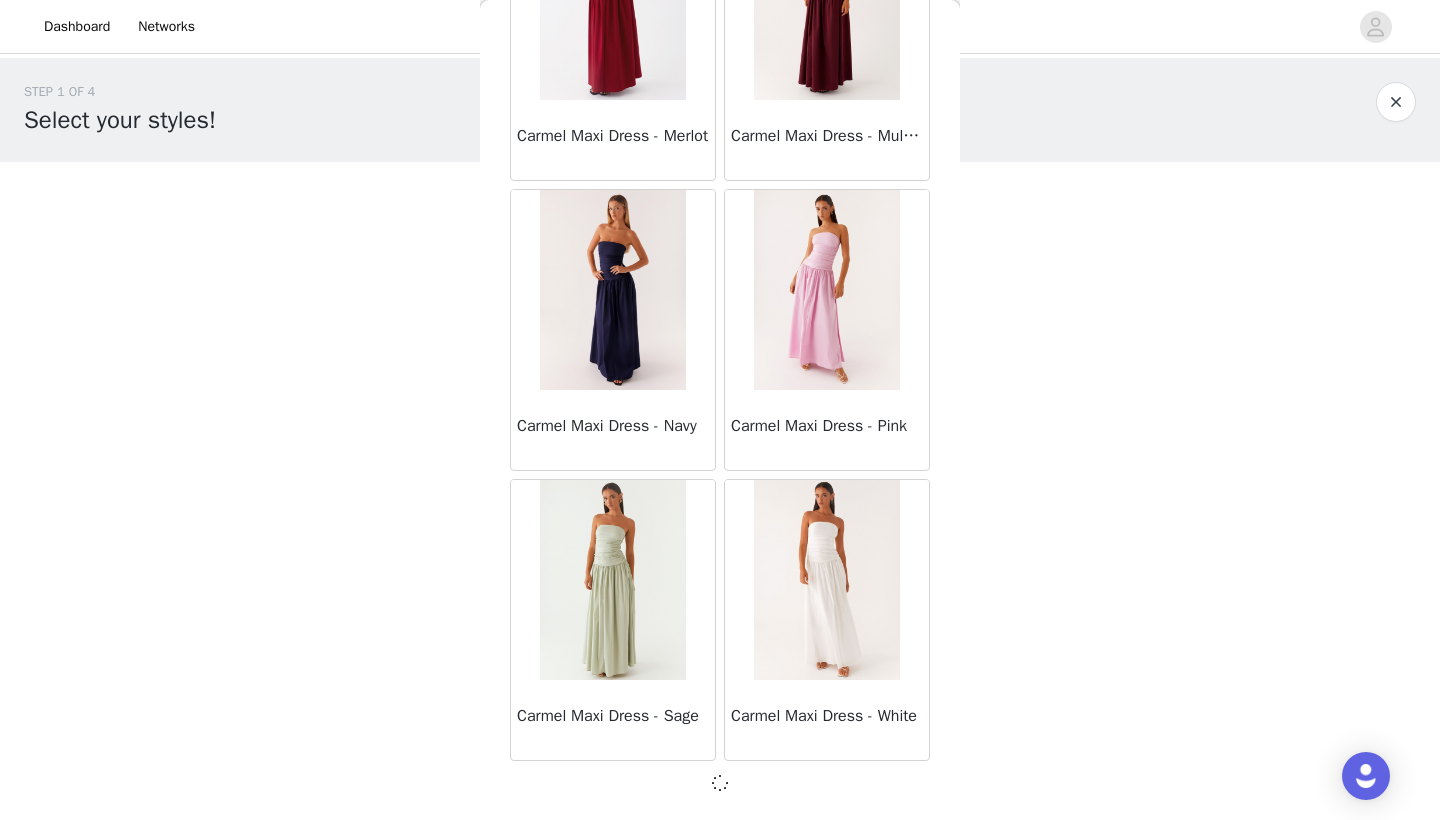 scroll, scrollTop: 10931, scrollLeft: 0, axis: vertical 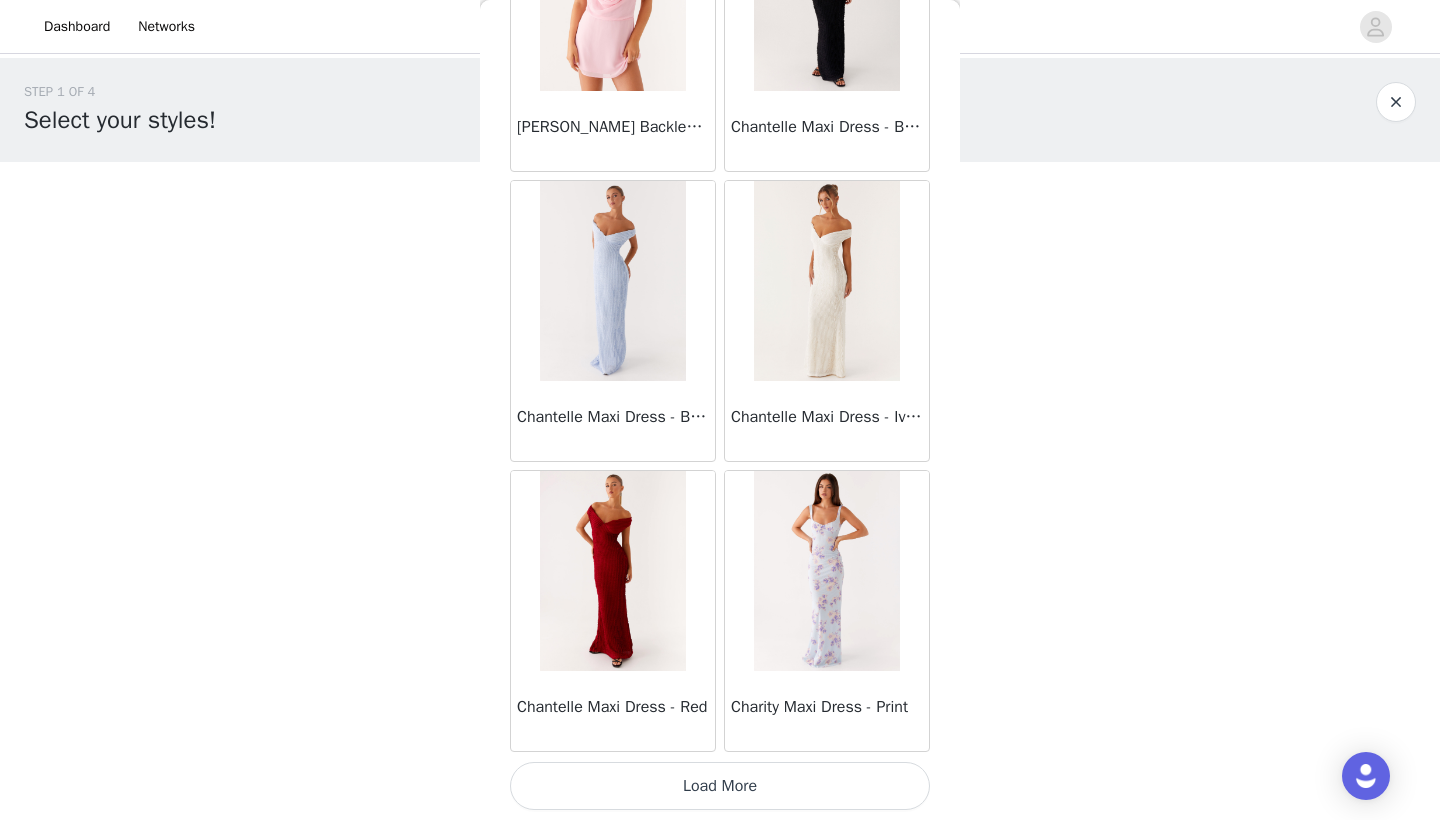 click on "Load More" at bounding box center (720, 786) 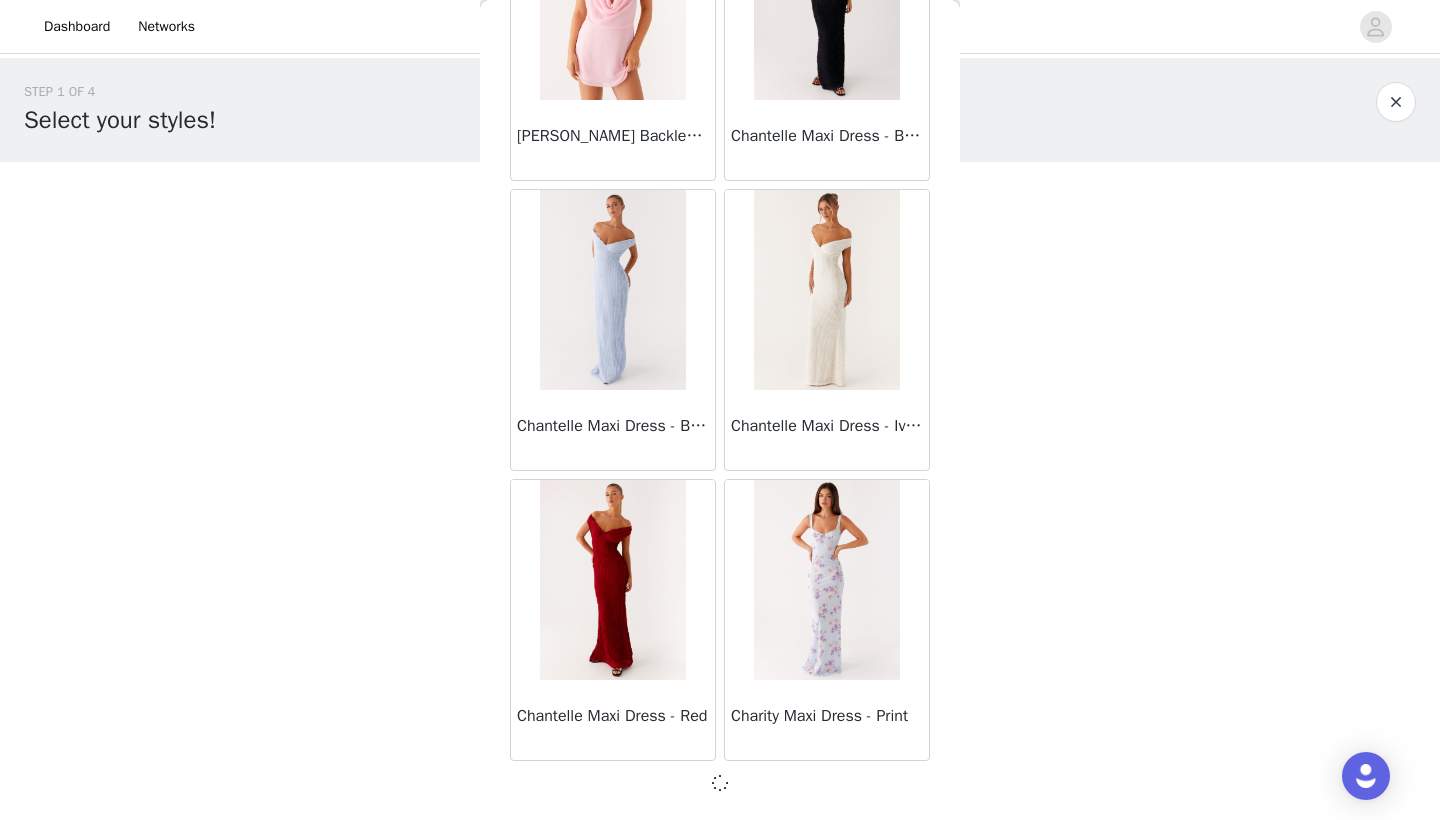 scroll, scrollTop: 13831, scrollLeft: 0, axis: vertical 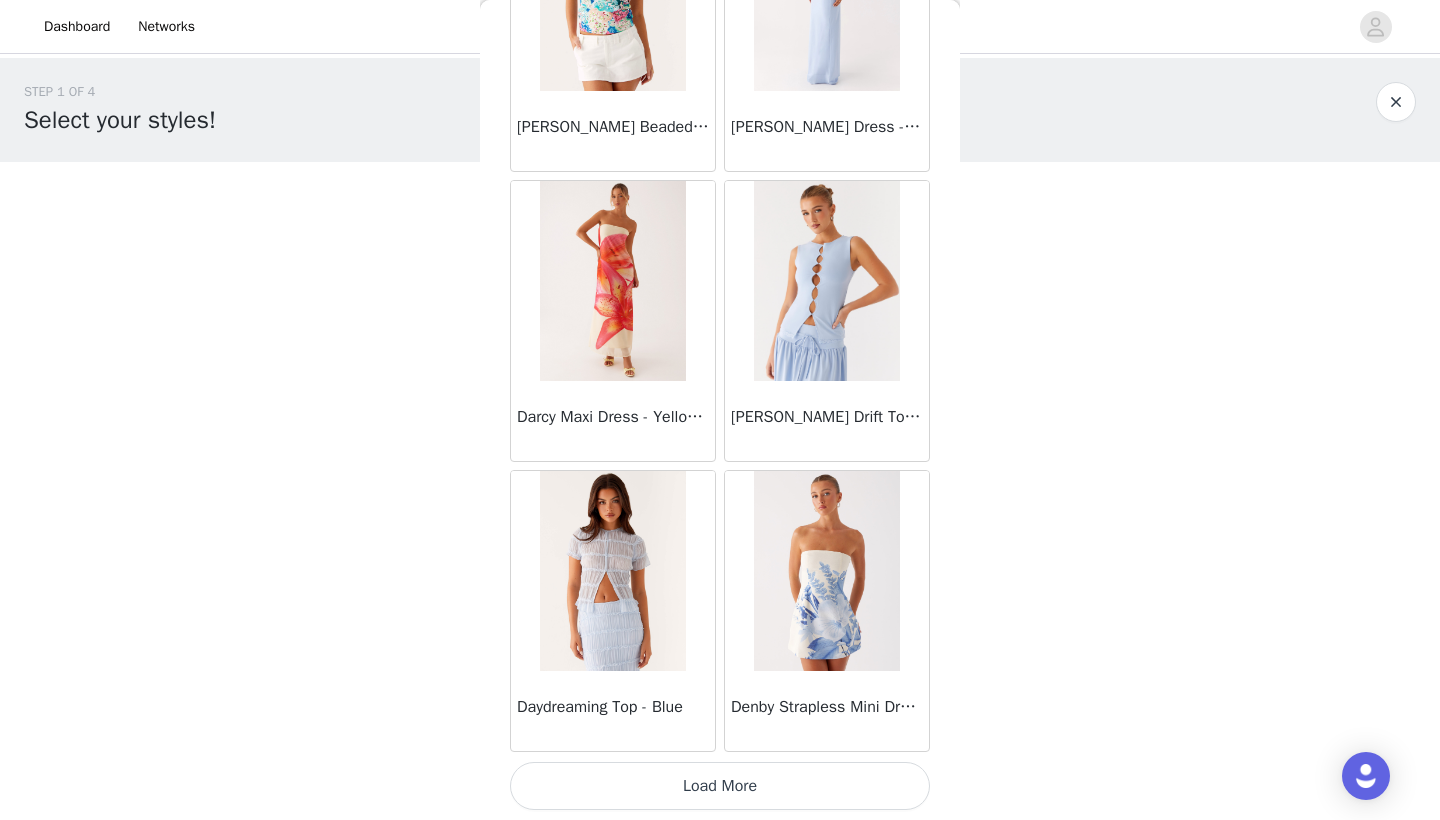 click on "Load More" at bounding box center (720, 786) 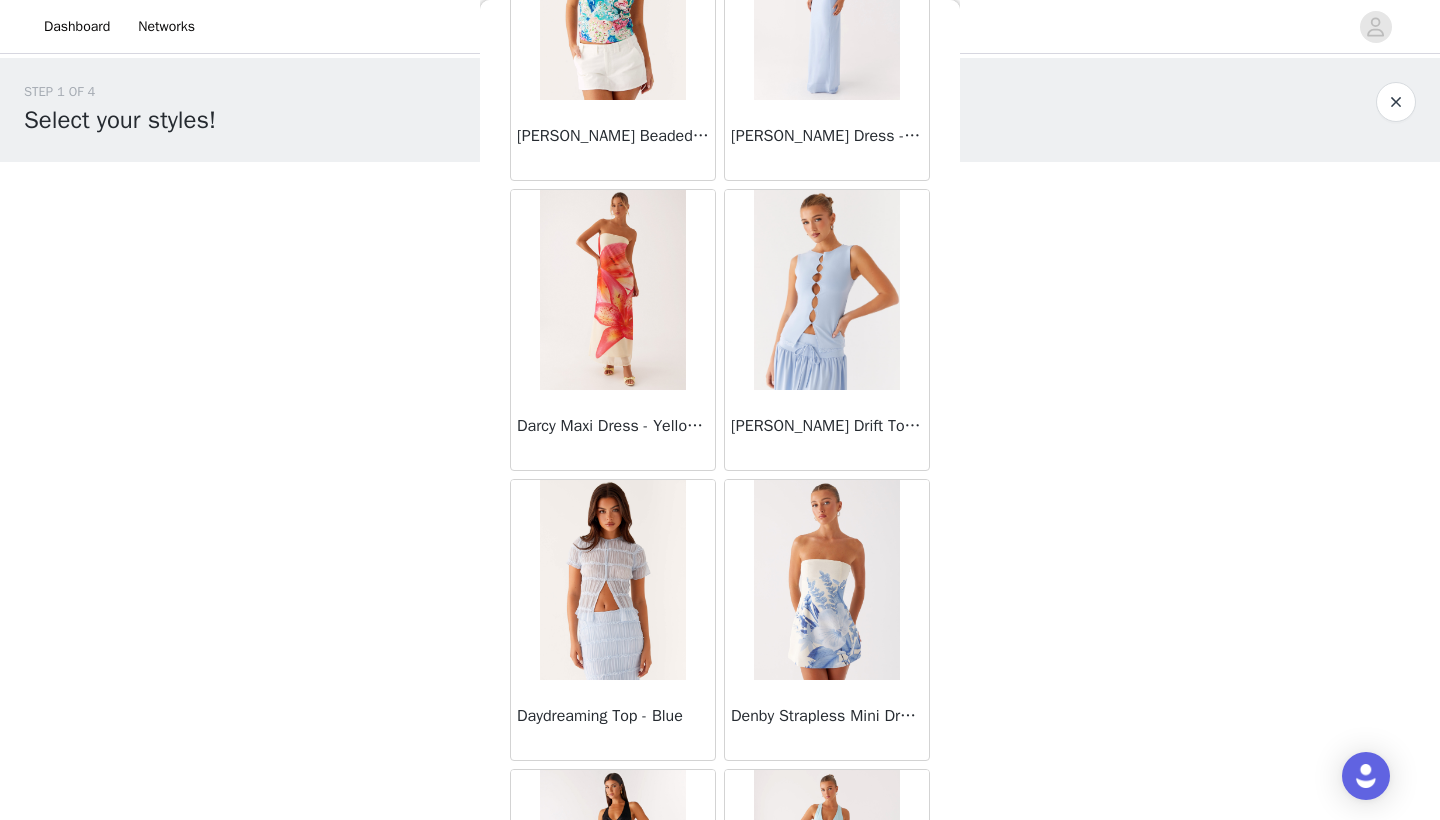 scroll, scrollTop: 0, scrollLeft: 0, axis: both 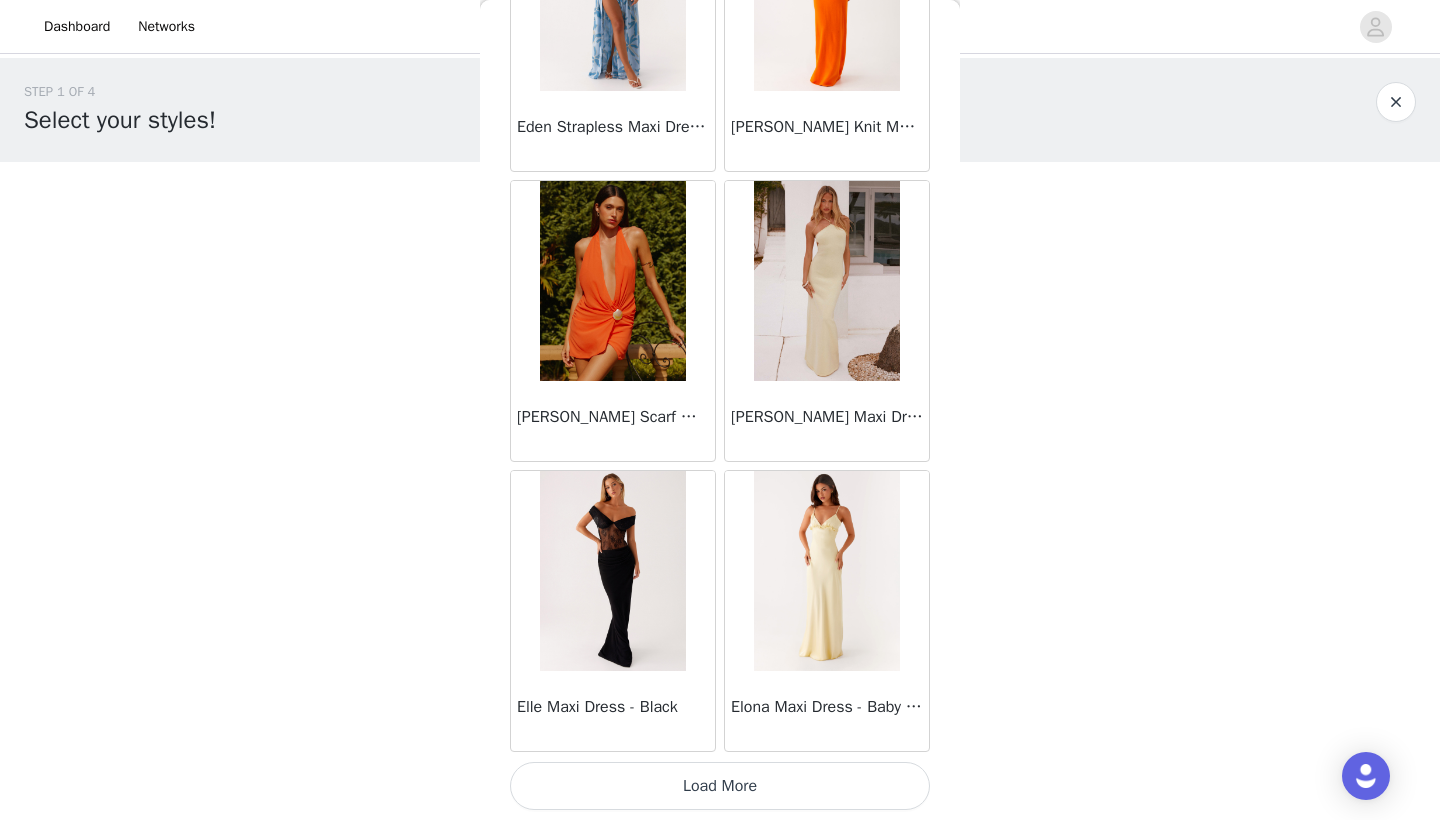 click on "Load More" at bounding box center (720, 786) 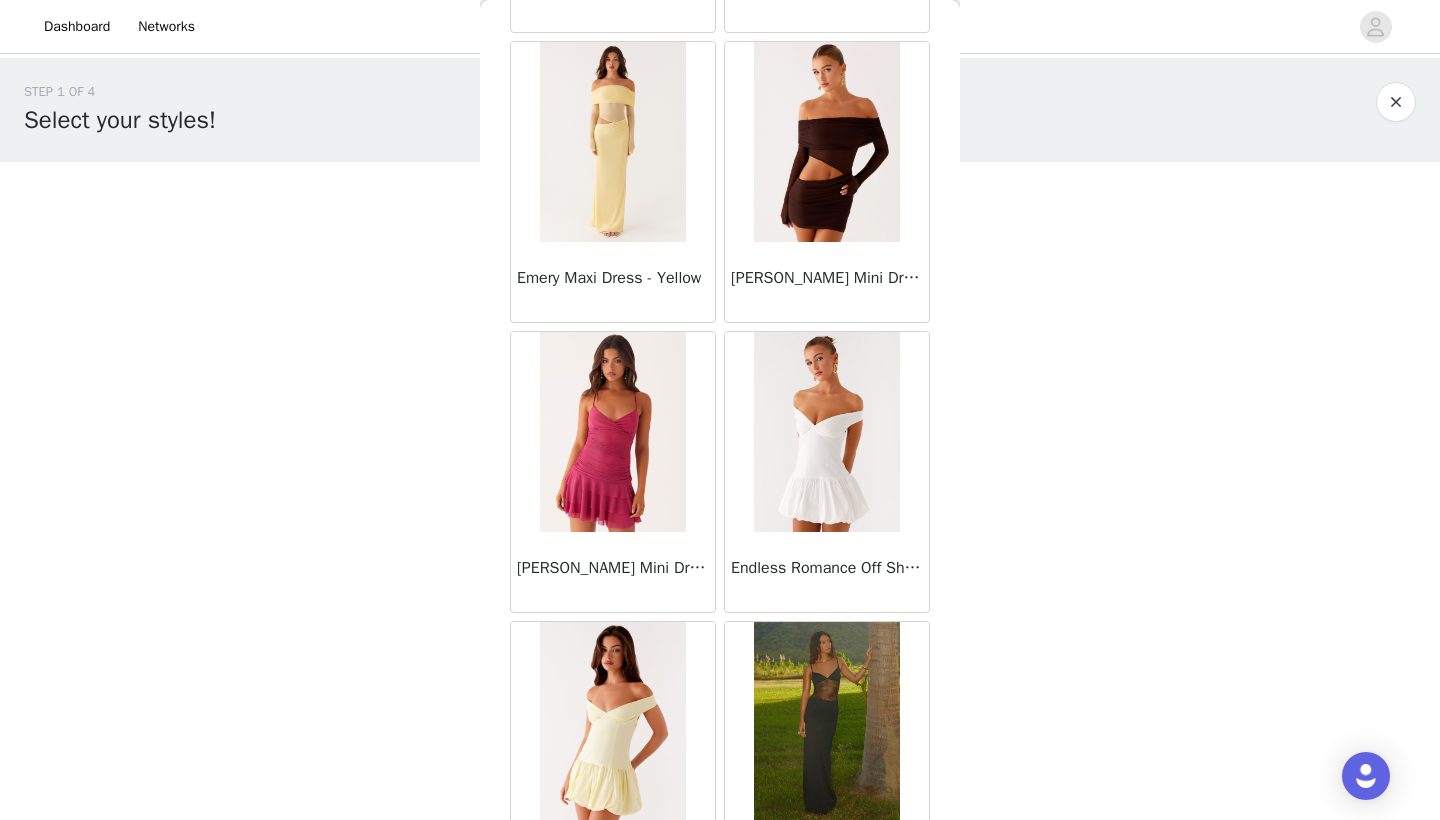 scroll, scrollTop: 21244, scrollLeft: 0, axis: vertical 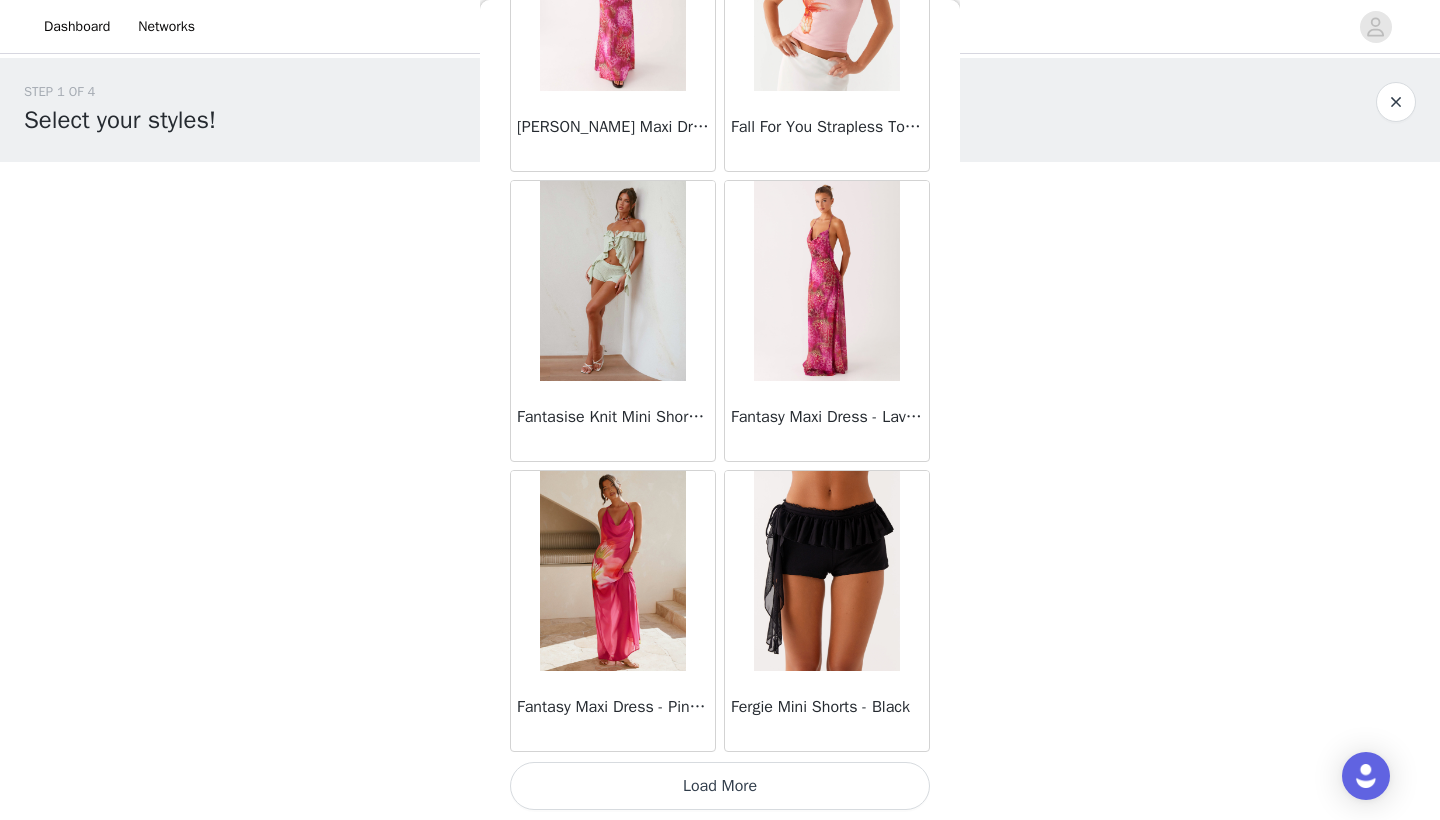 click on "Load More" at bounding box center [720, 786] 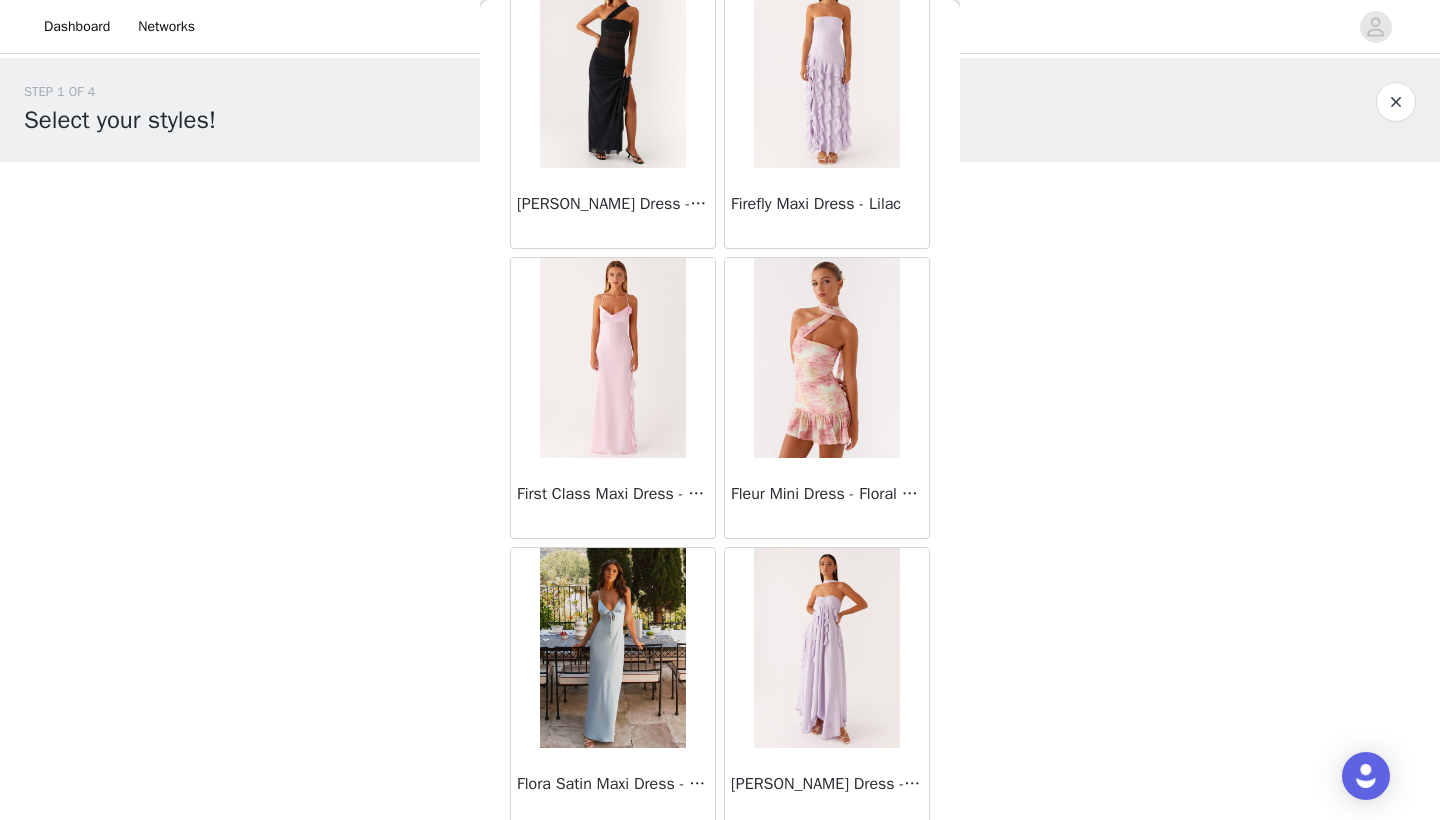 scroll, scrollTop: 23732, scrollLeft: 0, axis: vertical 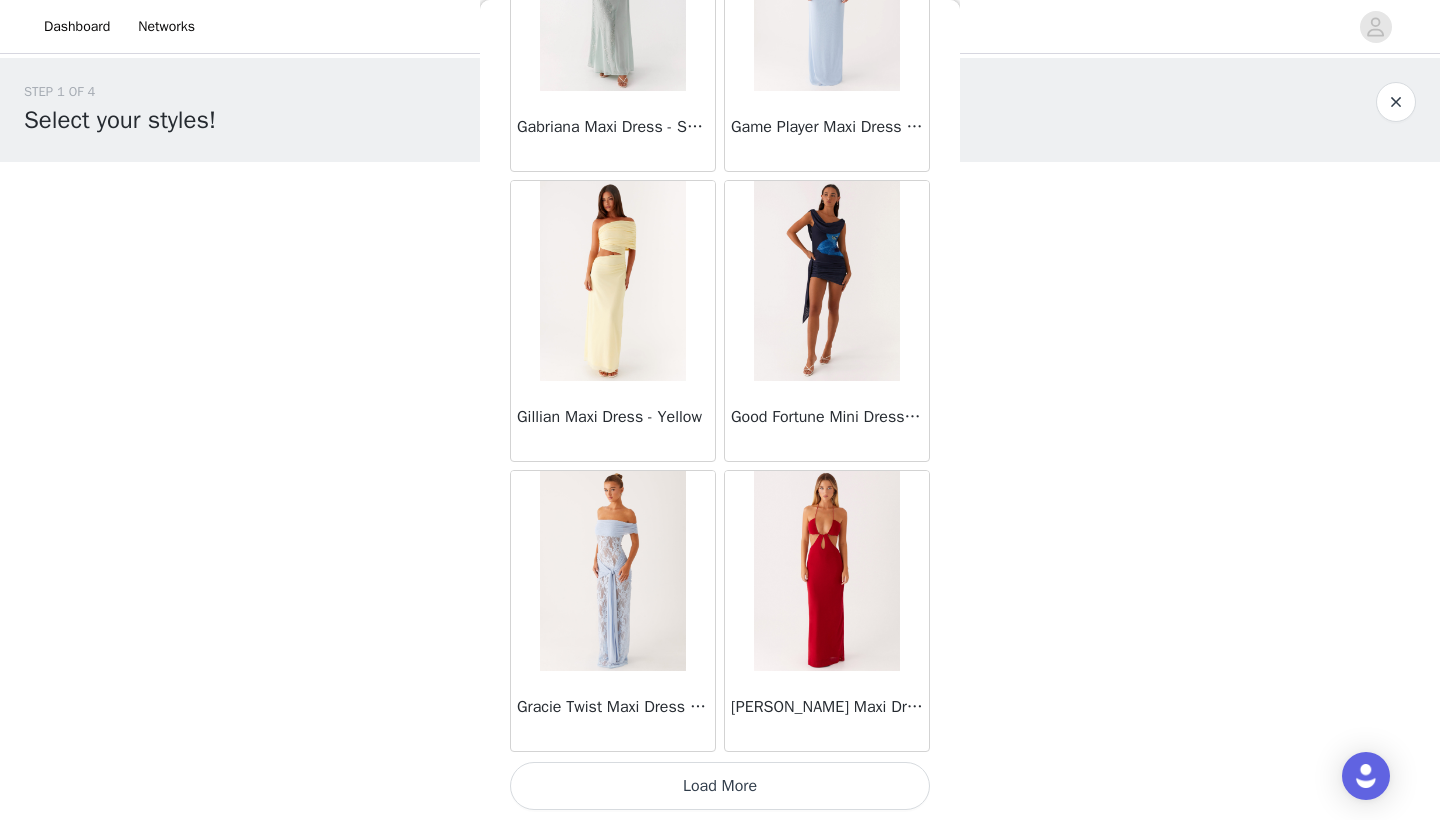 click on "Load More" at bounding box center [720, 786] 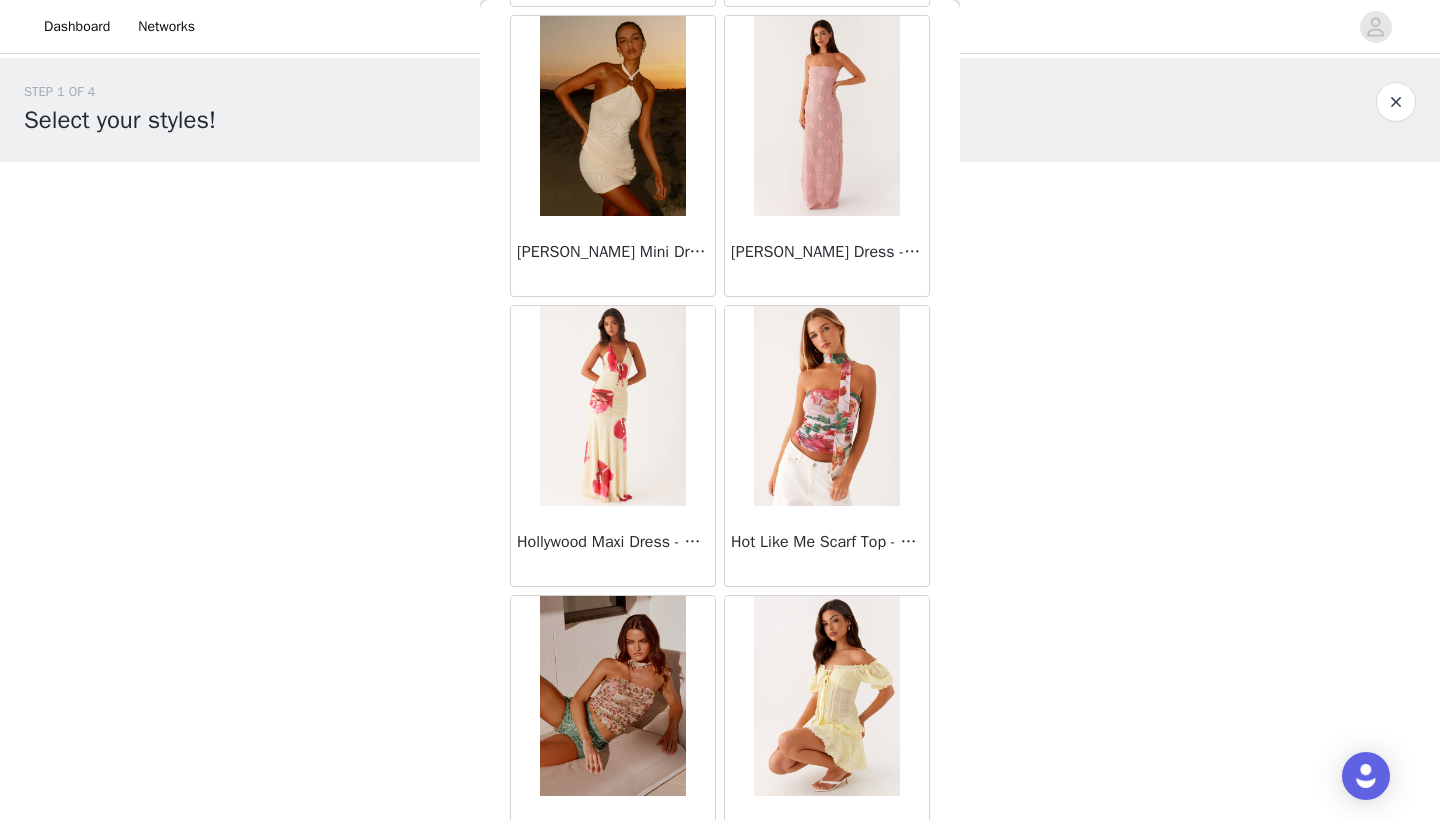 scroll, scrollTop: 28269, scrollLeft: 0, axis: vertical 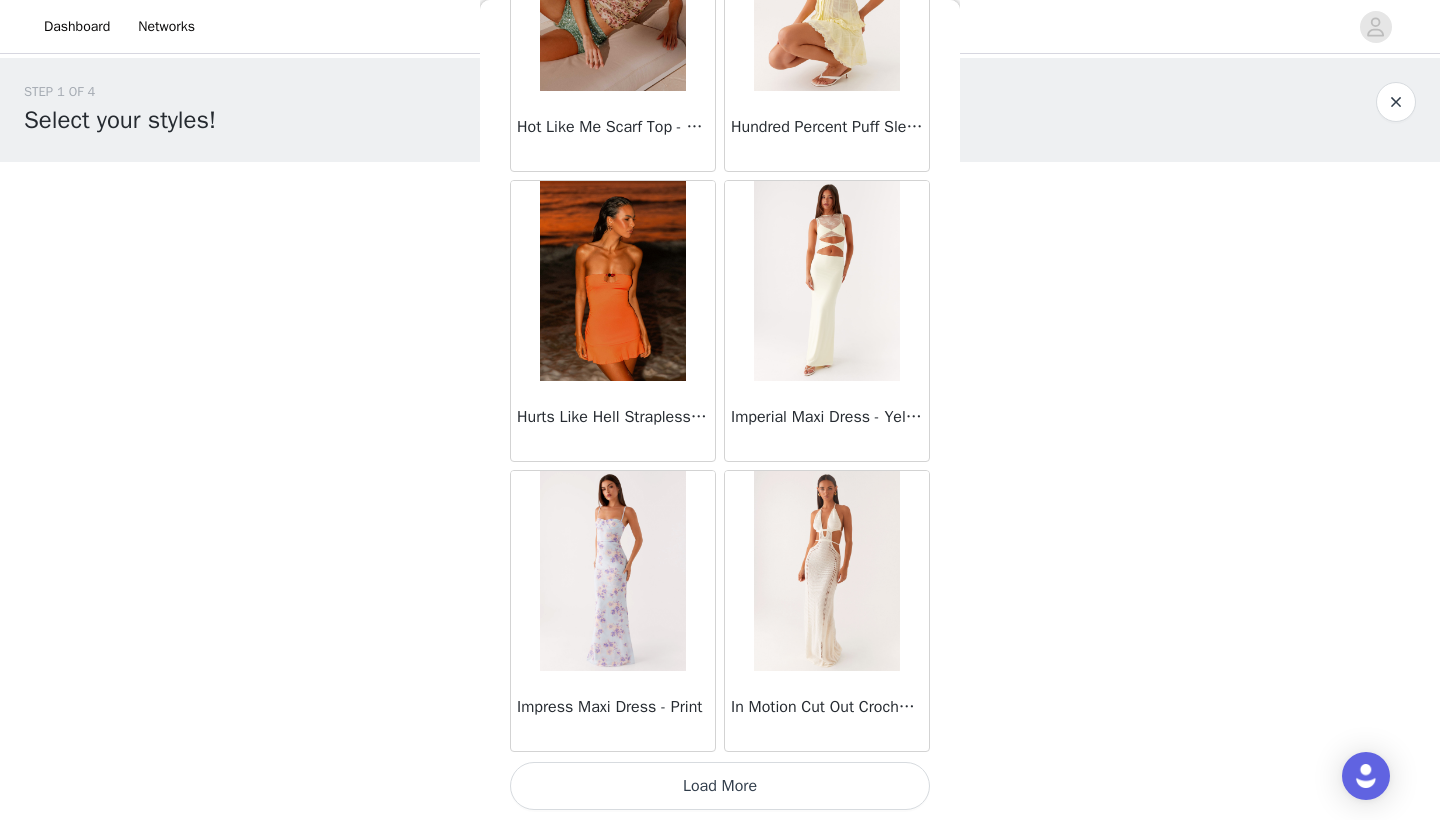 click on "Load More" at bounding box center [720, 786] 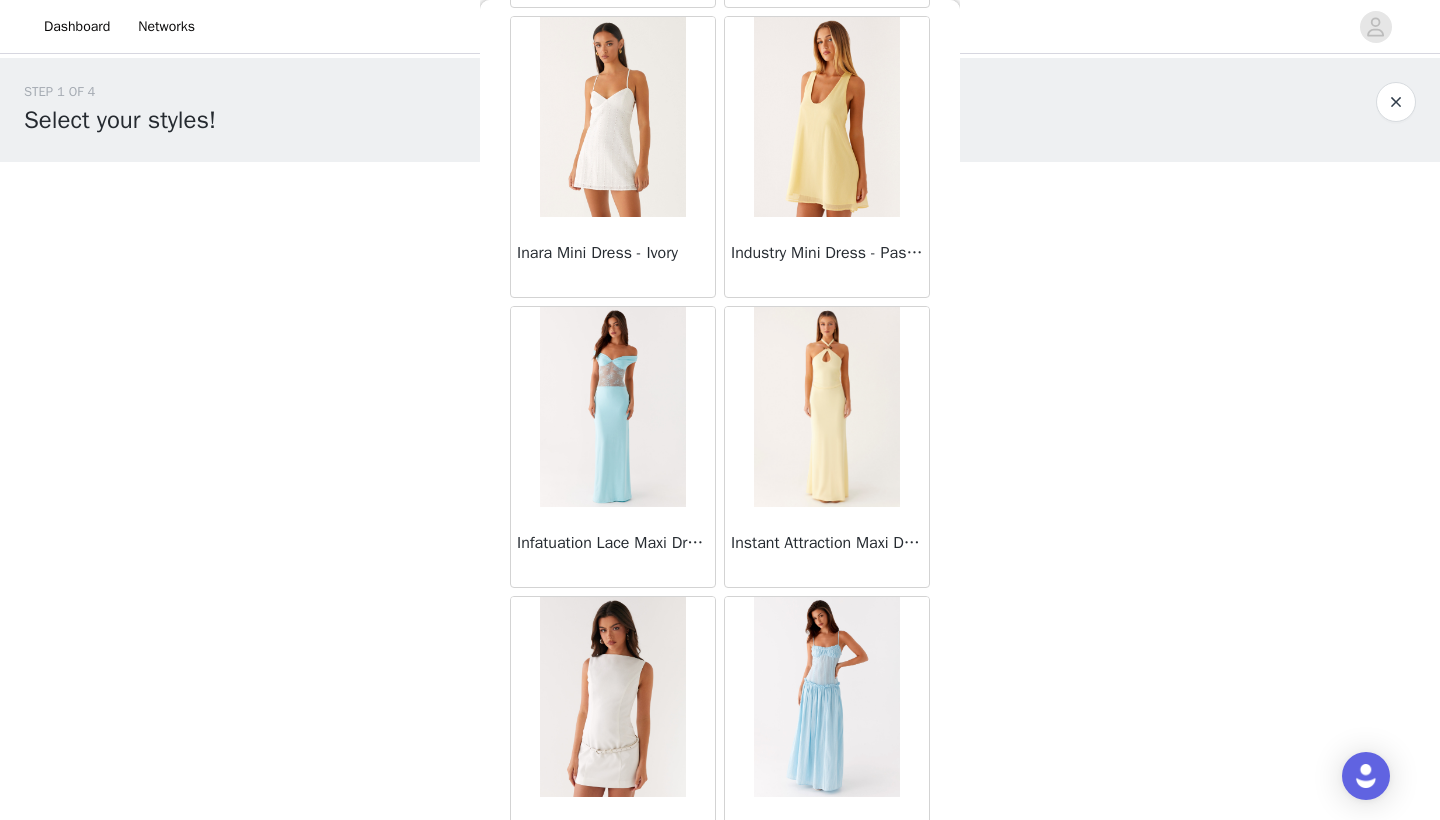 scroll, scrollTop: 29355, scrollLeft: 0, axis: vertical 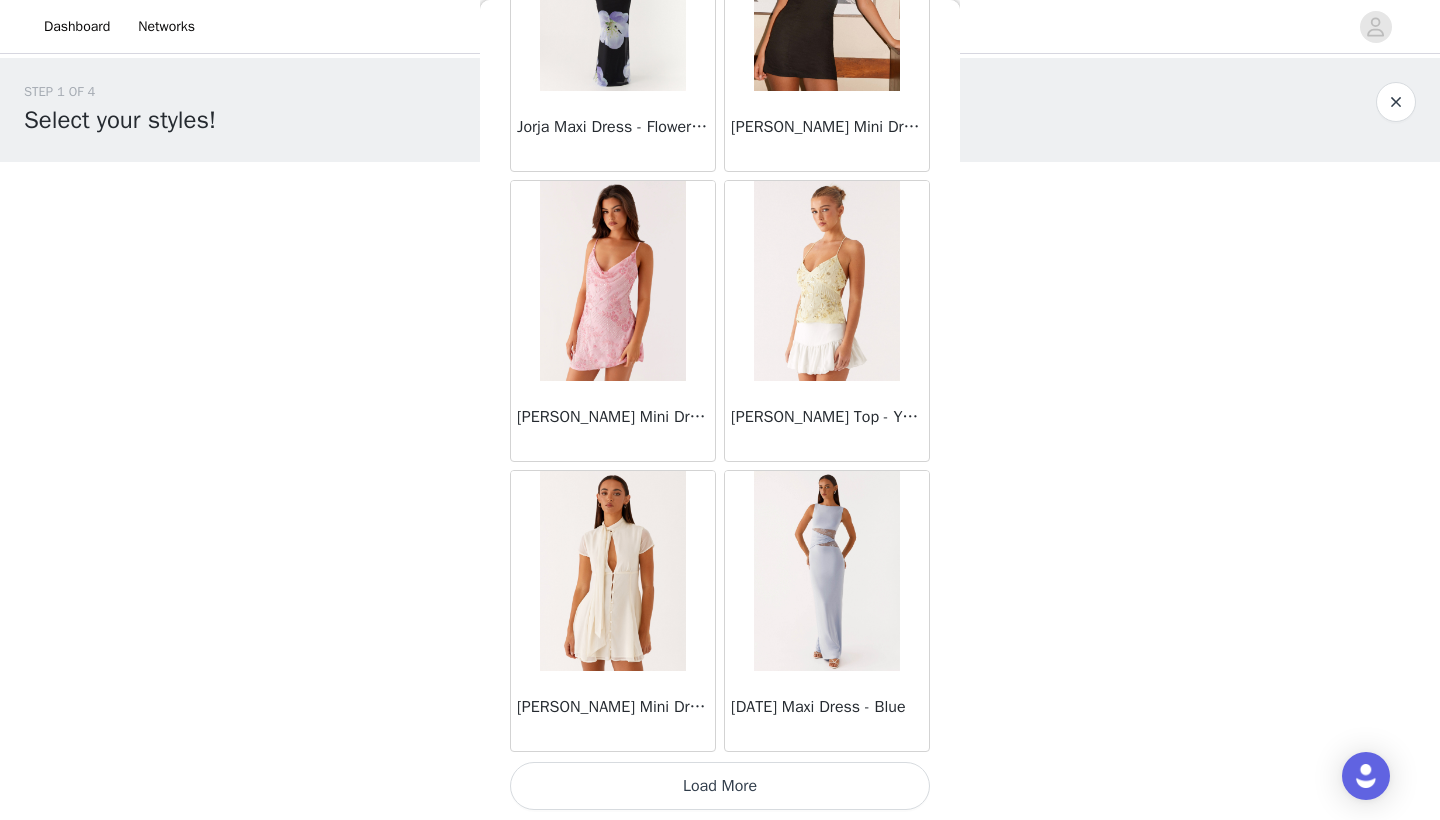 click on "Load More" at bounding box center (720, 786) 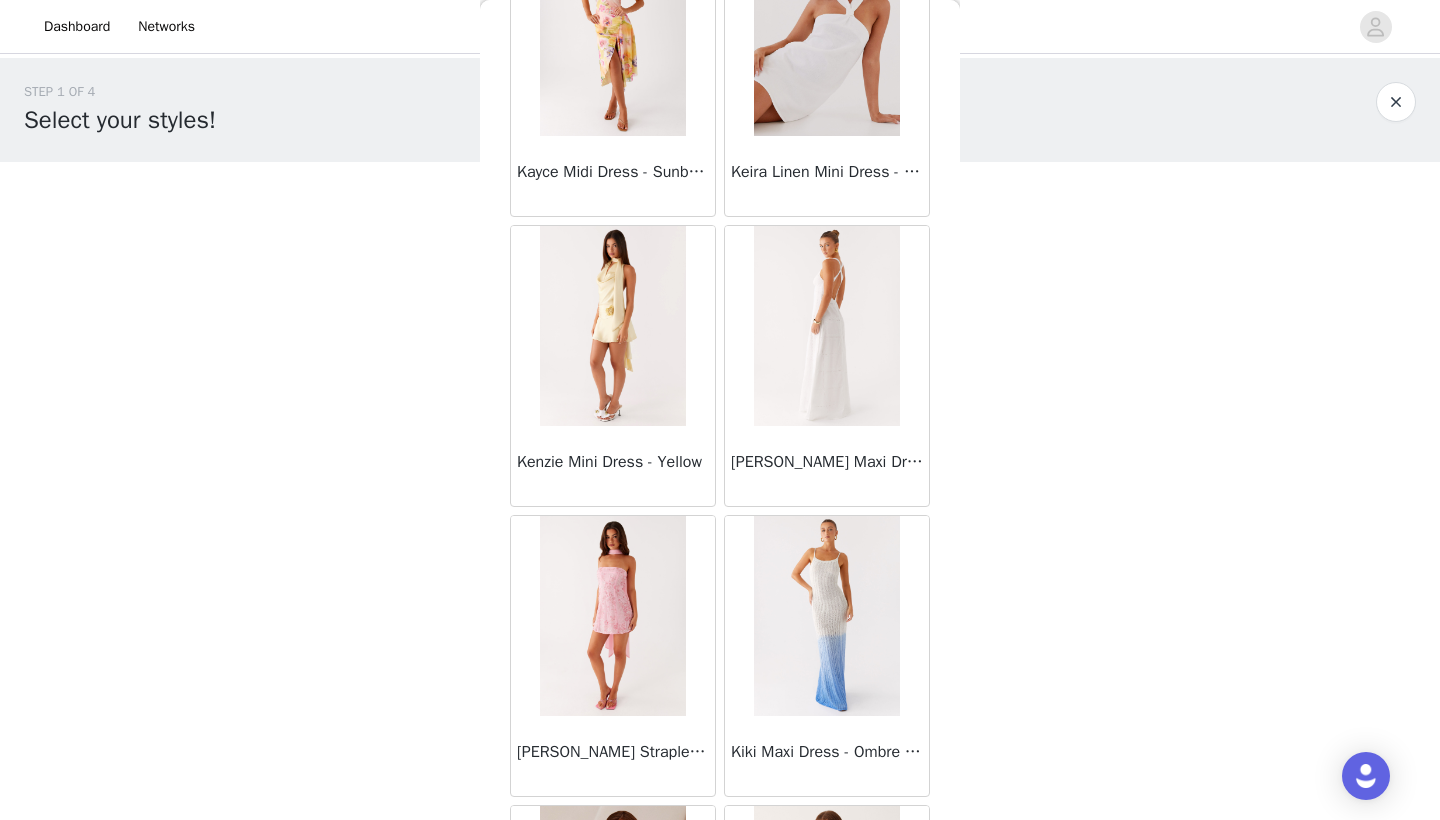 scroll, scrollTop: 33498, scrollLeft: 0, axis: vertical 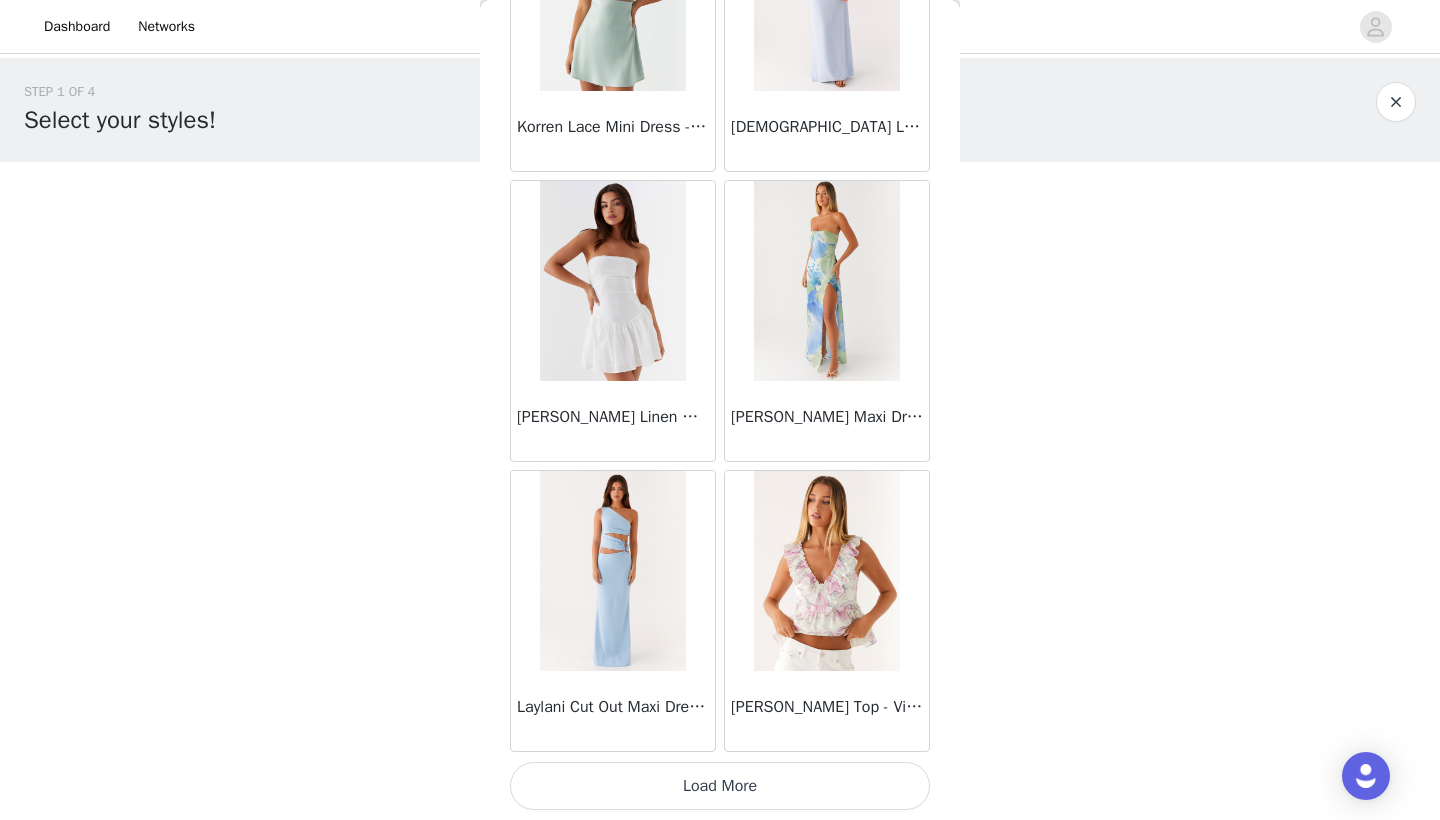 click on "Load More" at bounding box center (720, 786) 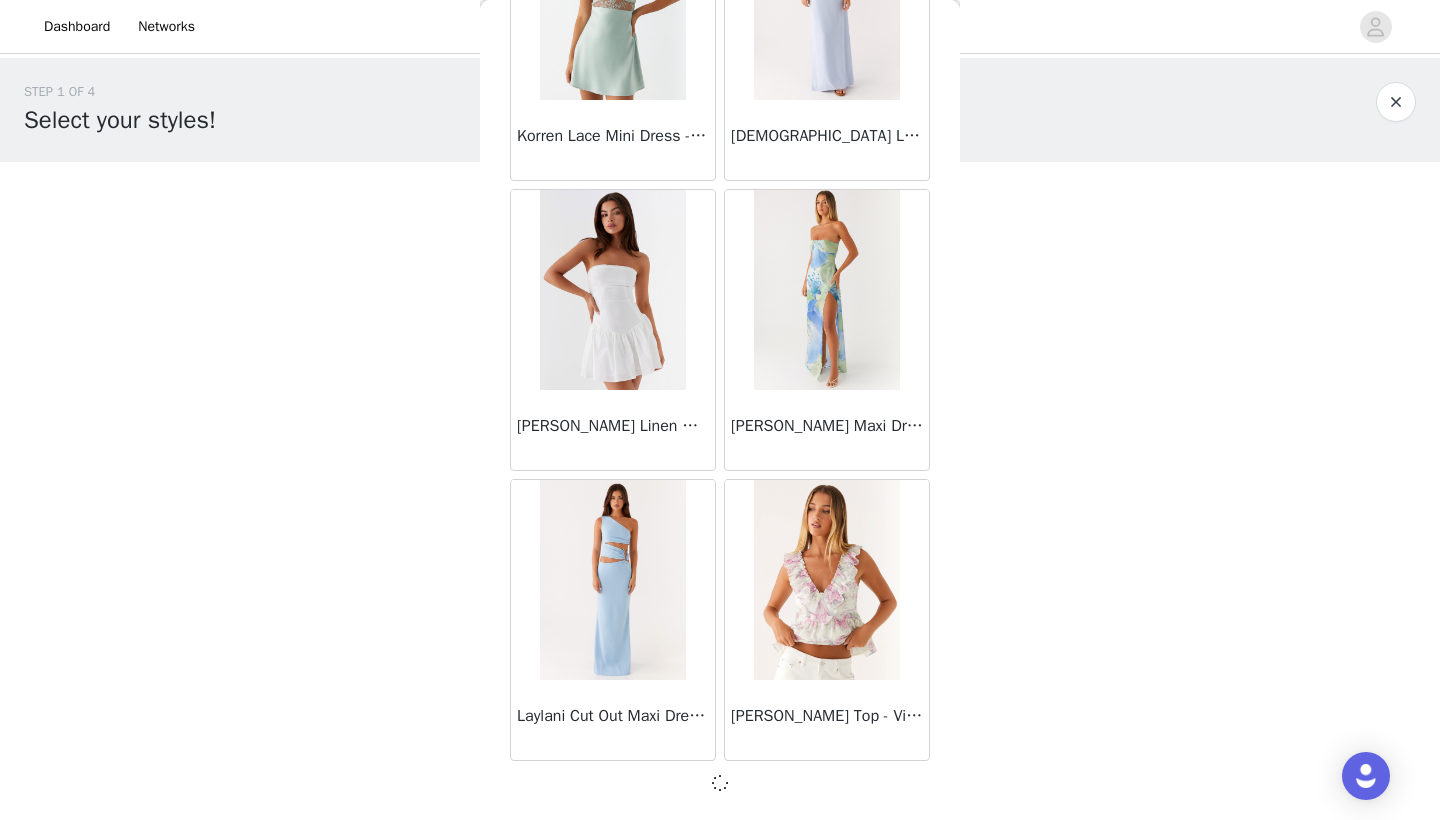 scroll, scrollTop: 34131, scrollLeft: 0, axis: vertical 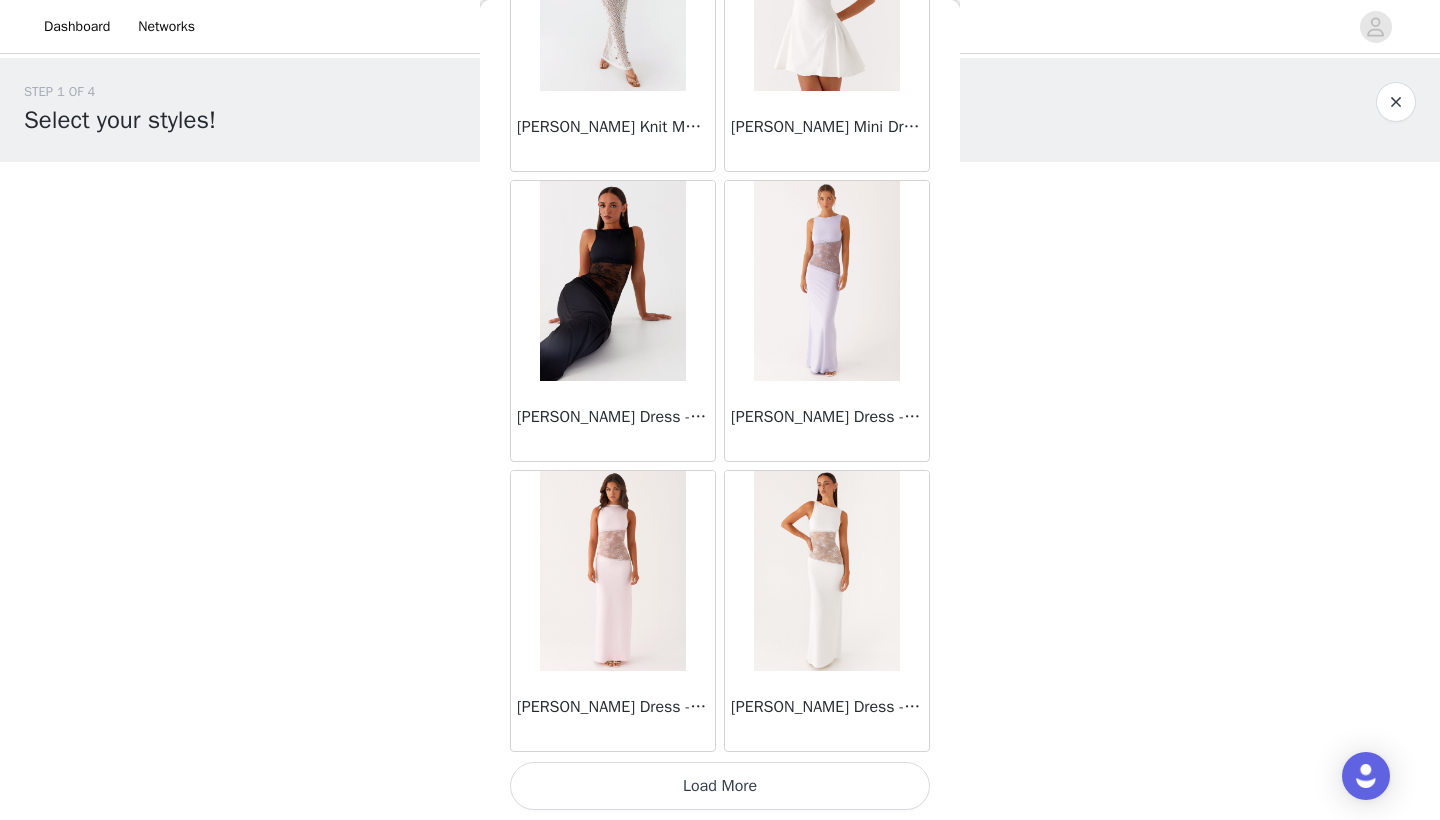 click on "Load More" at bounding box center (720, 786) 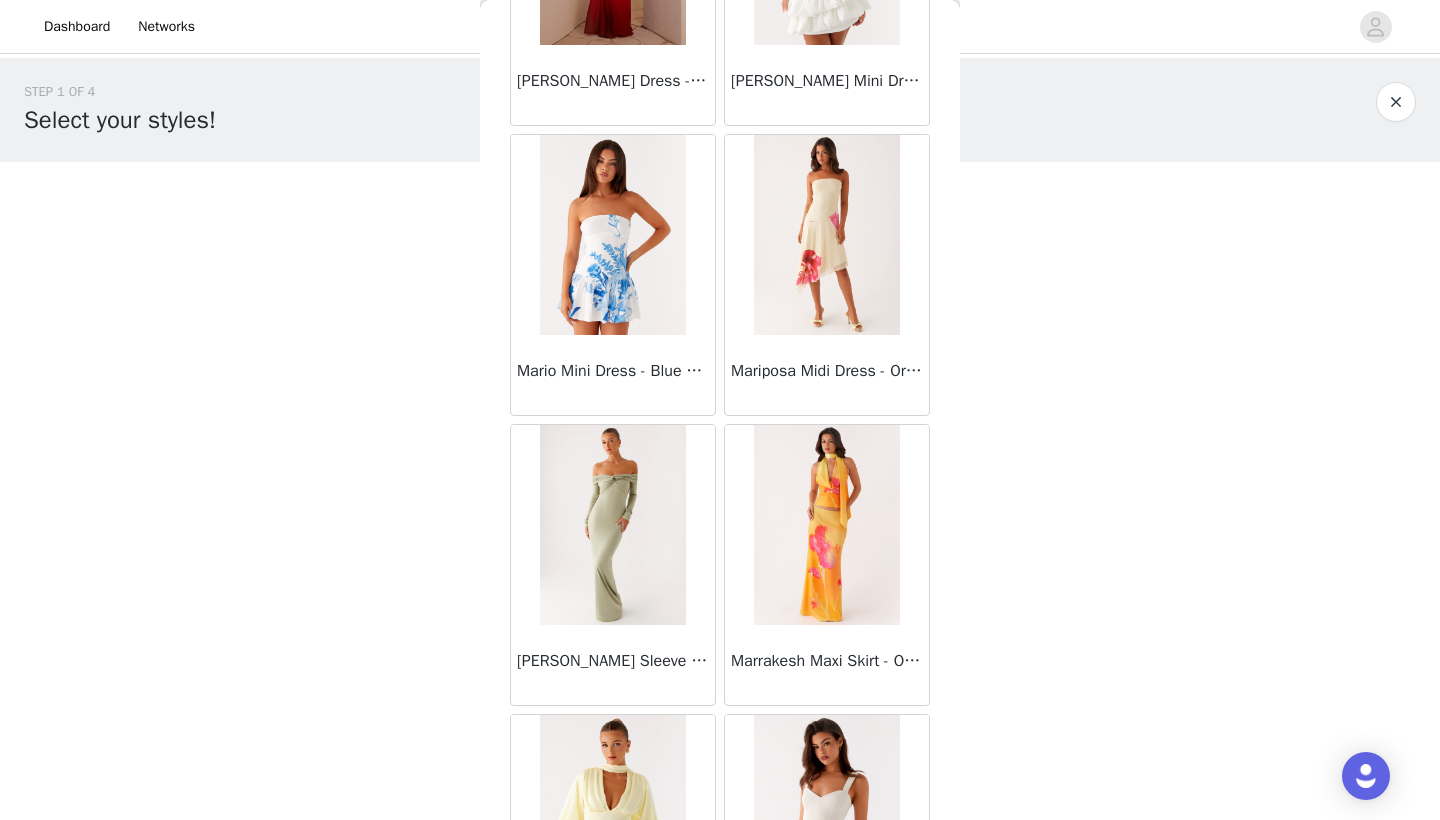 scroll, scrollTop: 39896, scrollLeft: 0, axis: vertical 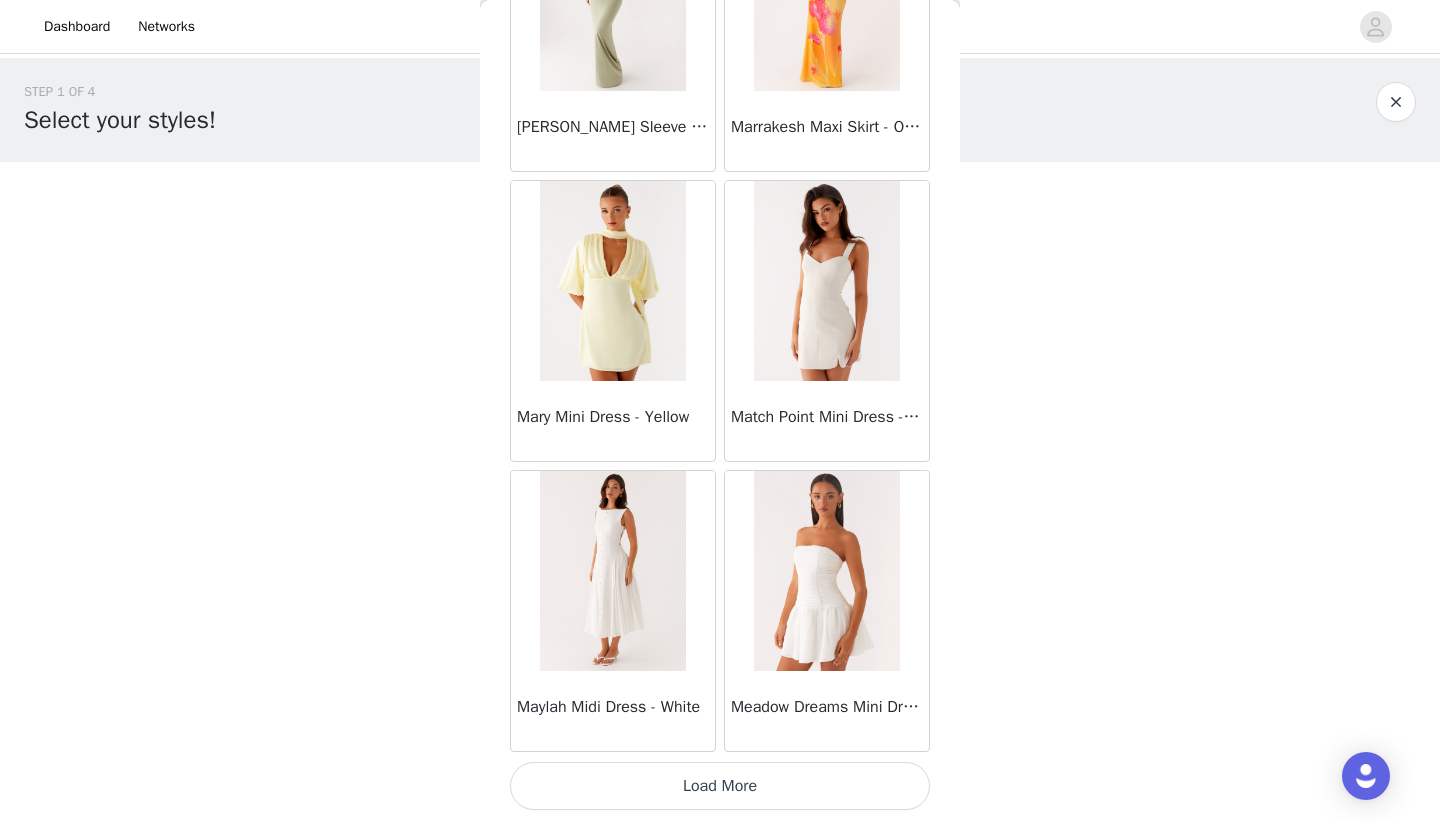 click on "Load More" at bounding box center (720, 786) 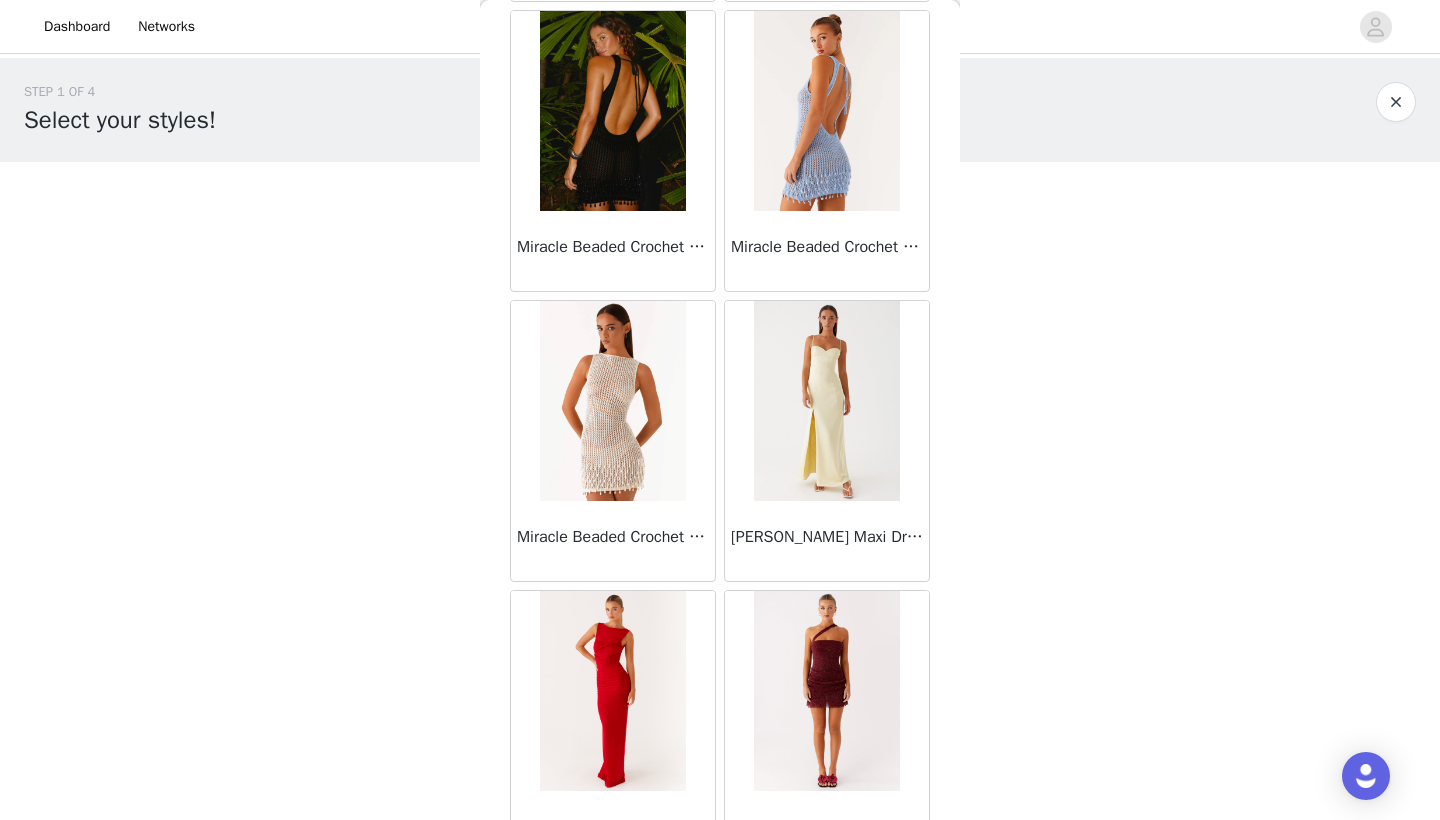 scroll, scrollTop: 42814, scrollLeft: 0, axis: vertical 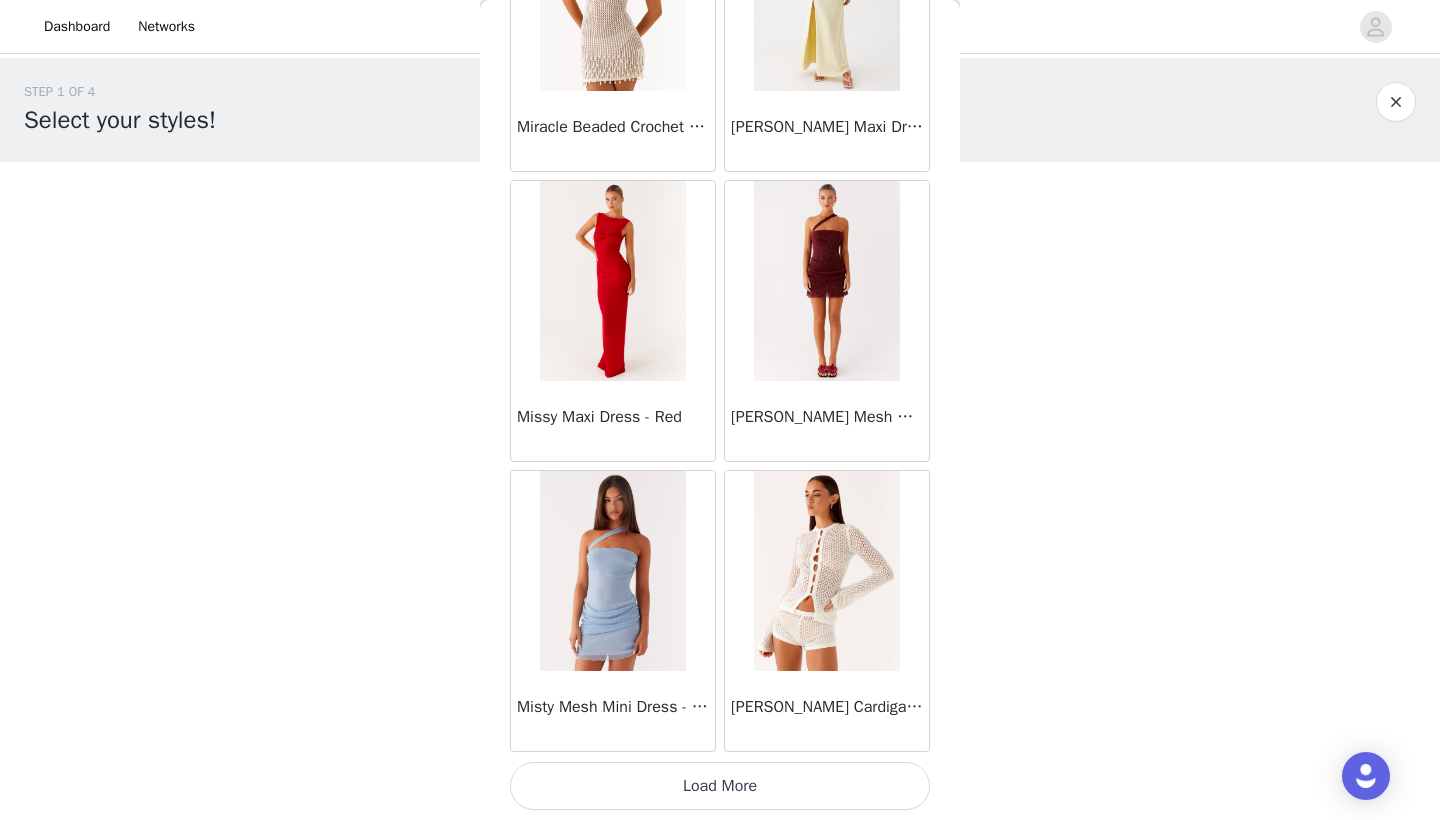 click on "Load More" at bounding box center [720, 786] 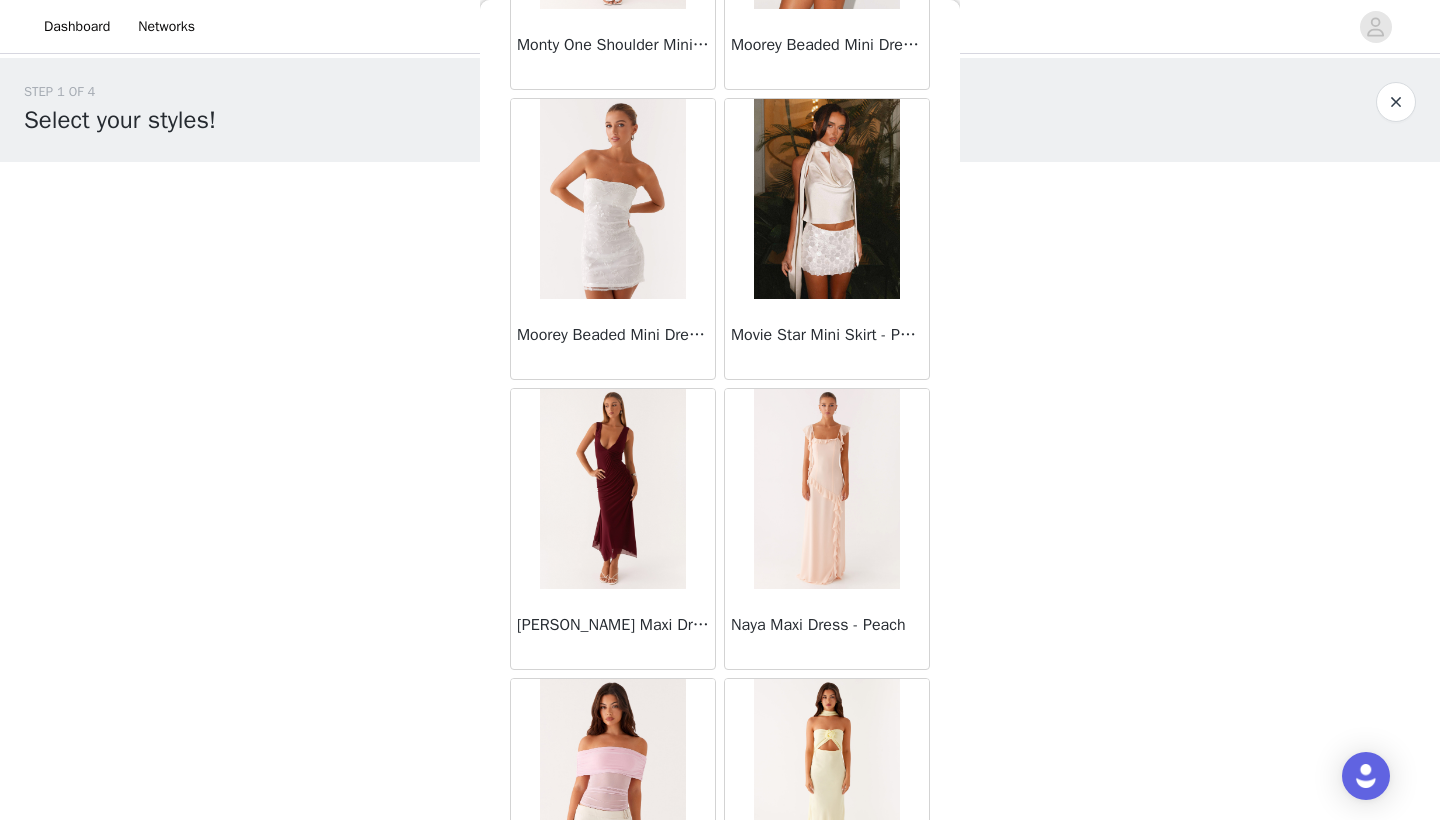 scroll, scrollTop: 44082, scrollLeft: 0, axis: vertical 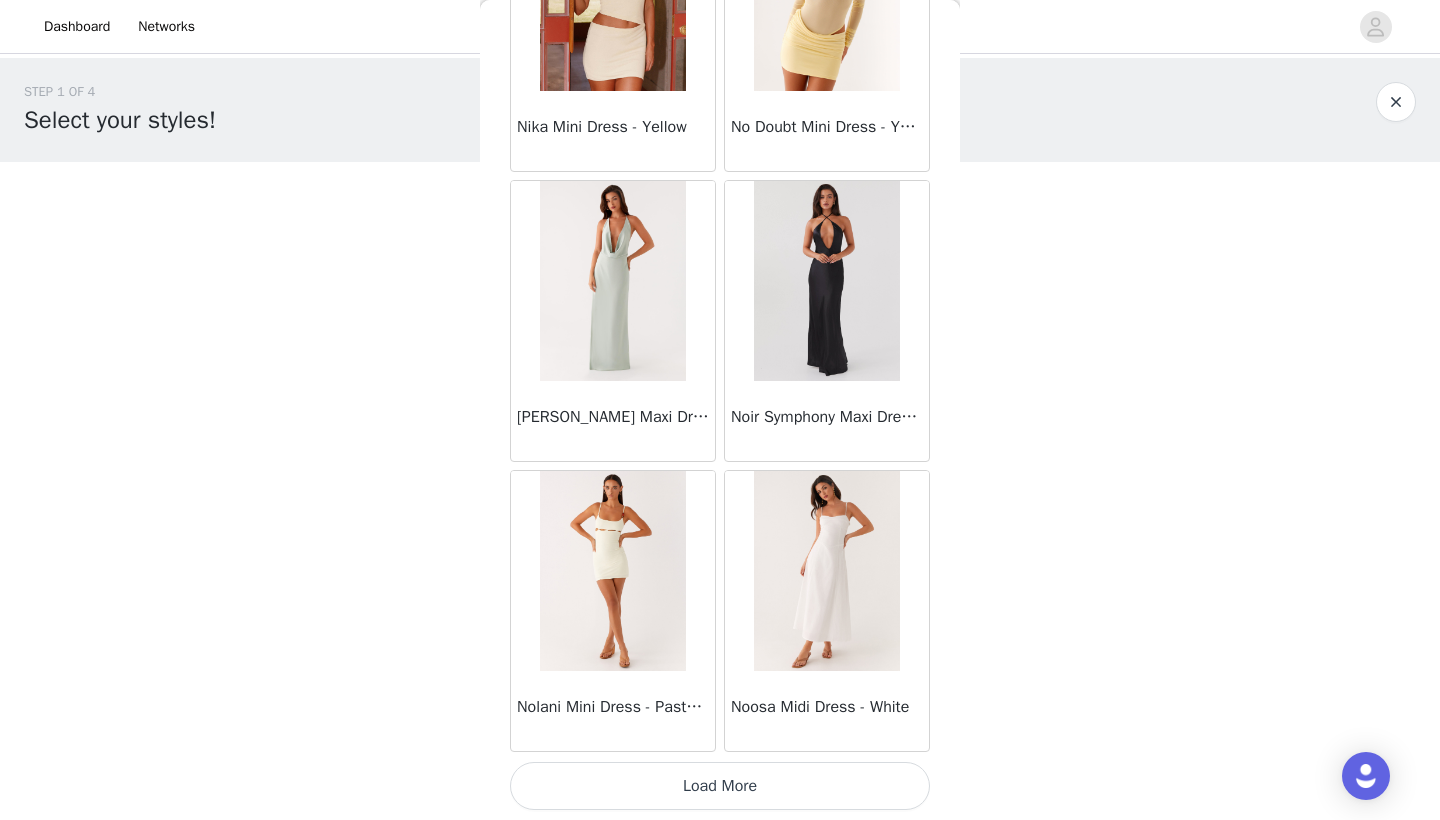 click on "Load More" at bounding box center (720, 786) 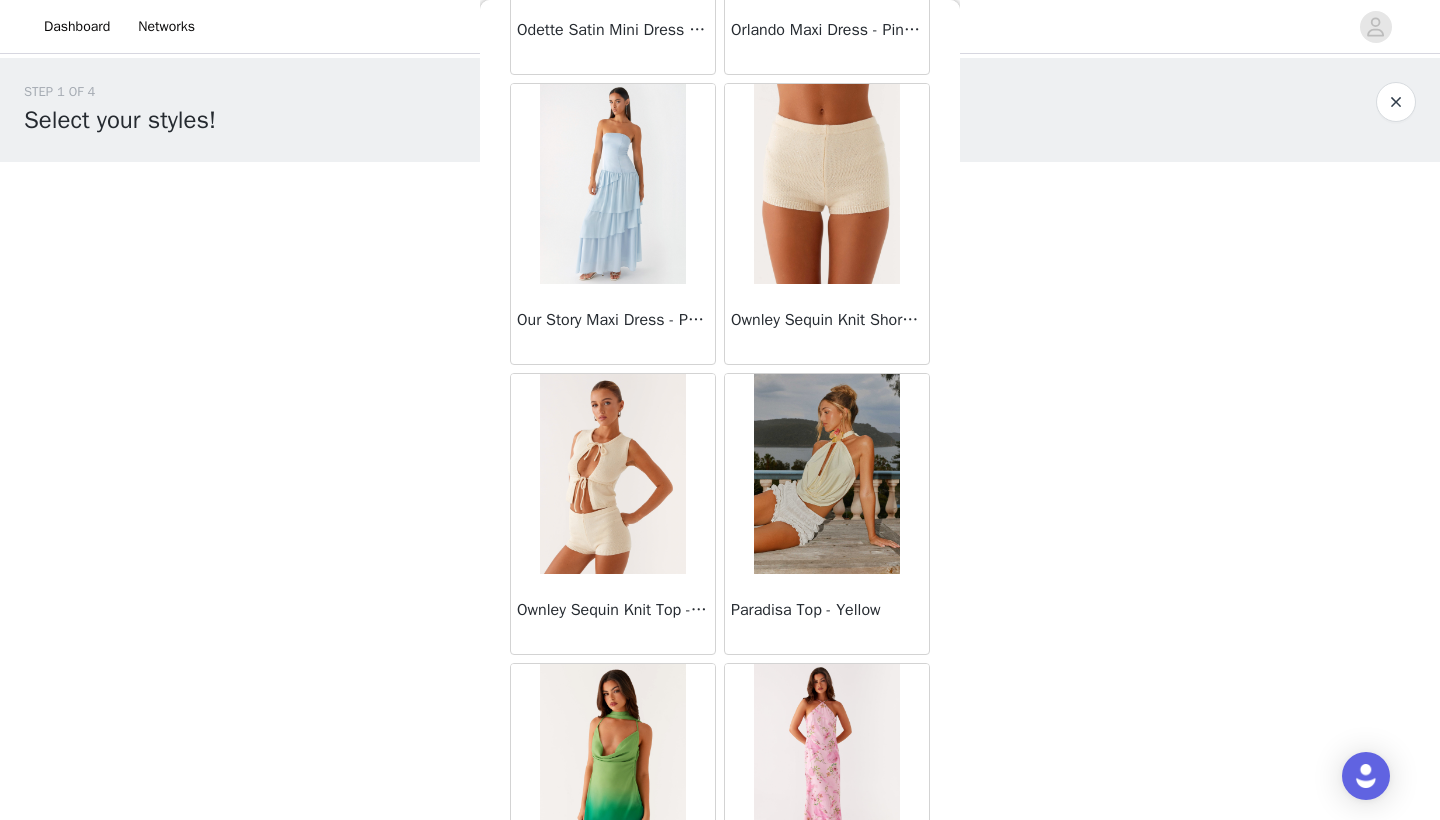 scroll, scrollTop: 47569, scrollLeft: 0, axis: vertical 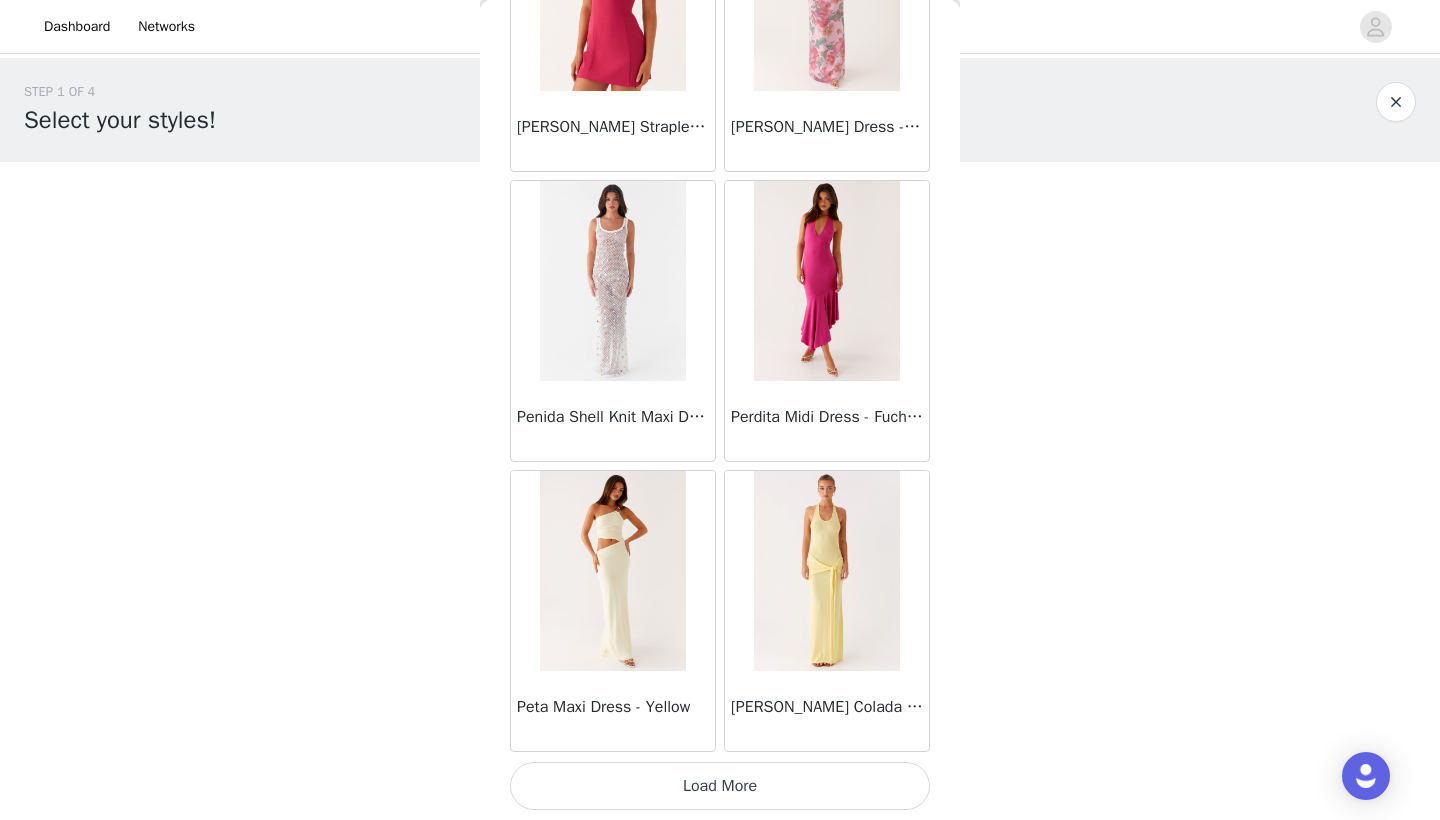click on "Load More" at bounding box center [720, 786] 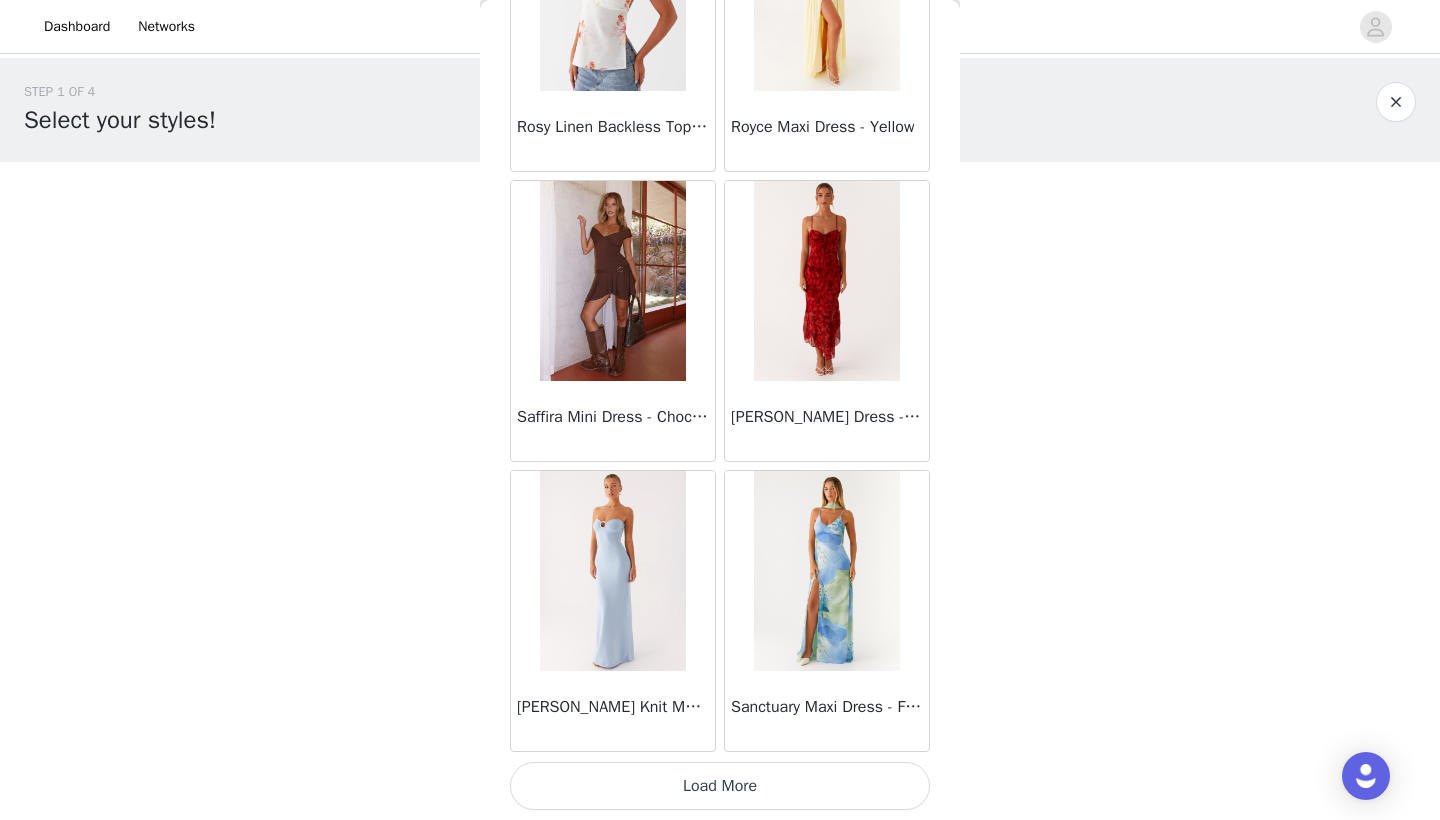 click on "Load More" at bounding box center [720, 786] 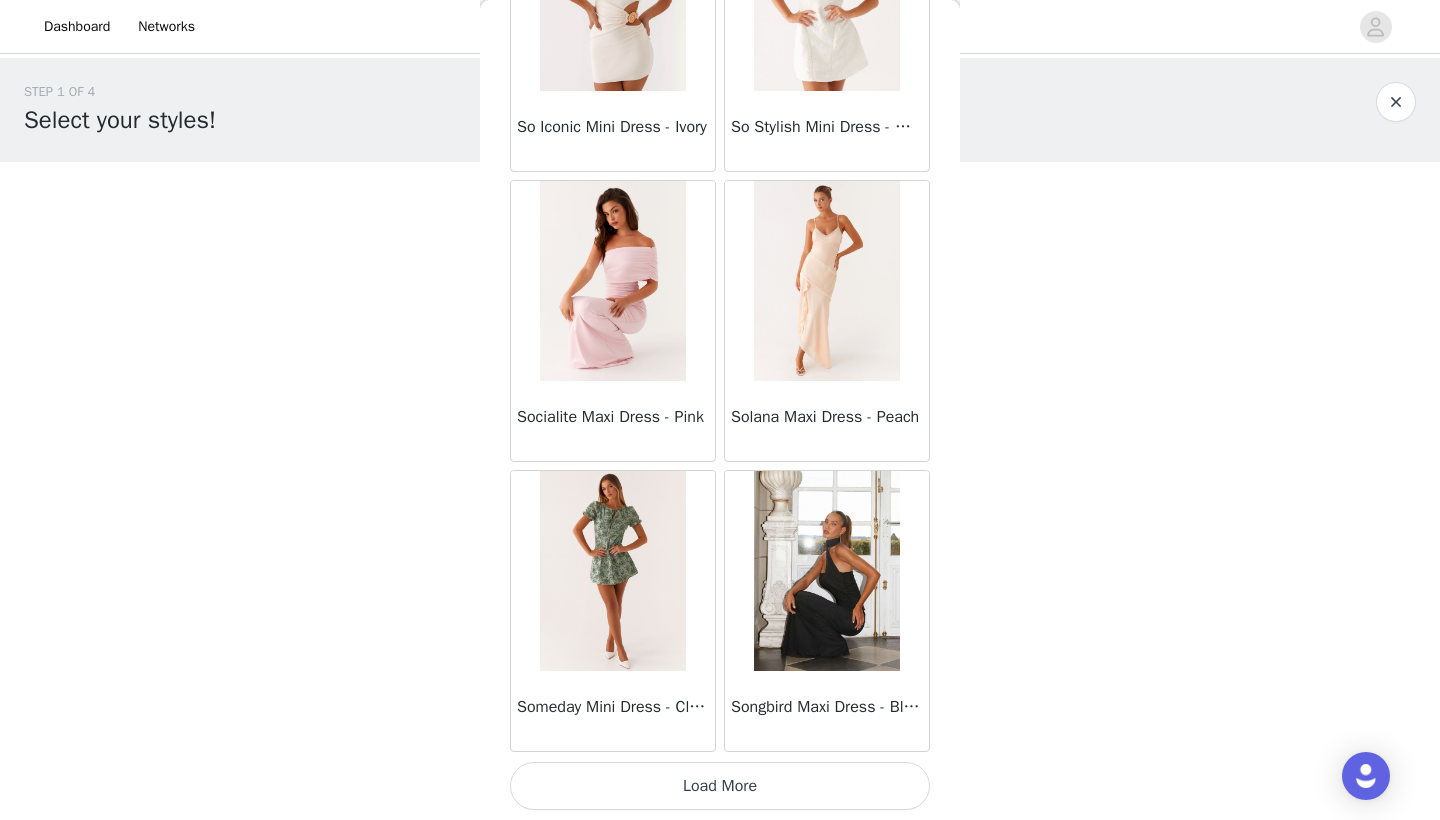 scroll, scrollTop: 54440, scrollLeft: 0, axis: vertical 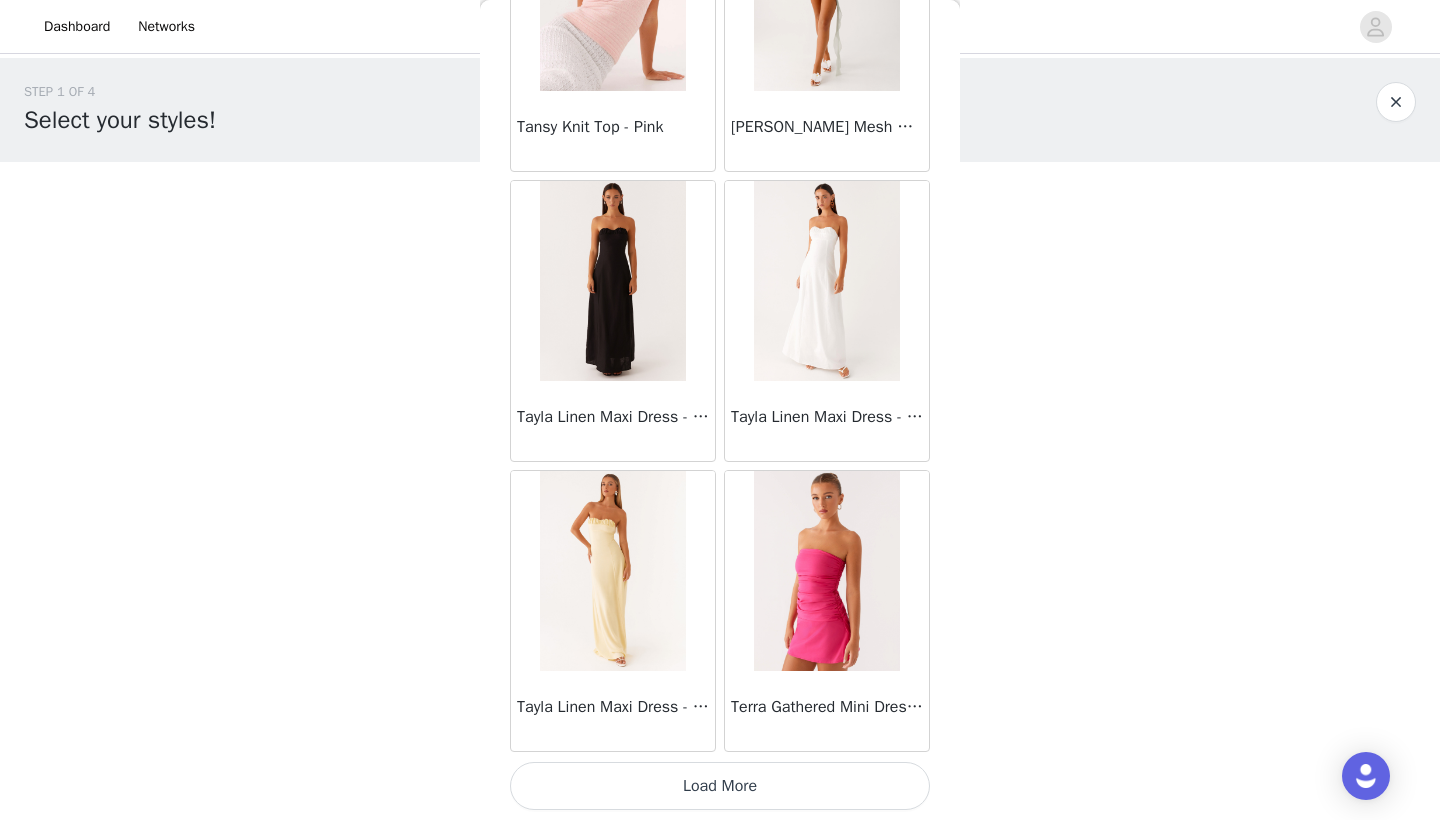 click on "Load More" at bounding box center [720, 786] 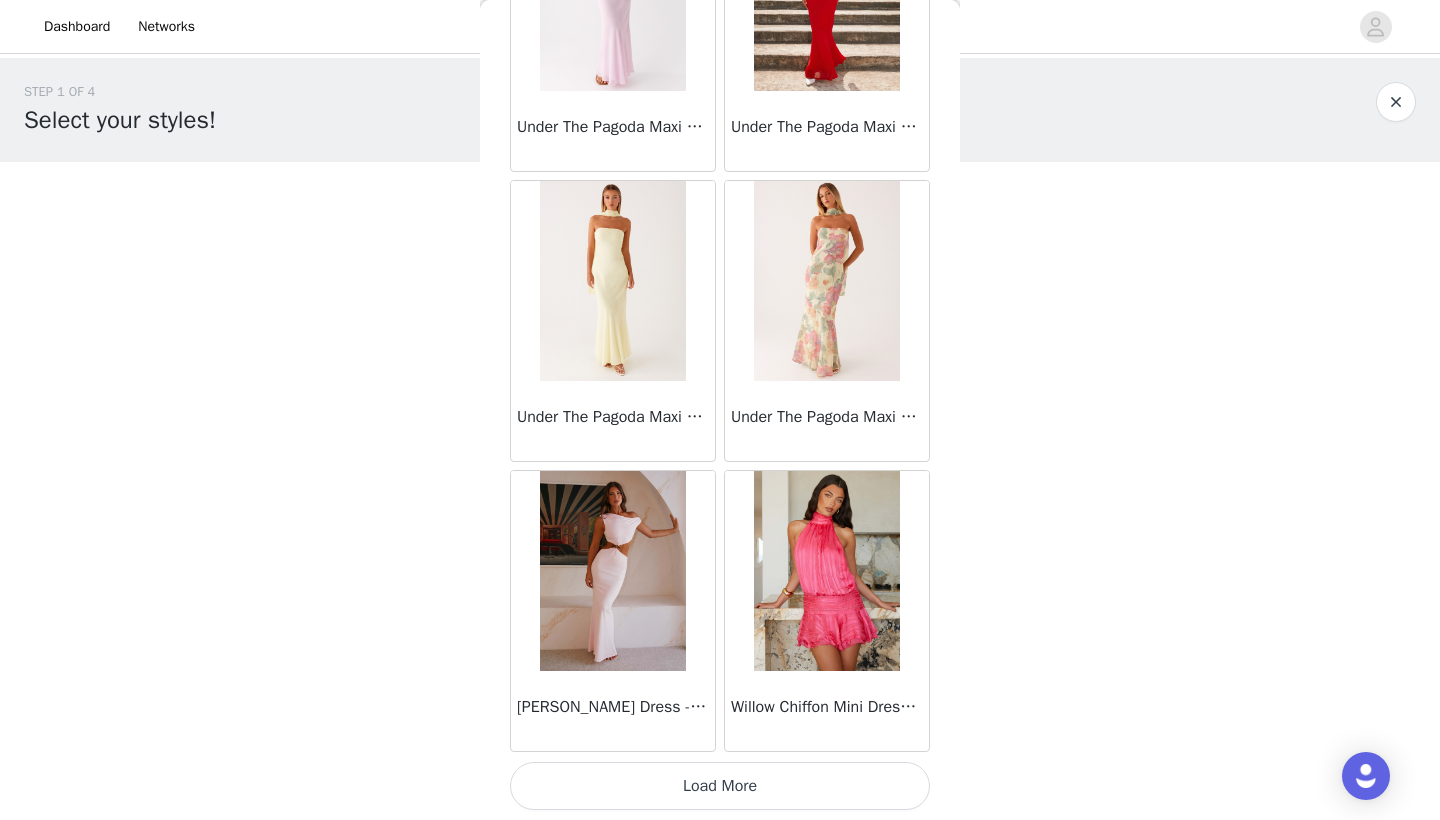 click on "Load More" at bounding box center [720, 786] 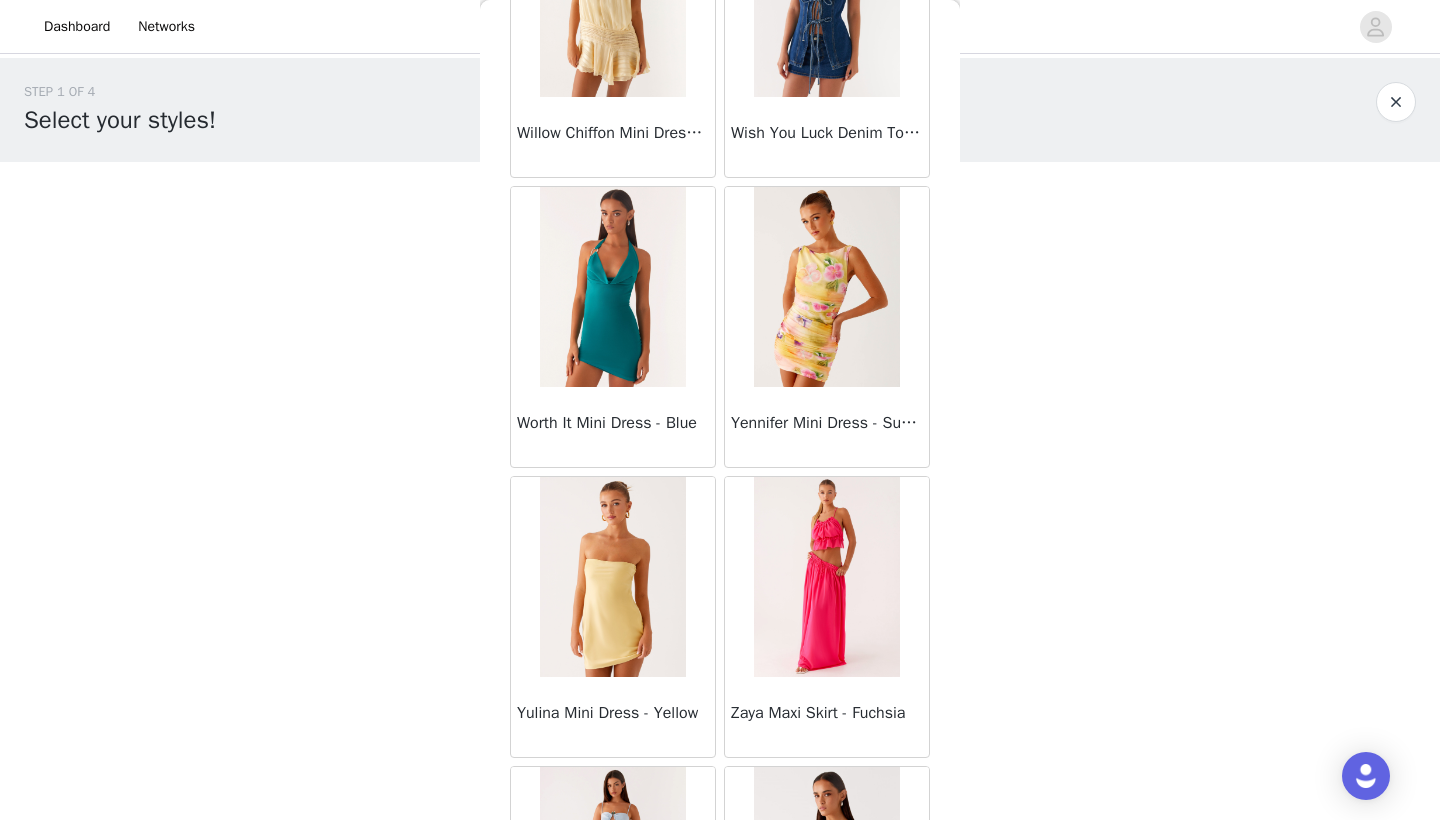 scroll, scrollTop: 61384, scrollLeft: 0, axis: vertical 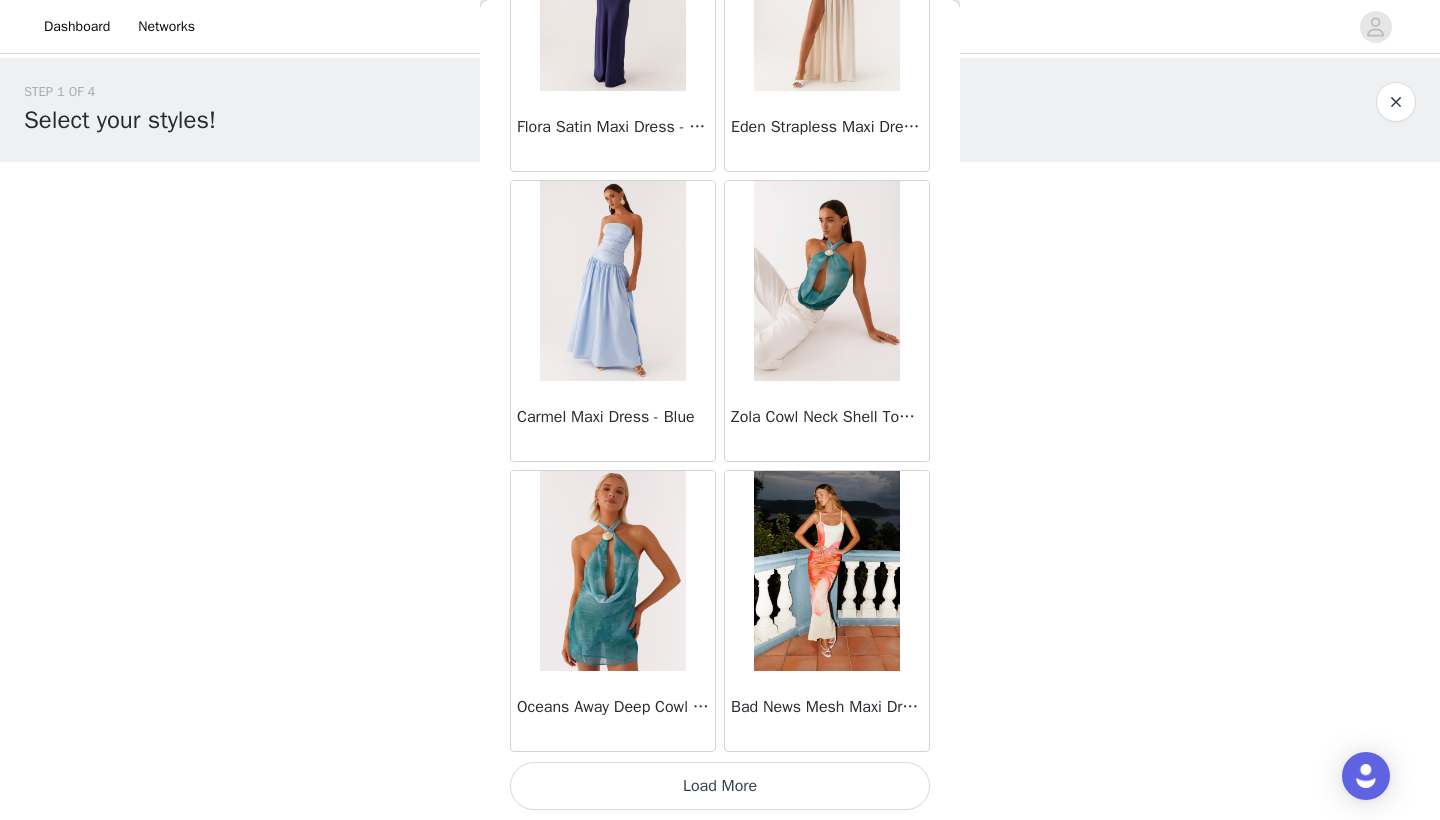 click on "Load More" at bounding box center (720, 786) 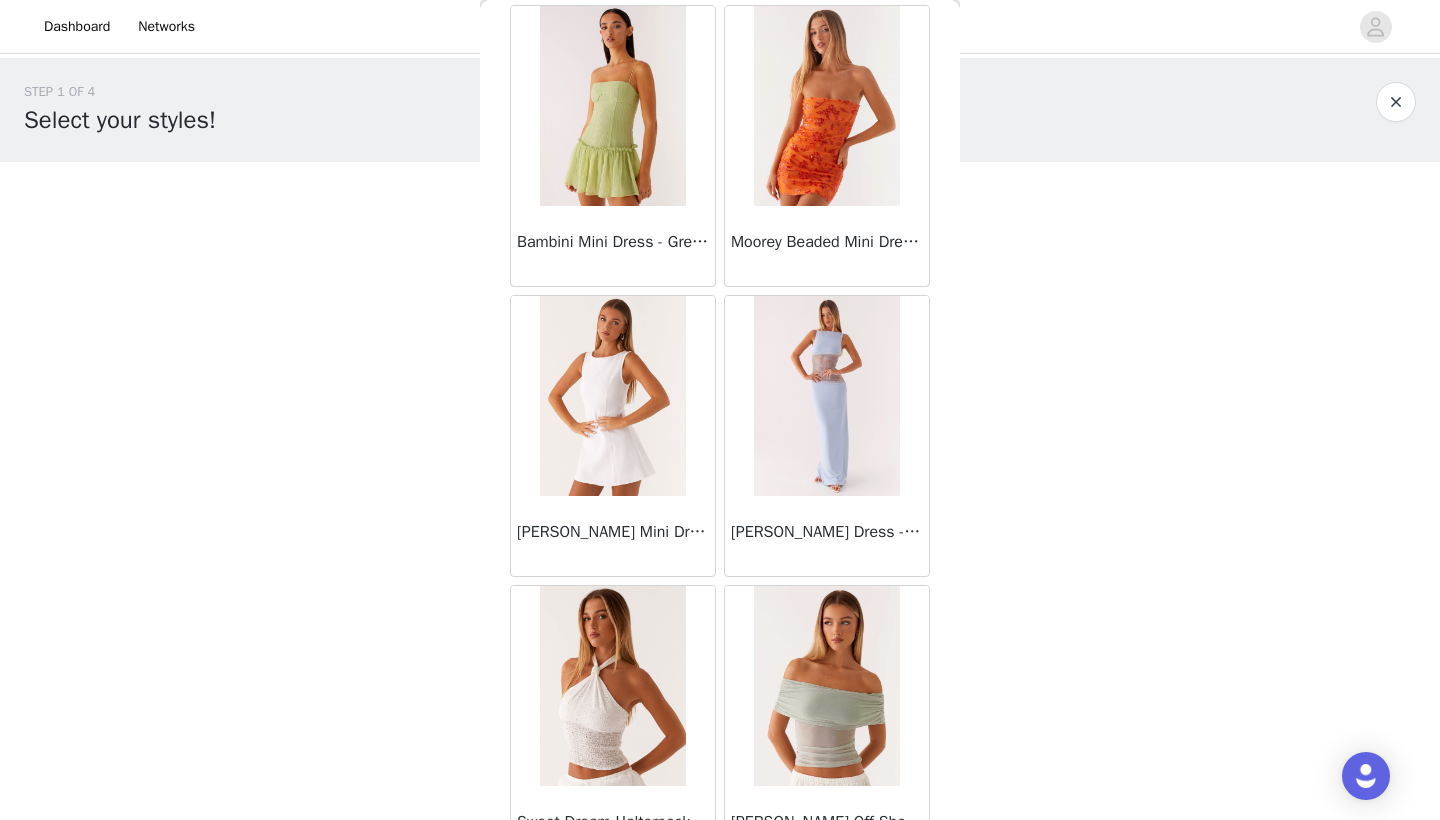 scroll, scrollTop: 66040, scrollLeft: 0, axis: vertical 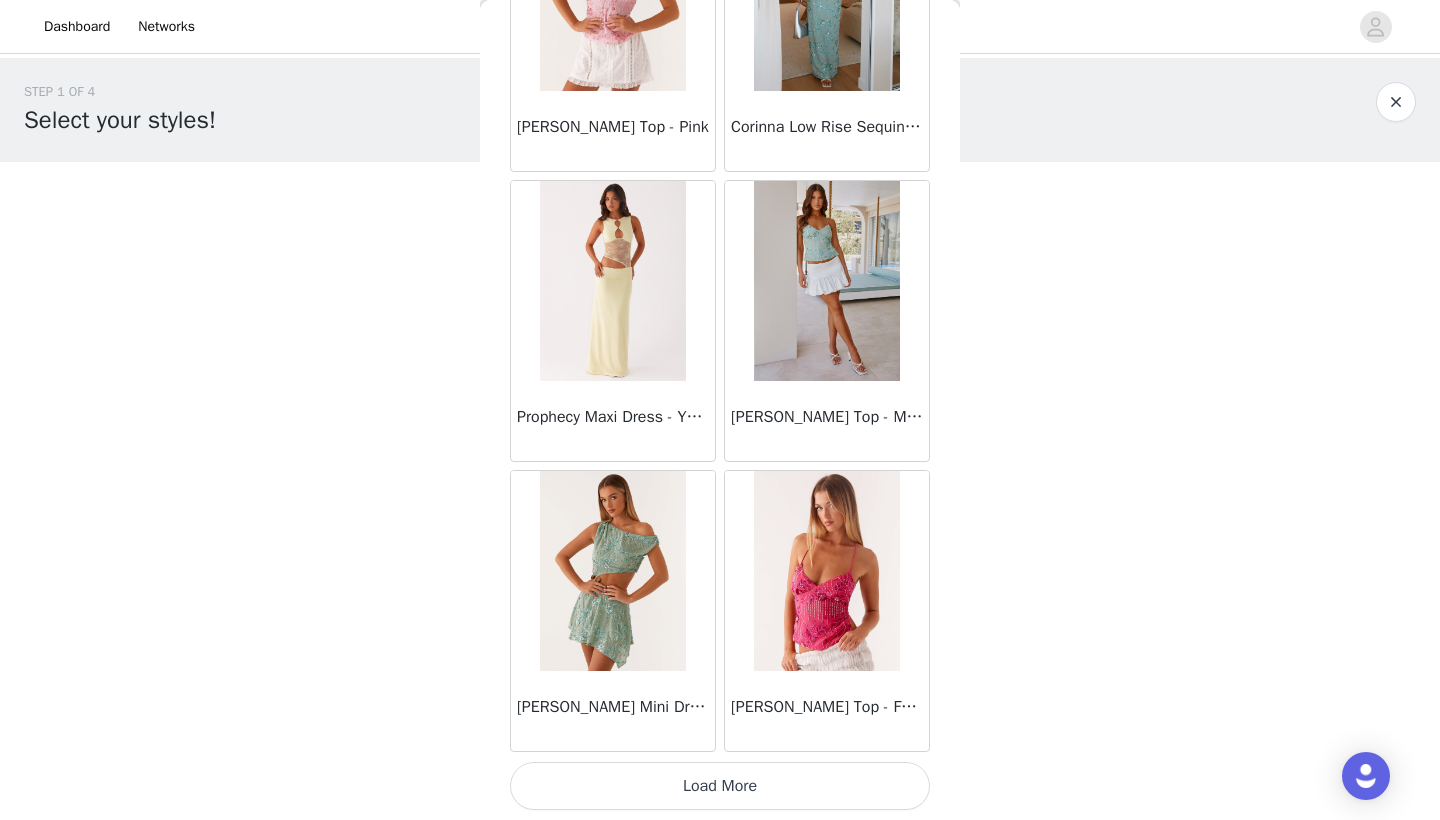 click on "Load More" at bounding box center (720, 786) 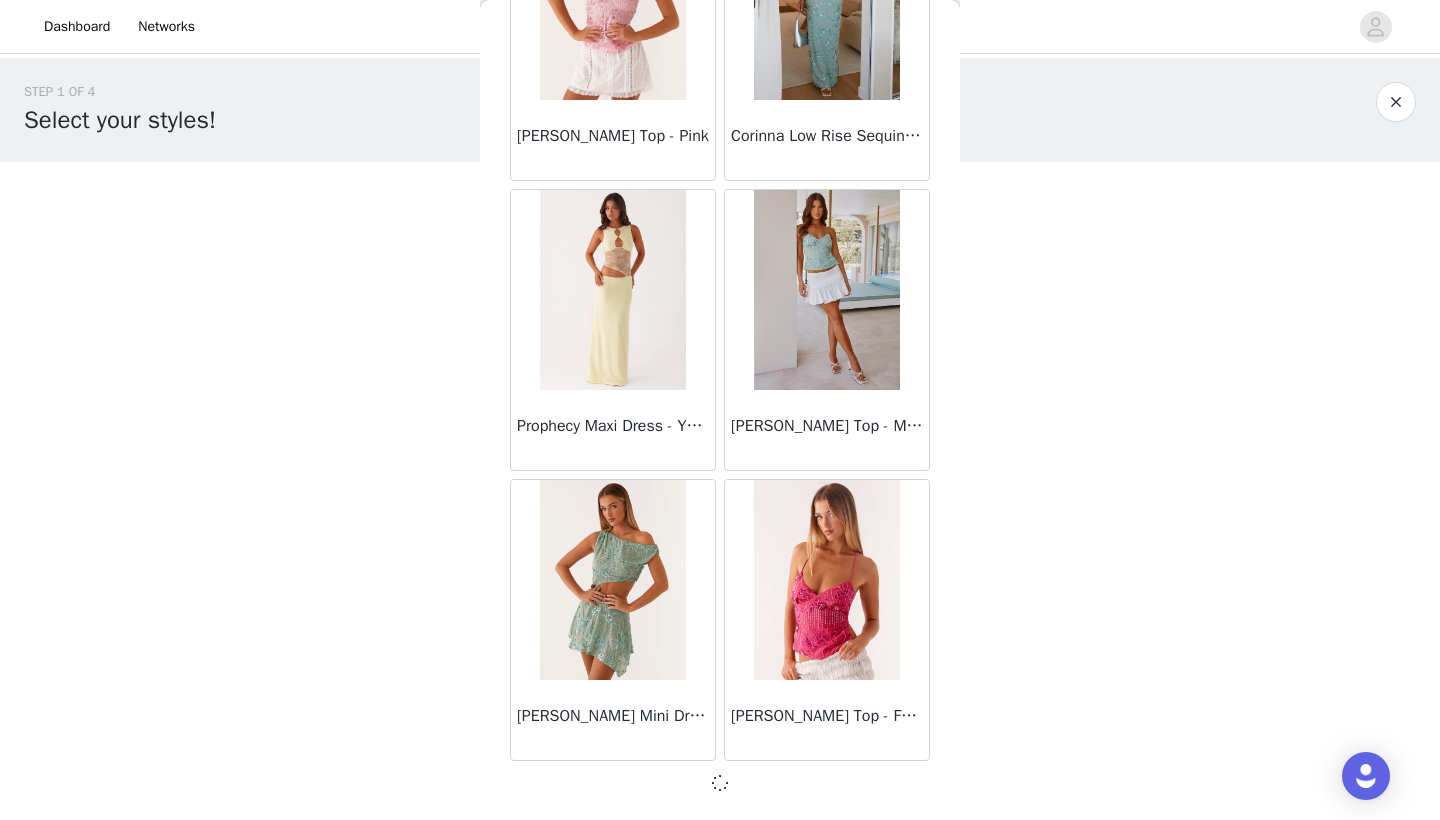 scroll, scrollTop: 66031, scrollLeft: 0, axis: vertical 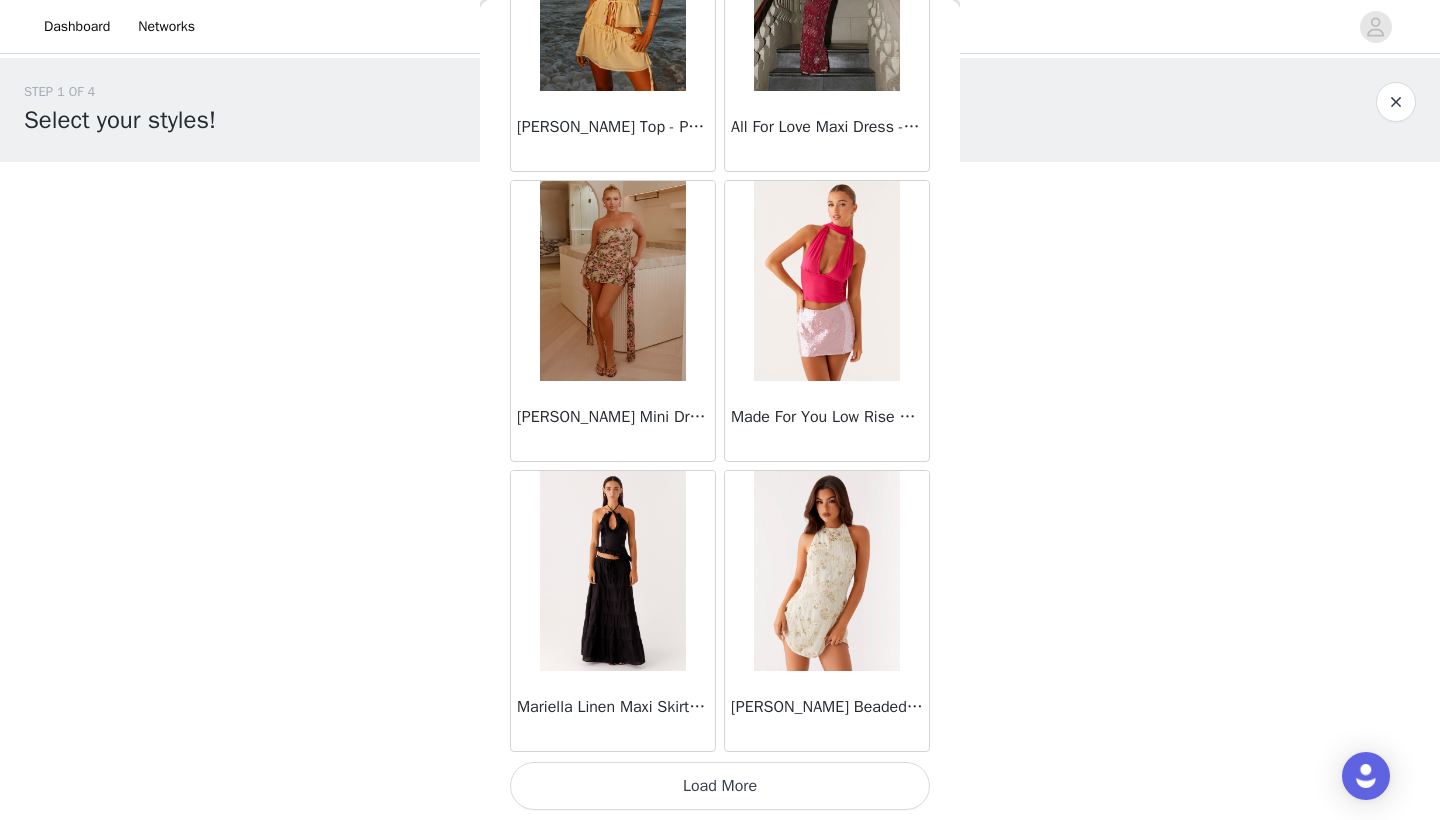 click on "Load More" at bounding box center (720, 786) 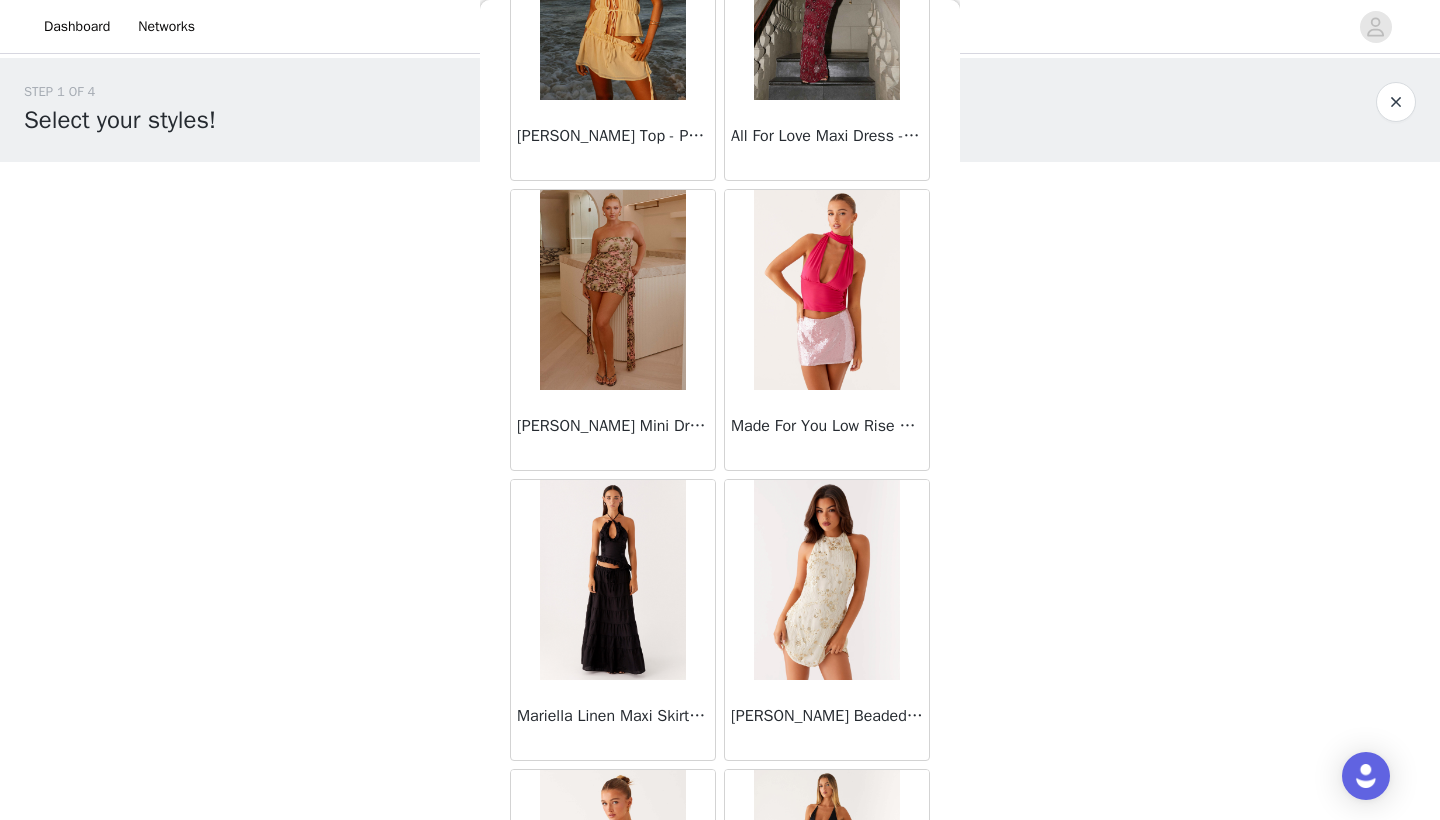 scroll, scrollTop: 0, scrollLeft: 0, axis: both 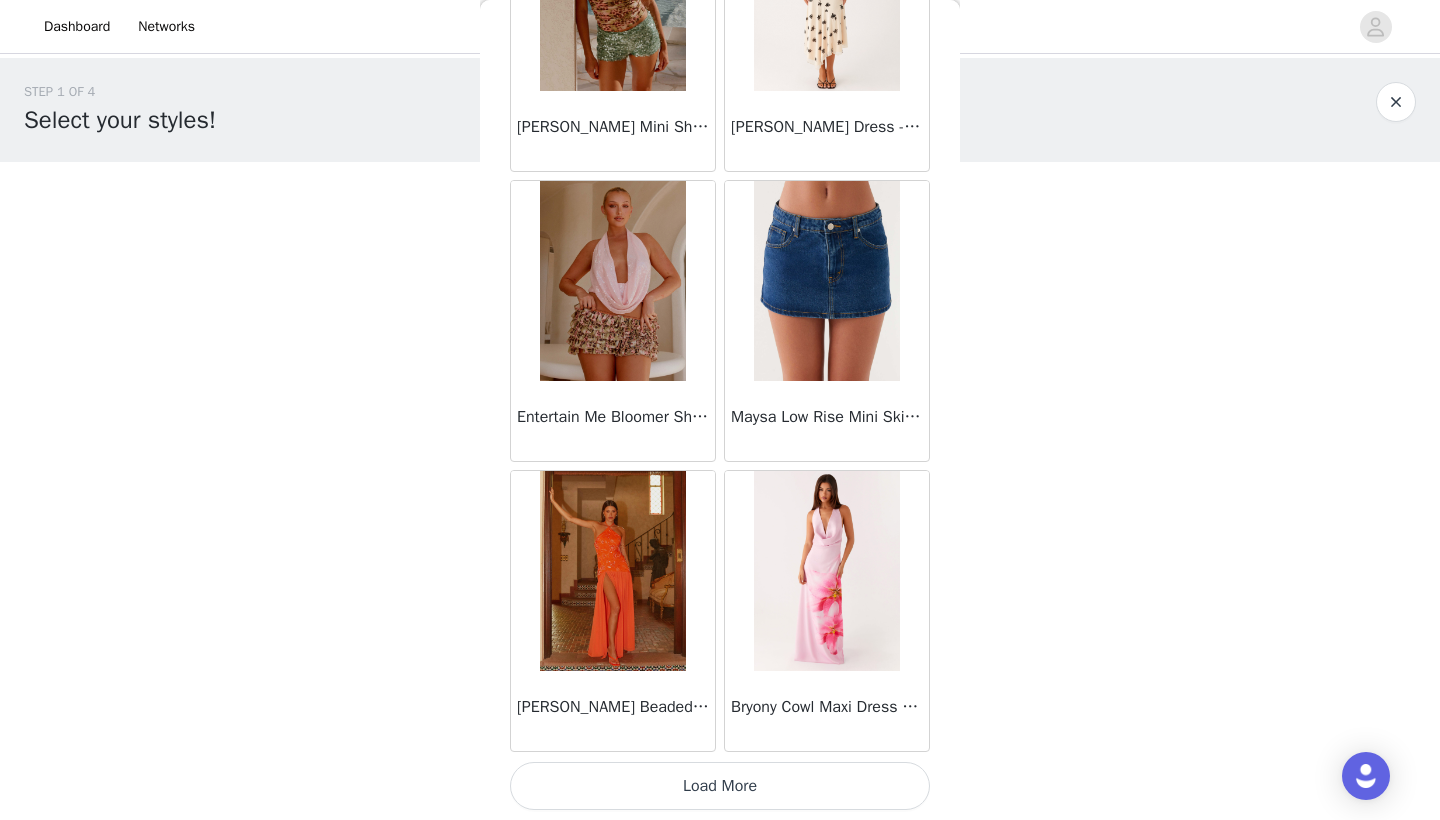 click on "Load More" at bounding box center [720, 786] 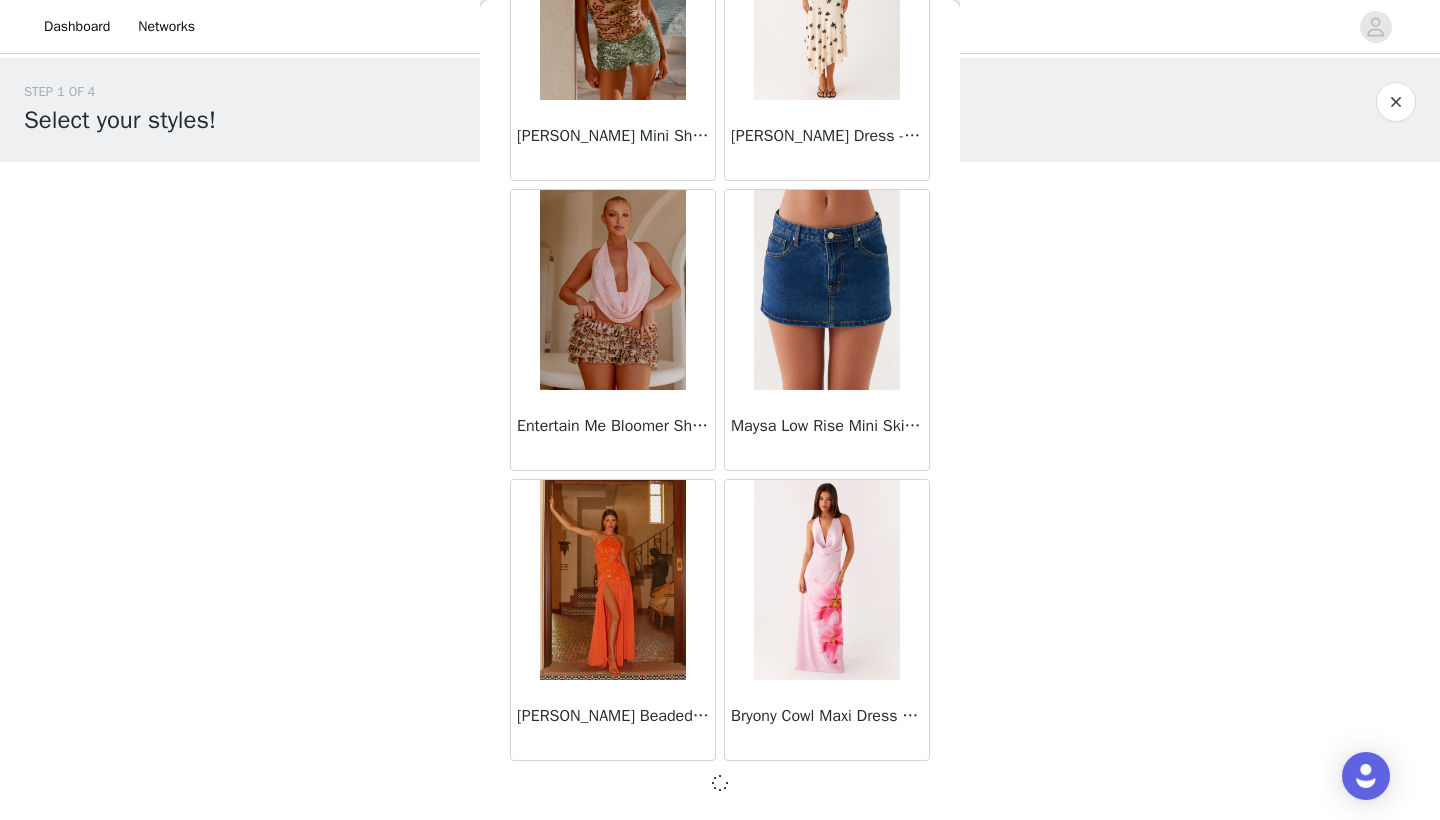 scroll, scrollTop: 71831, scrollLeft: 0, axis: vertical 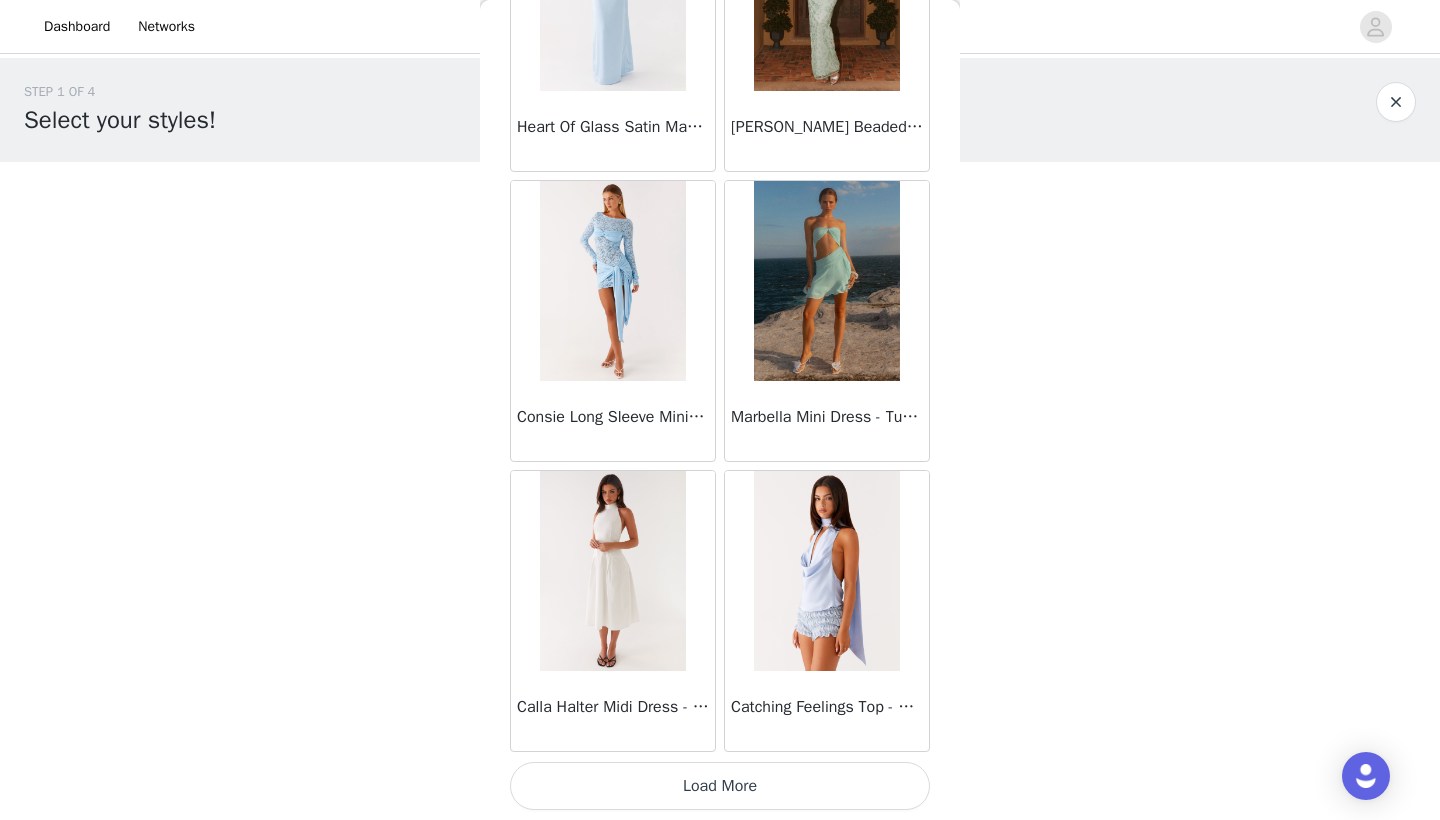 click on "Load More" at bounding box center (720, 786) 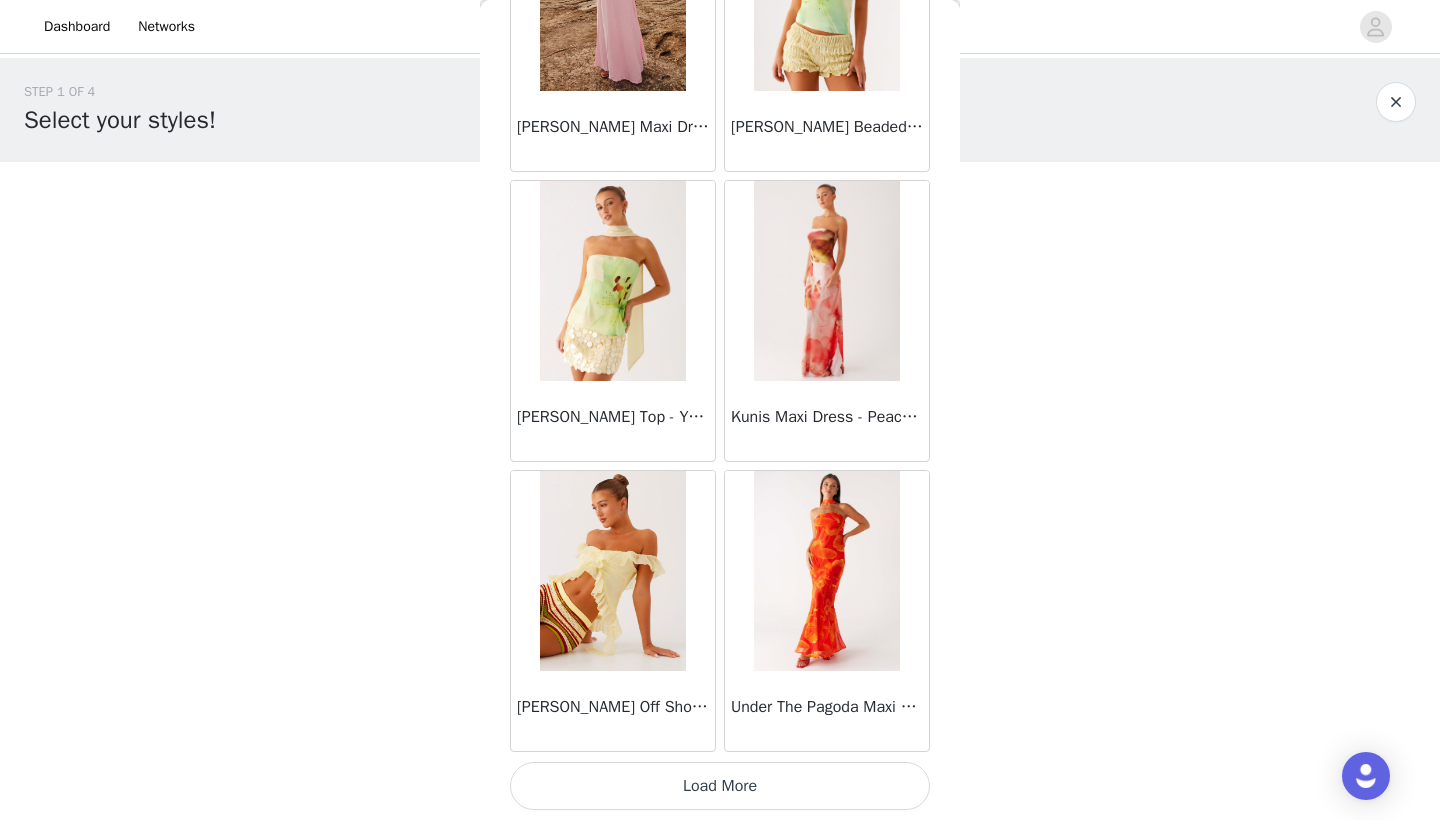 click on "Load More" at bounding box center [720, 786] 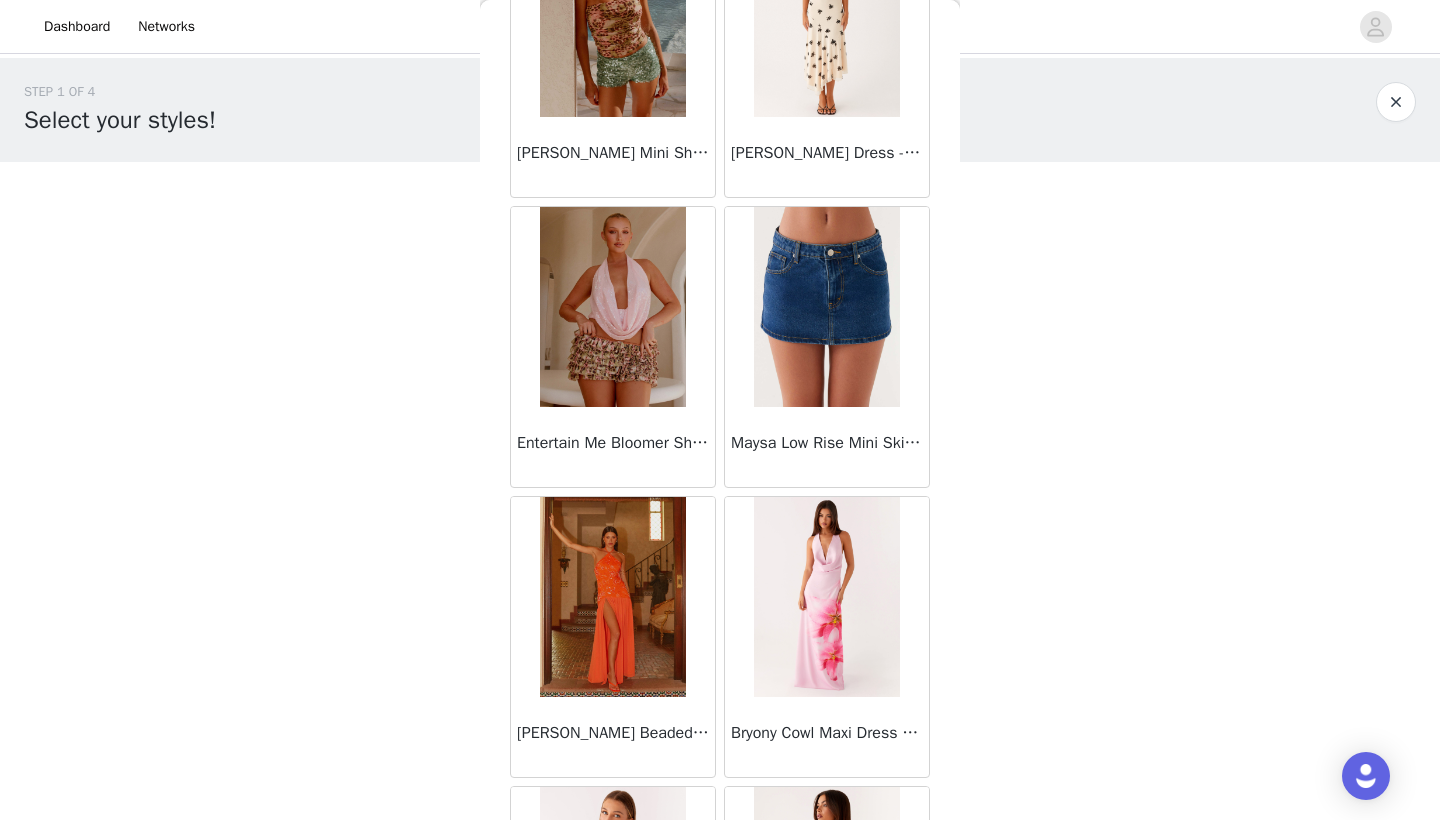 scroll, scrollTop: 71638, scrollLeft: 0, axis: vertical 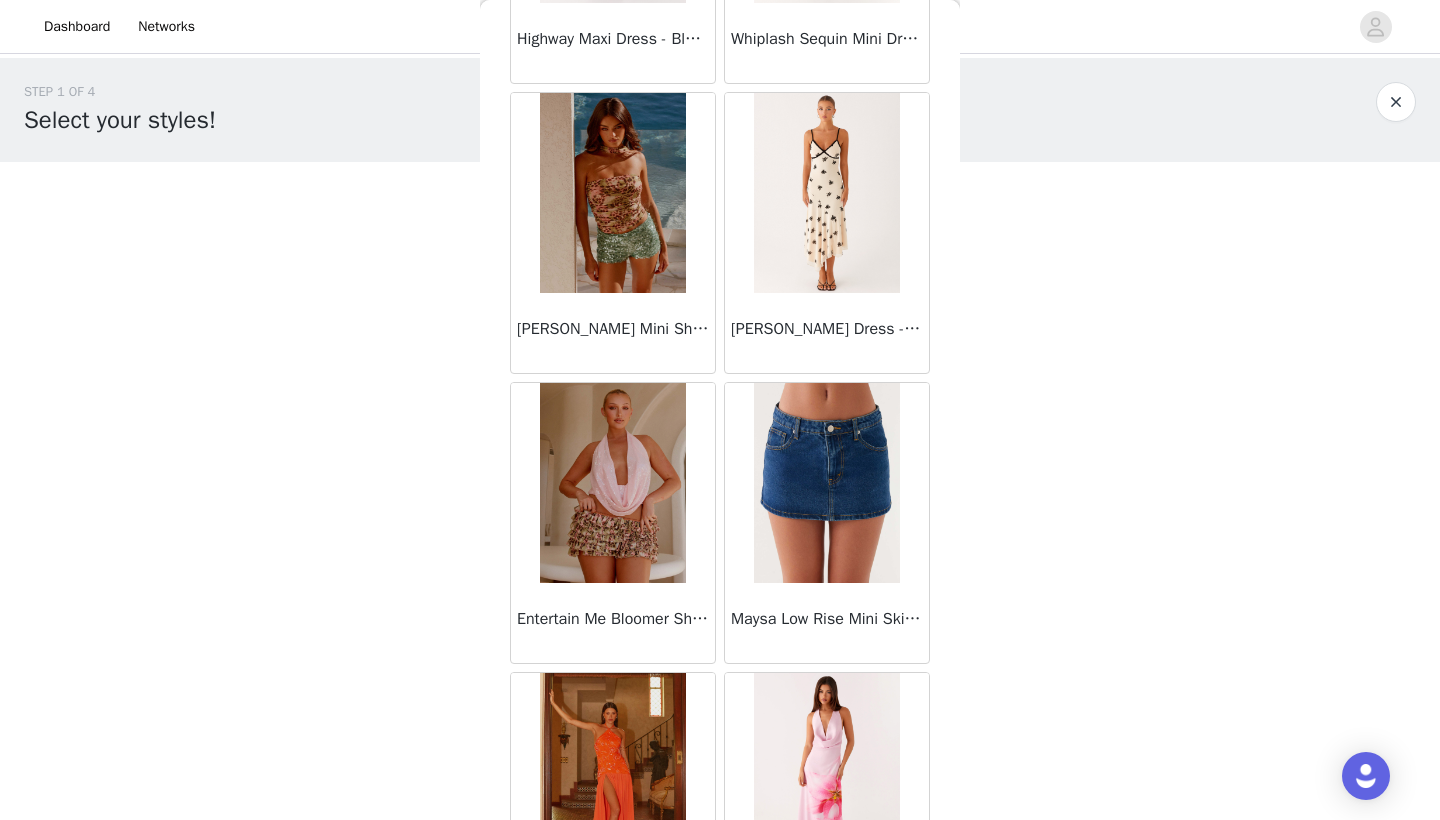 click at bounding box center [826, 483] 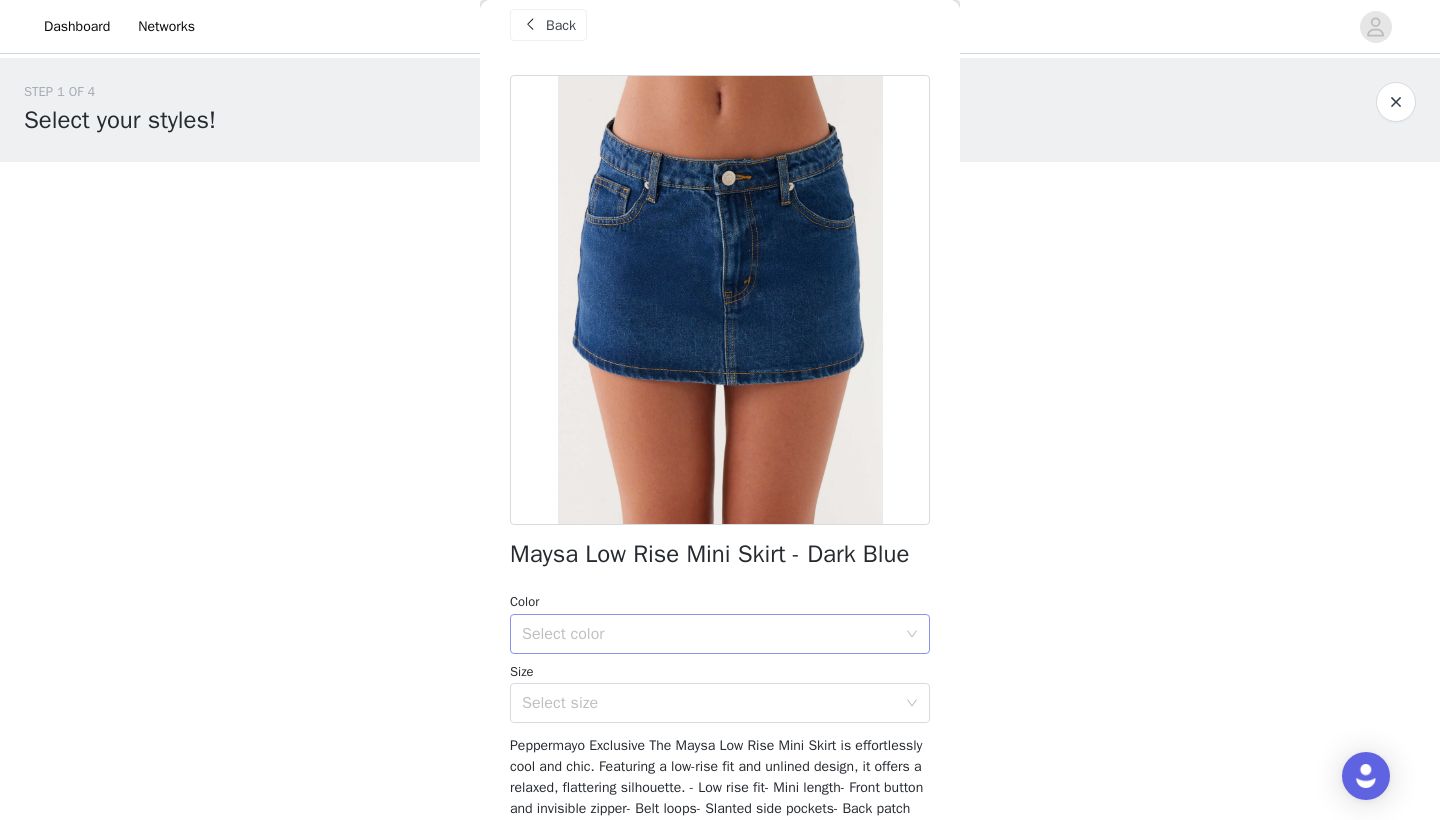 scroll, scrollTop: 26, scrollLeft: 0, axis: vertical 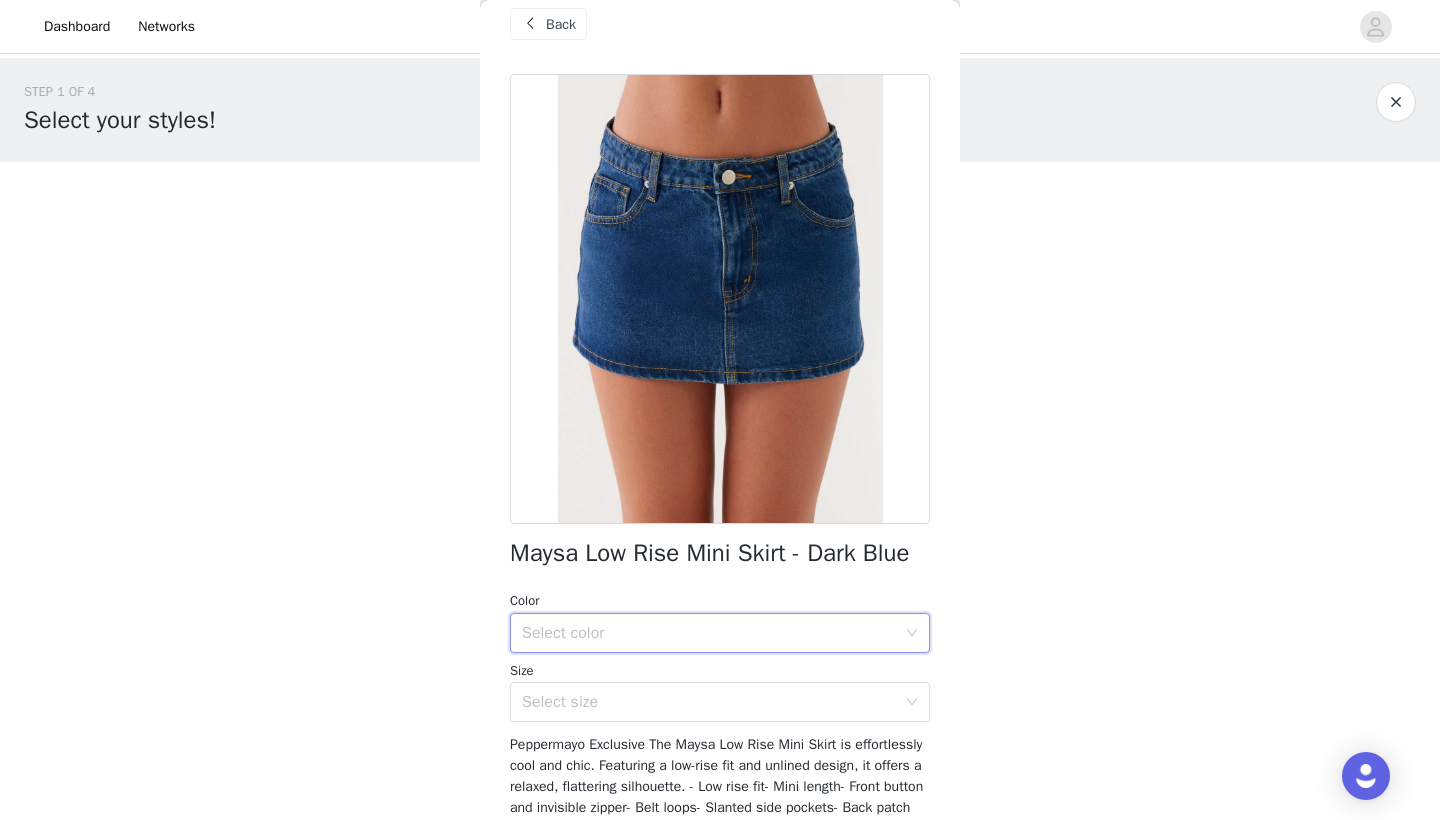 click on "Select color" at bounding box center (713, 633) 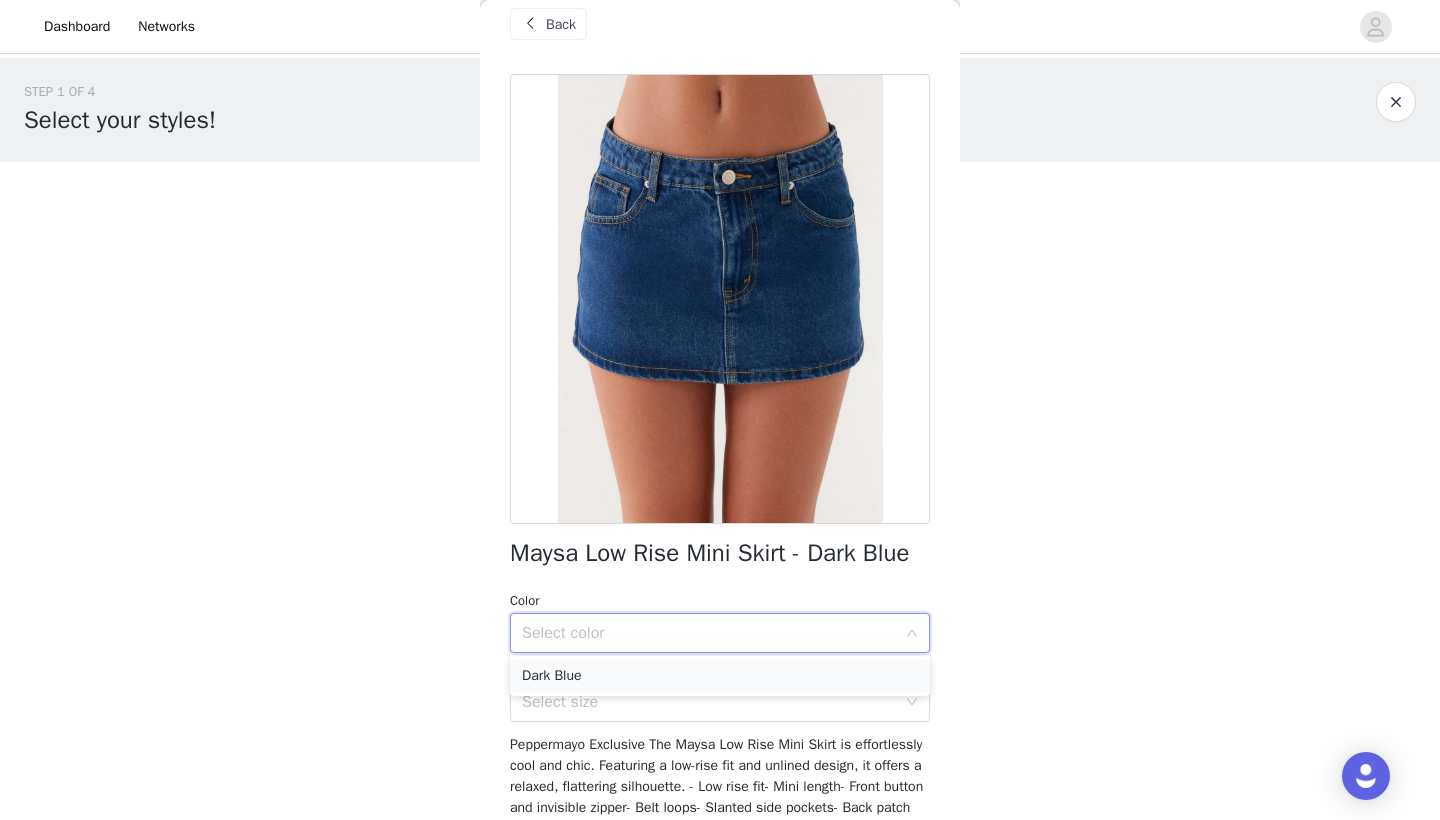 click on "Dark Blue" at bounding box center [720, 676] 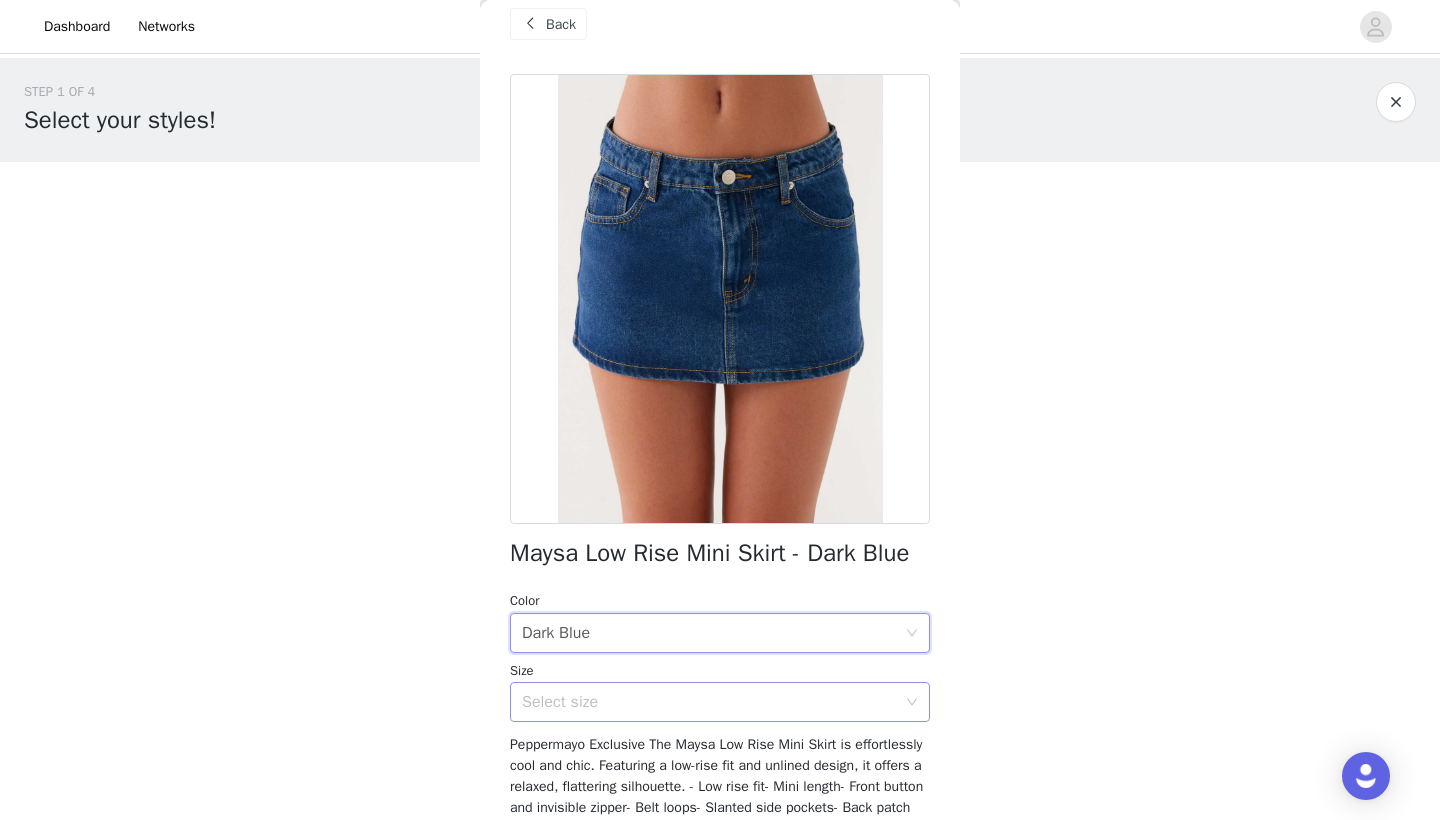click on "Select size" at bounding box center [709, 702] 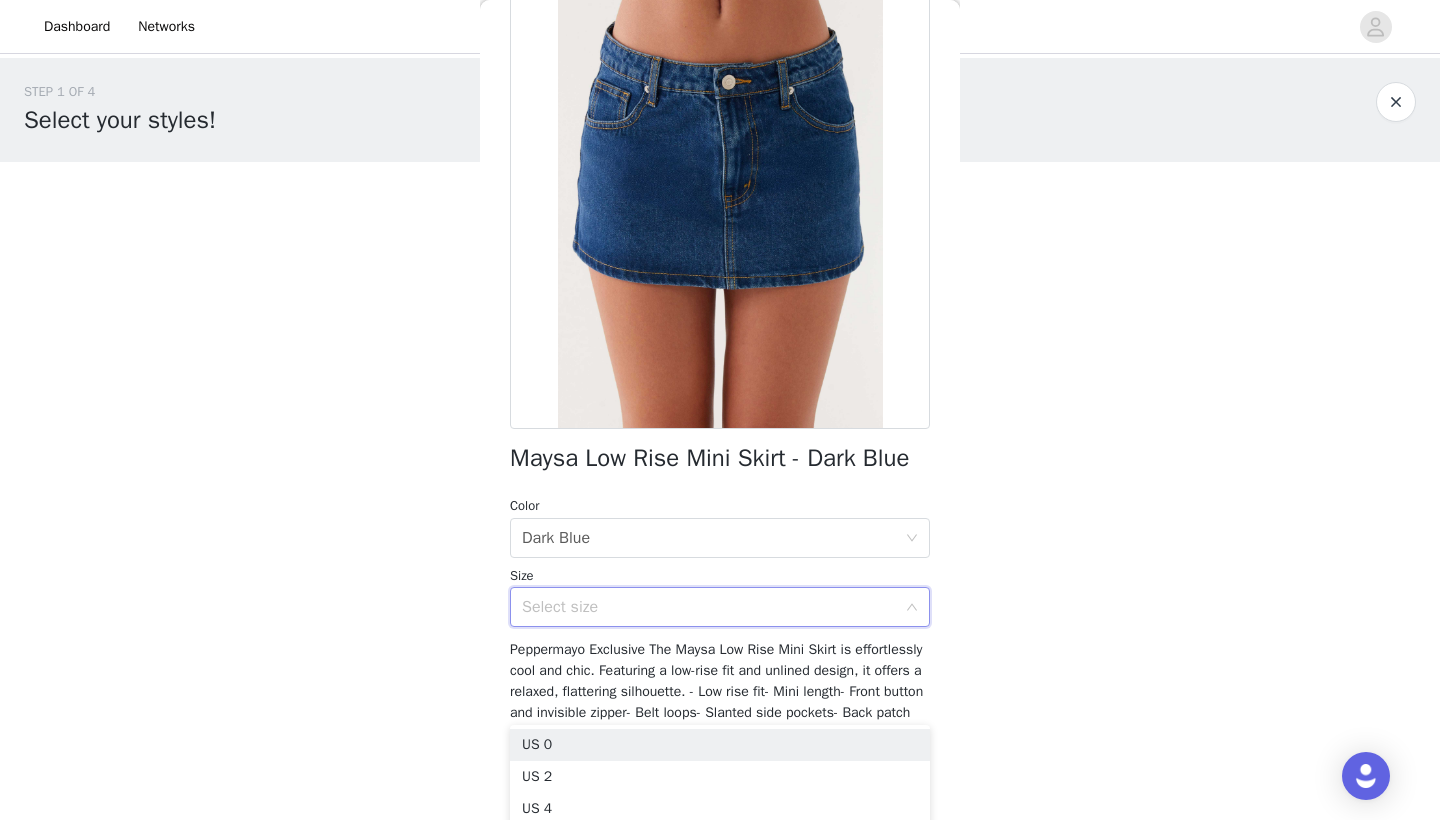 scroll, scrollTop: 156, scrollLeft: 0, axis: vertical 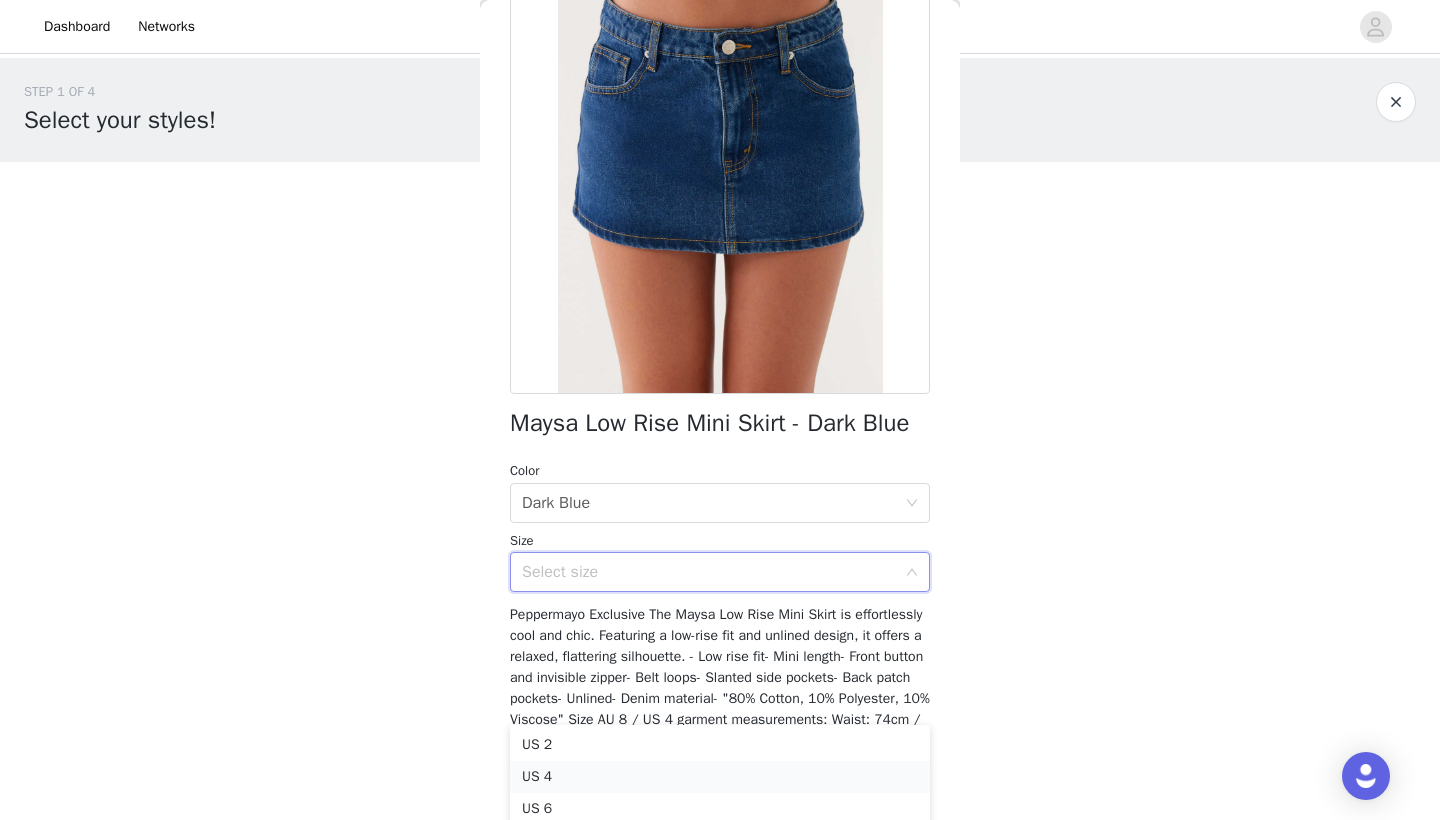 click on "US 4" at bounding box center (720, 777) 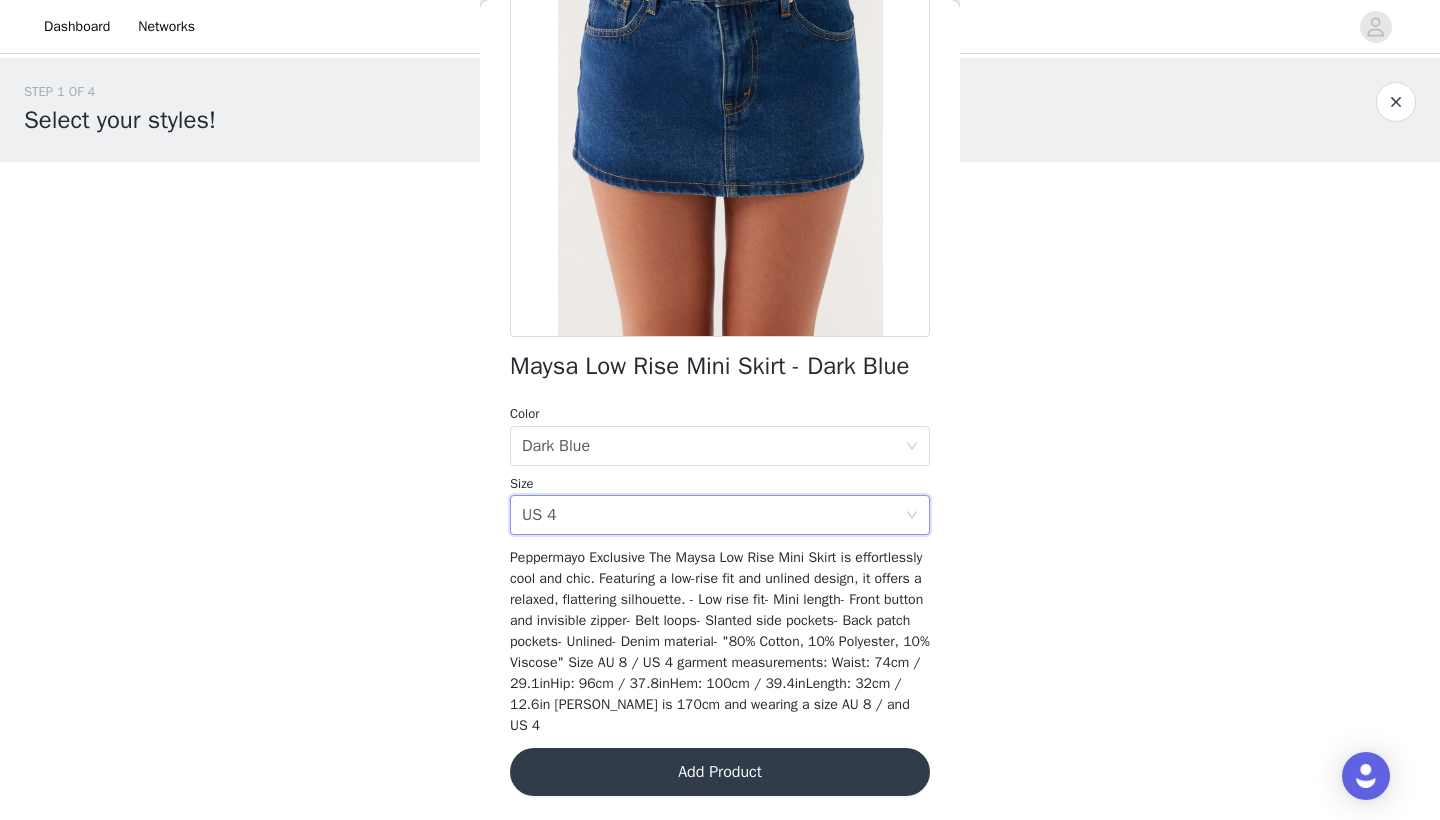 scroll, scrollTop: 212, scrollLeft: 0, axis: vertical 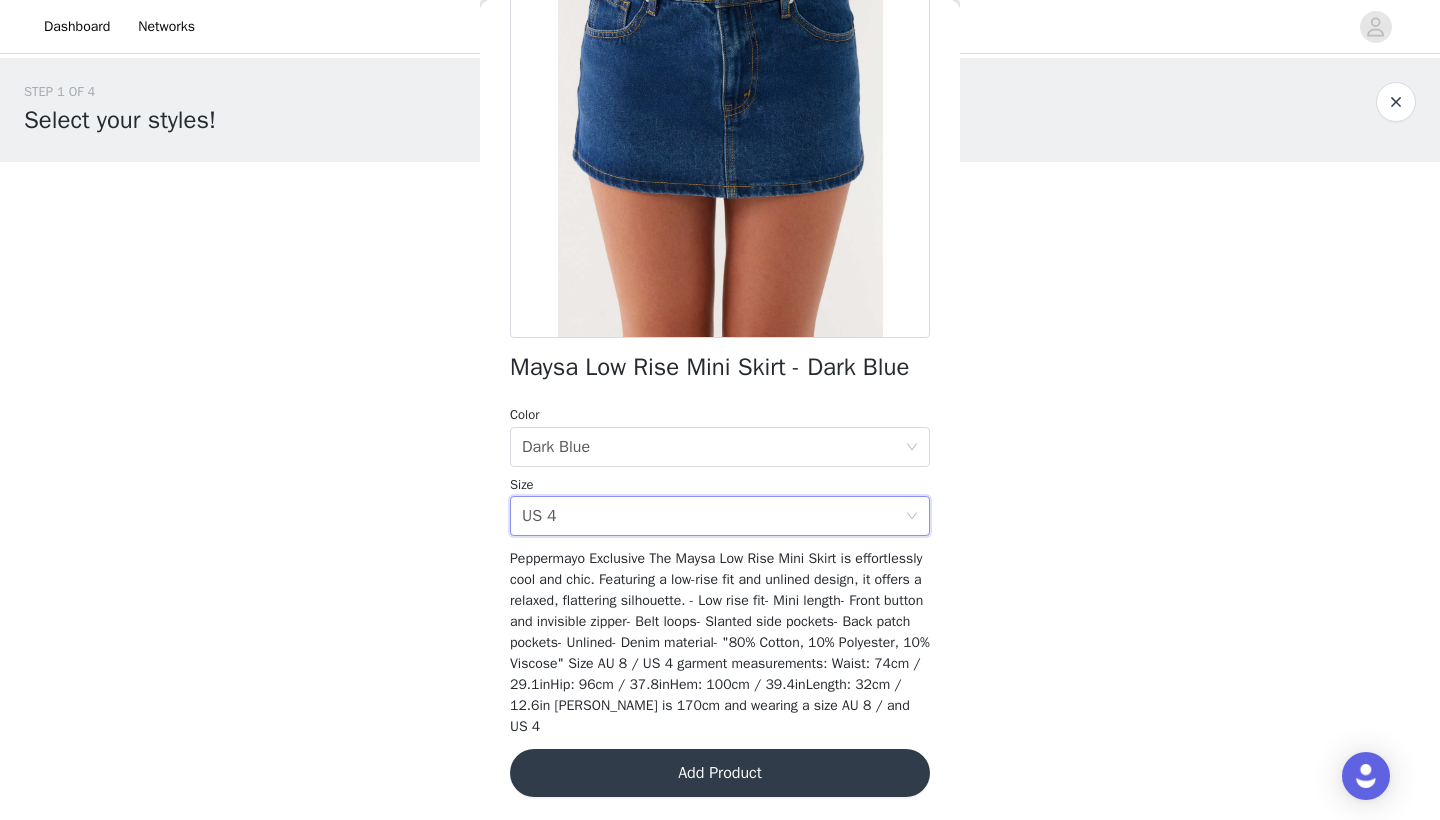 click on "Add Product" at bounding box center [720, 773] 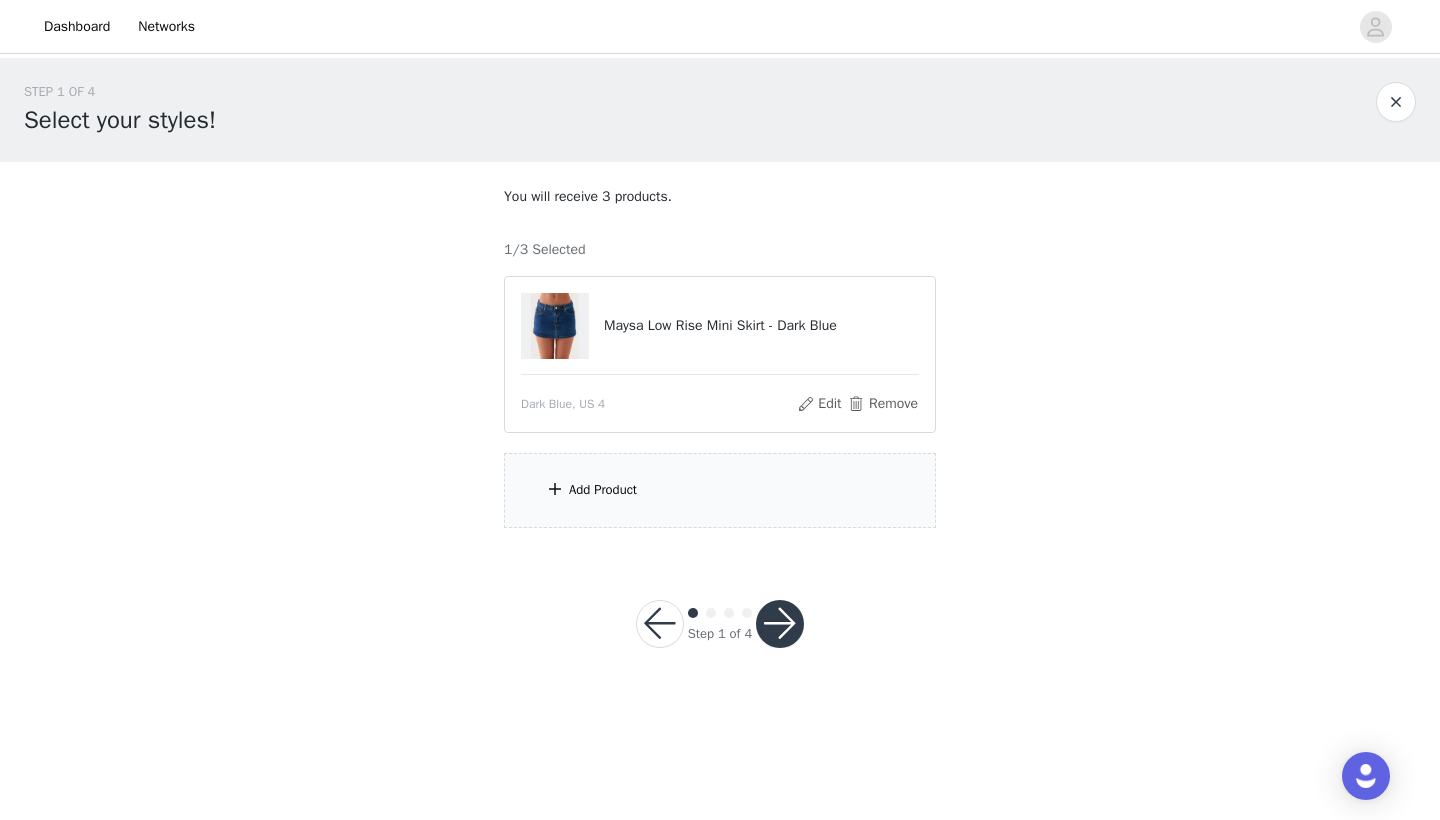 click on "Add Product" at bounding box center (720, 490) 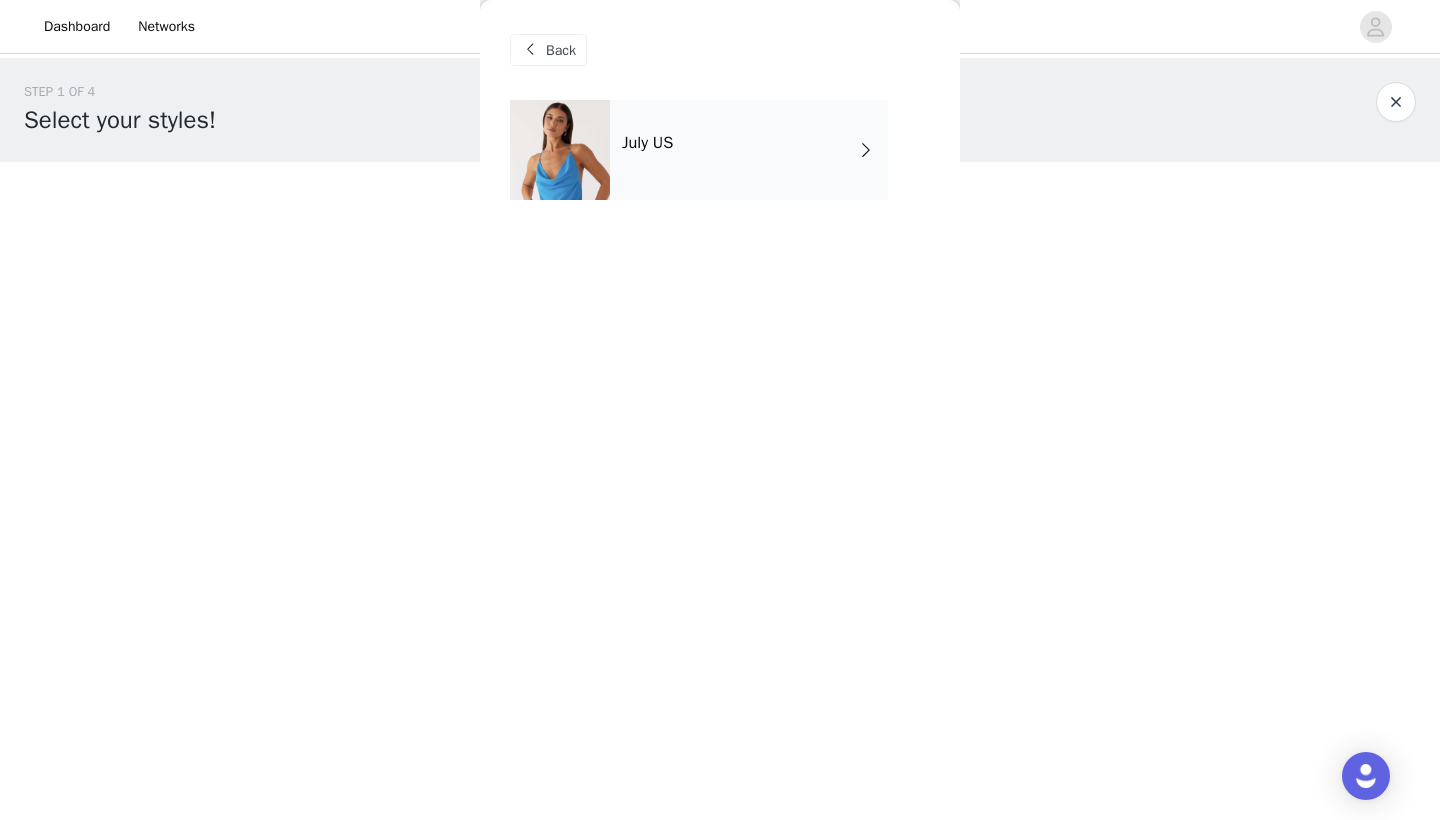 click on "July US" at bounding box center [749, 150] 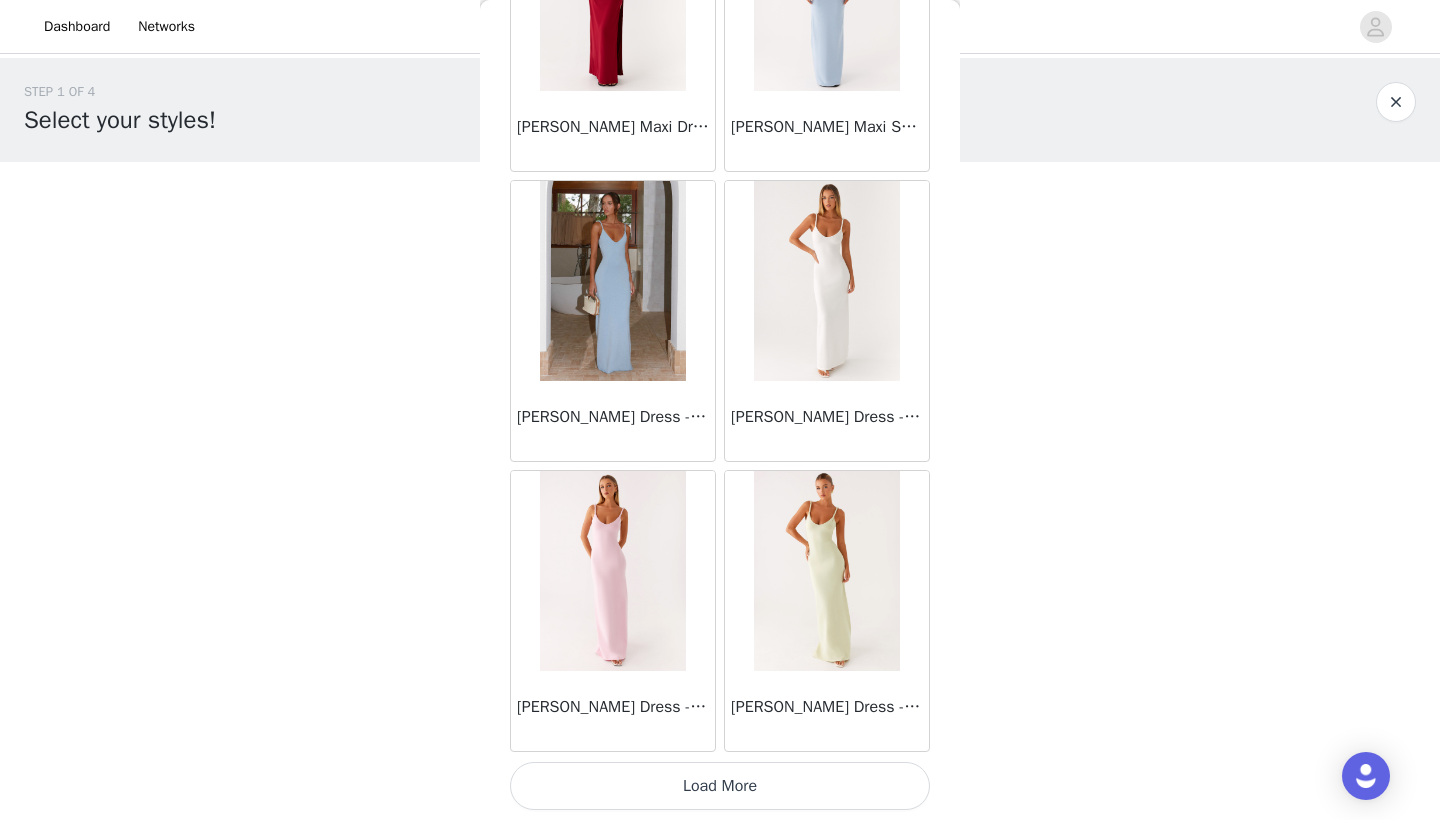 click on "Load More" at bounding box center (720, 786) 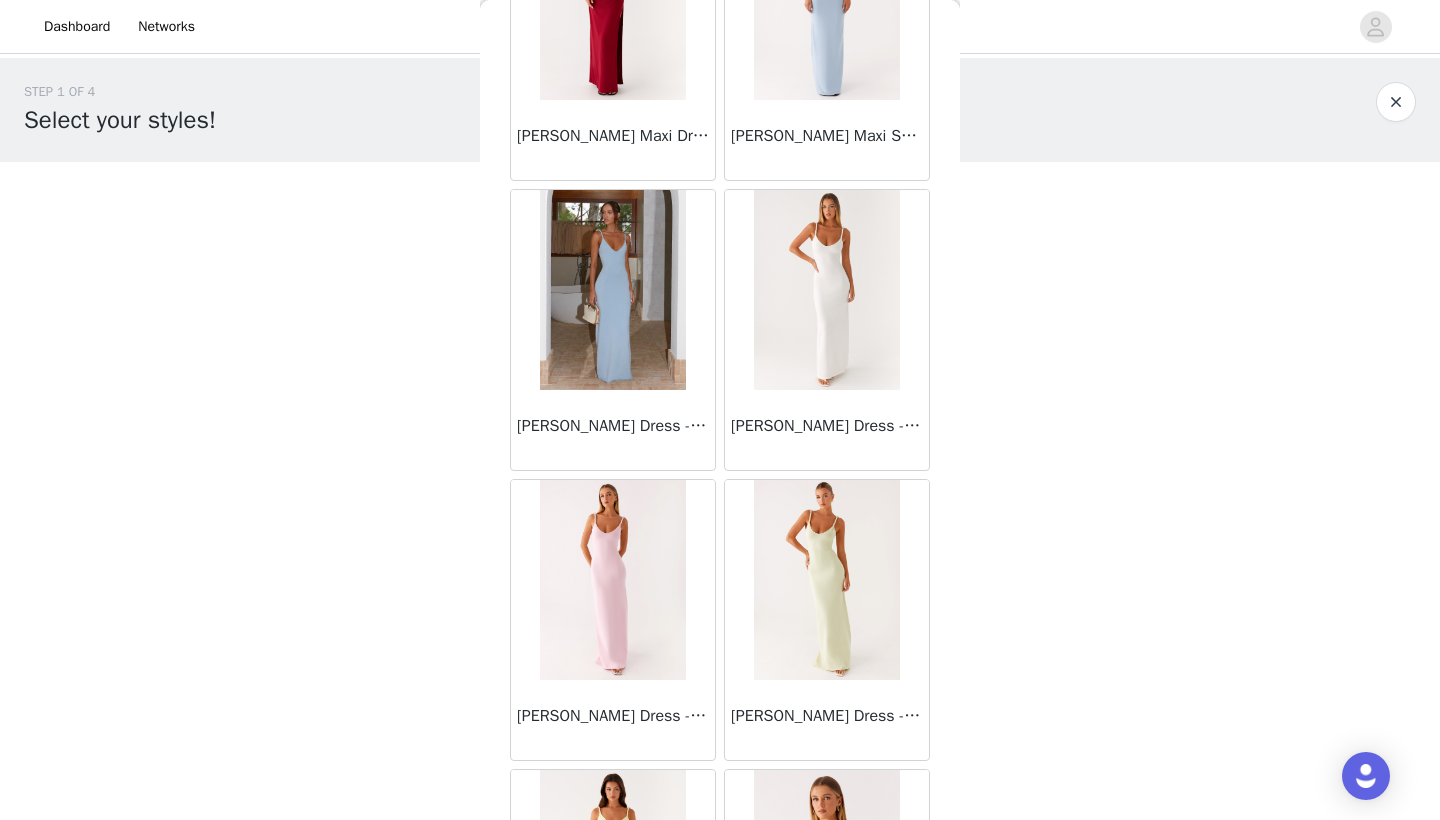 scroll, scrollTop: 0, scrollLeft: 0, axis: both 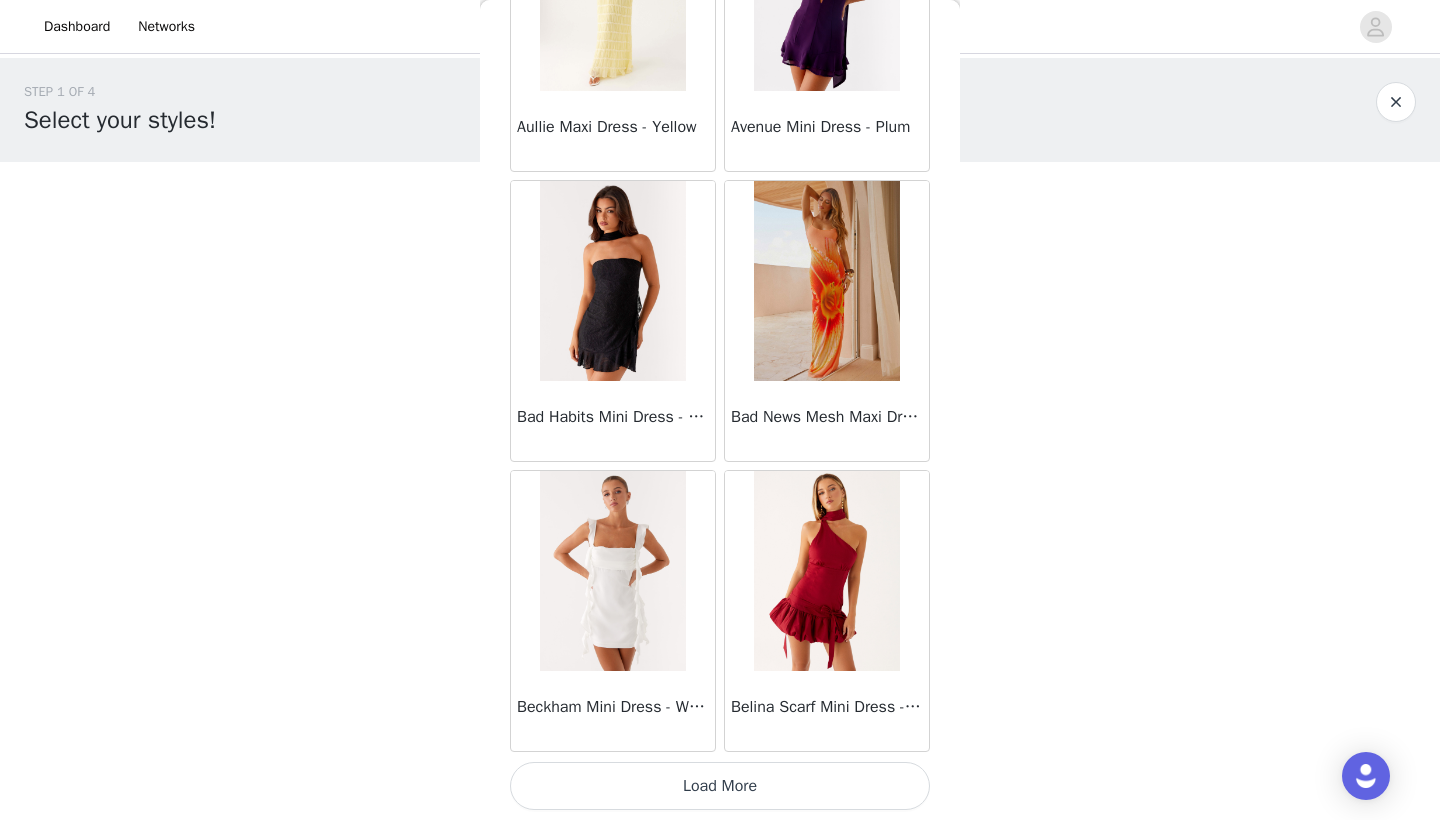 click on "Load More" at bounding box center [720, 786] 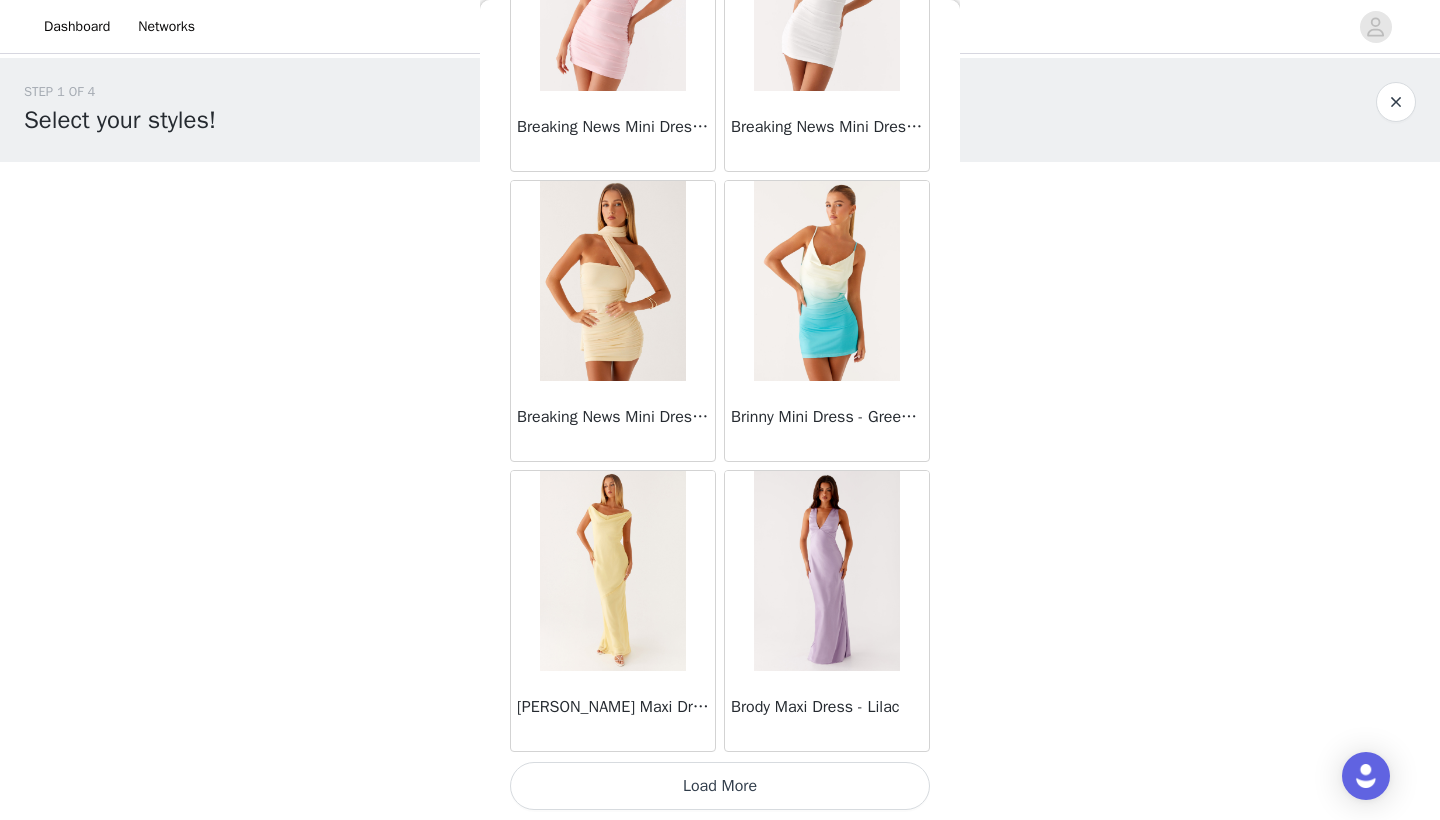 scroll, scrollTop: 8040, scrollLeft: 0, axis: vertical 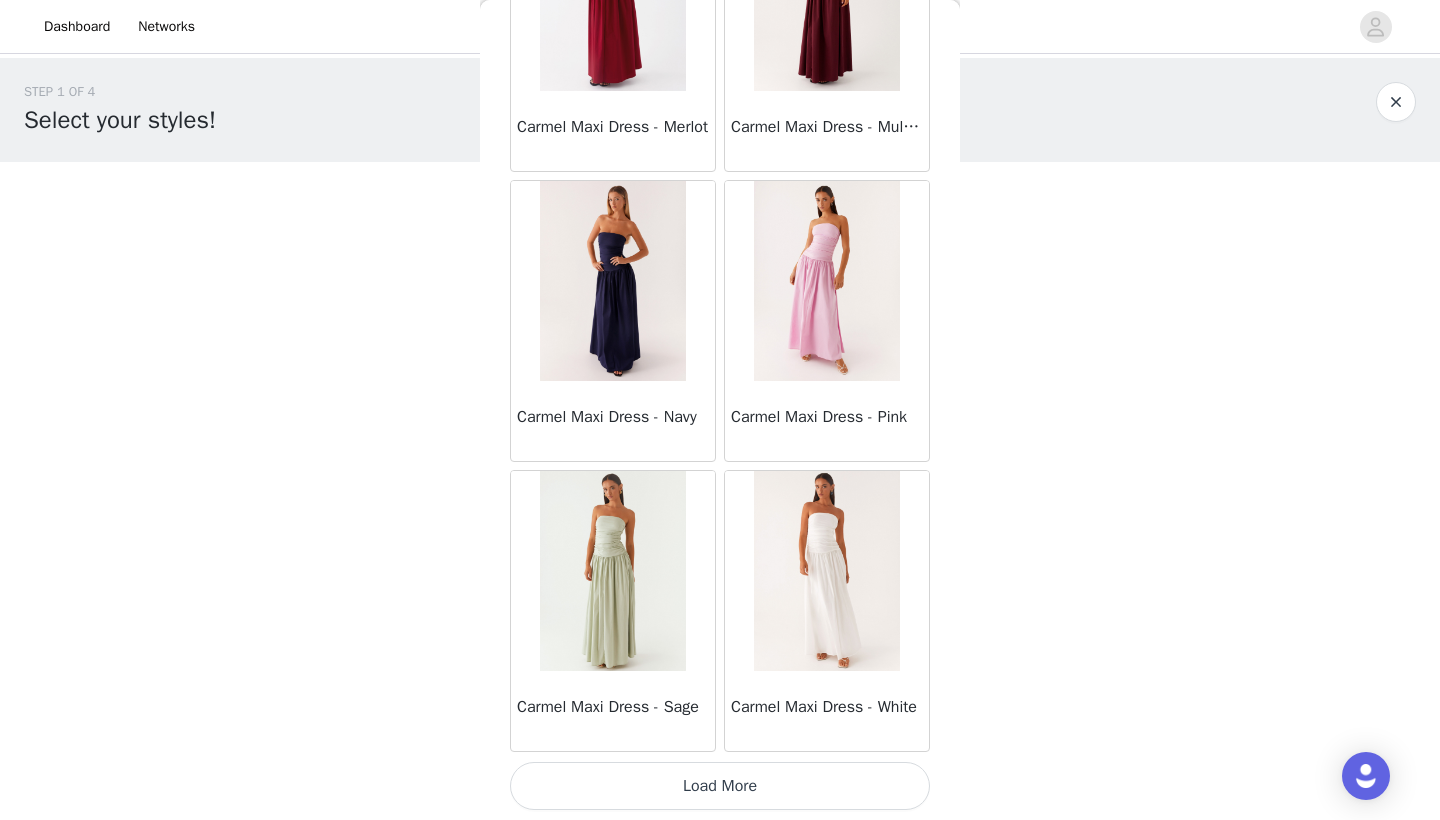 click on "Load More" at bounding box center [720, 786] 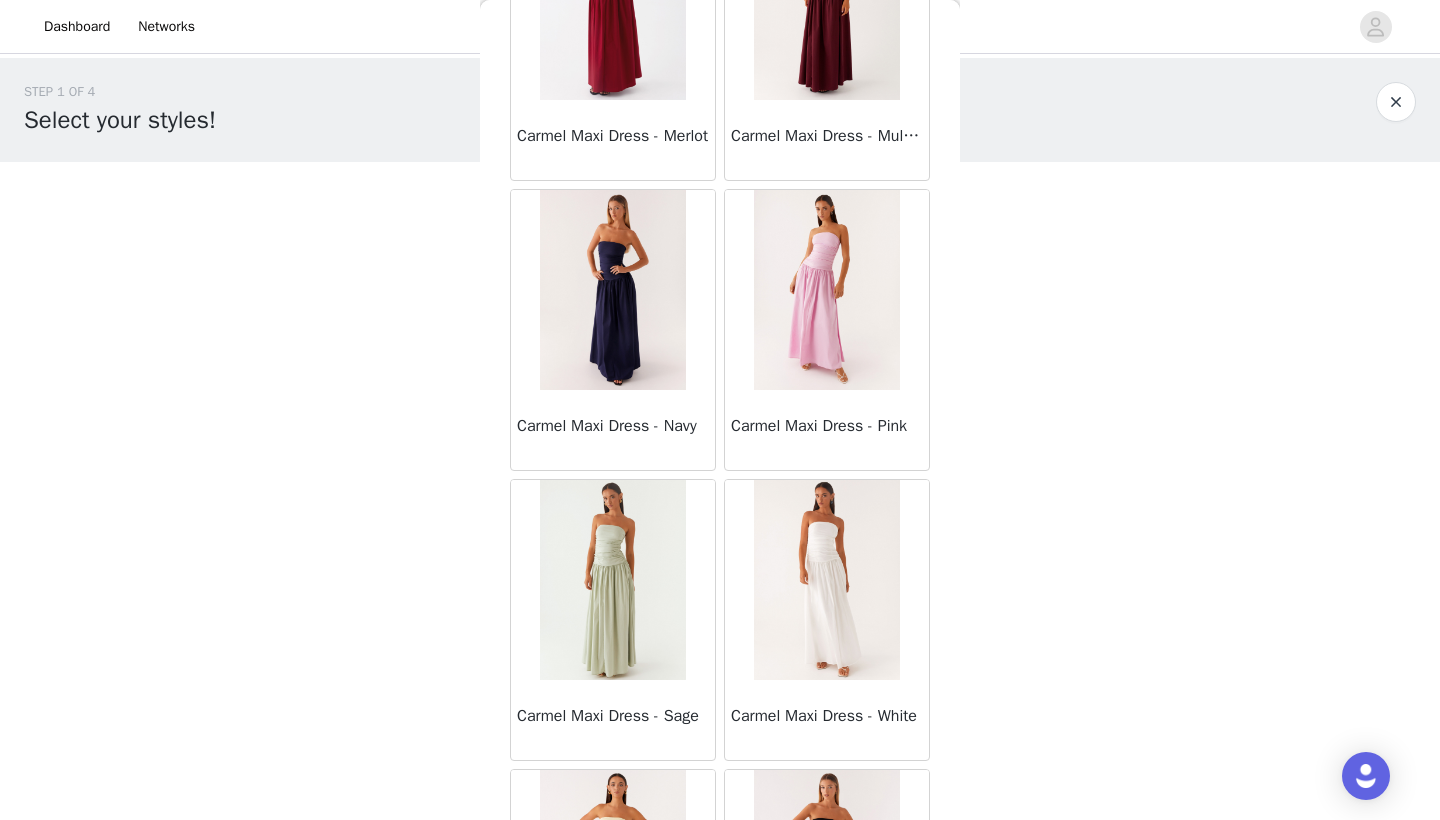 scroll, scrollTop: 11014, scrollLeft: 0, axis: vertical 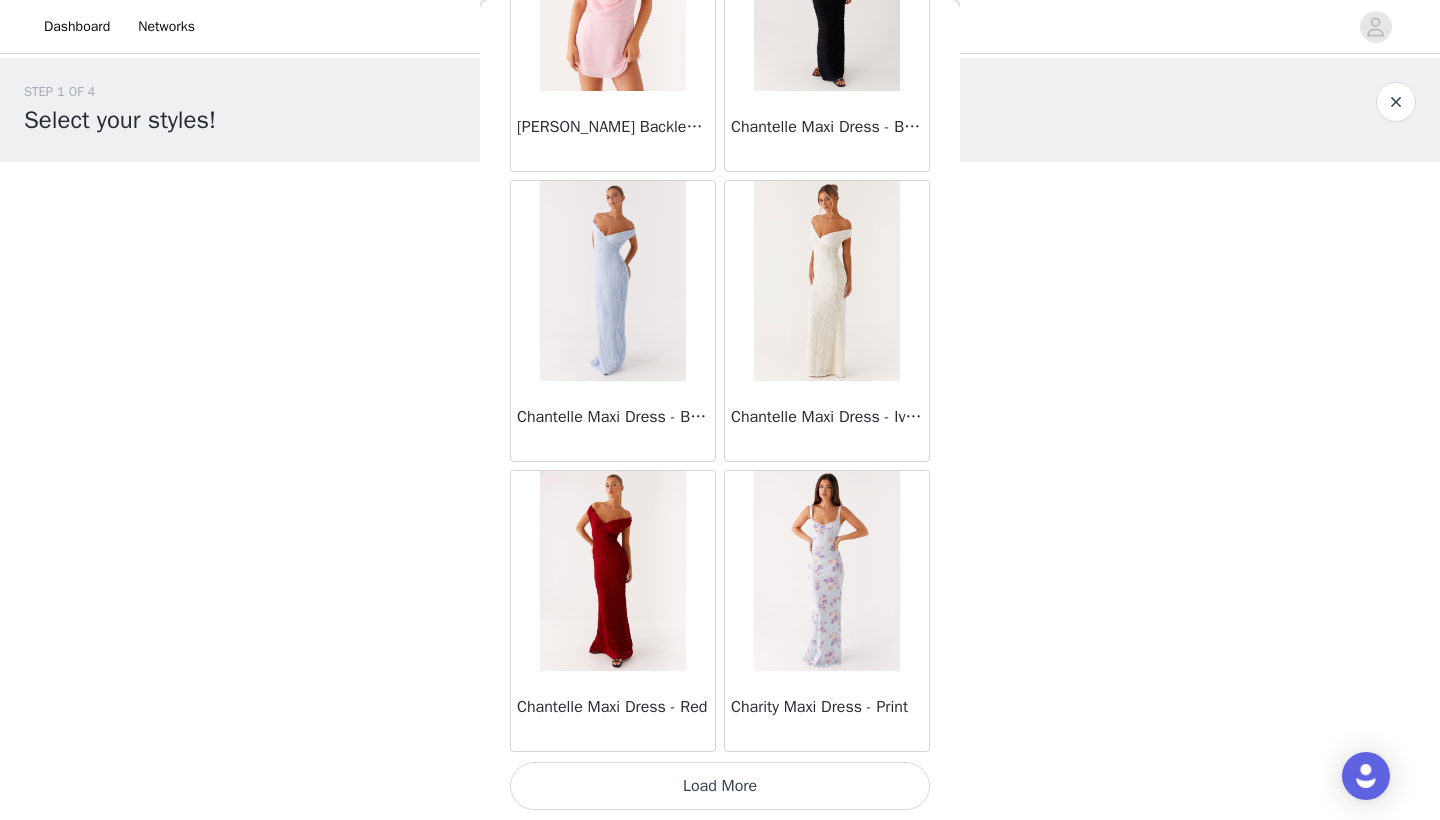 click on "Load More" at bounding box center [720, 786] 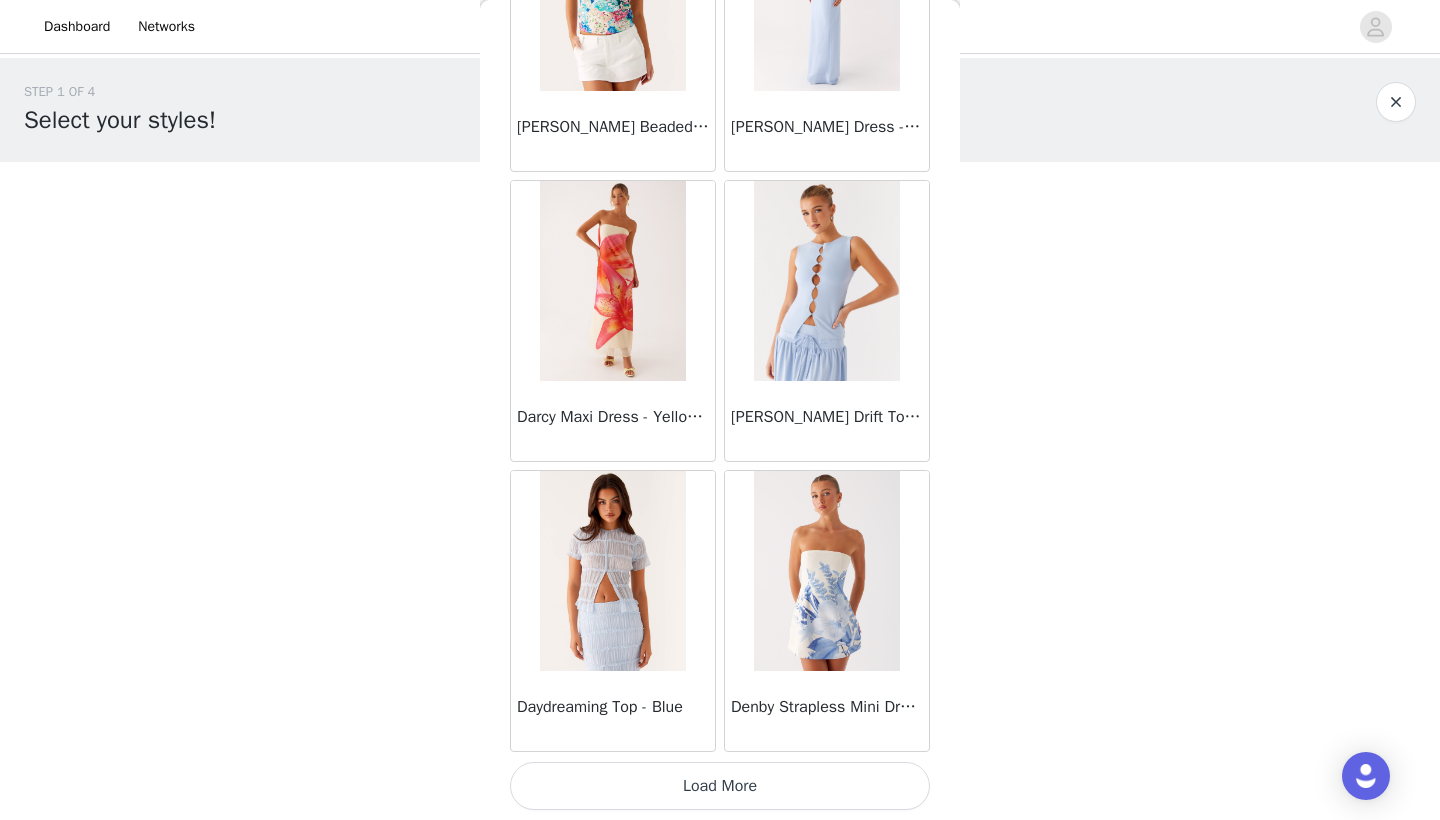 scroll, scrollTop: 16740, scrollLeft: 0, axis: vertical 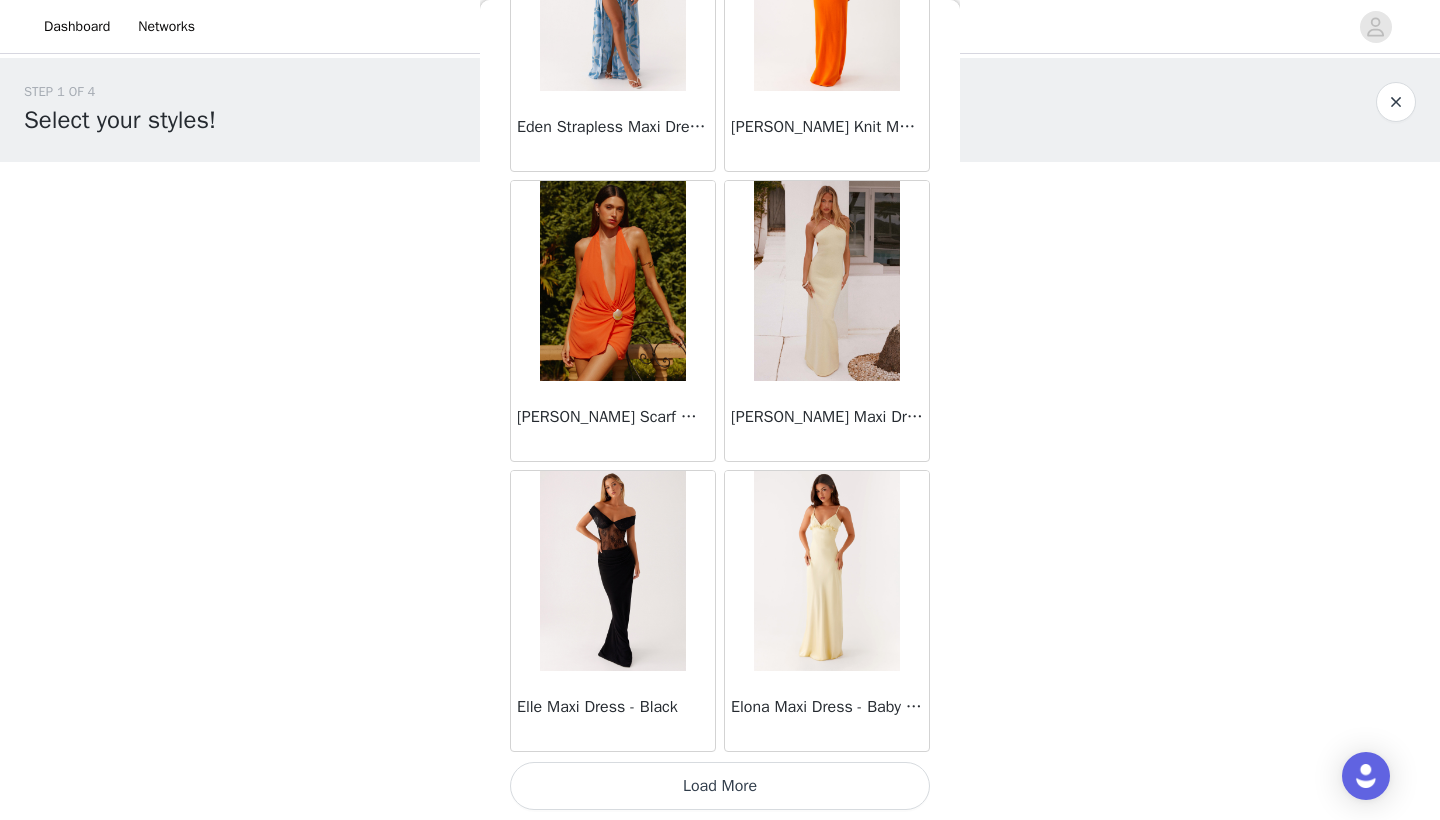 click on "Load More" at bounding box center [720, 786] 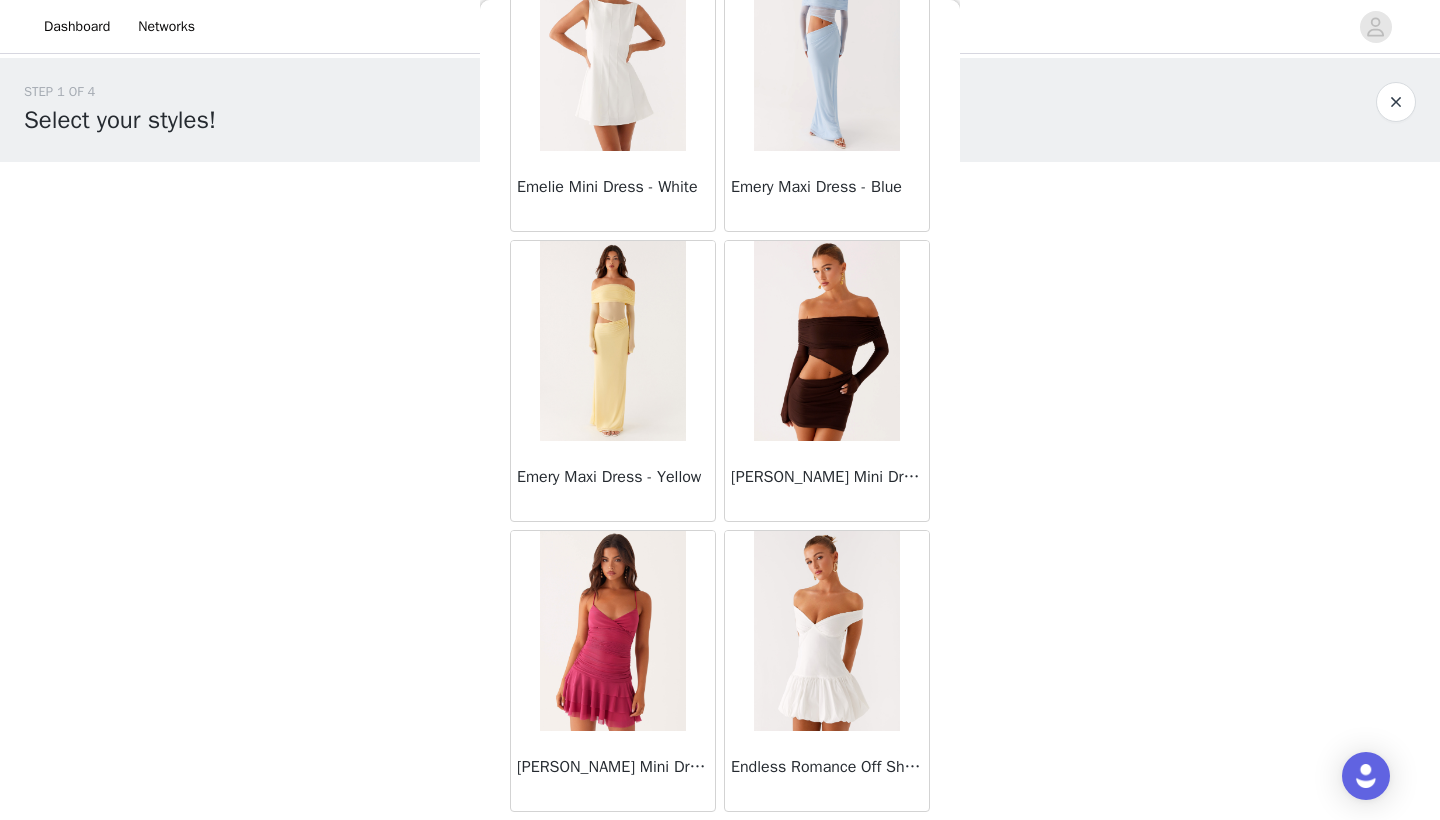 scroll, scrollTop: 21028, scrollLeft: 0, axis: vertical 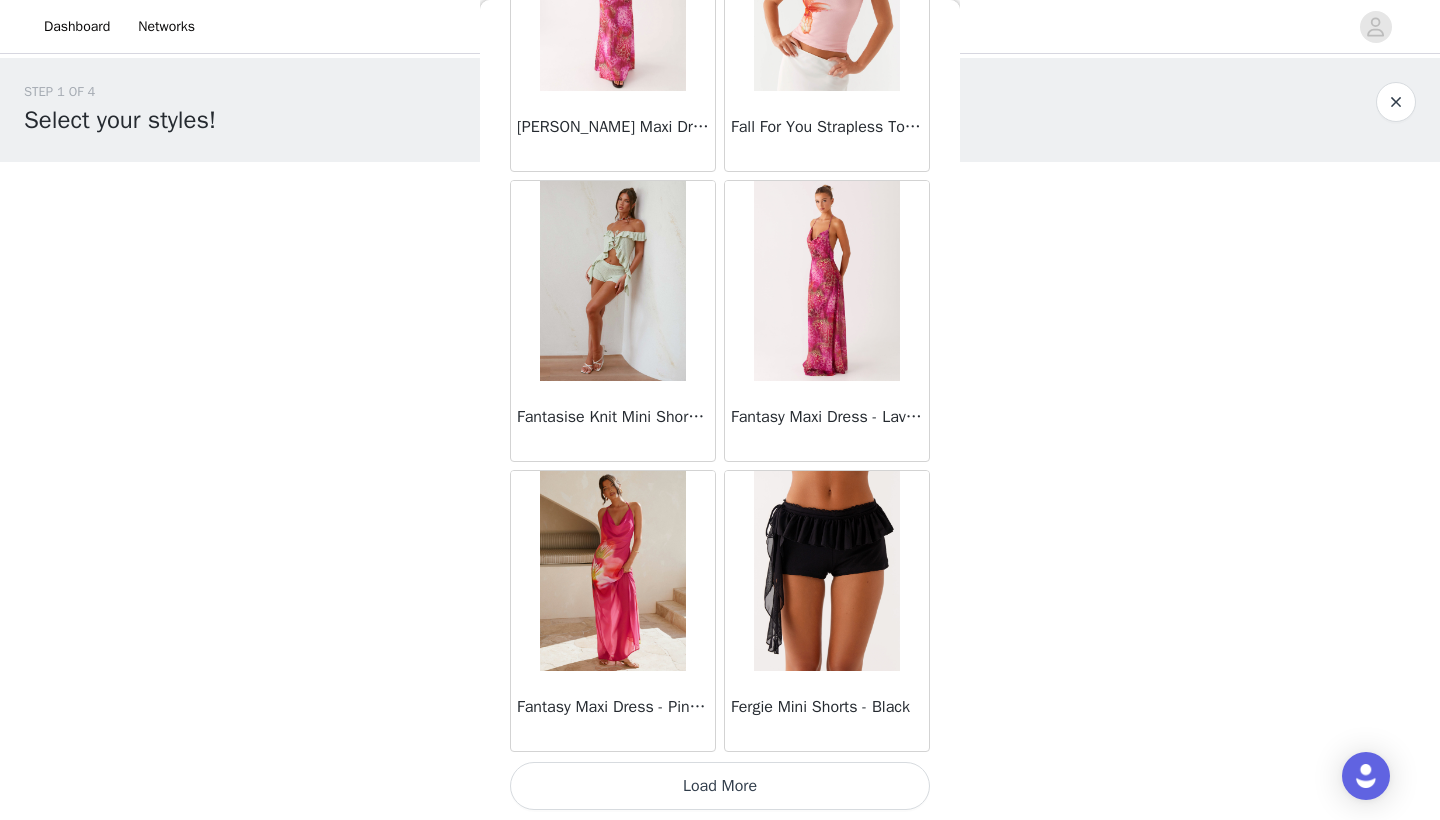 click on "Load More" at bounding box center (720, 786) 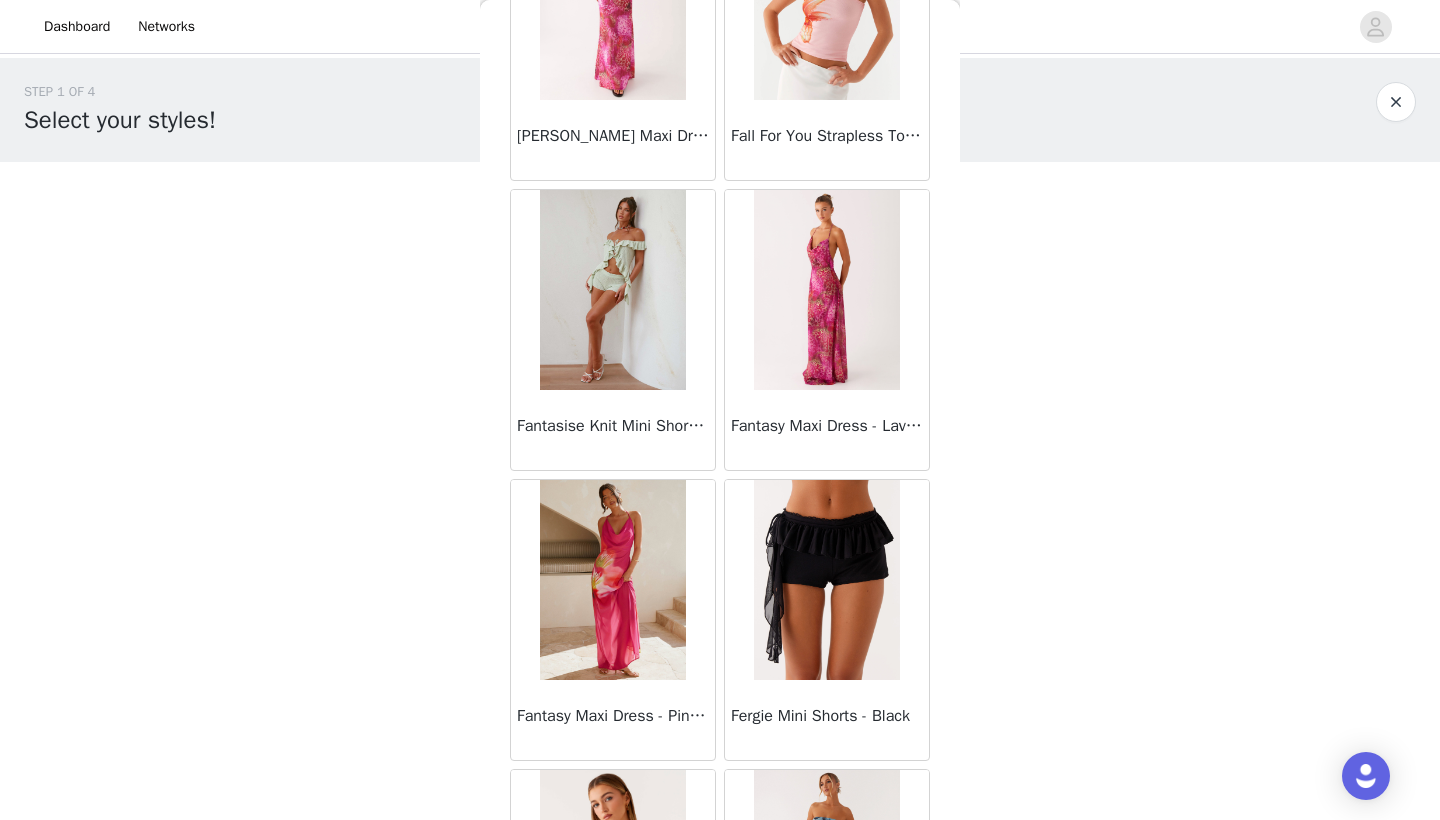 scroll, scrollTop: 23422, scrollLeft: 0, axis: vertical 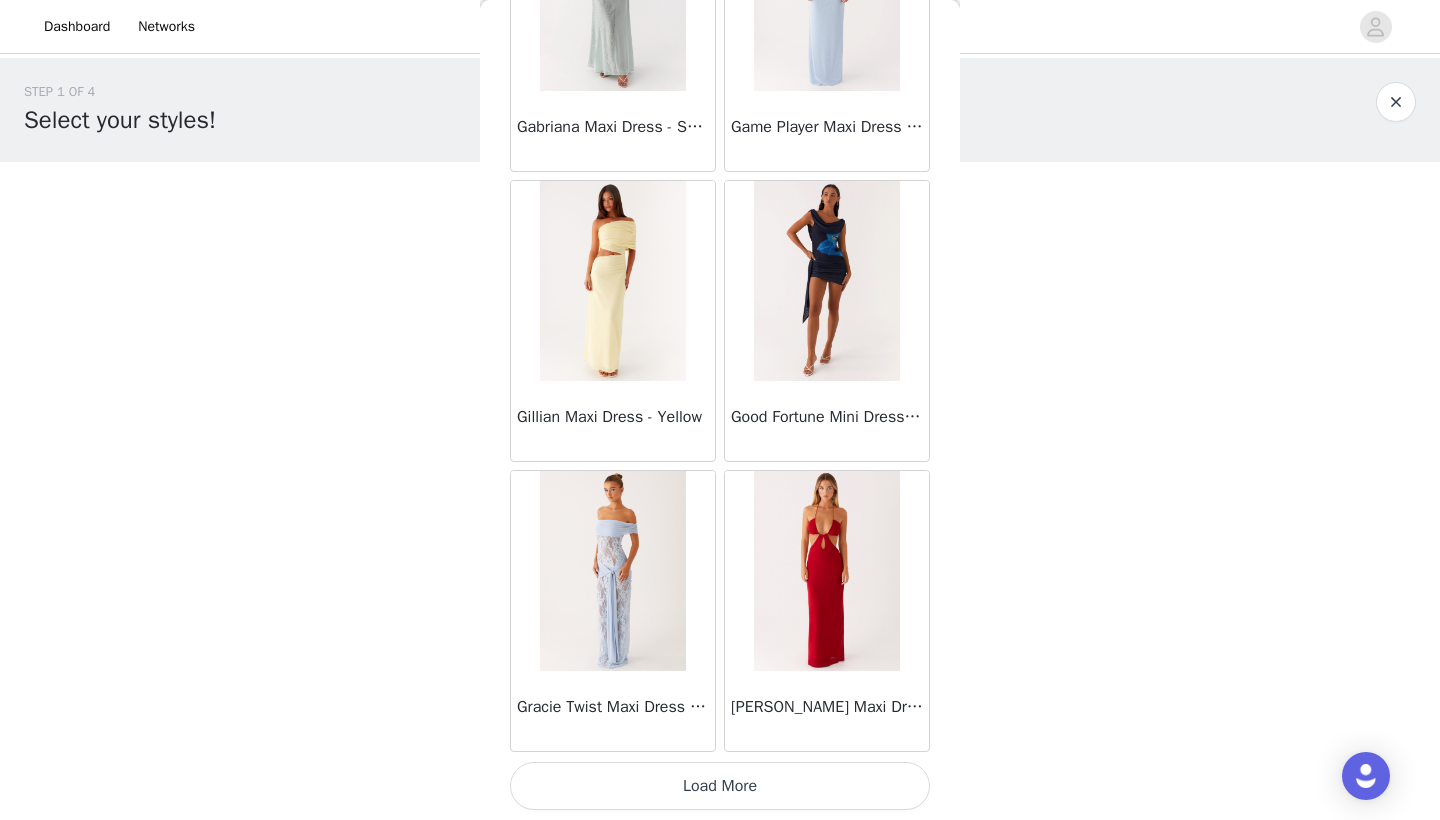 click on "Load More" at bounding box center [720, 786] 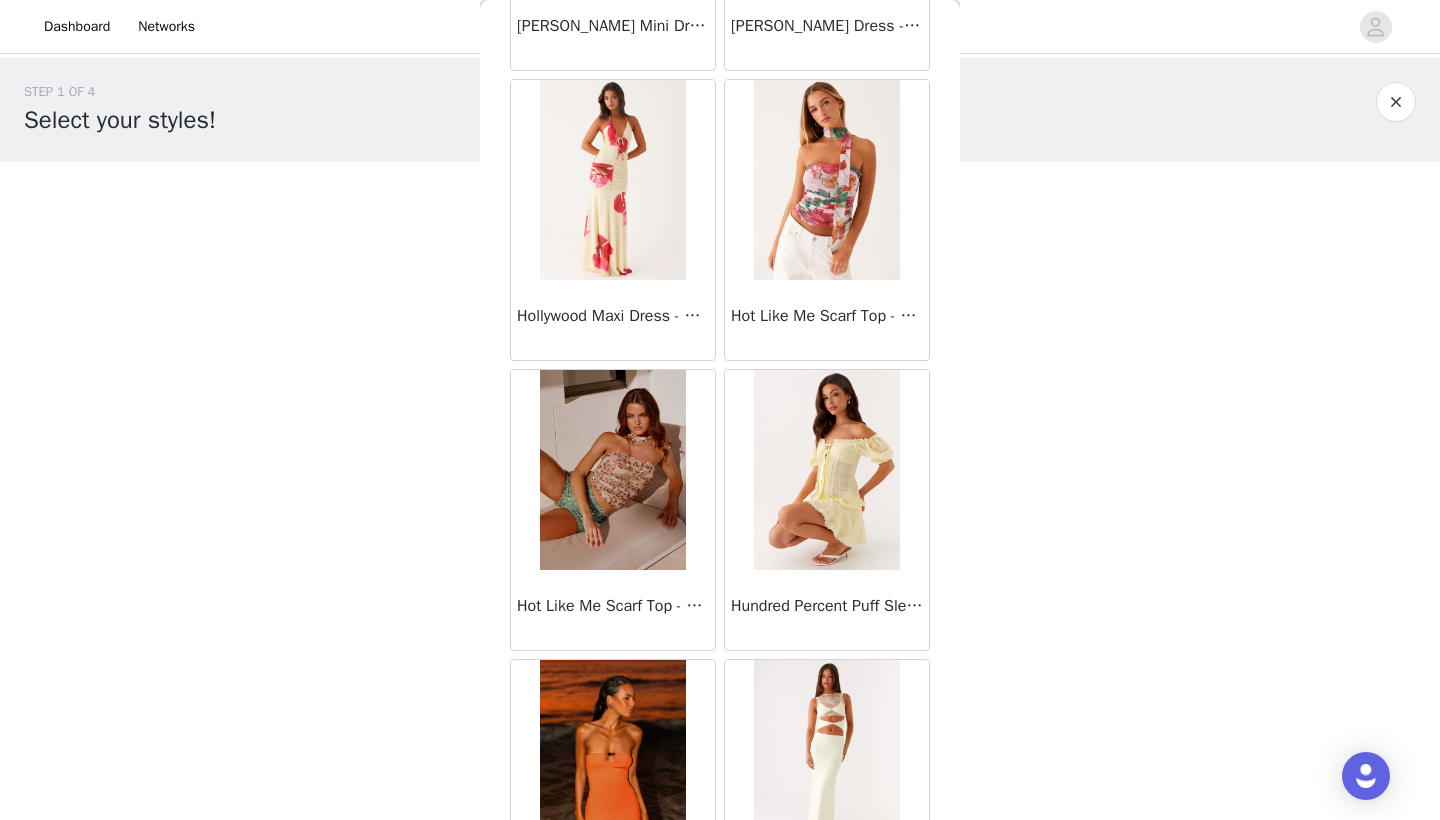 scroll, scrollTop: 28340, scrollLeft: 0, axis: vertical 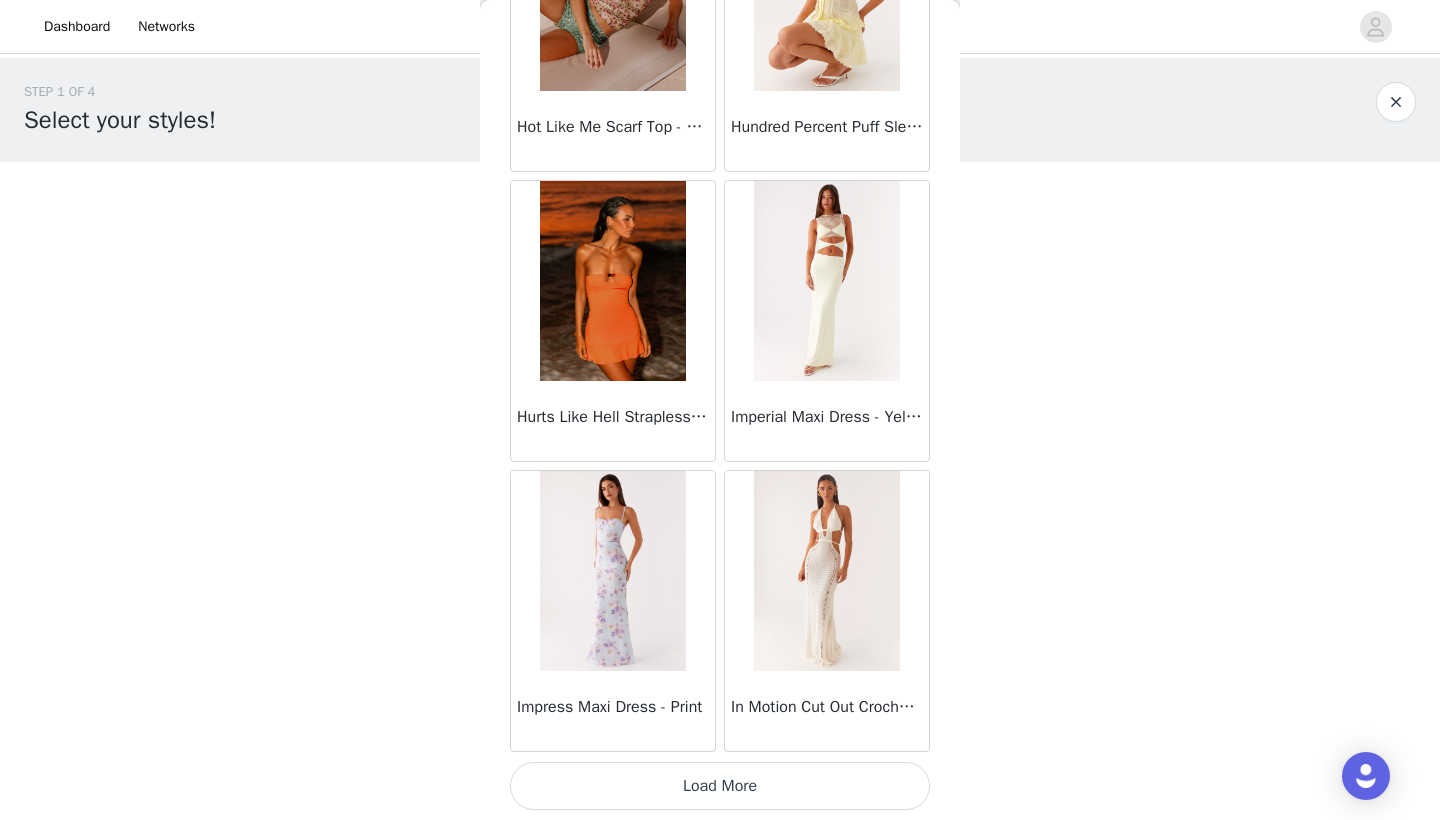 click on "Load More" at bounding box center (720, 786) 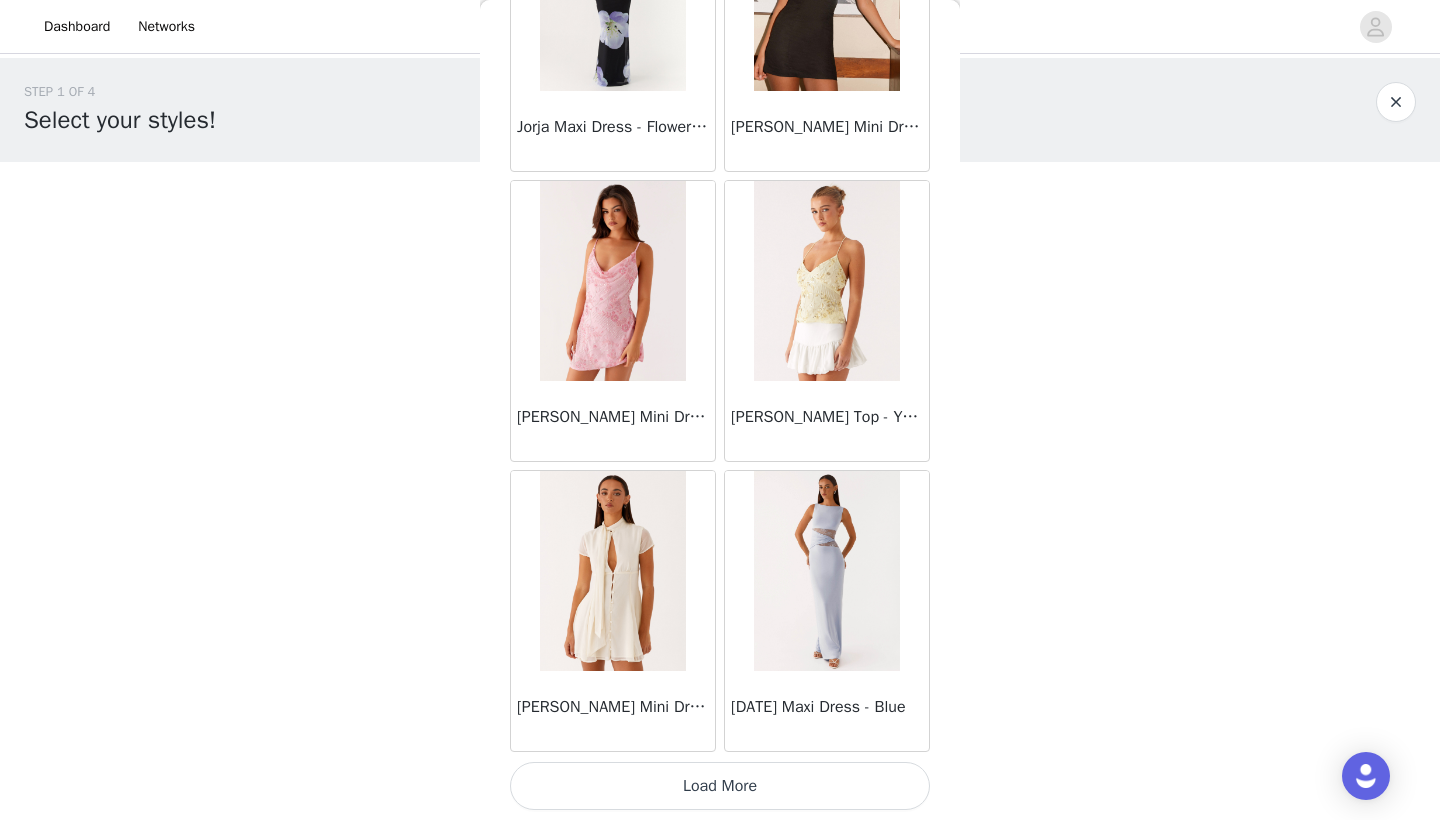 scroll, scrollTop: 31240, scrollLeft: 0, axis: vertical 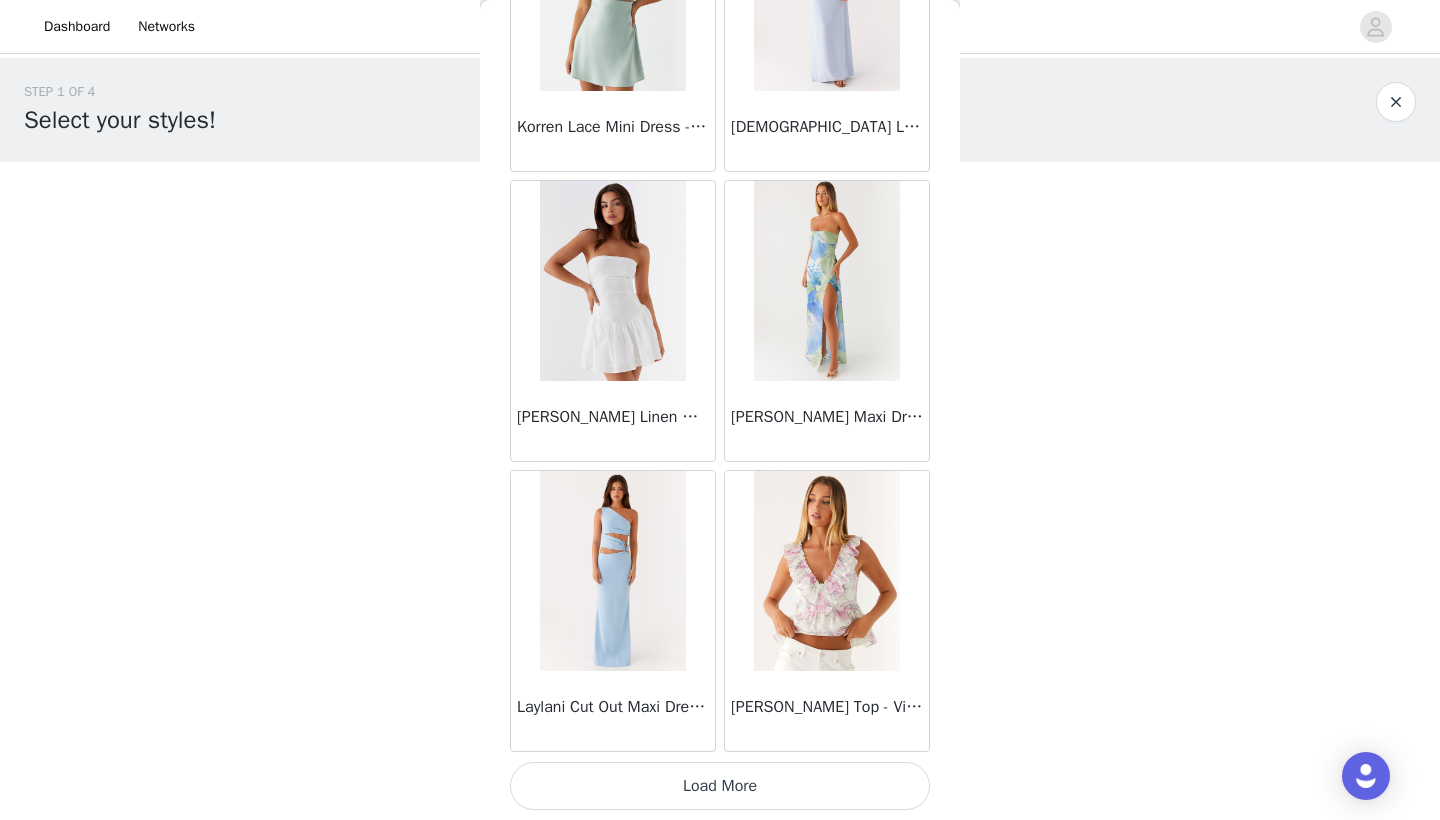 click on "Load More" at bounding box center (720, 786) 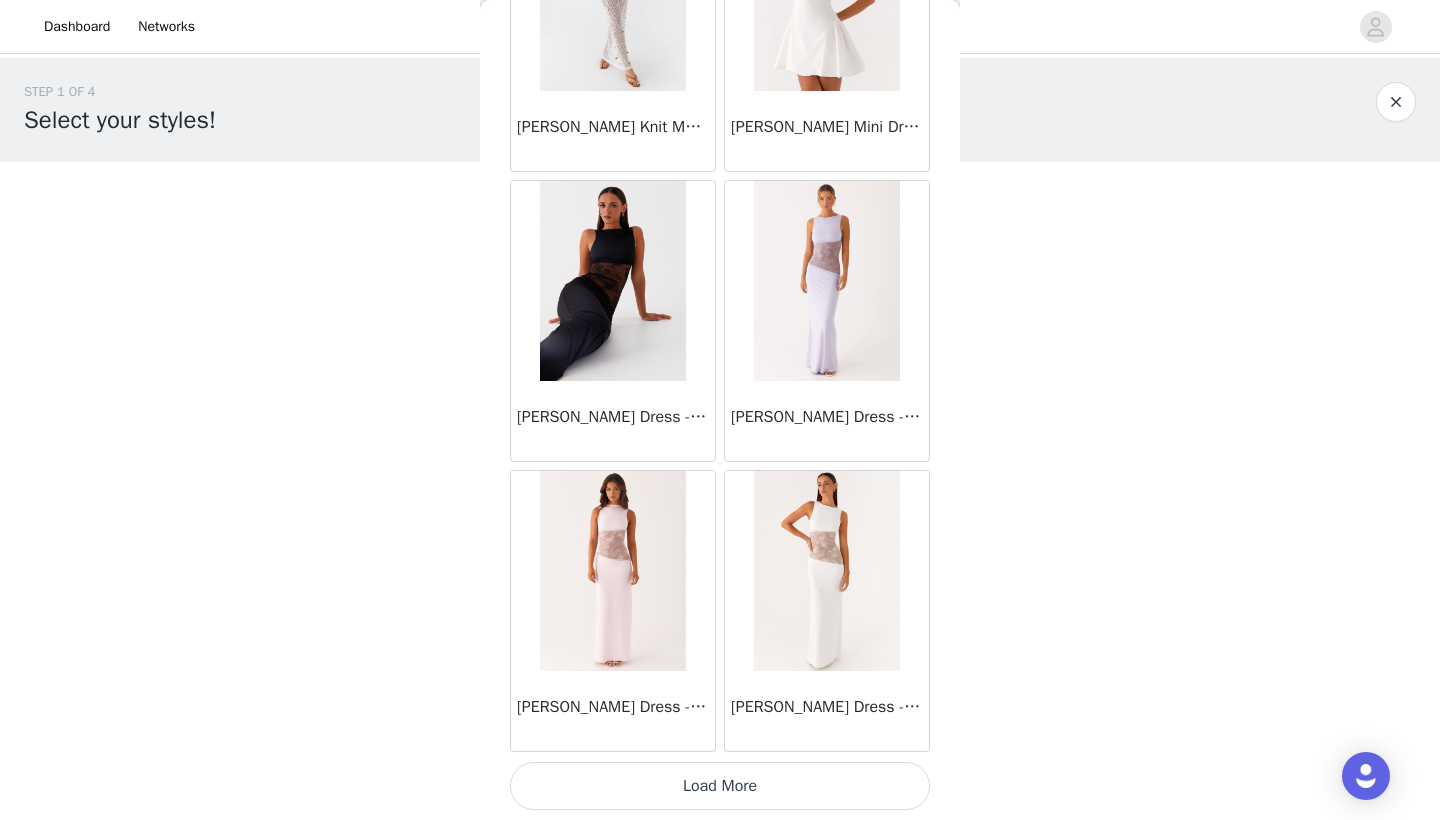 click on "Load More" at bounding box center (720, 786) 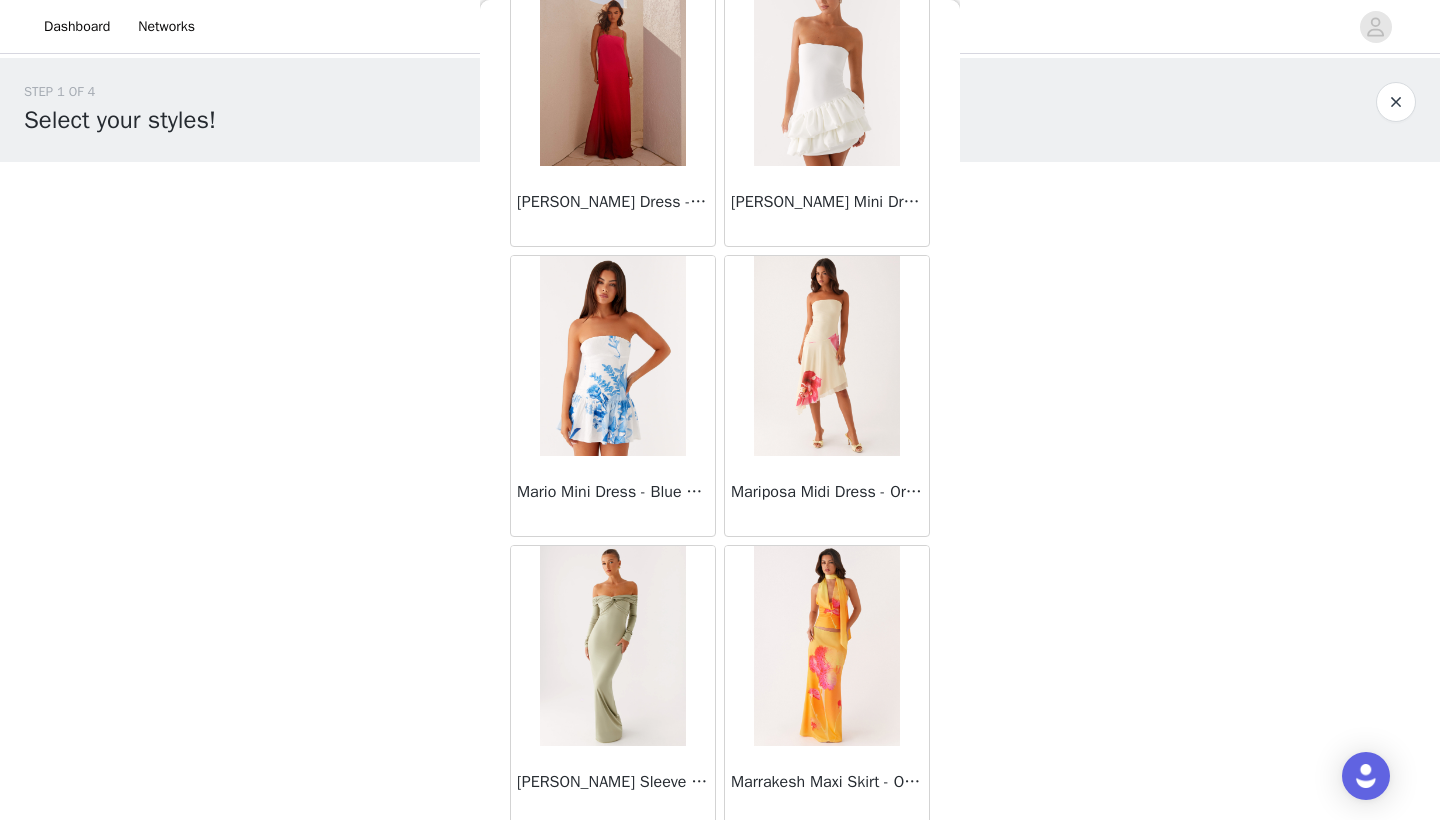 scroll, scrollTop: 39940, scrollLeft: 0, axis: vertical 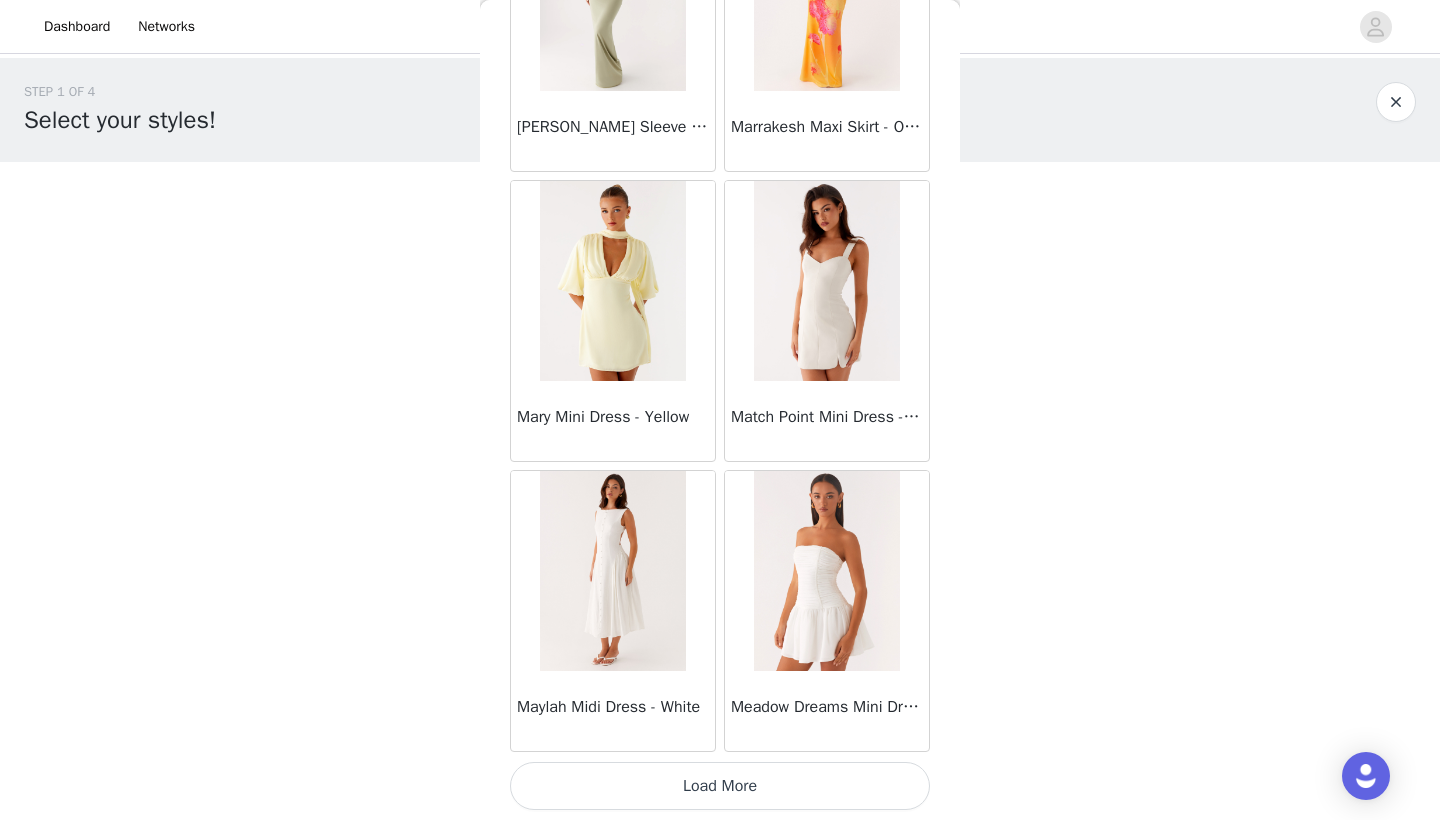 click on "Load More" at bounding box center [720, 786] 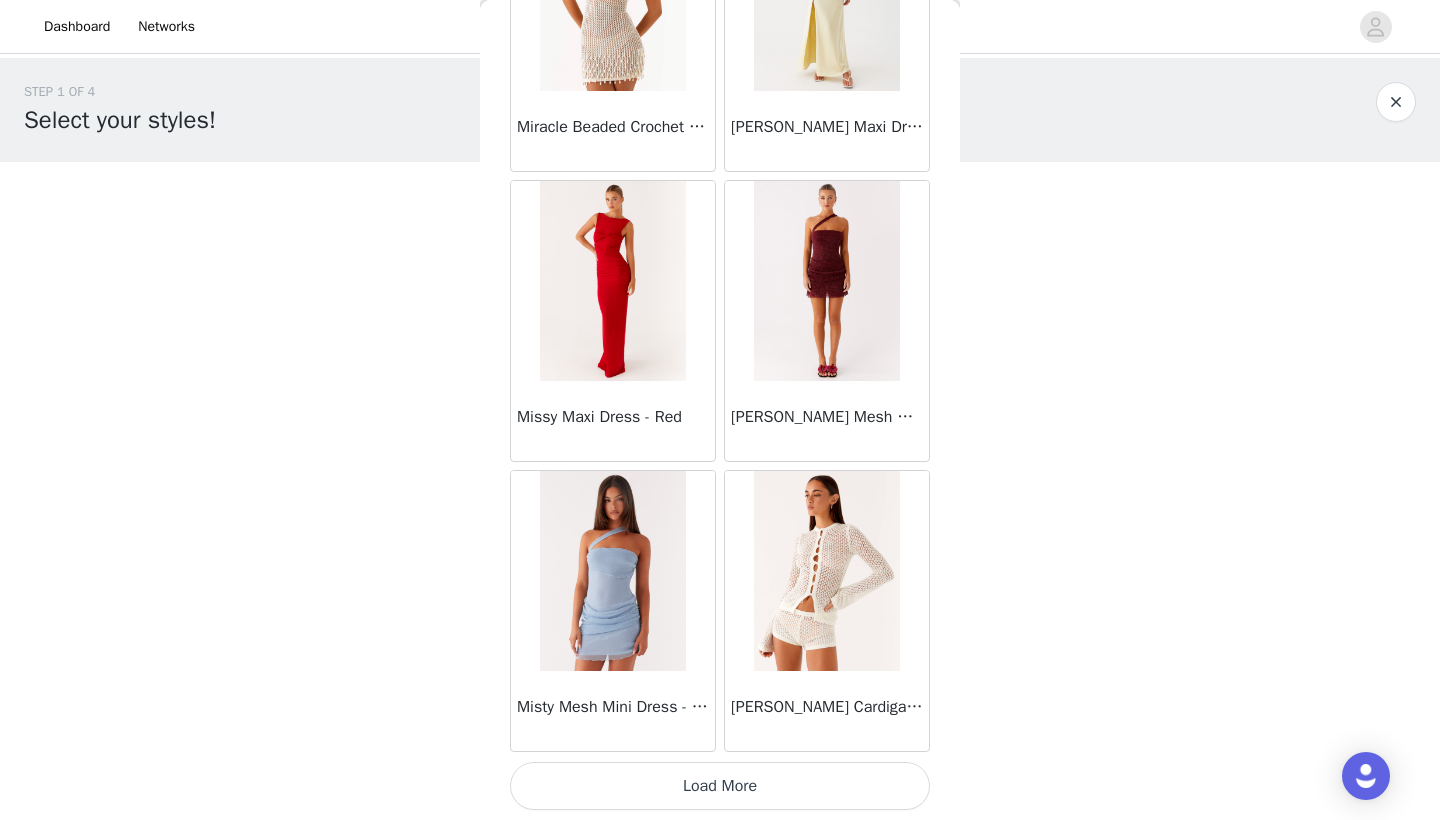 click on "Load More" at bounding box center (720, 786) 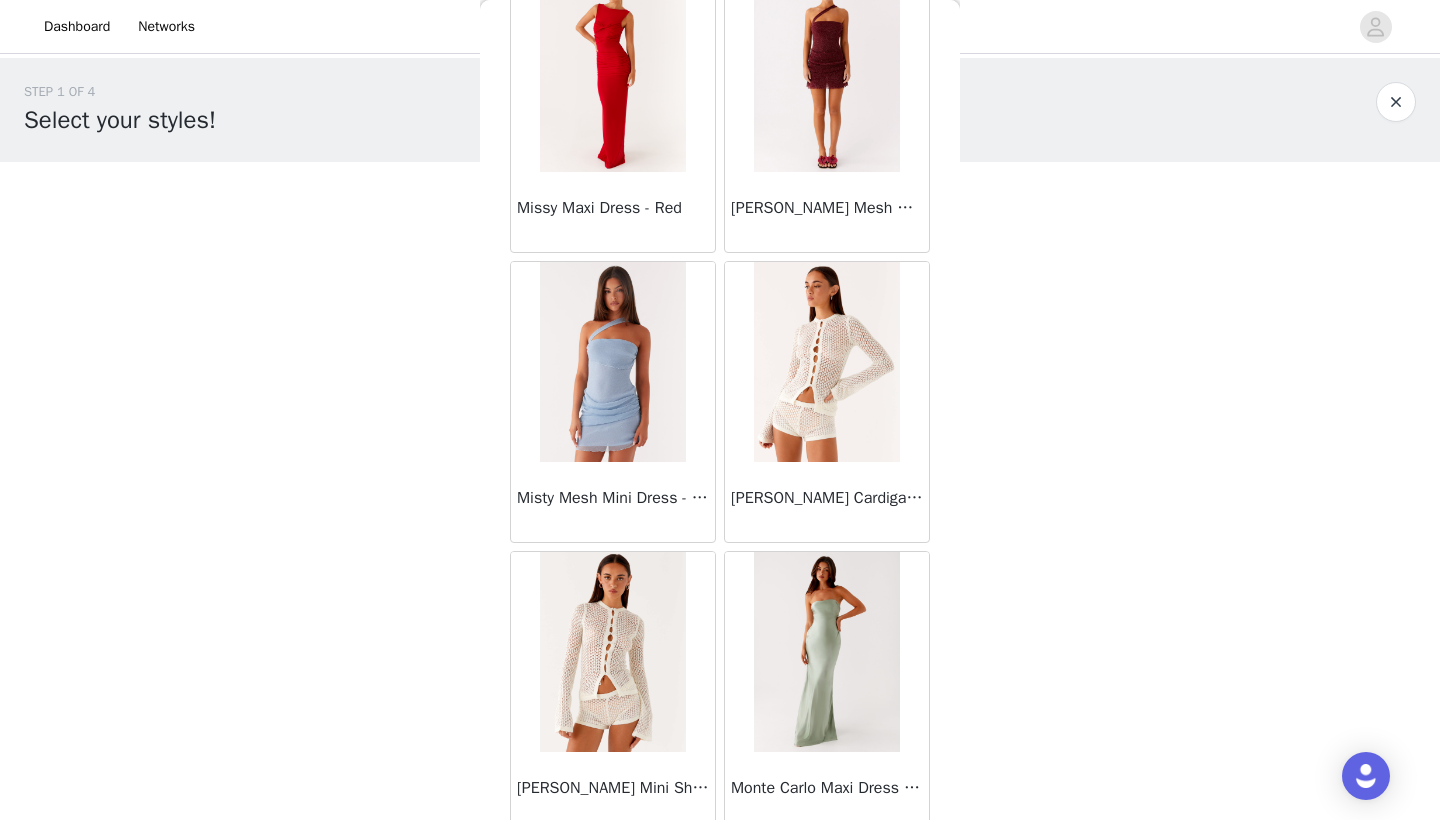 scroll, scrollTop: 43137, scrollLeft: 0, axis: vertical 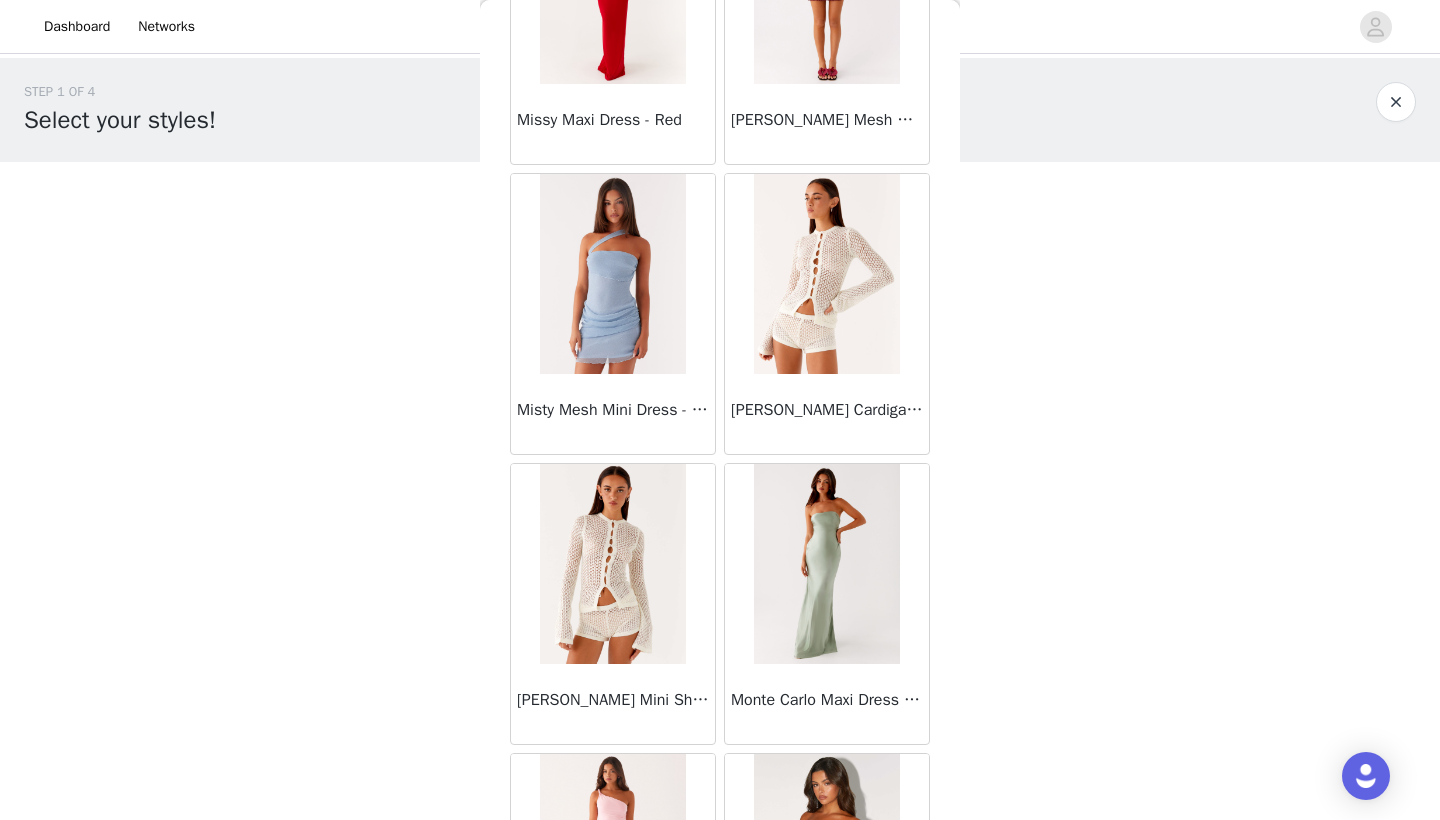click on "Molly Crochet Mini Shorts - Ivory" at bounding box center [613, 700] 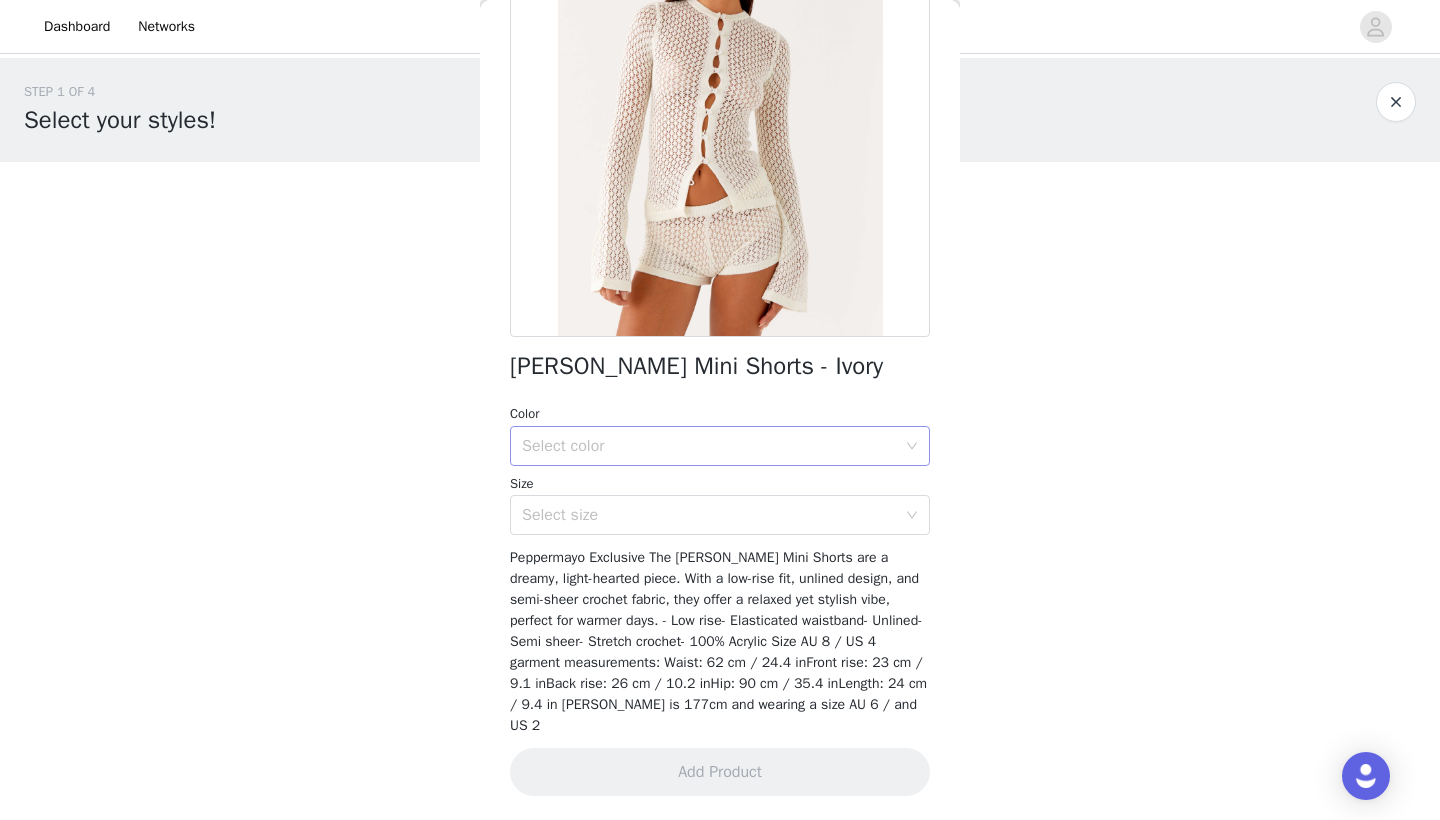 scroll, scrollTop: 212, scrollLeft: 0, axis: vertical 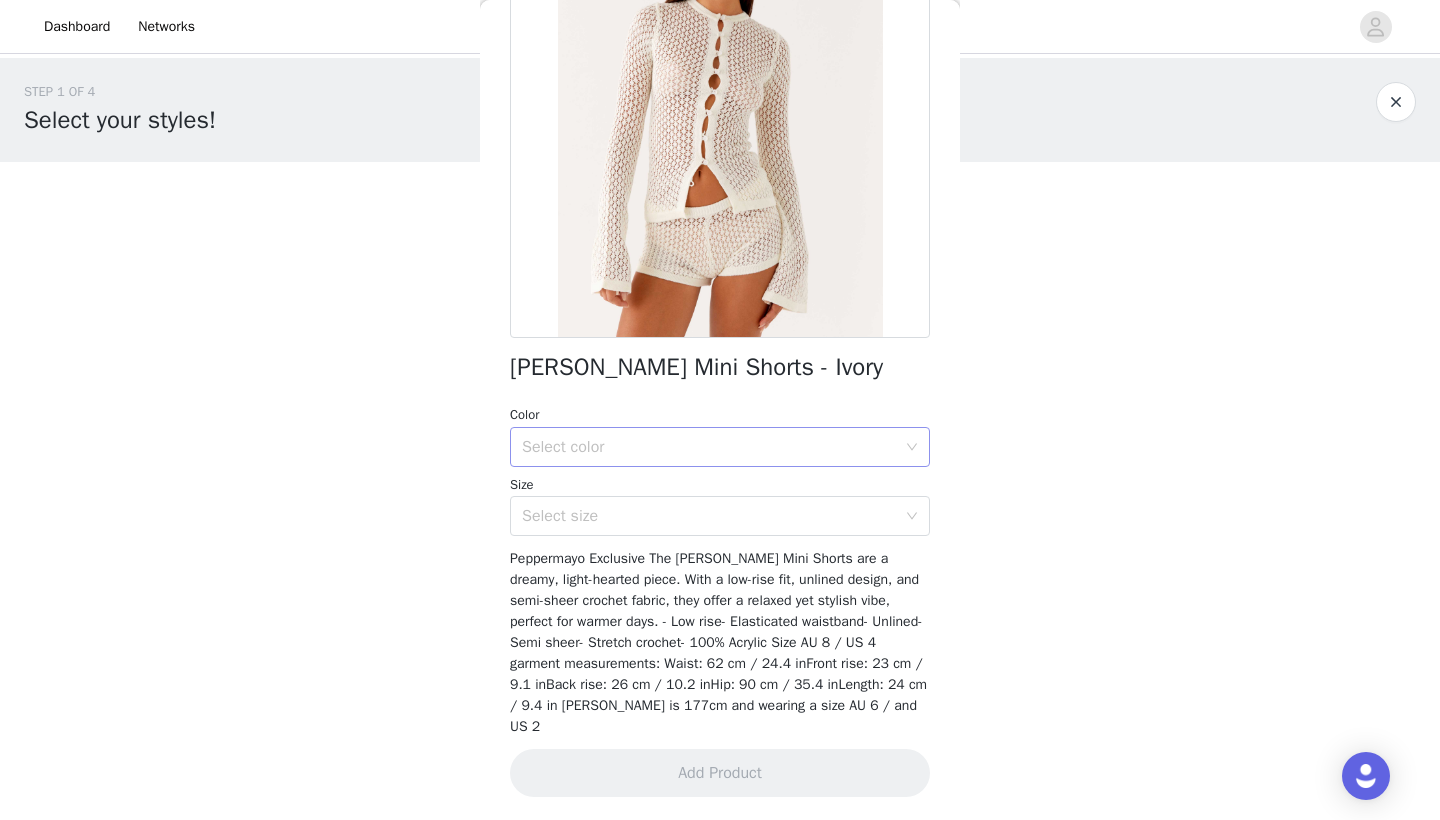 click on "Select color" at bounding box center (713, 447) 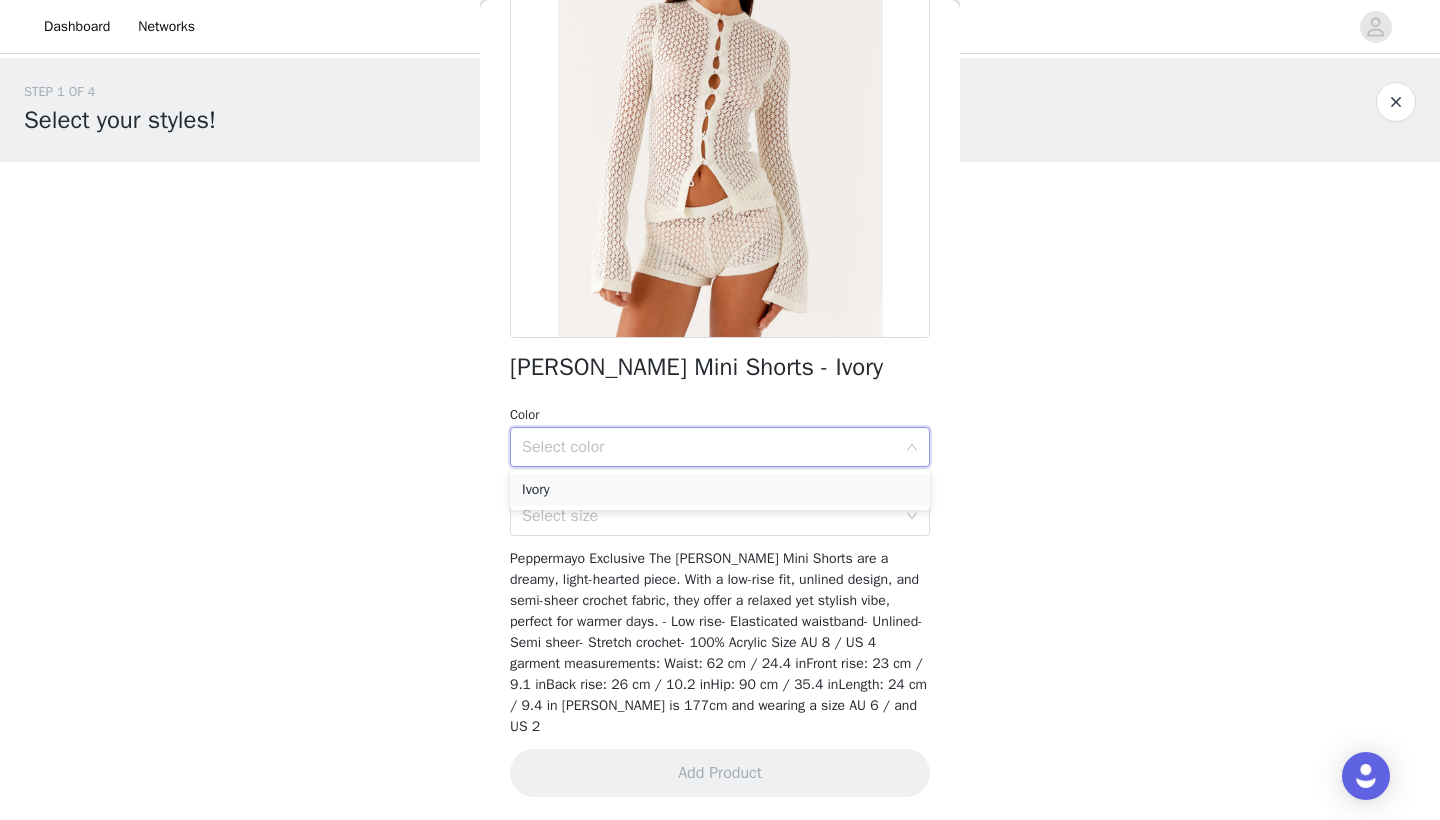 click on "Ivory" at bounding box center (720, 490) 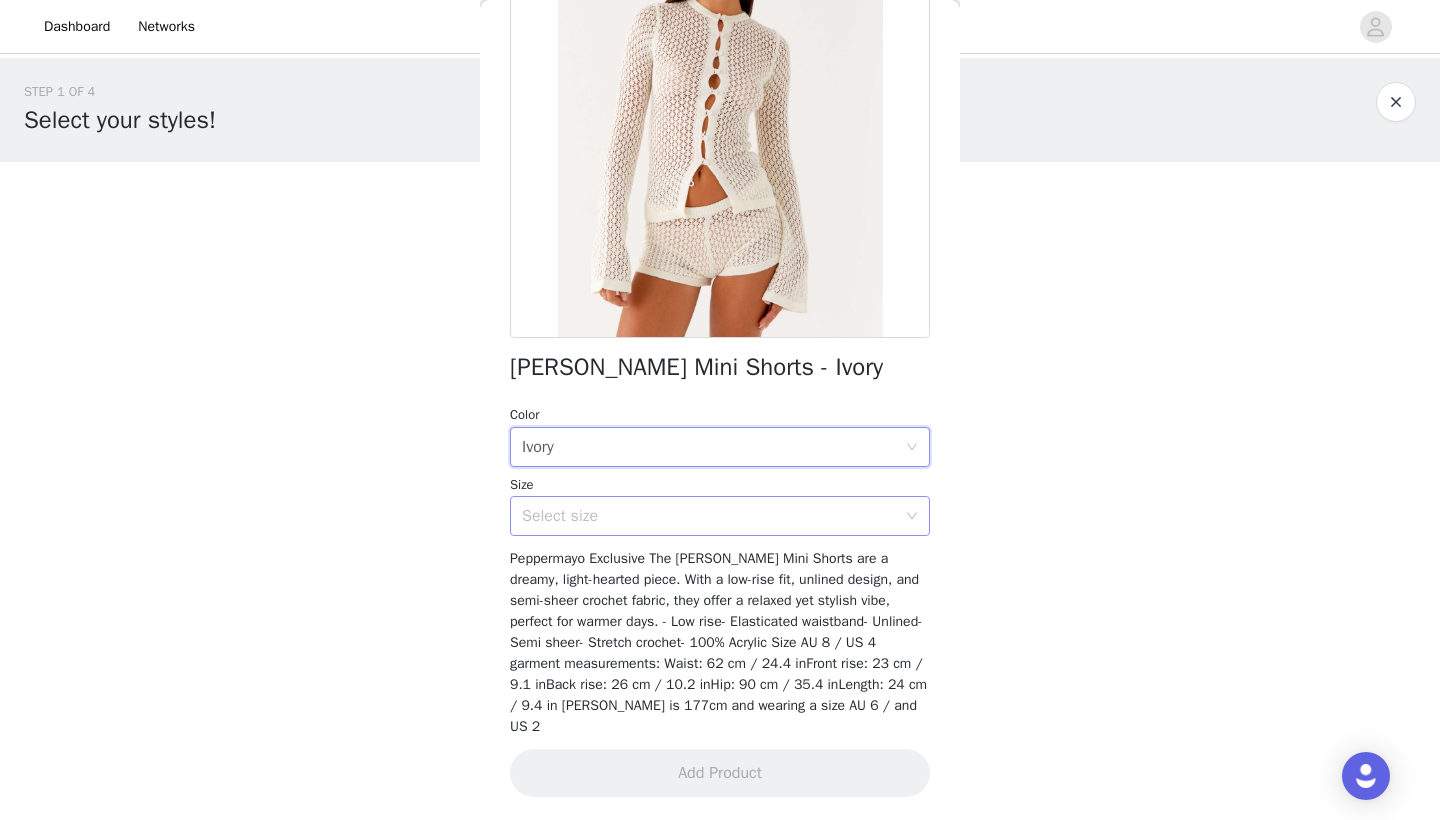 click on "Select size" at bounding box center [709, 516] 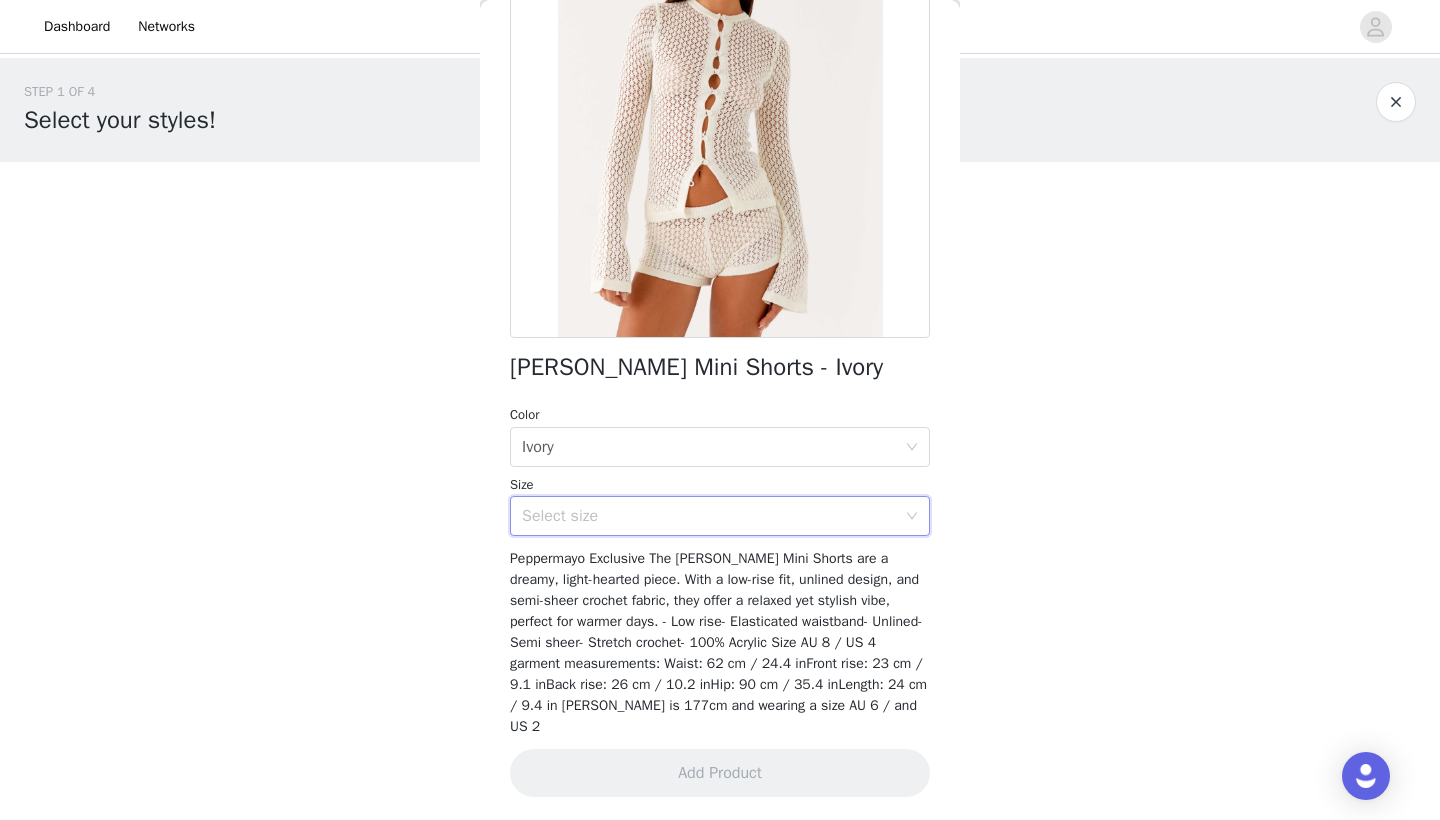 click on "STEP 1 OF 4
Select your styles!
You will receive 3 products.       1/3 Selected           Maysa Low Rise Mini Skirt - Dark Blue           Dark Blue, US 4       Edit   Remove     Add Product       Back     Molly Crochet Mini Shorts - Ivory               Color   Select color Ivory Size   Select size   Peppermayo Exclusive The Molly Crochet Mini Shorts are a dreamy, light-hearted piece. With a low-rise fit, unlined design, and semi-sheer crochet fabric, they offer a relaxed yet stylish vibe, perfect for warmer days. - Low rise- Elasticated waistband- Unlined- Semi sheer- Stretch crochet- 100% Acrylic Size AU 8 / US 4 garment measurements: Waist: 62 cm / 24.4 inFront rise: 23 cm / 9.1 inBack rise: 26 cm / 10.2 inHip: 90 cm / 35.4 inLength: 24 cm / 9.4 in Roberta is 177cm and wearing a size AU 6 / and US 2   Add Product" at bounding box center [720, 305] 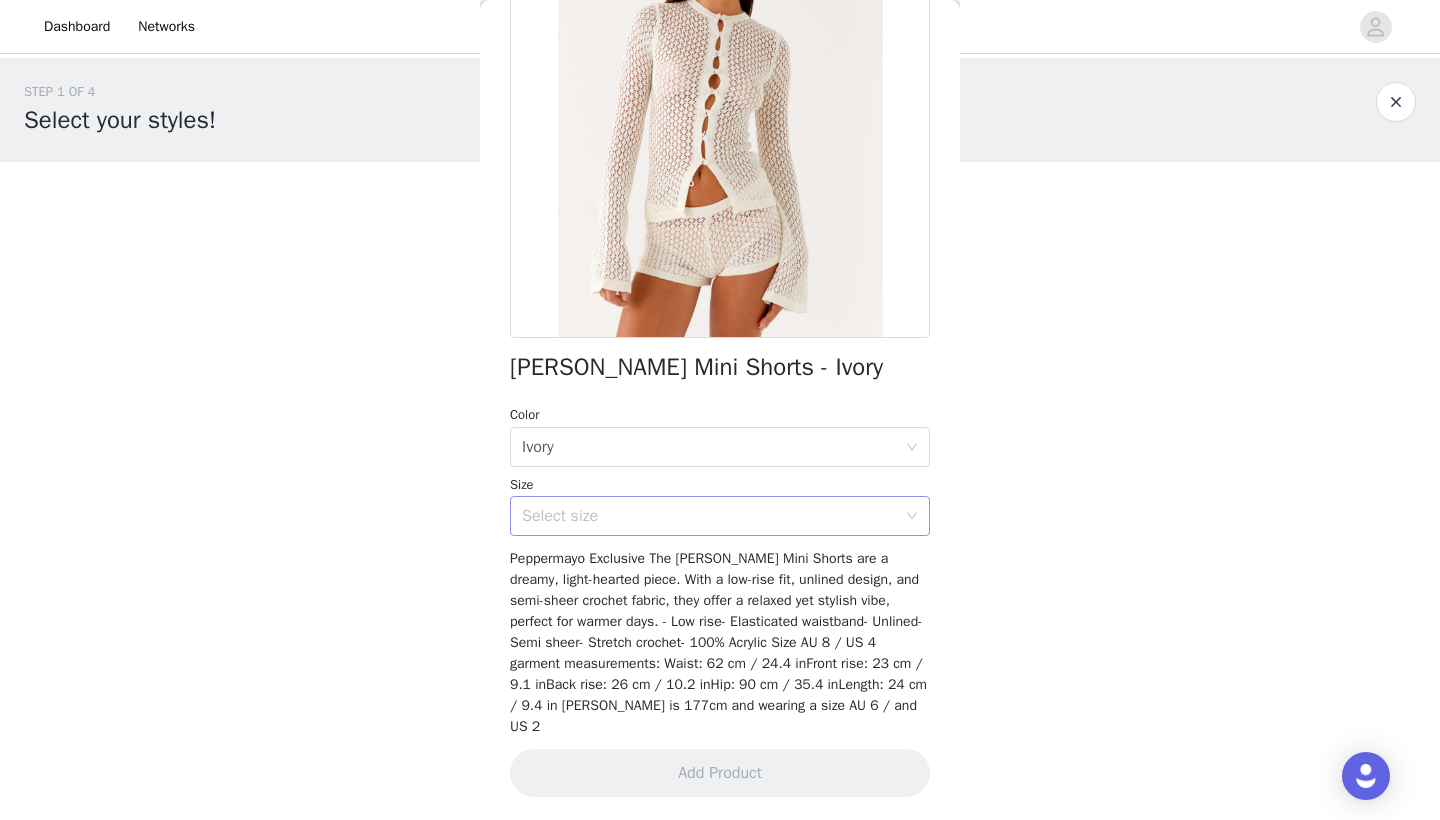 click on "Select size" at bounding box center [709, 516] 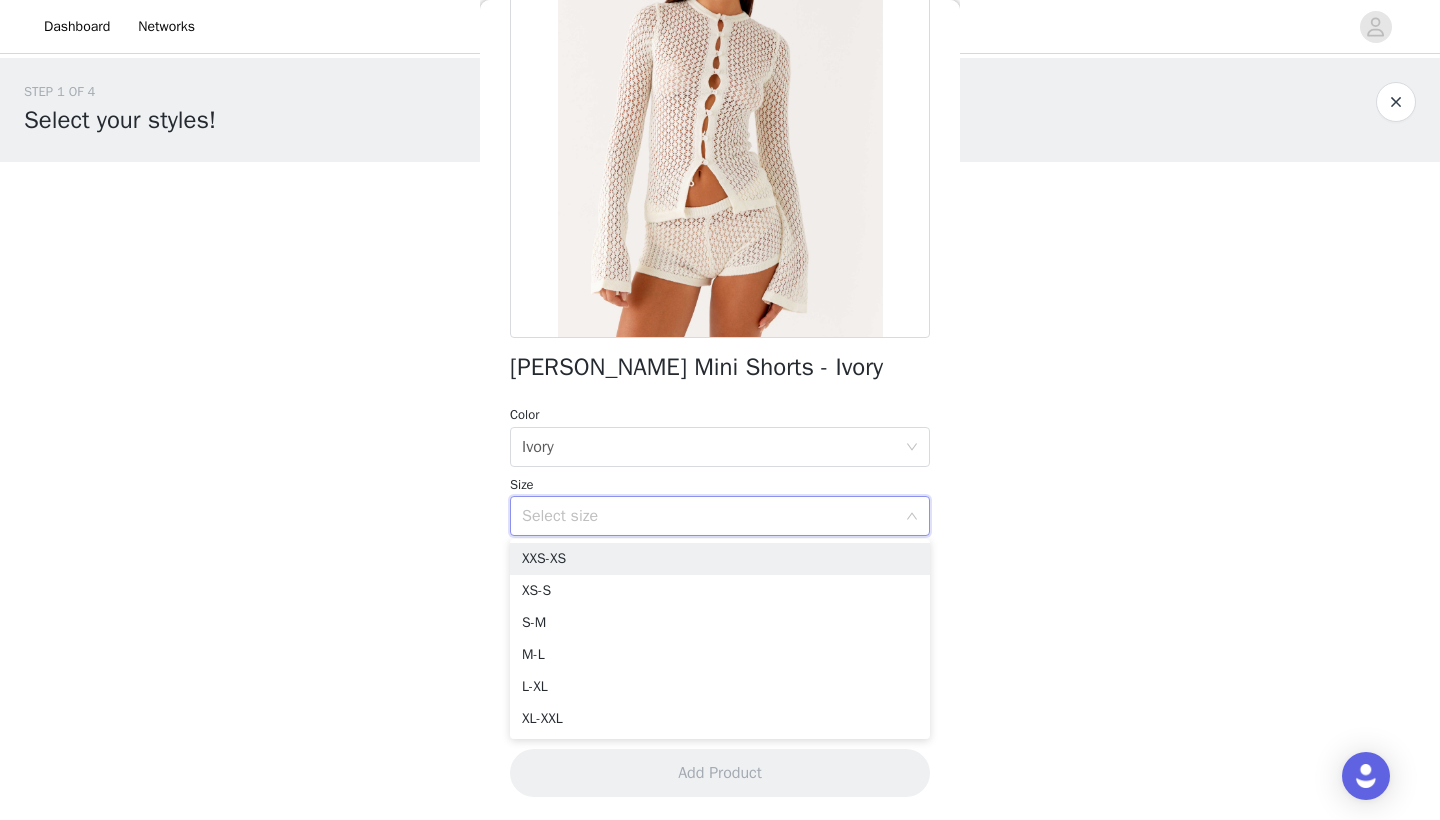 click on "Back     Molly Crochet Mini Shorts - Ivory               Color   Select color Ivory Size   Select size   Peppermayo Exclusive The Molly Crochet Mini Shorts are a dreamy, light-hearted piece. With a low-rise fit, unlined design, and semi-sheer crochet fabric, they offer a relaxed yet stylish vibe, perfect for warmer days. - Low rise- Elasticated waistband- Unlined- Semi sheer- Stretch crochet- 100% Acrylic Size AU 8 / US 4 garment measurements: Waist: 62 cm / 24.4 inFront rise: 23 cm / 9.1 inBack rise: 26 cm / 10.2 inHip: 90 cm / 35.4 inLength: 24 cm / 9.4 in Roberta is 177cm and wearing a size AU 6 / and US 2   Add Product" at bounding box center [720, 410] 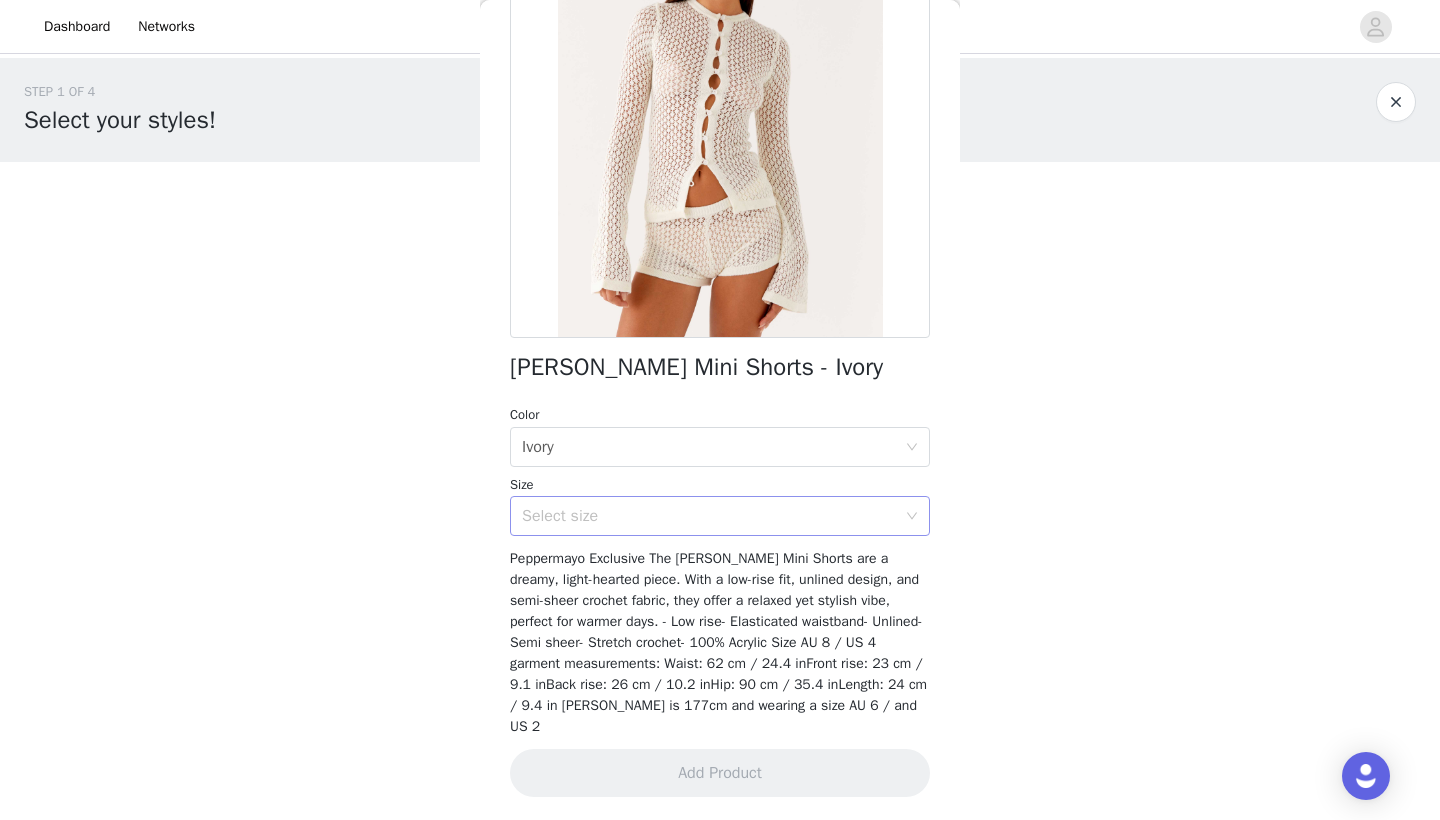 click on "Select size" at bounding box center [709, 516] 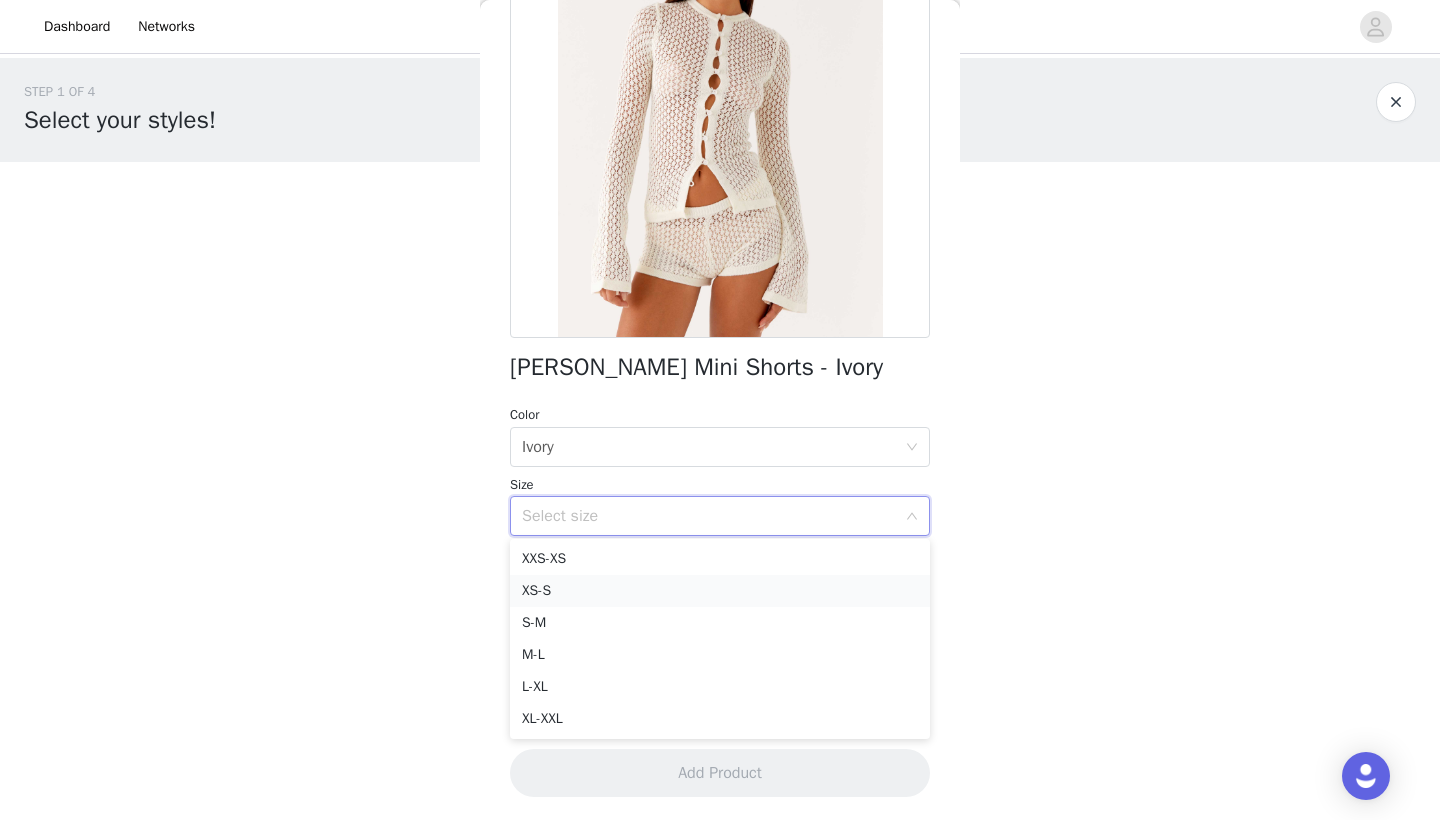 click on "XS-S" at bounding box center (720, 591) 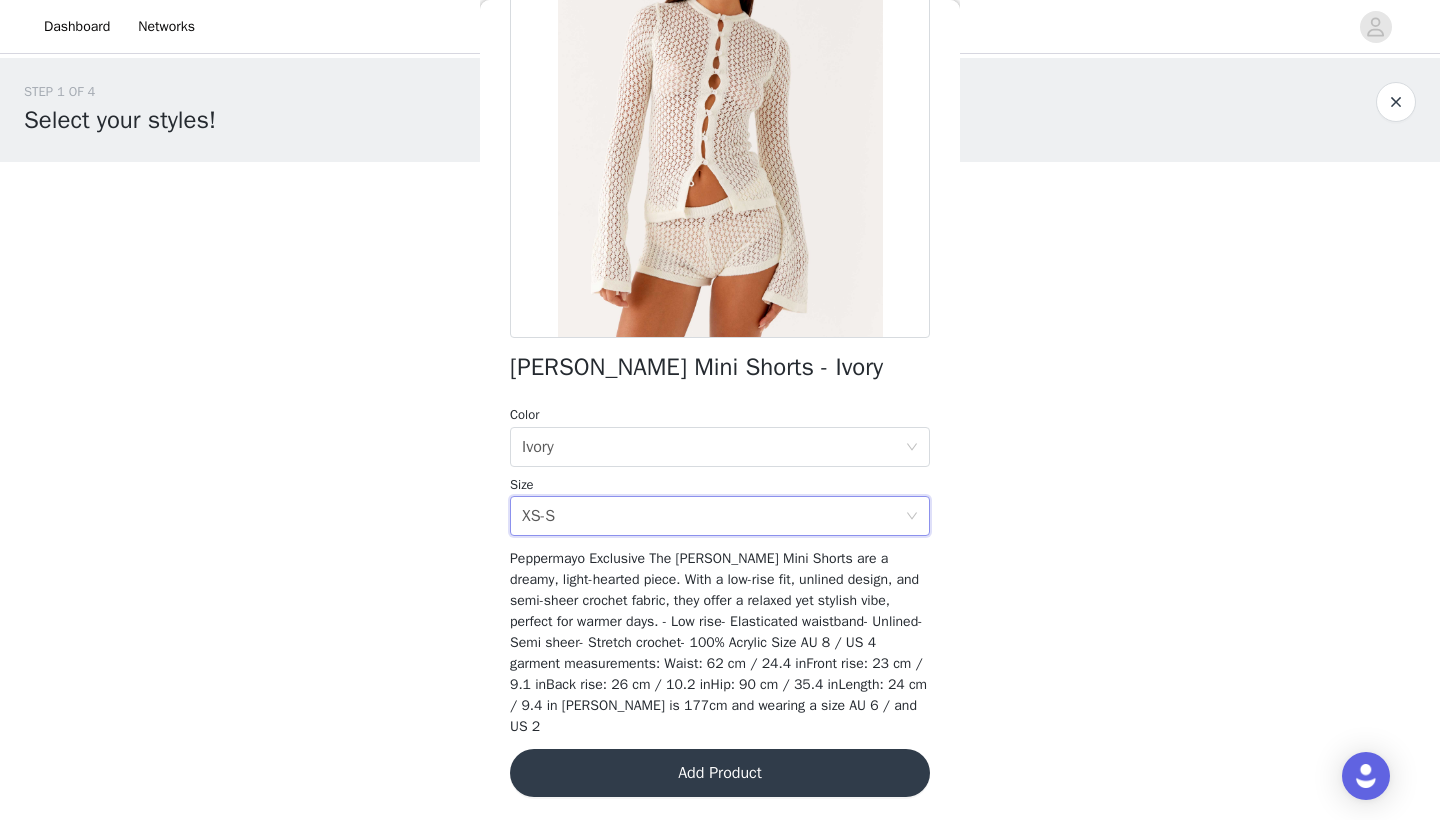 click on "Add Product" at bounding box center (720, 773) 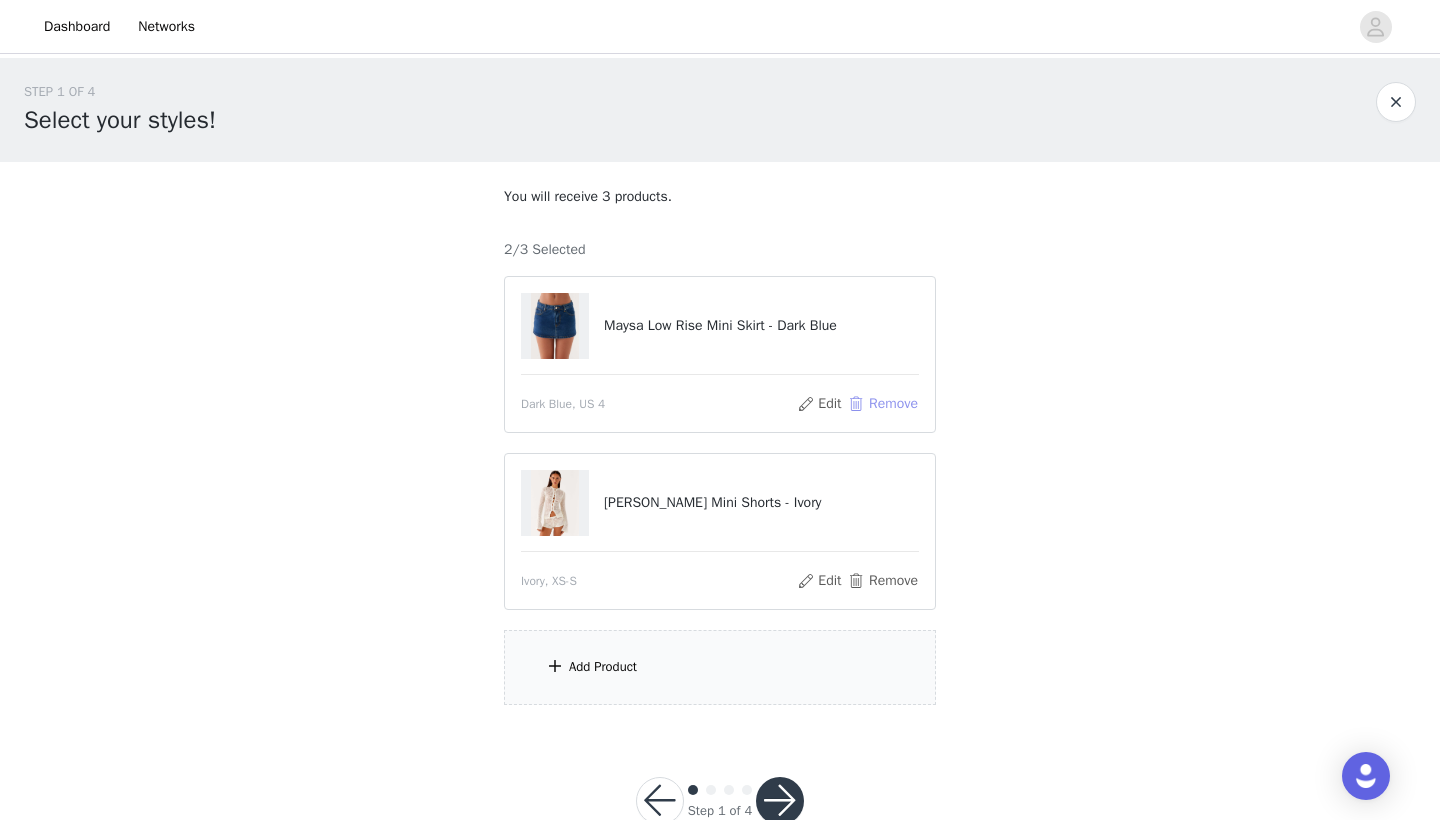 click on "Remove" at bounding box center [883, 404] 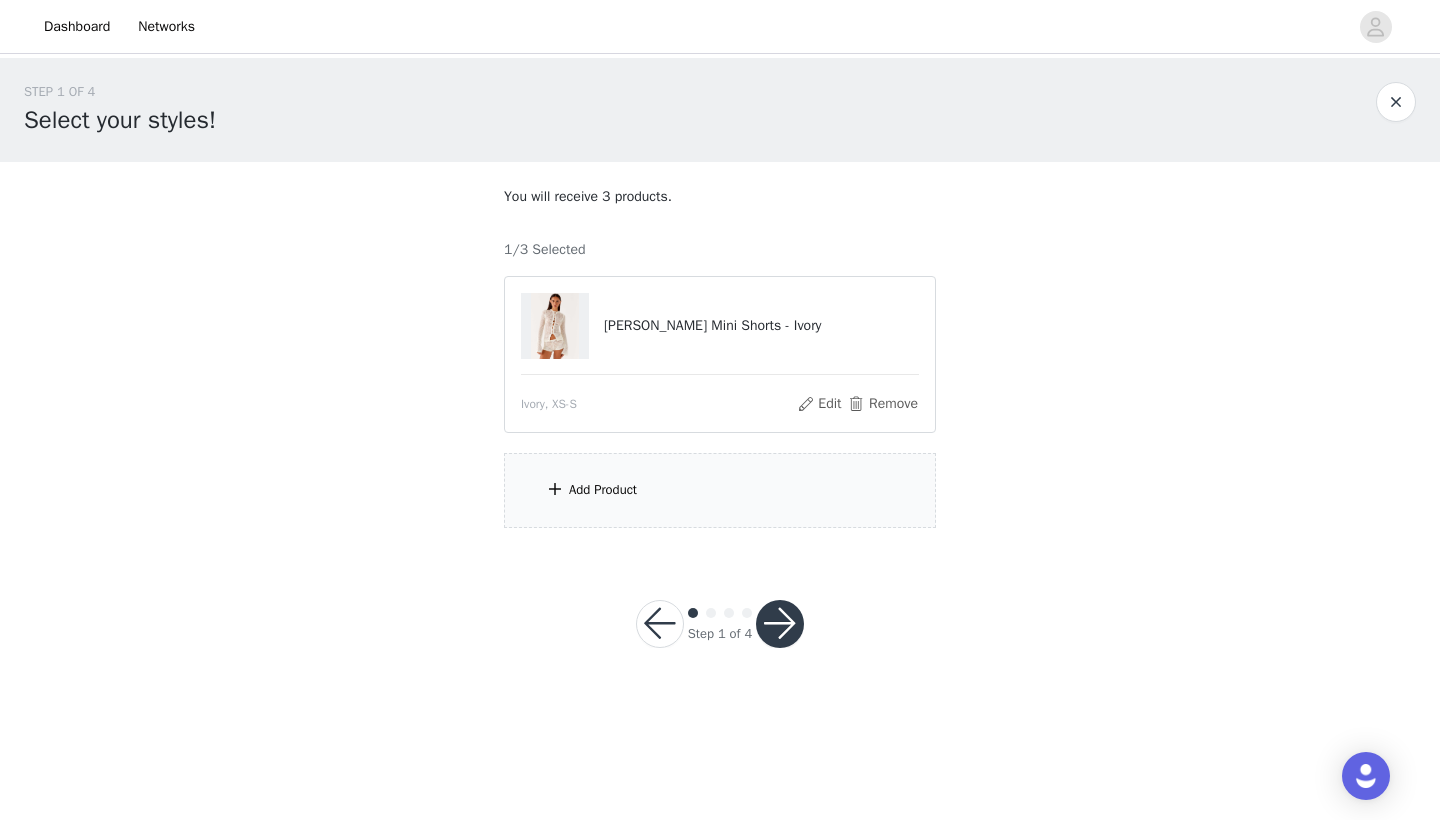 click on "Add Product" at bounding box center (720, 490) 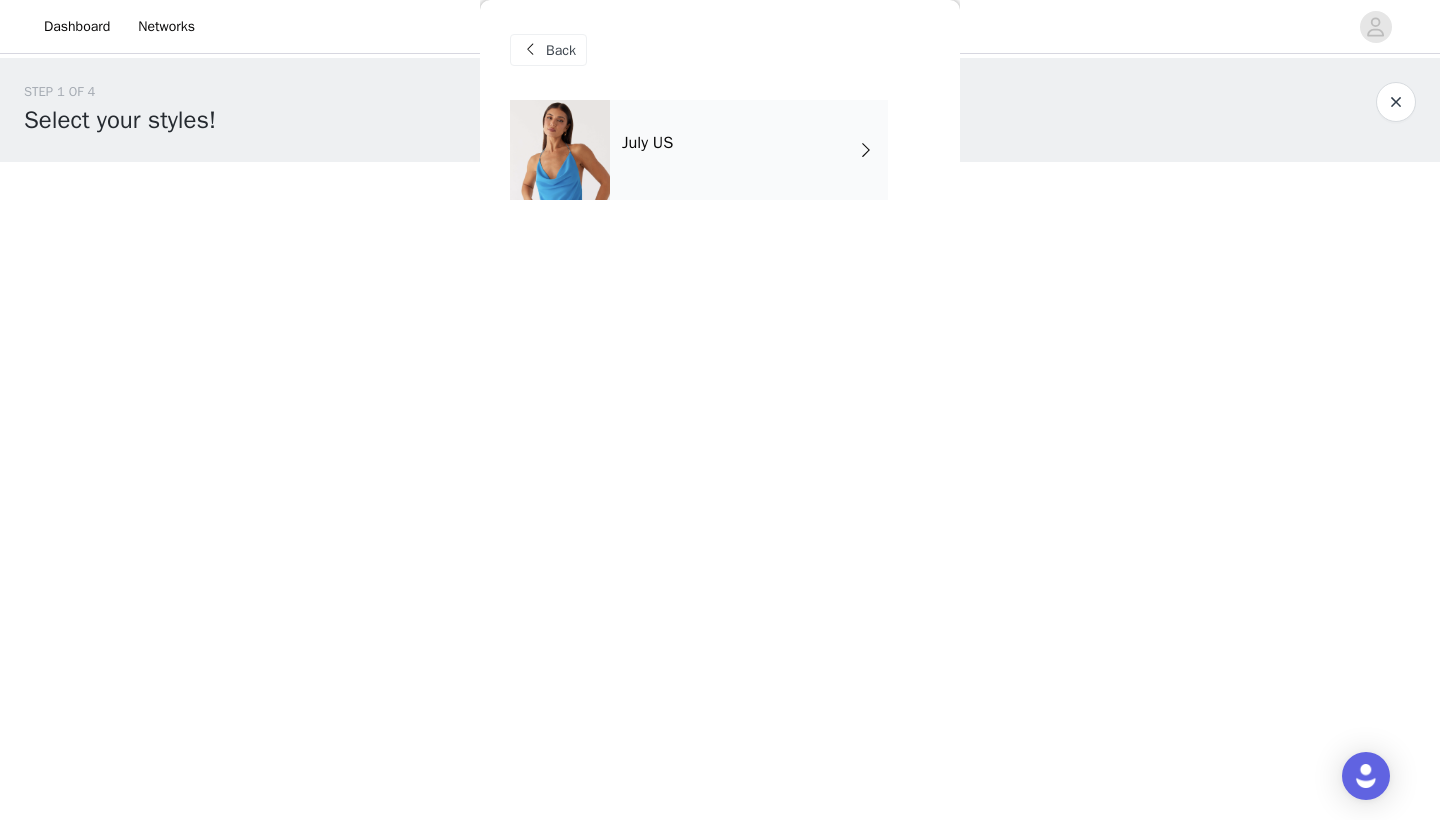 click on "July US" at bounding box center [749, 150] 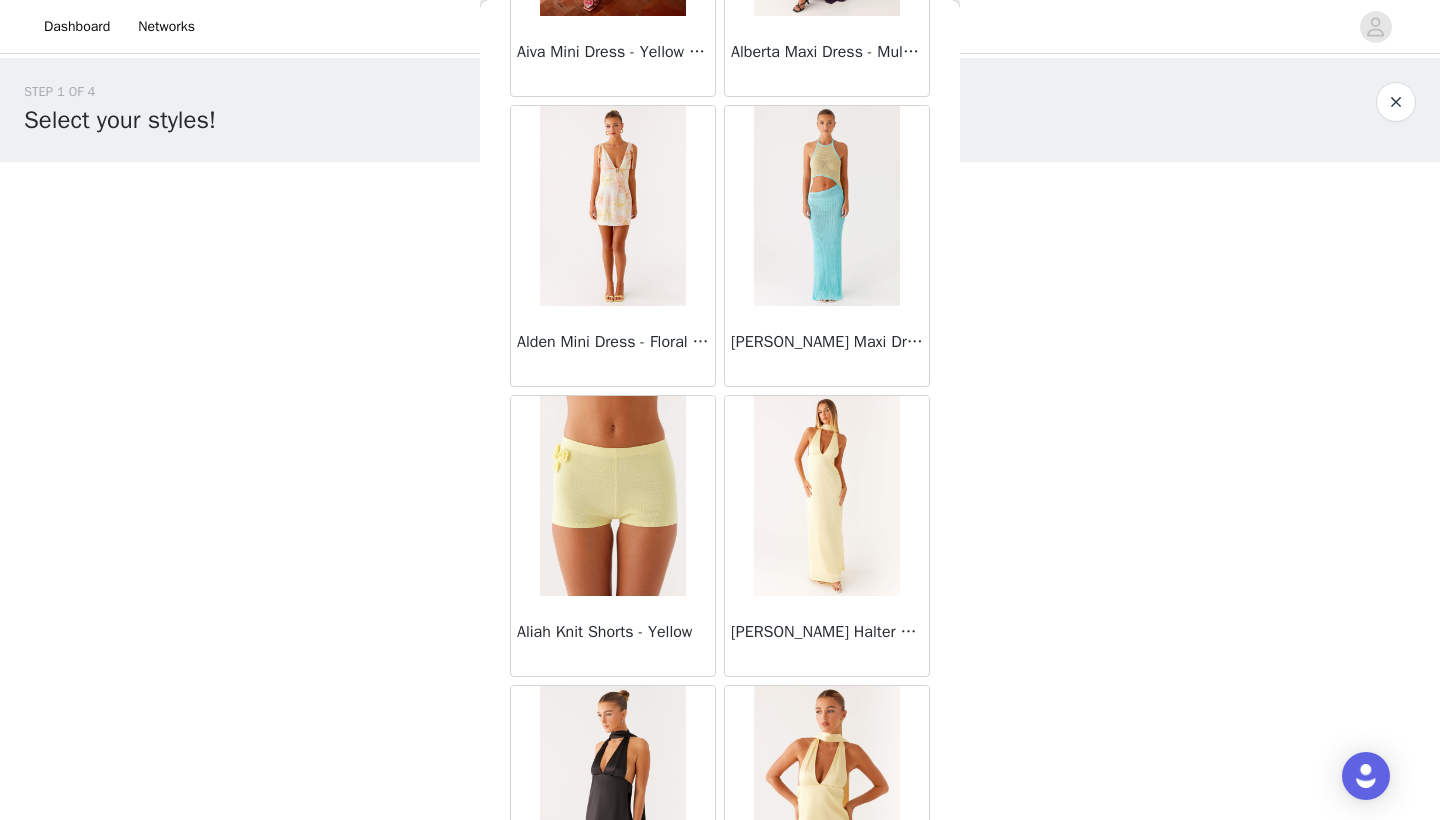 scroll, scrollTop: 902, scrollLeft: 0, axis: vertical 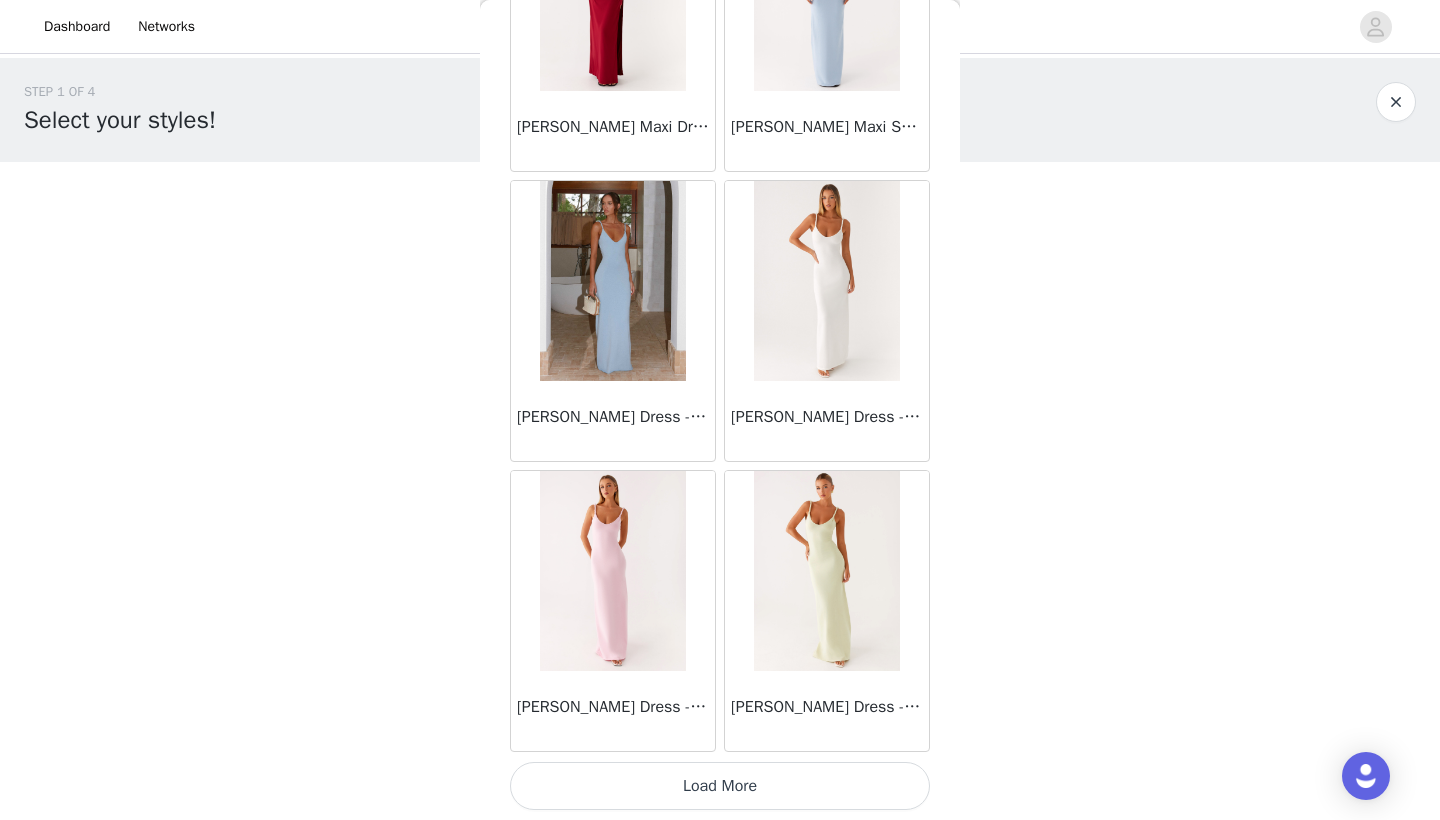 click on "Load More" at bounding box center [720, 786] 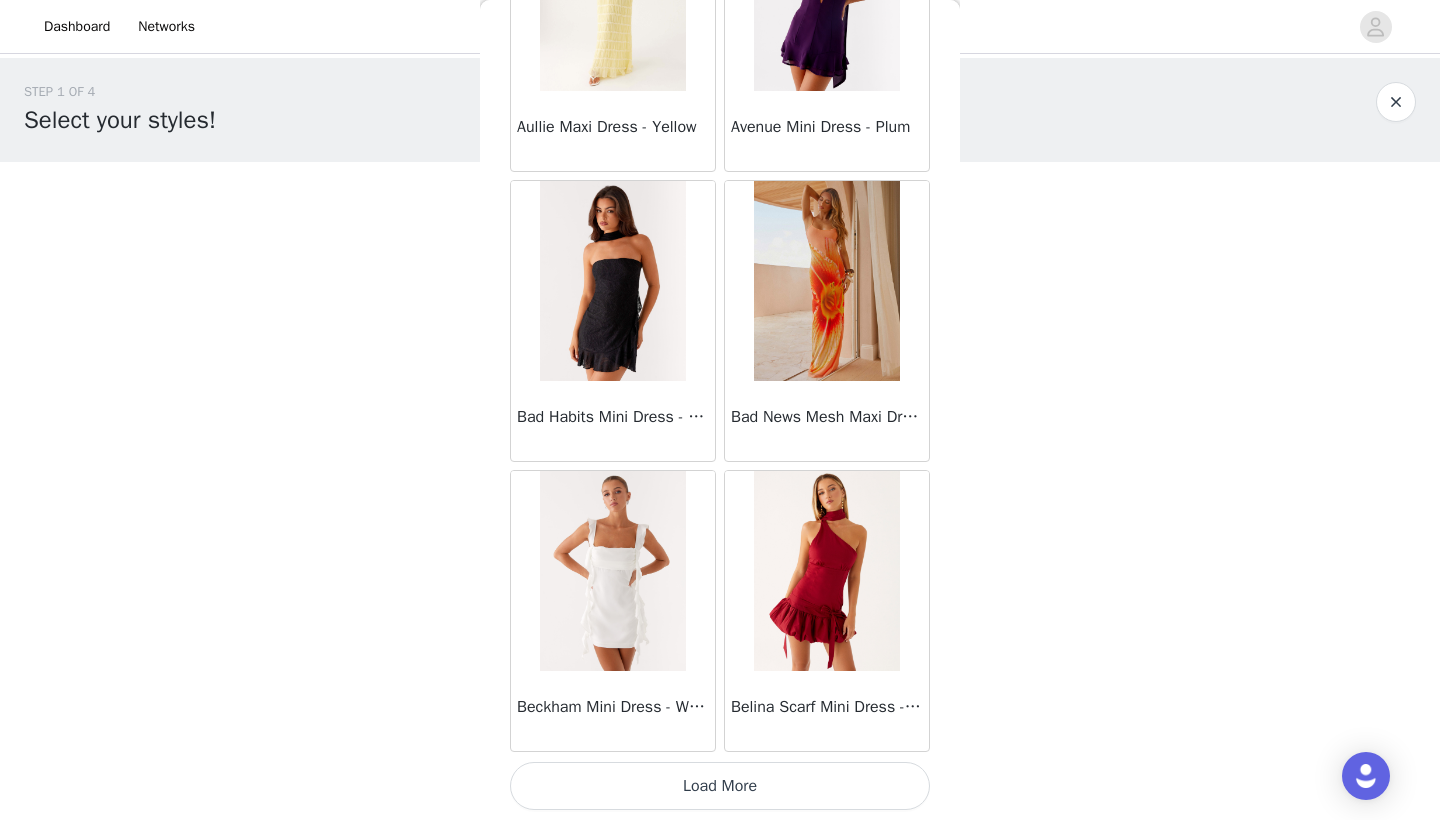 click on "Load More" at bounding box center (720, 786) 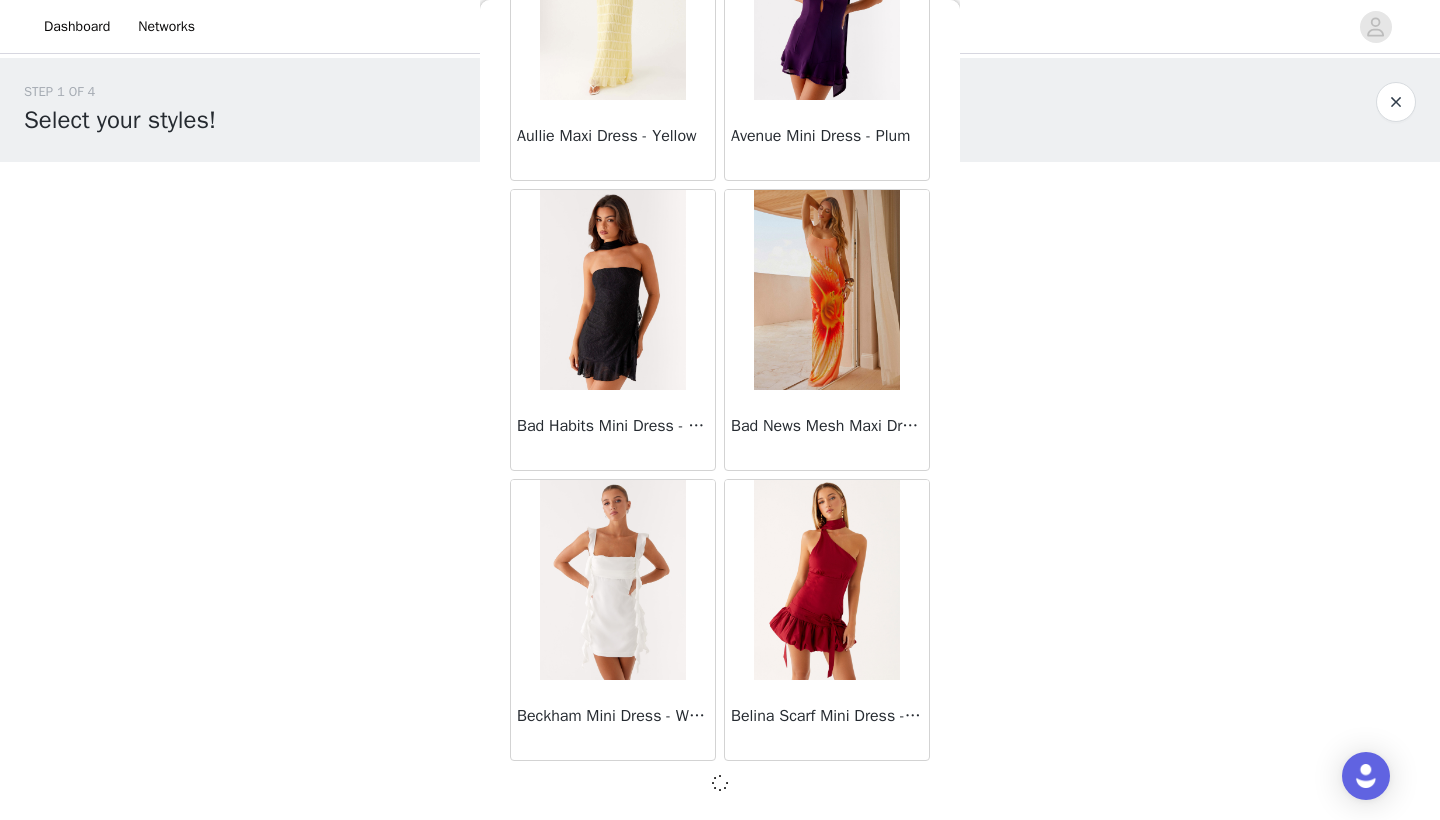 scroll, scrollTop: 5131, scrollLeft: 0, axis: vertical 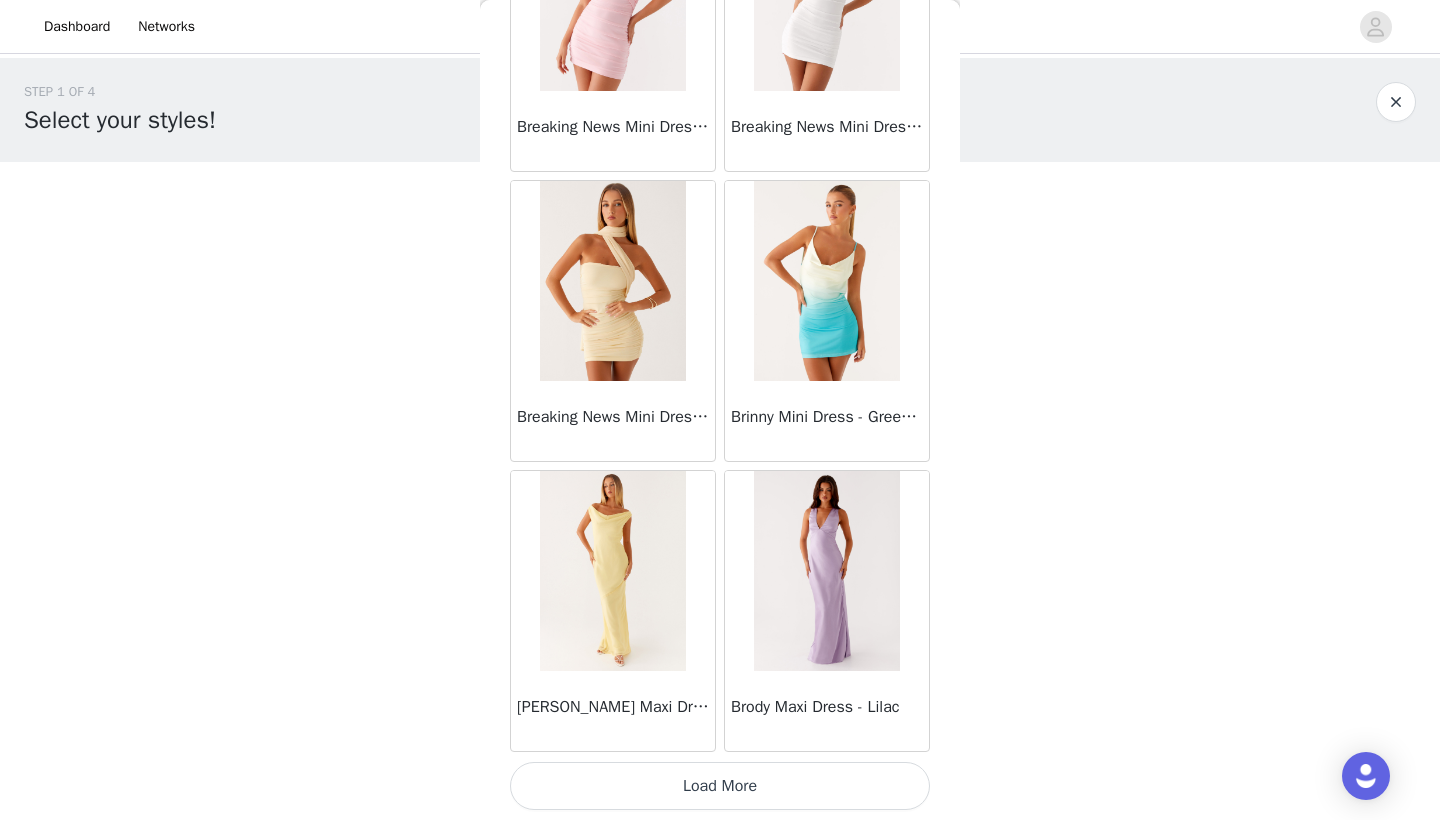 click on "Load More" at bounding box center [720, 786] 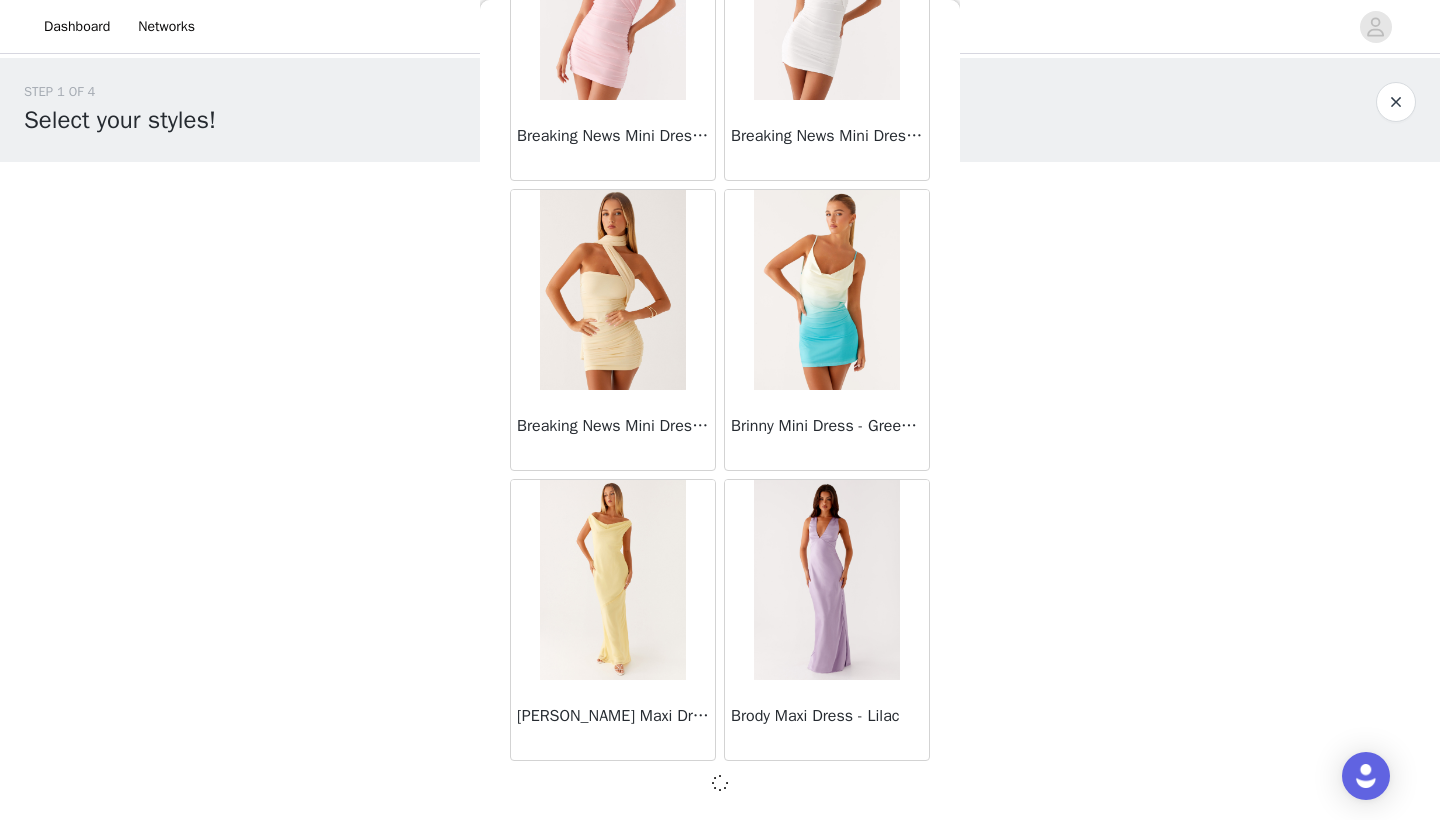 scroll, scrollTop: 8031, scrollLeft: 0, axis: vertical 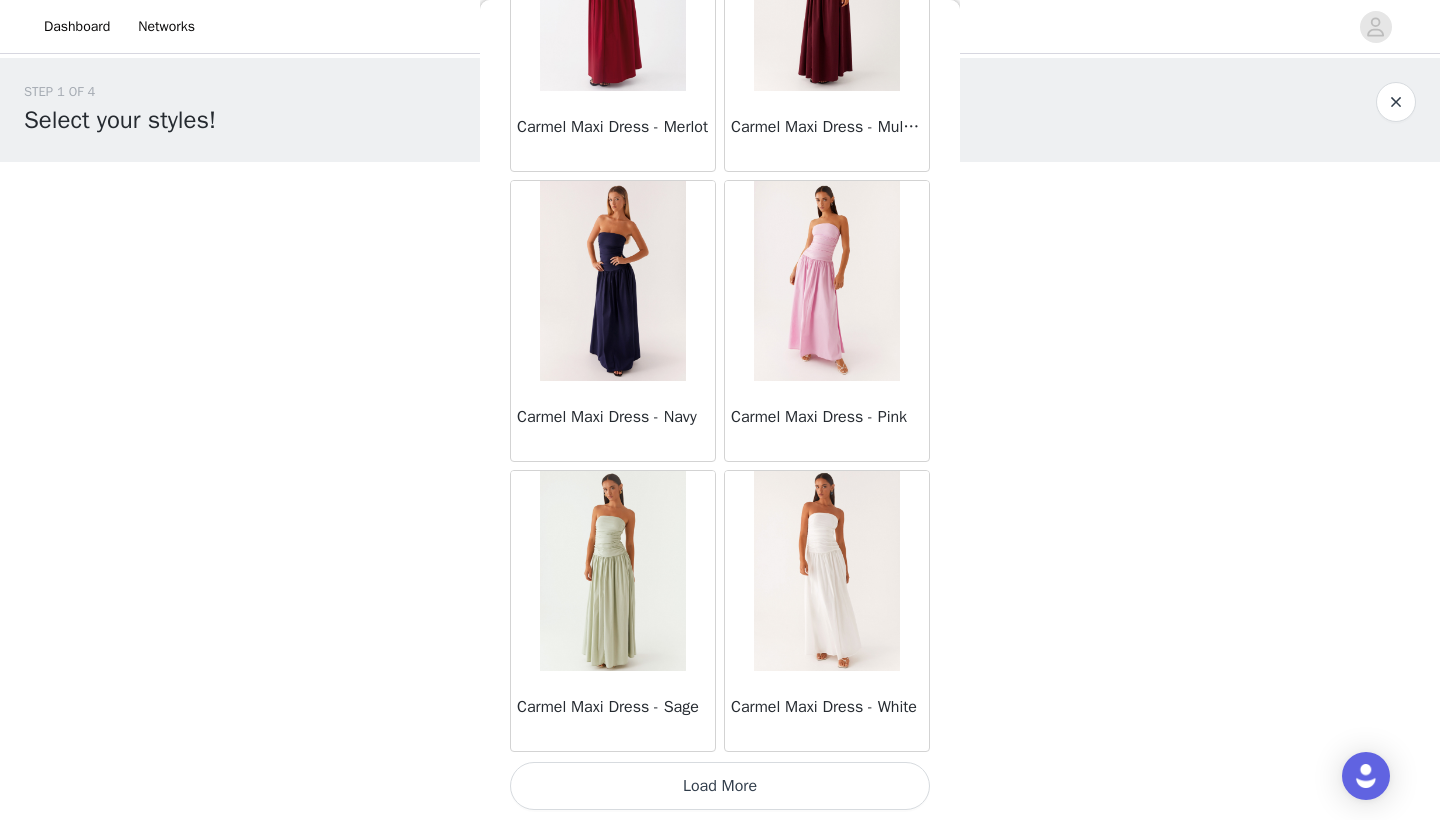 click on "Mariella Linen Maxi Skirt - Pink       Aamari Maxi Dress - Red       Abby Mini Dress - Floral Print       Adrina Ruffle Mini Dress - Pink Floral Print       Aiva Mini Dress - Yellow Floral       Alberta Maxi Dress - Mulberry       Alden Mini Dress - Floral Print       Alexia Knit Maxi Dress - Multi       Aliah Knit Shorts - Yellow       Alicia Satin Halter Maxi Dress - Yellow       Alicia Satin Halter Mini Dress - Black       Alicia Satin Halter Mini Dress - Pastel Yellow       Alivia Mini Dress - Pink       Amerie Maxi Dress - Chocolate       Amerie Maxi Dress - Maroon       Anastasia Knit Maxi Skirt - Blue       Anastasia Maxi Dress - Blue       Anastasia Maxi Dress - Ivory       Anastasia Maxi Dress - Pink       Anastasia Maxi Dress - Sage       Anastasia Maxi Dress - Yellow       Anastasia Mini Dress - Blue       Anetta Maxi Dress - Pale Blue       Anetta Maxi Dress - Yellow       Angie Maxi Dress - Yellow       Anna Sophia Maxi Dress - Blue       Annie One Button Cardigan - Black" at bounding box center (720, -5012) 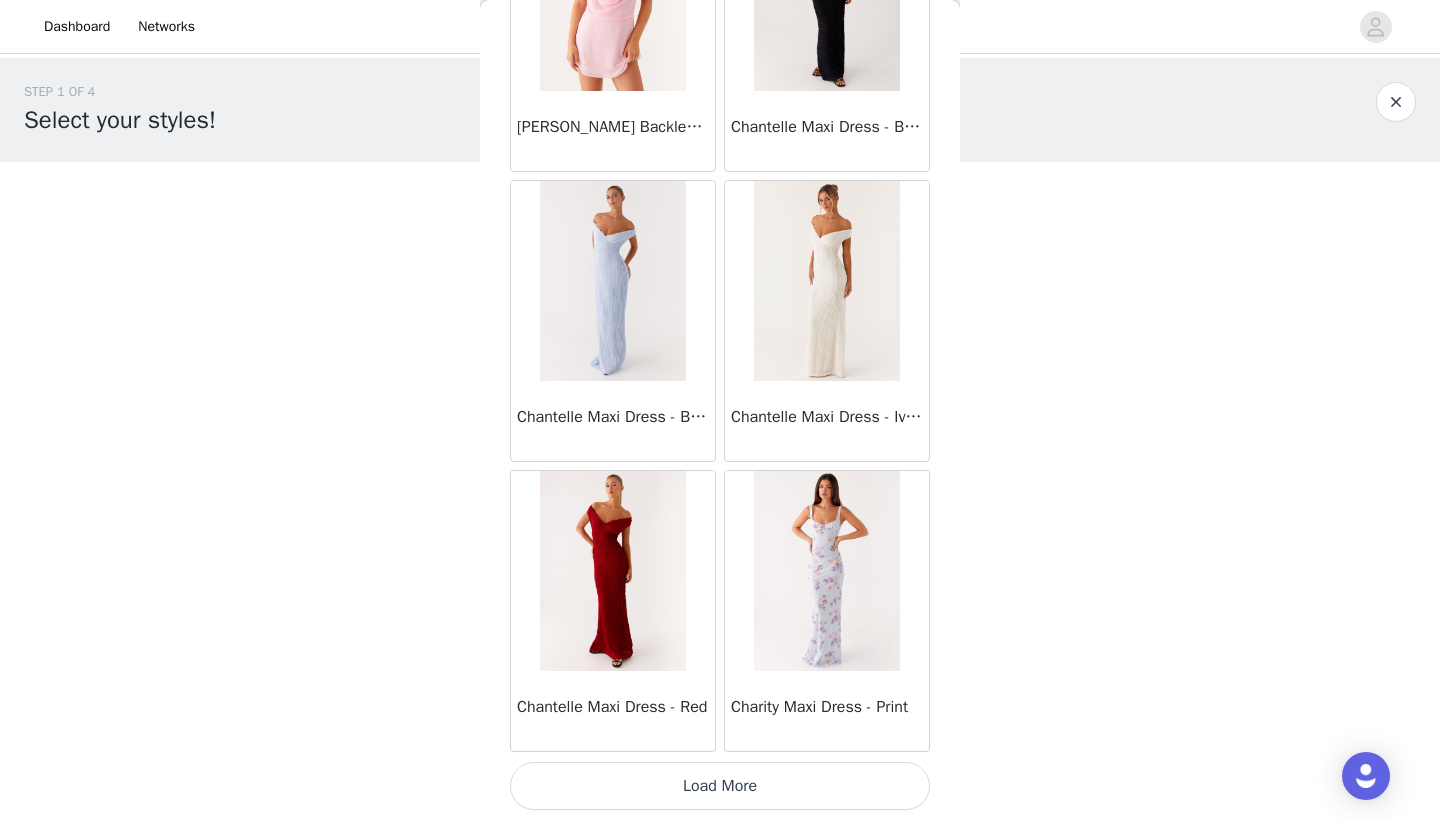 click on "Load More" at bounding box center (720, 786) 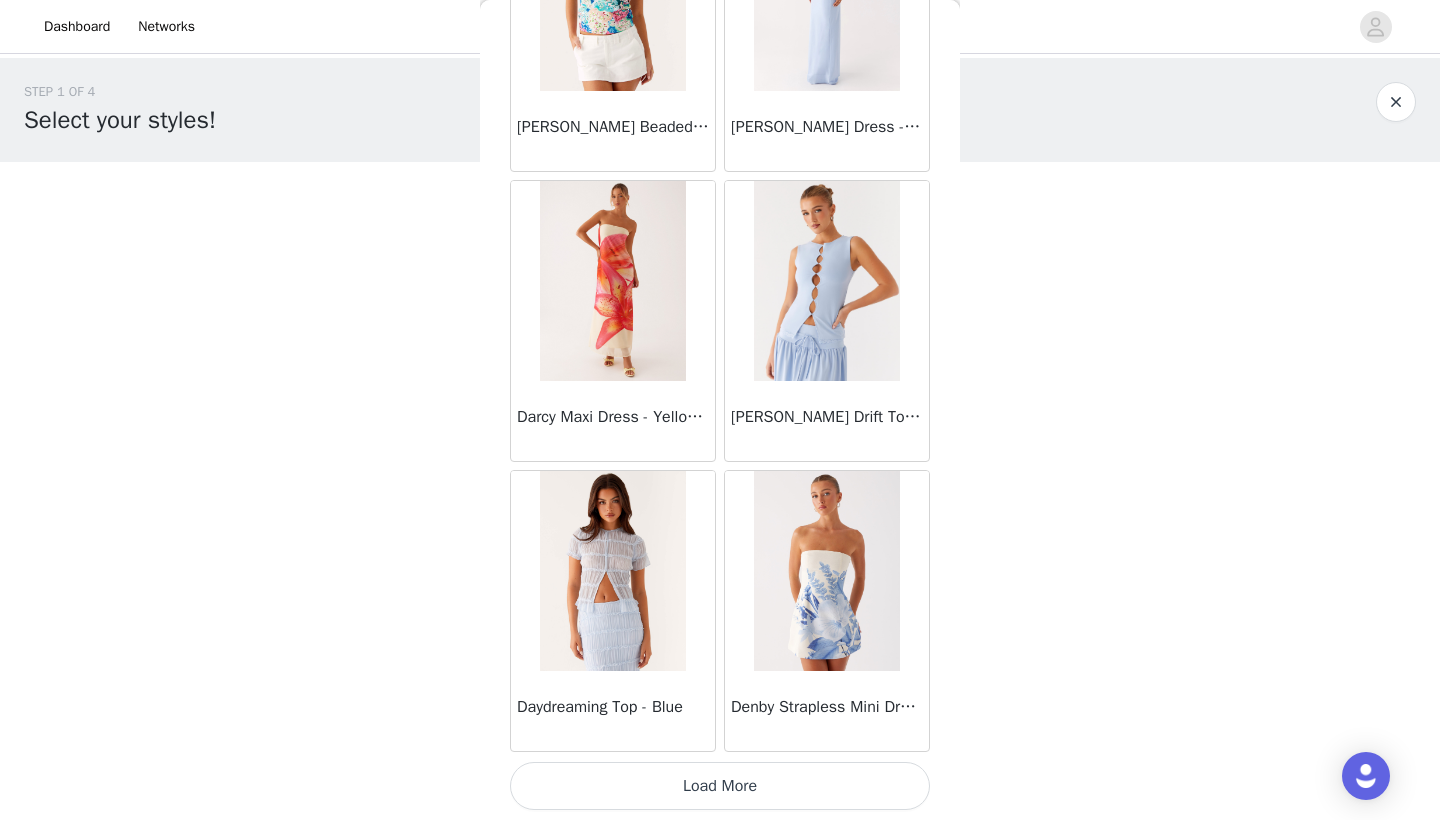 scroll, scrollTop: 16740, scrollLeft: 0, axis: vertical 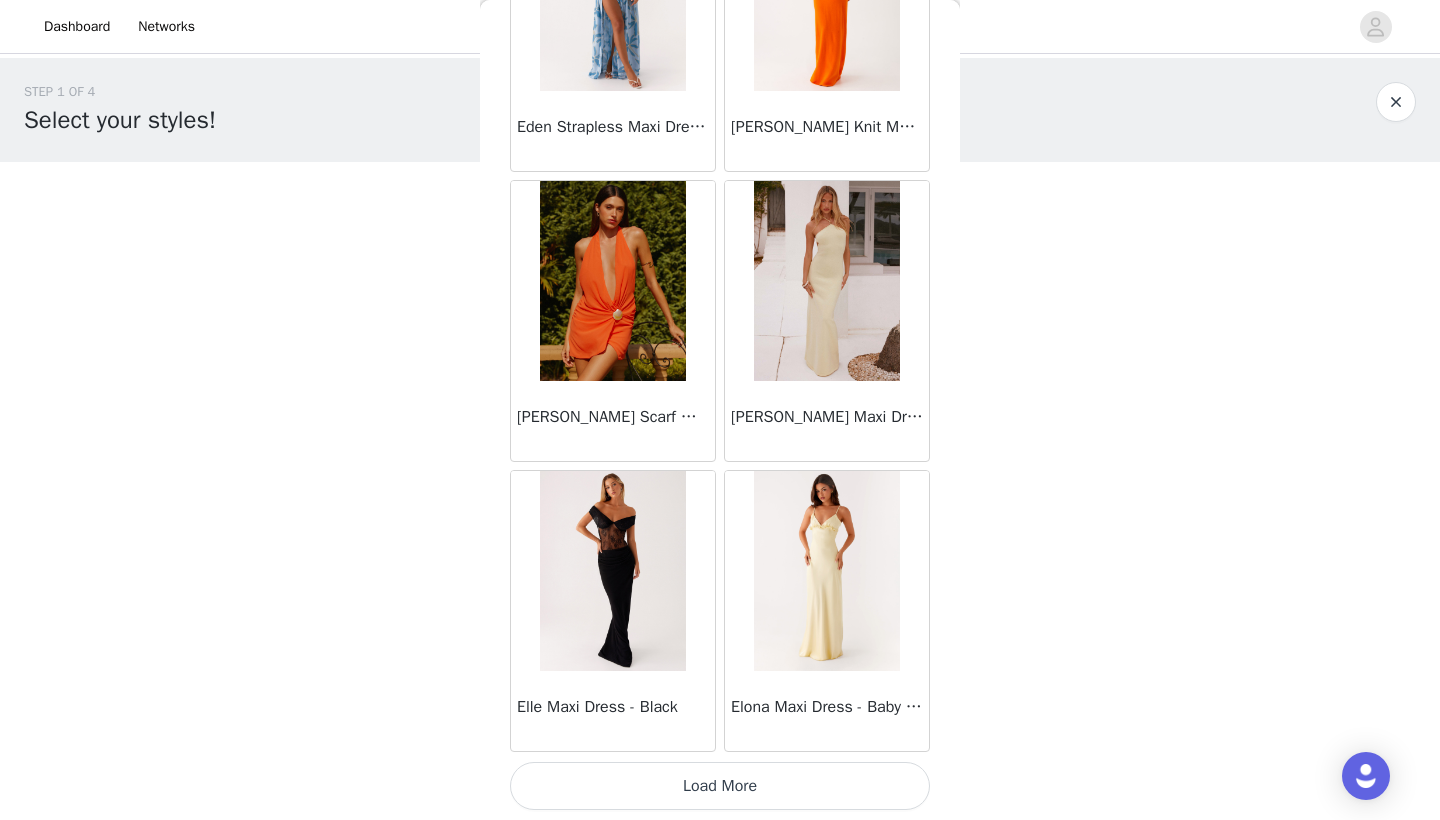 click on "Load More" at bounding box center (720, 786) 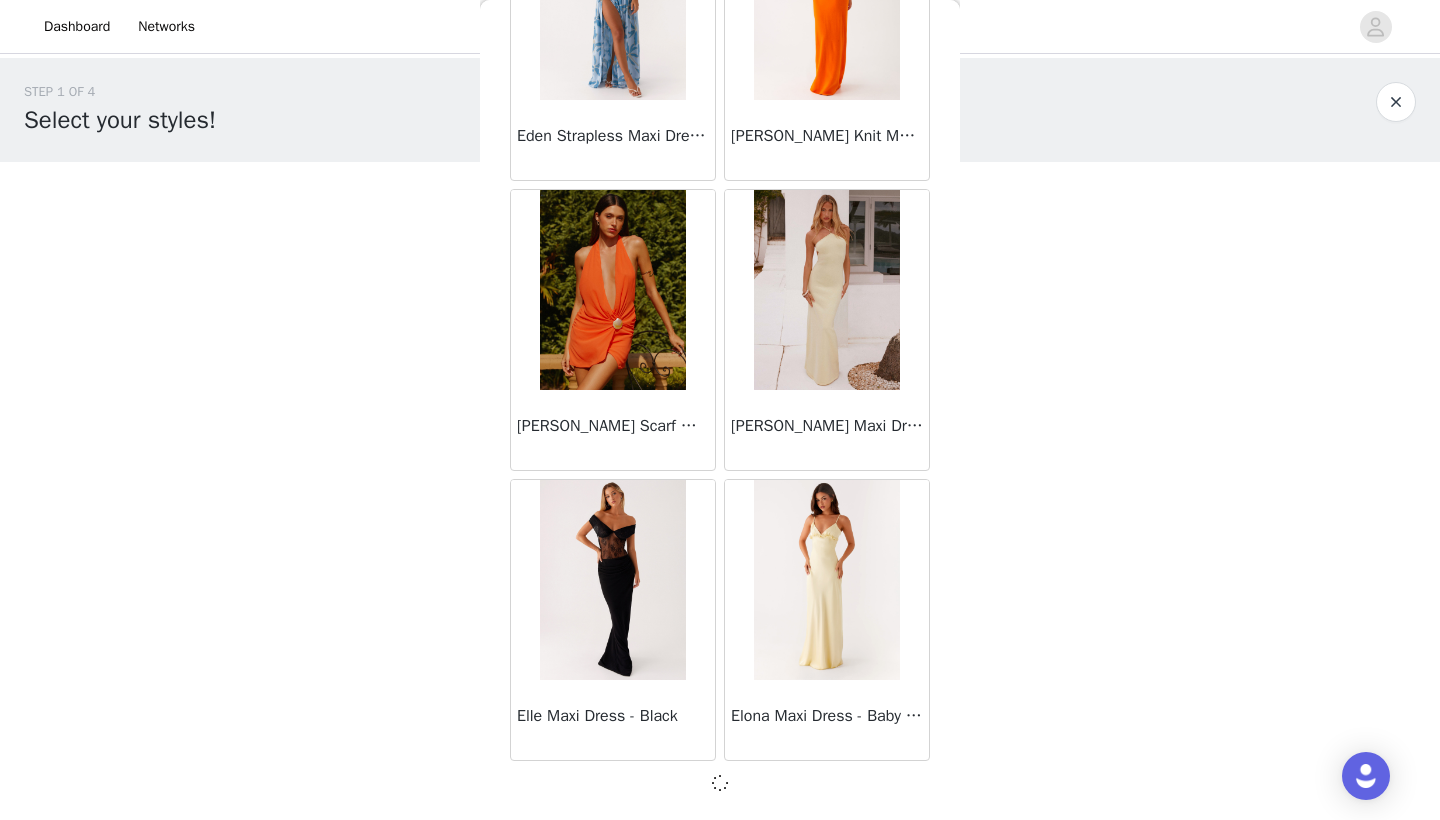 scroll, scrollTop: 19631, scrollLeft: 0, axis: vertical 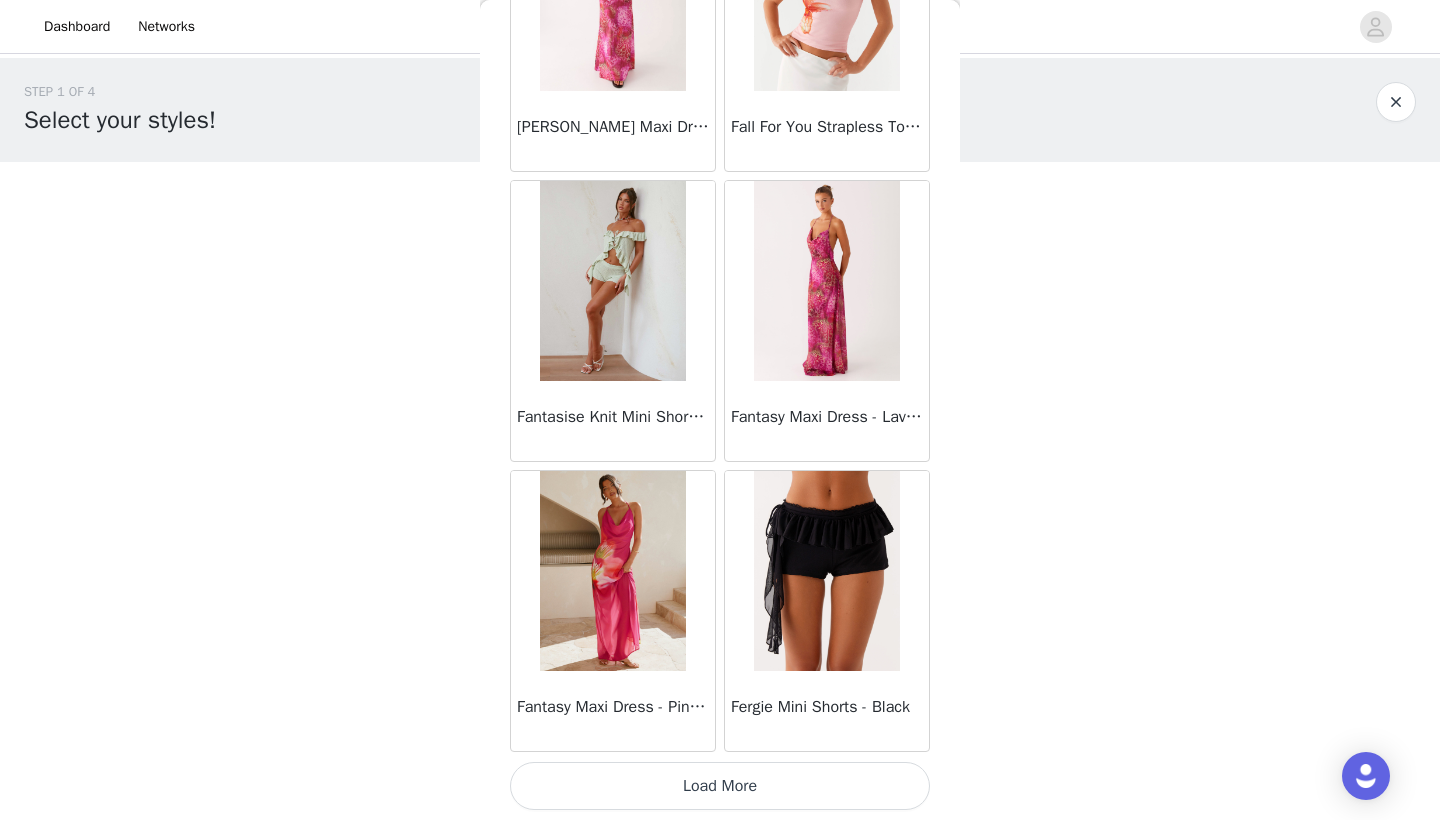 click on "Load More" at bounding box center (720, 786) 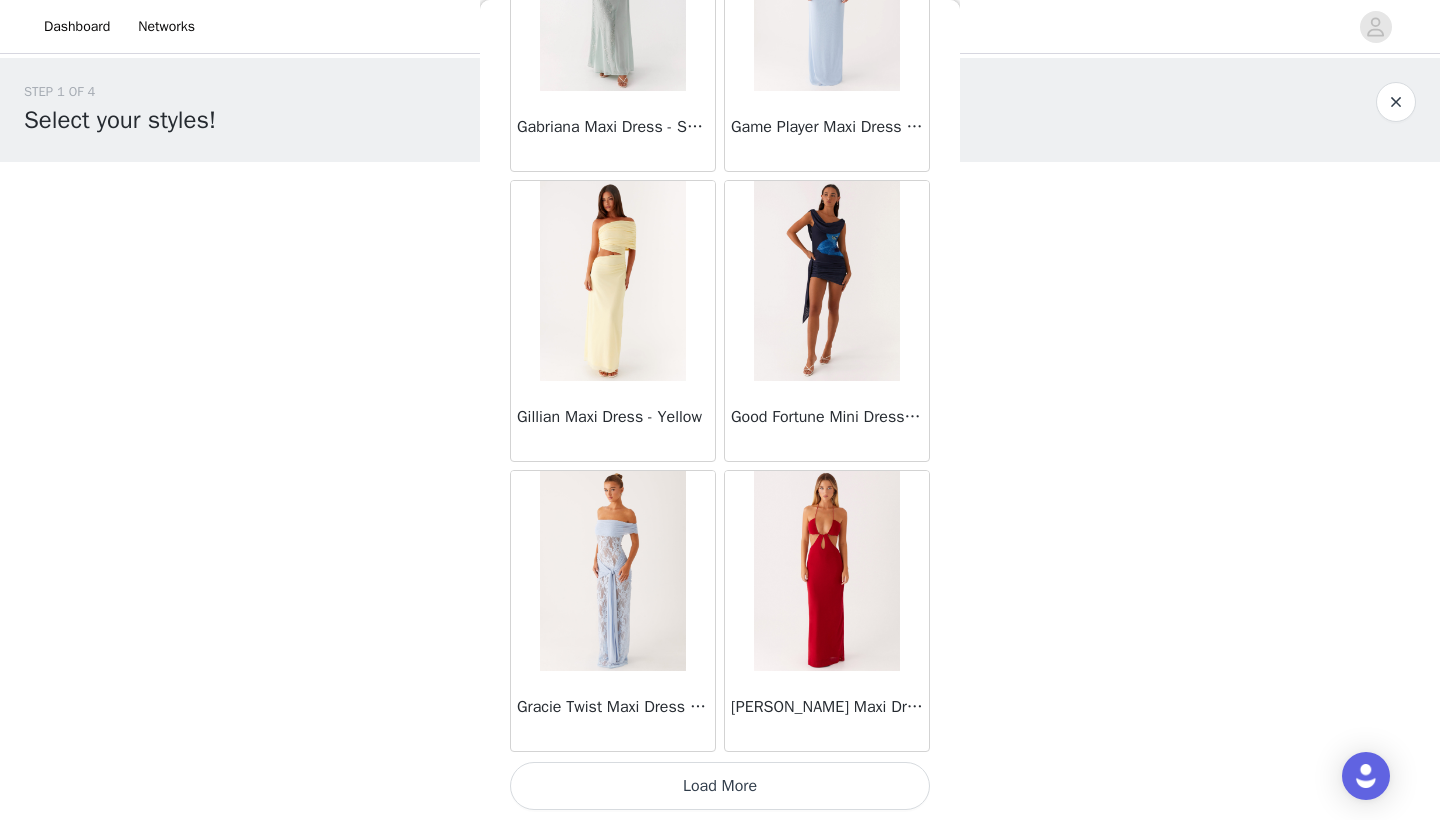 click on "Load More" at bounding box center (720, 786) 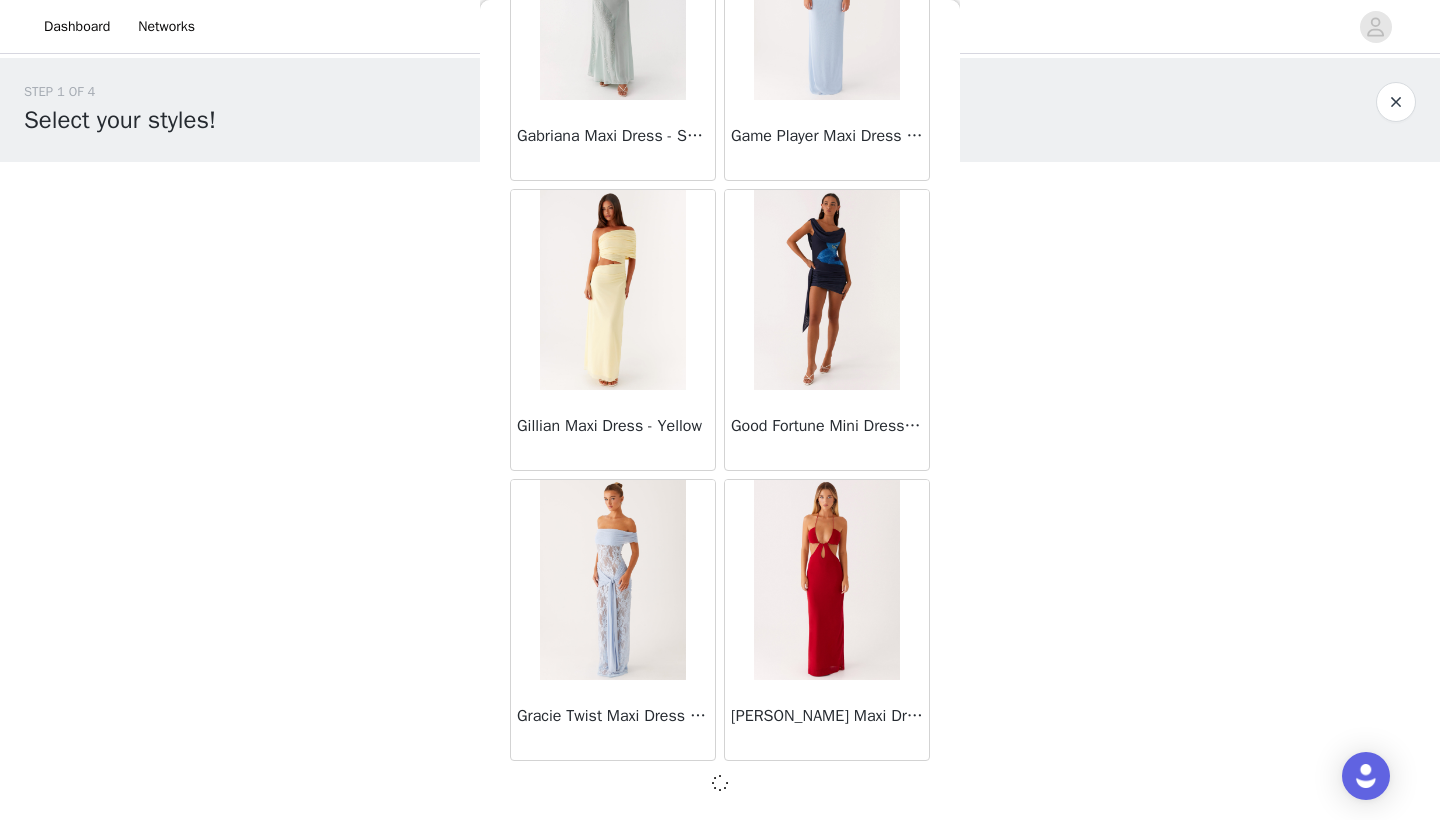 scroll, scrollTop: 25431, scrollLeft: 0, axis: vertical 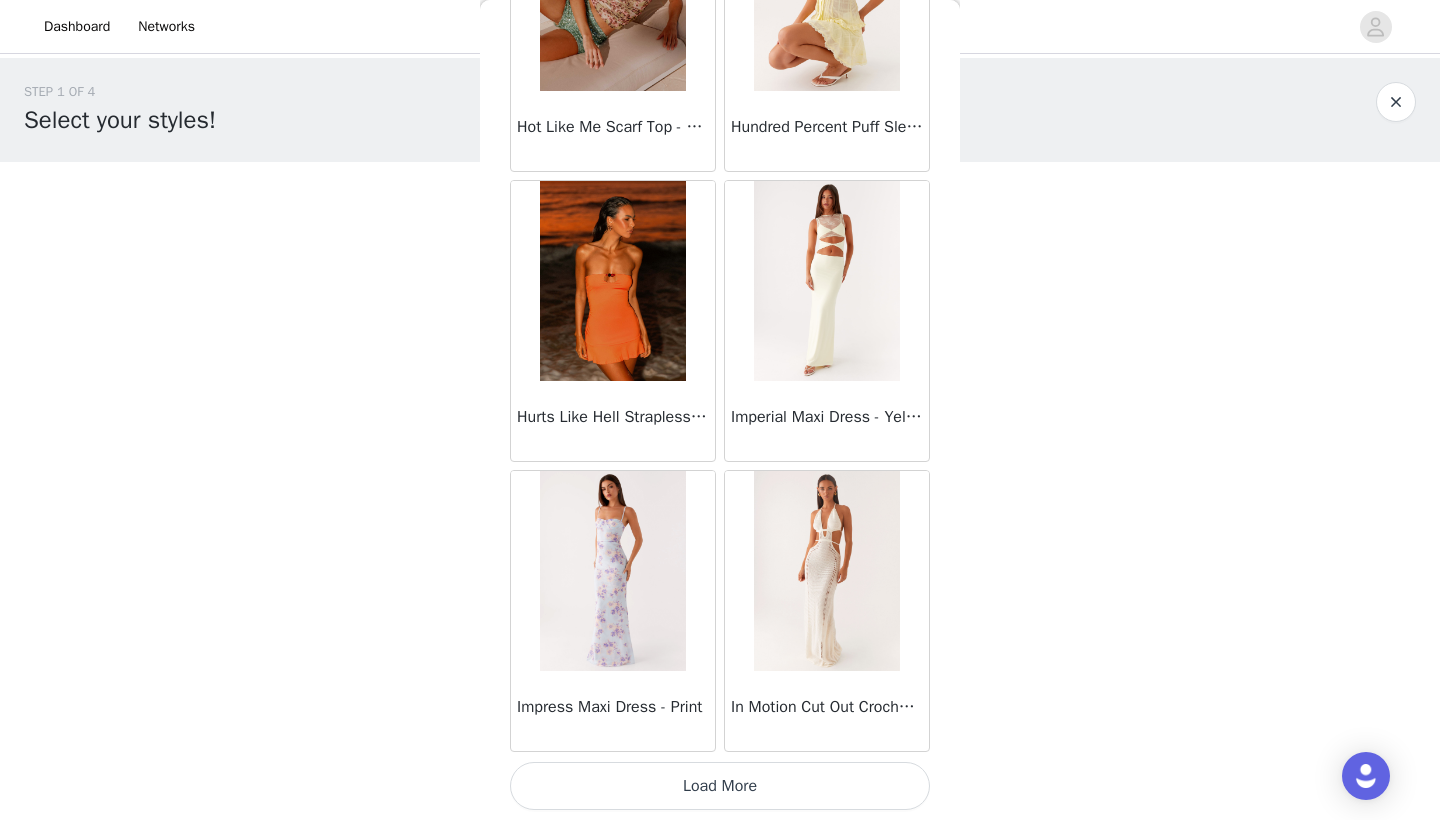 click on "Load More" at bounding box center [720, 786] 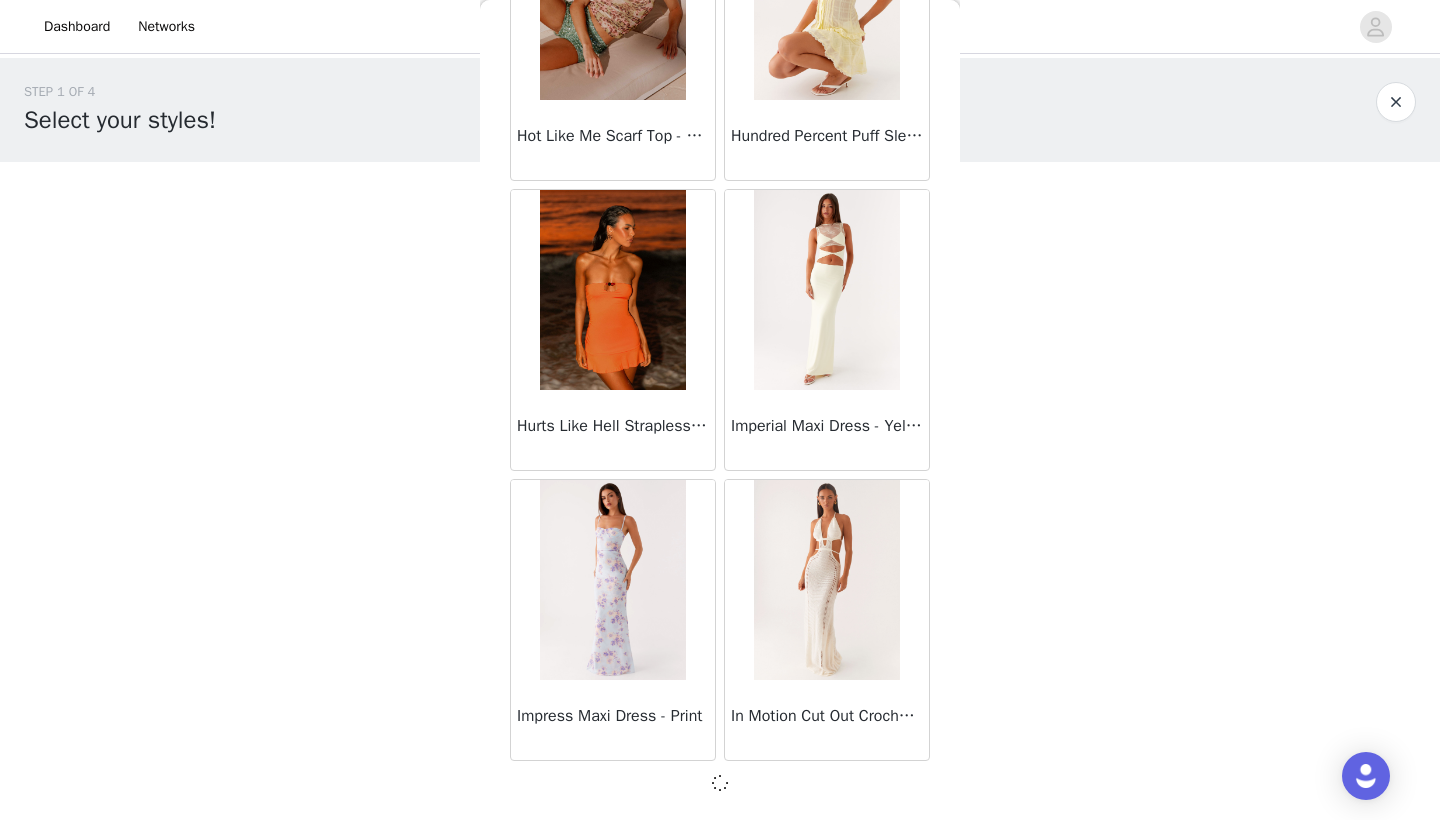 scroll, scrollTop: 28331, scrollLeft: 0, axis: vertical 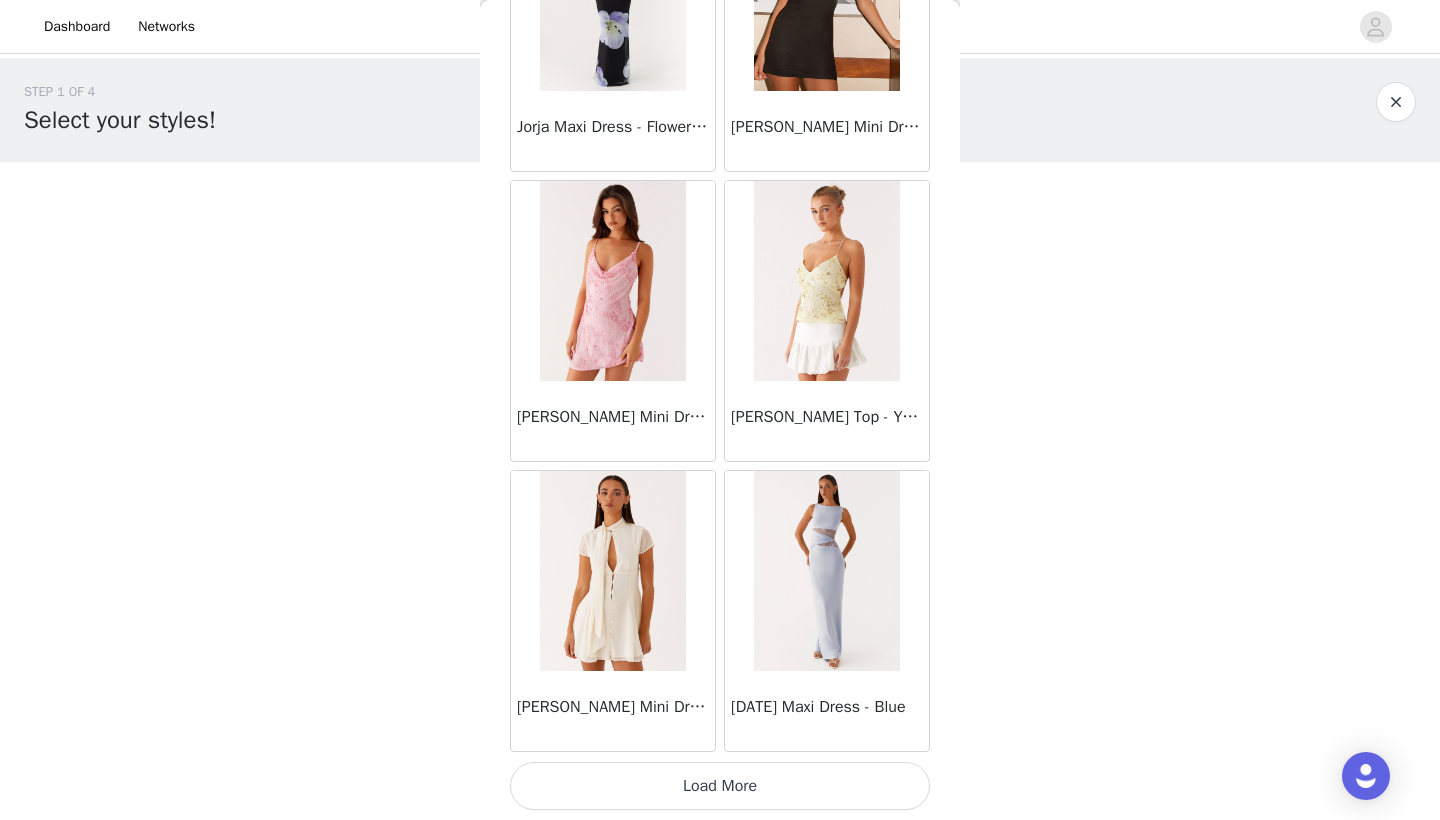 click on "Load More" at bounding box center (720, 786) 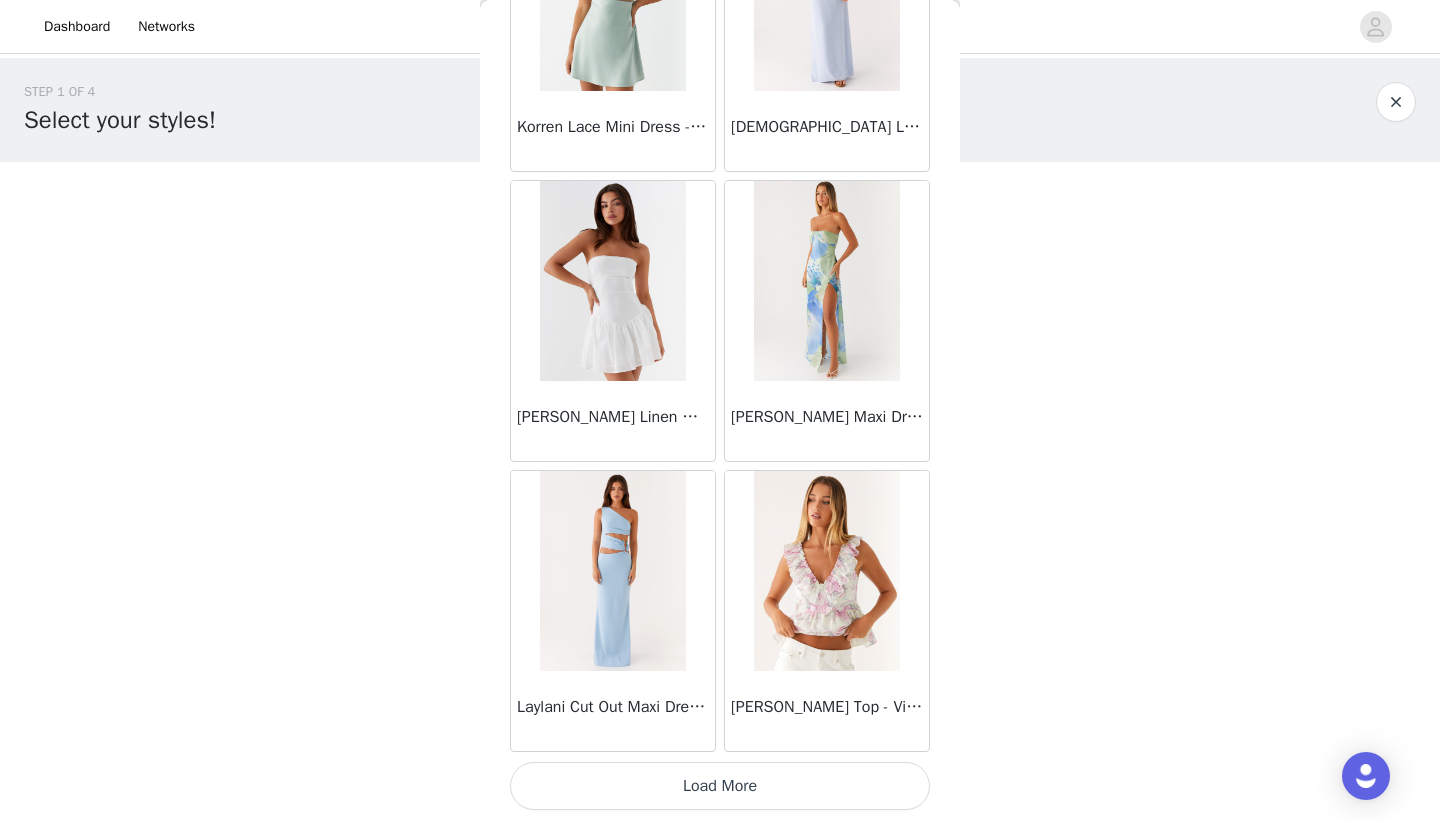 click on "Load More" at bounding box center (720, 786) 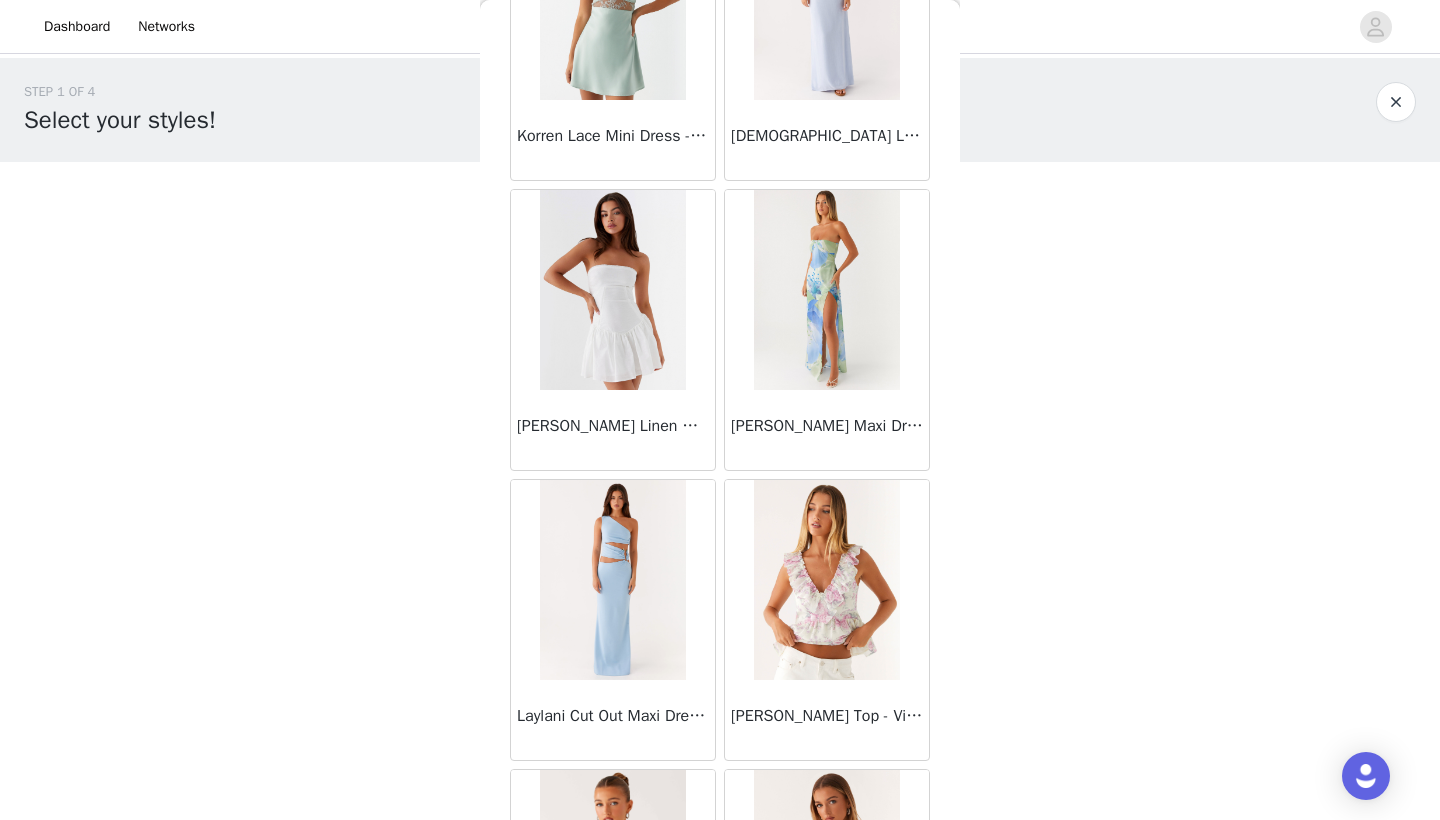 scroll, scrollTop: 0, scrollLeft: 0, axis: both 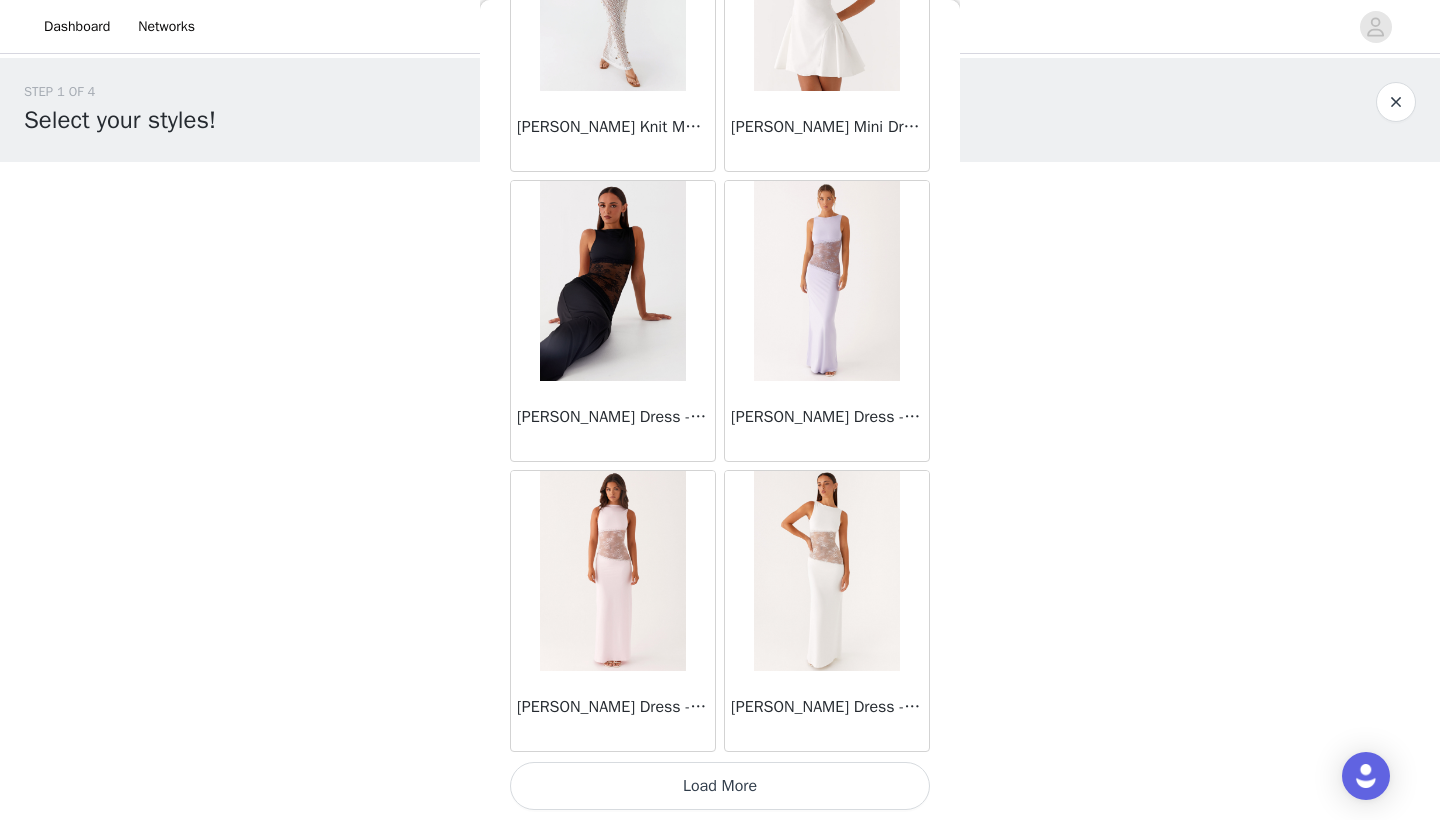 click on "Load More" at bounding box center (720, 786) 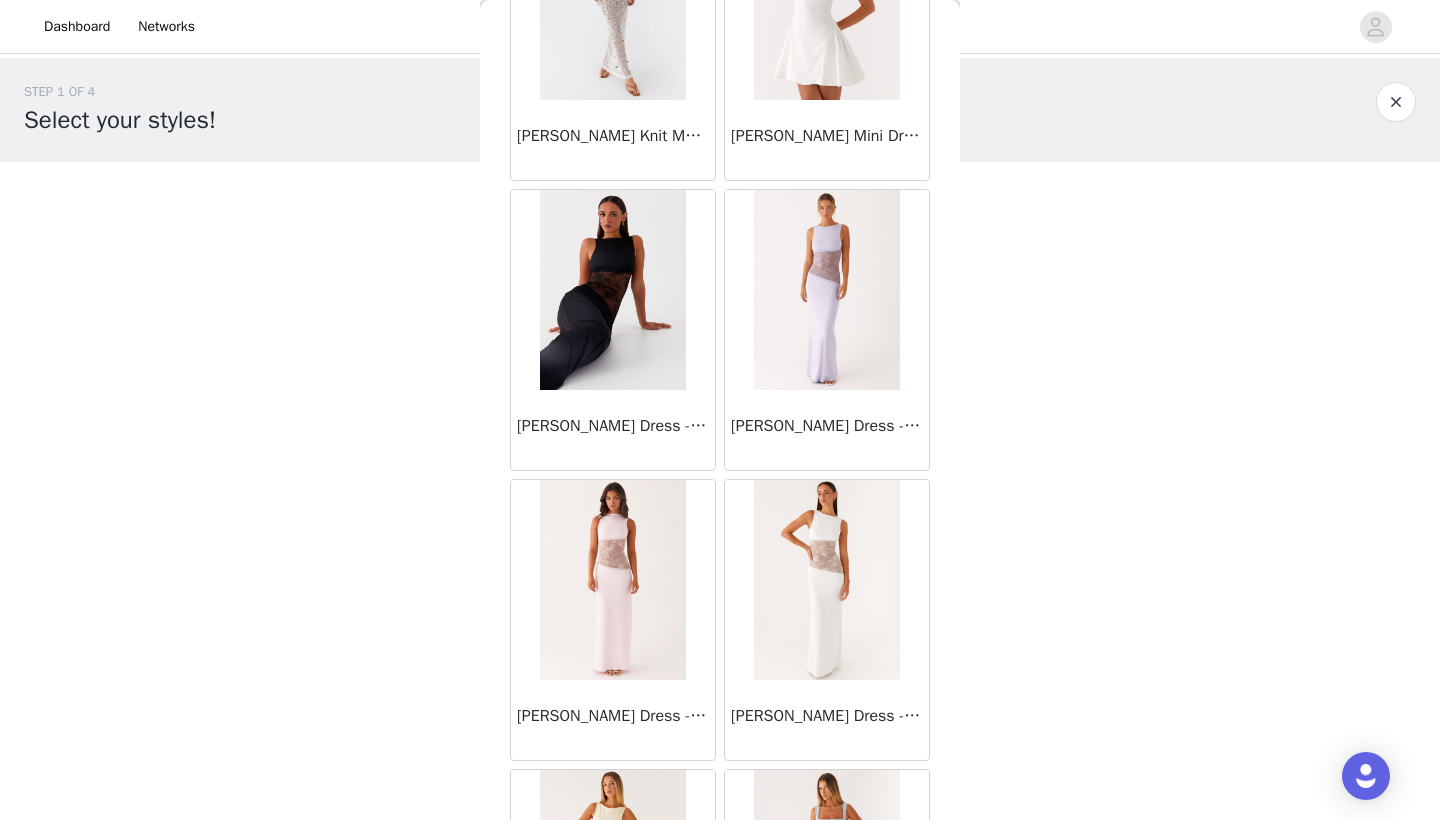 scroll, scrollTop: 1, scrollLeft: 0, axis: vertical 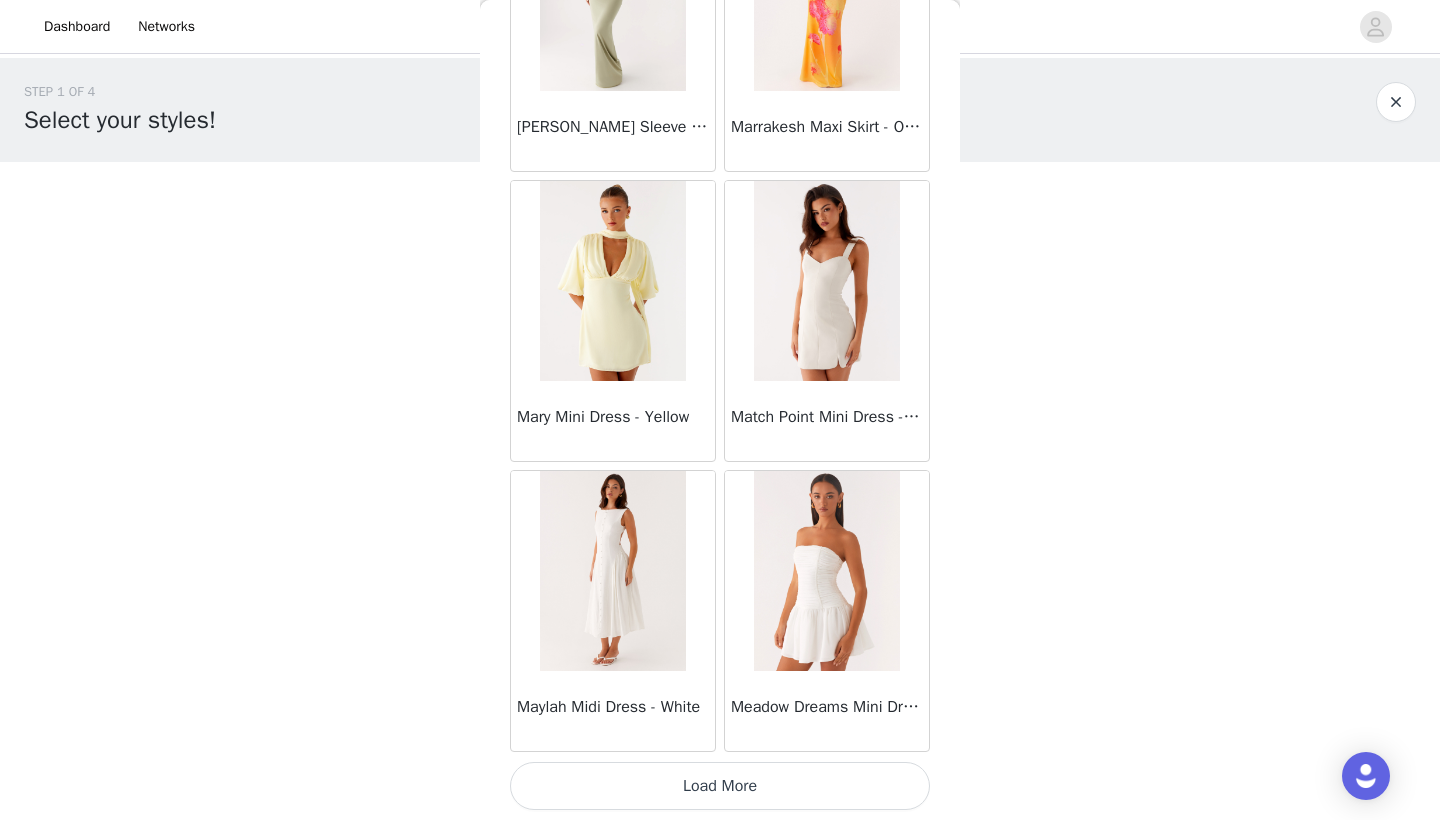 click on "Load More" at bounding box center [720, 786] 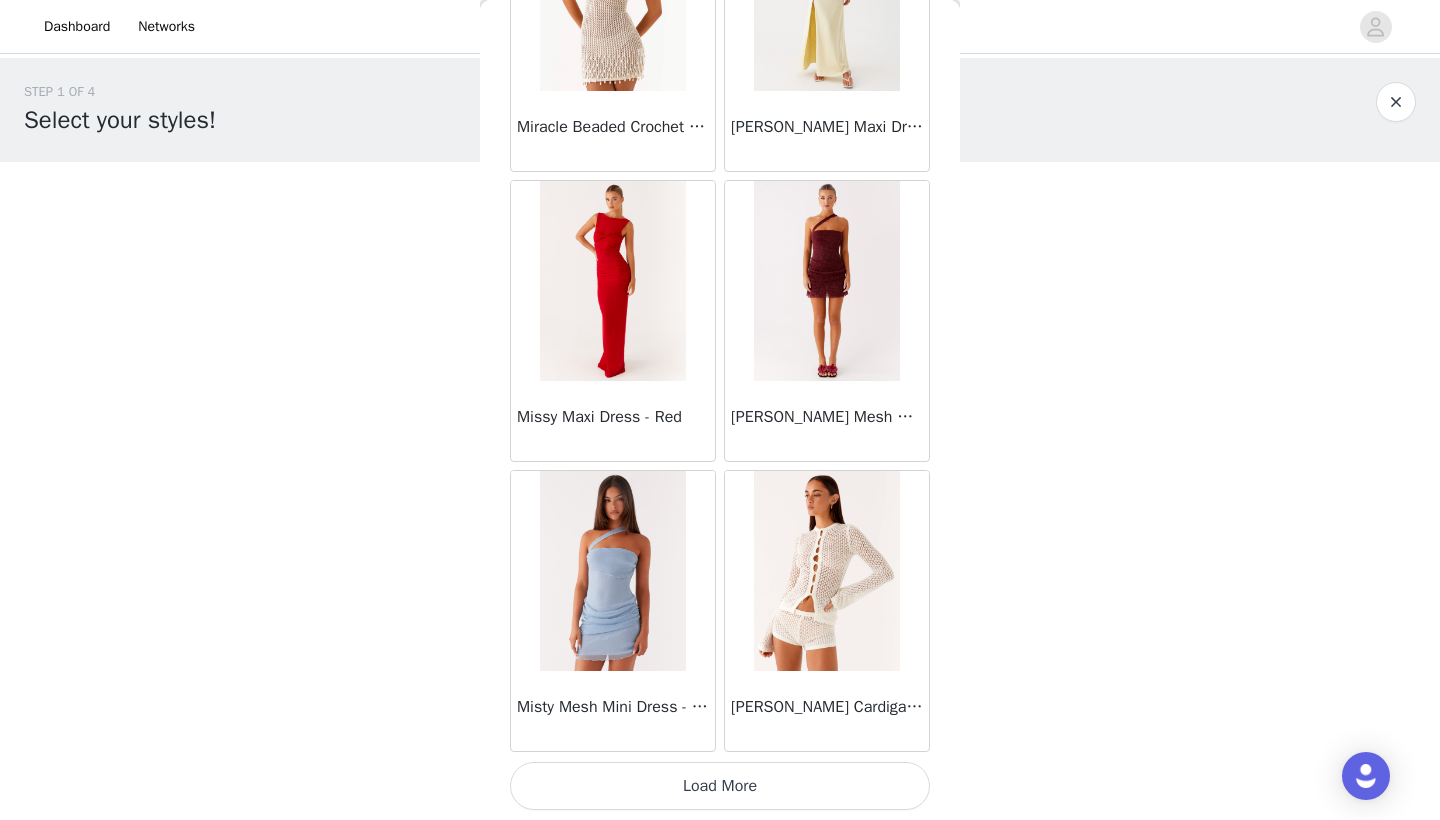 click on "Load More" at bounding box center [720, 786] 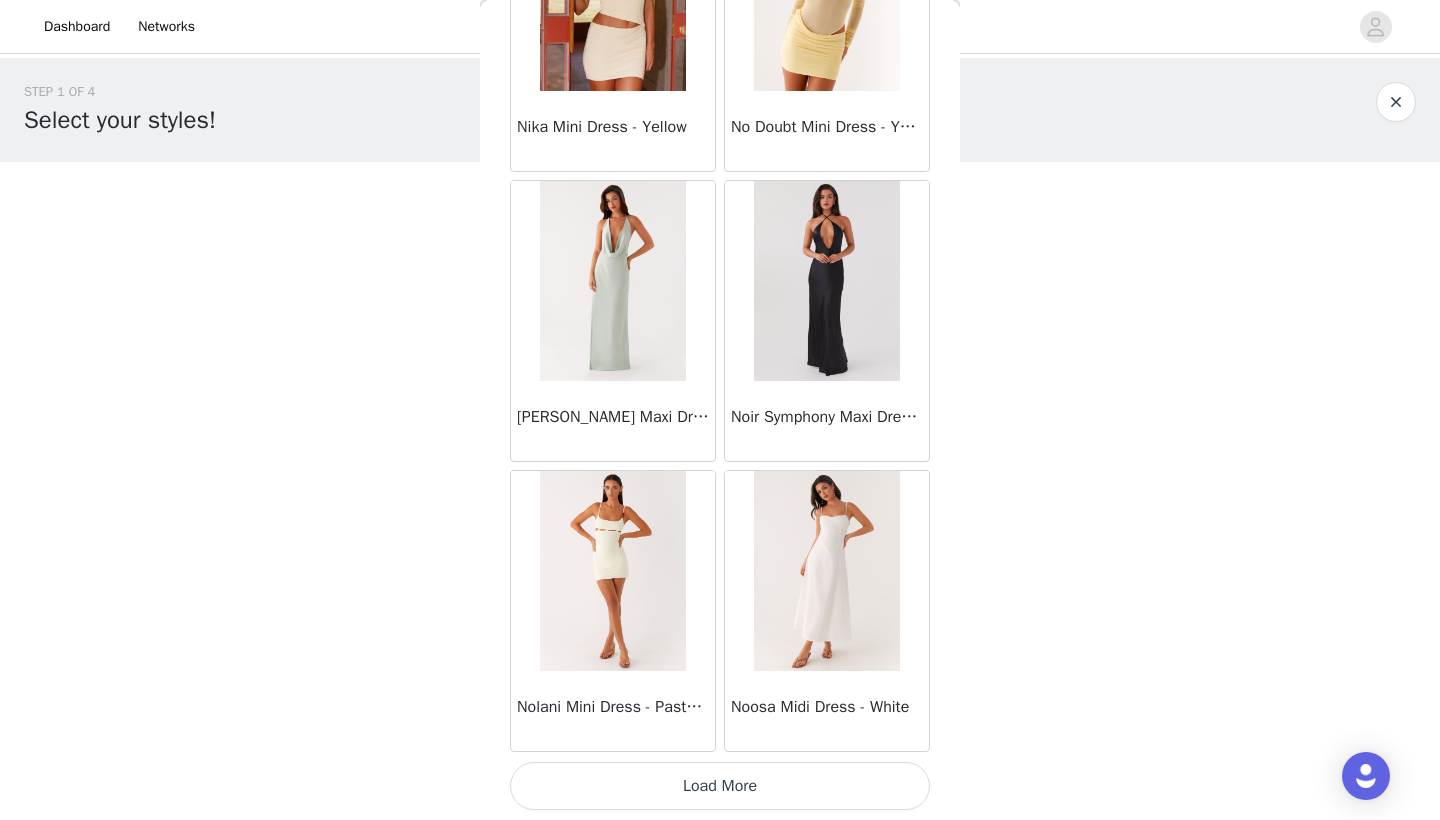 click on "Load More" at bounding box center [720, 786] 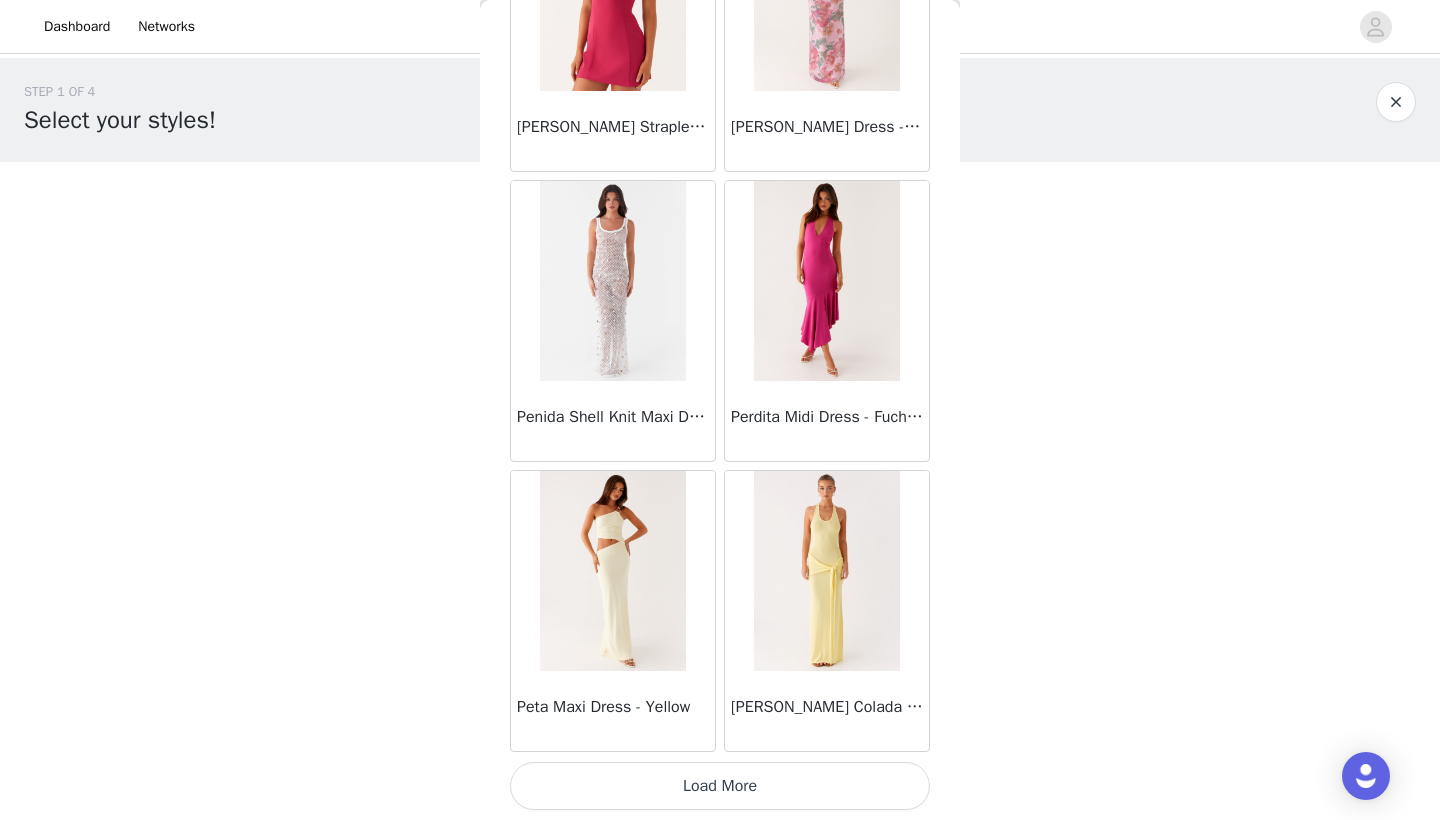 click on "Load More" at bounding box center [720, 786] 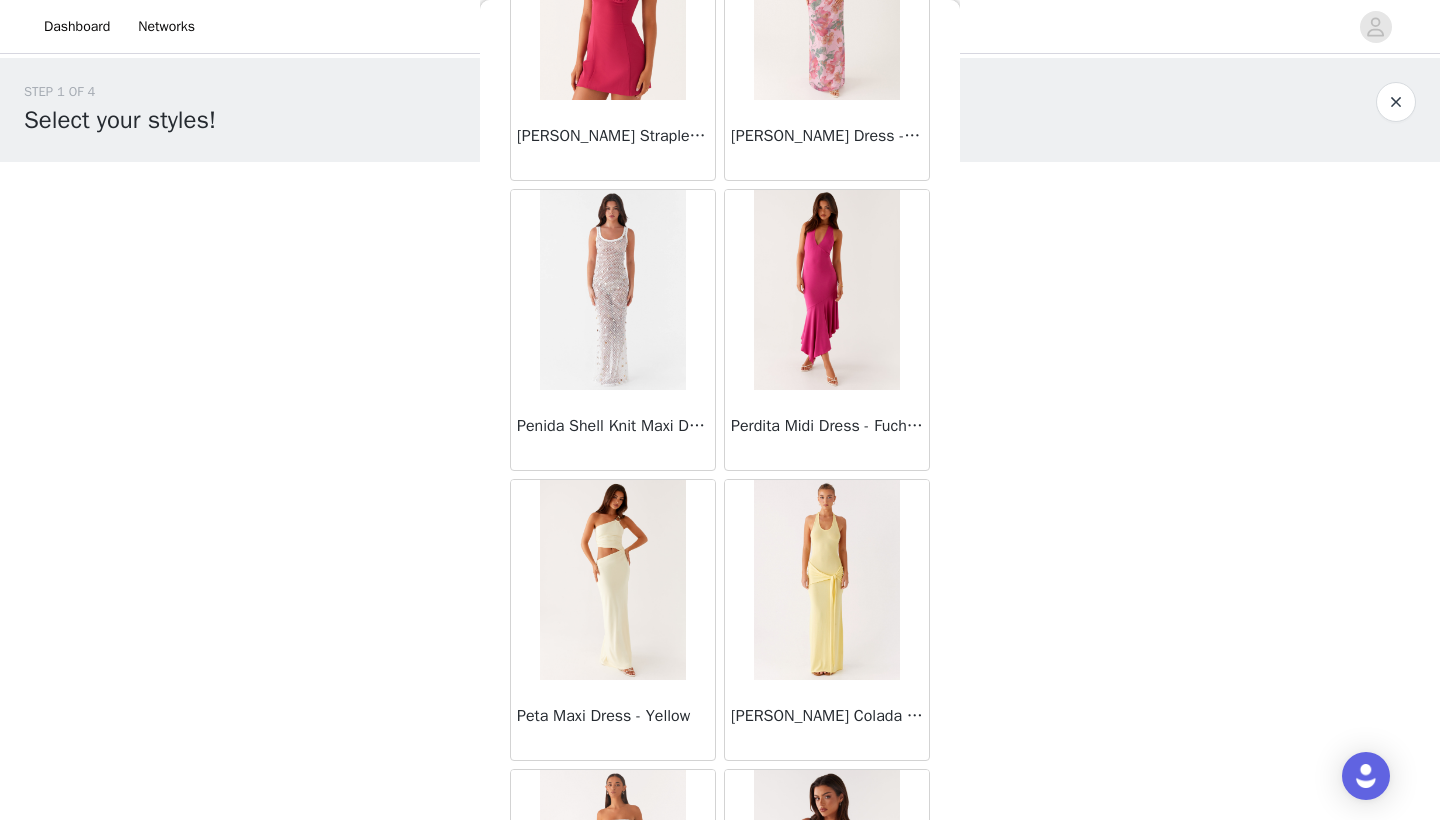 scroll, scrollTop: 49539, scrollLeft: 0, axis: vertical 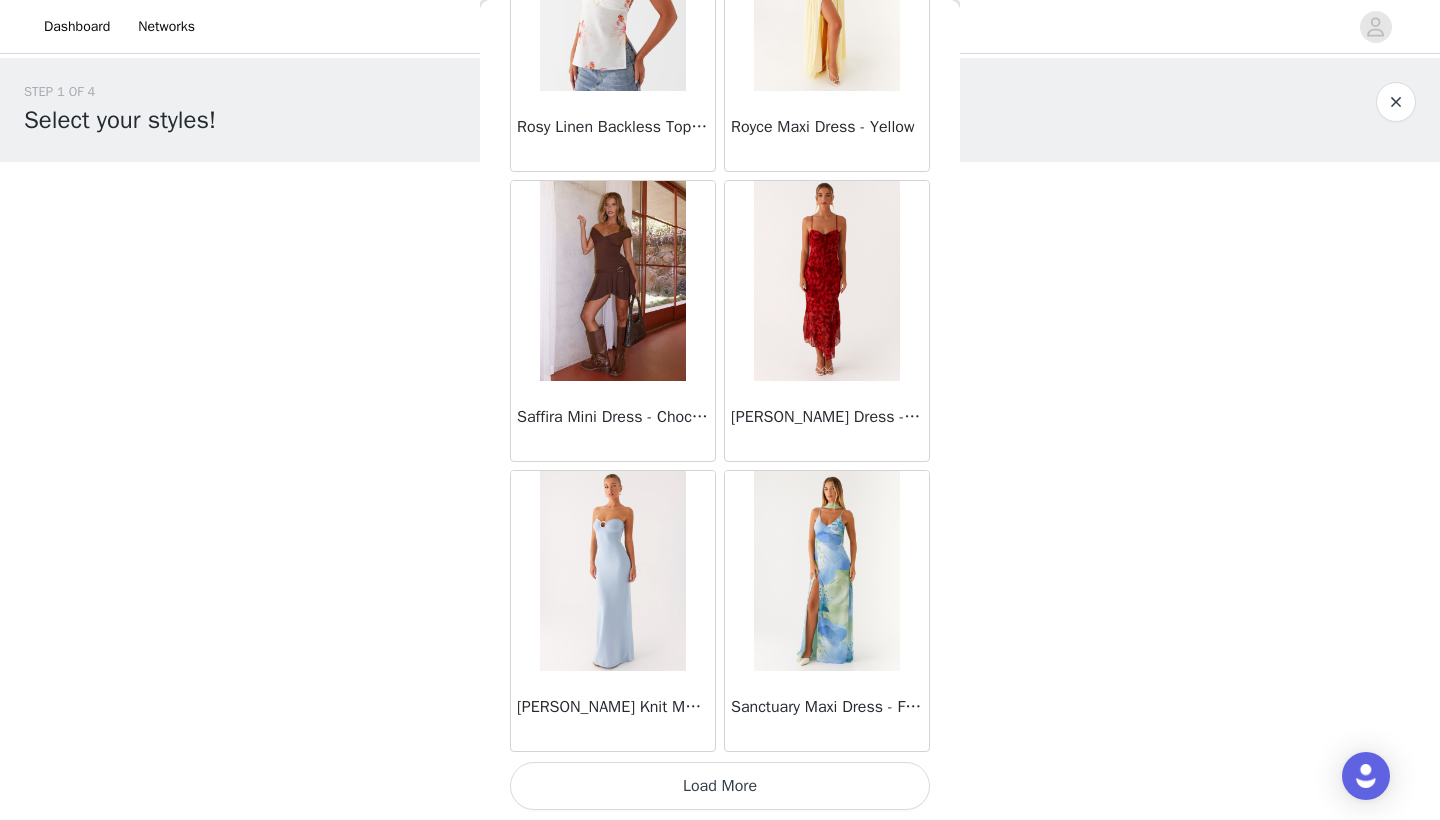 click on "Load More" at bounding box center (720, 786) 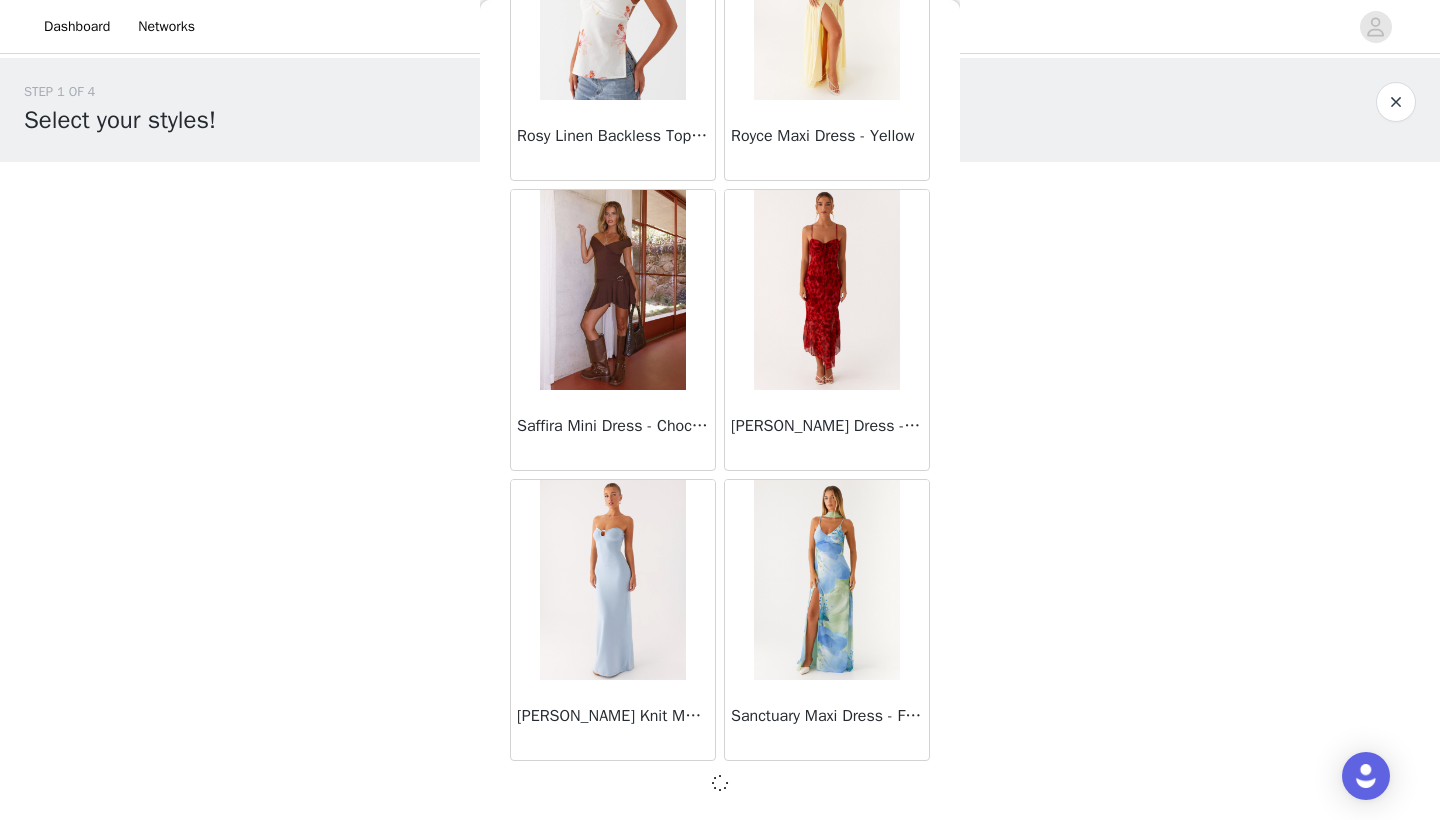 scroll, scrollTop: 0, scrollLeft: 0, axis: both 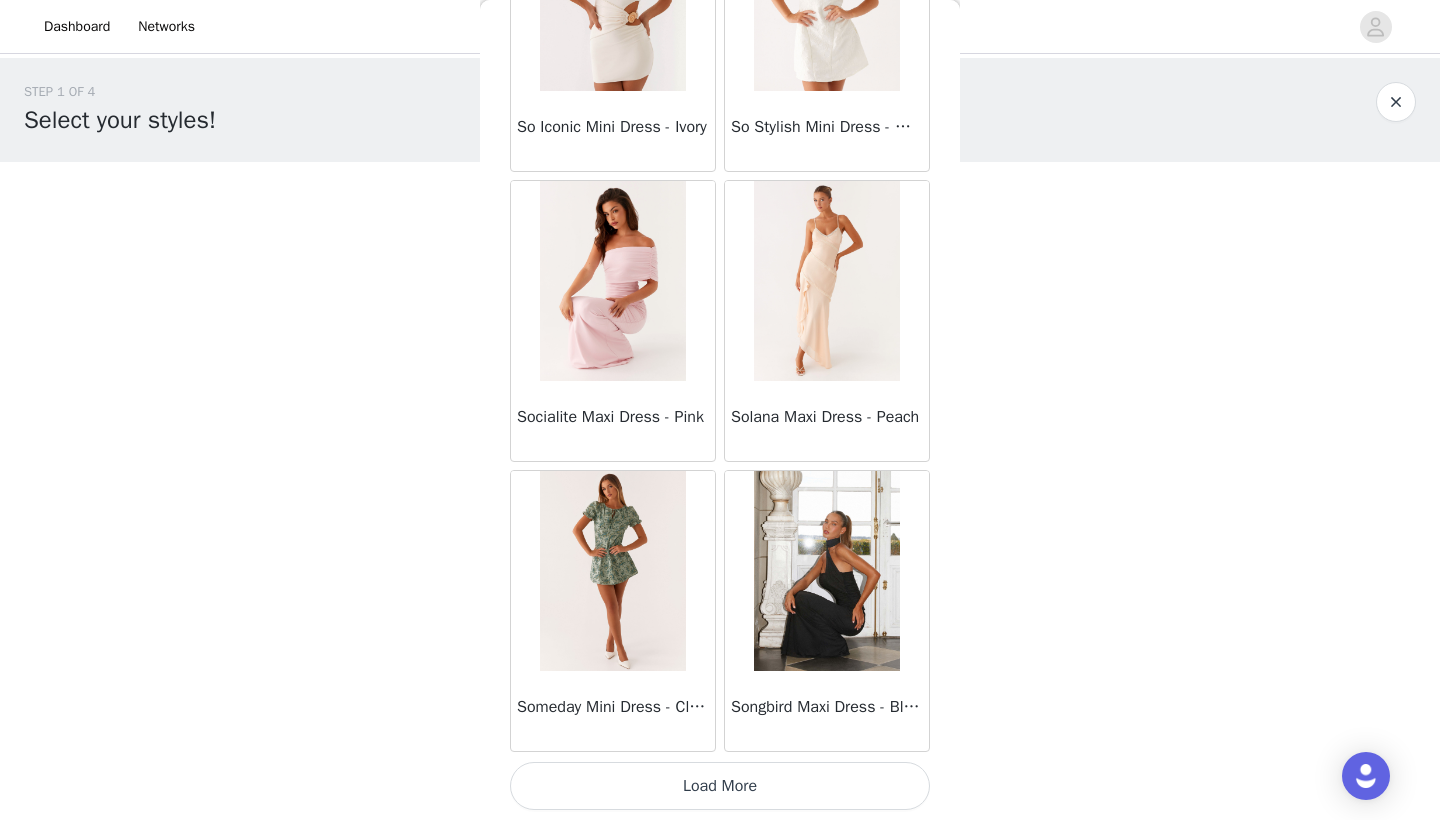 click on "Load More" at bounding box center (720, 786) 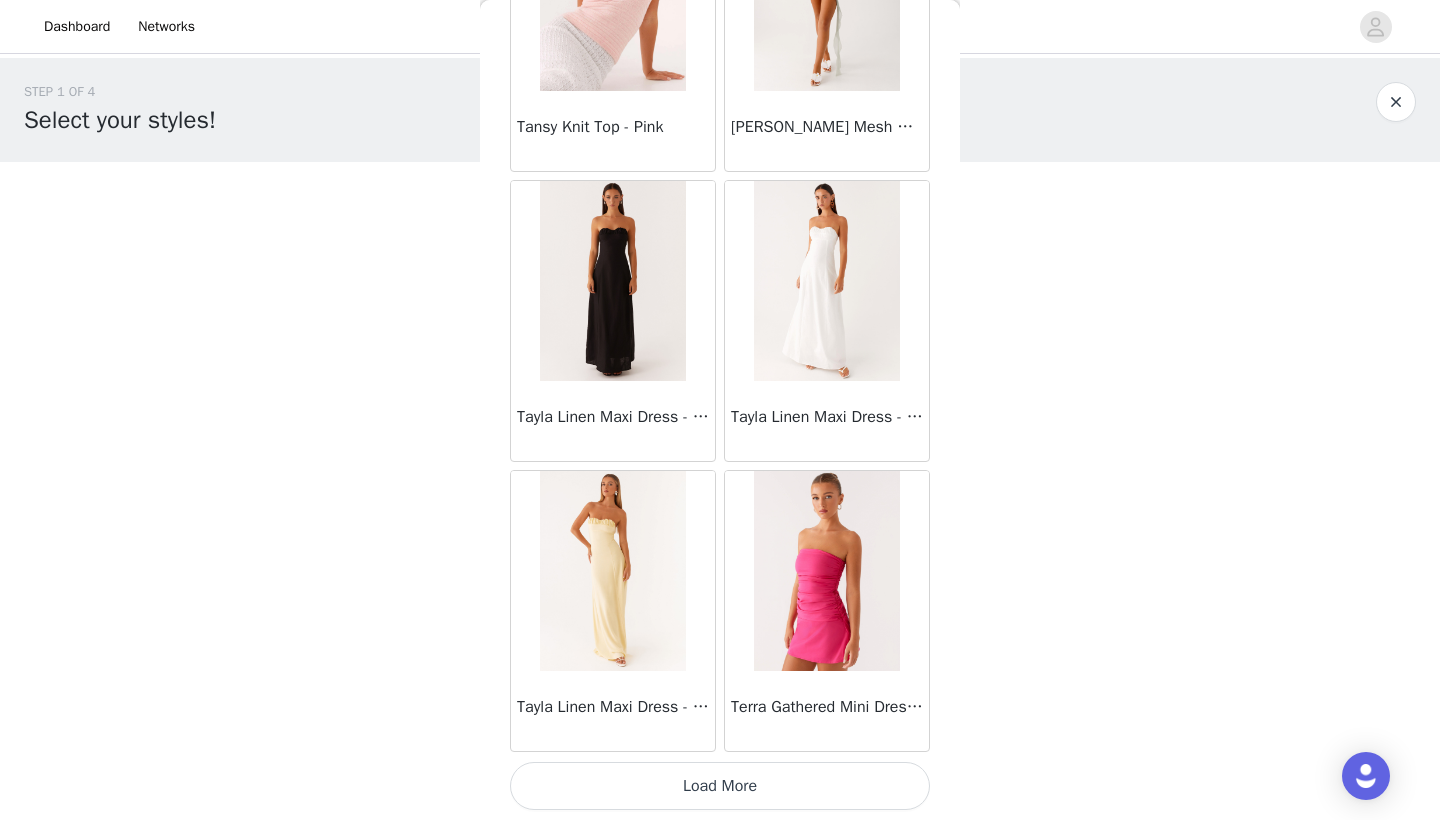 click on "Load More" at bounding box center (720, 786) 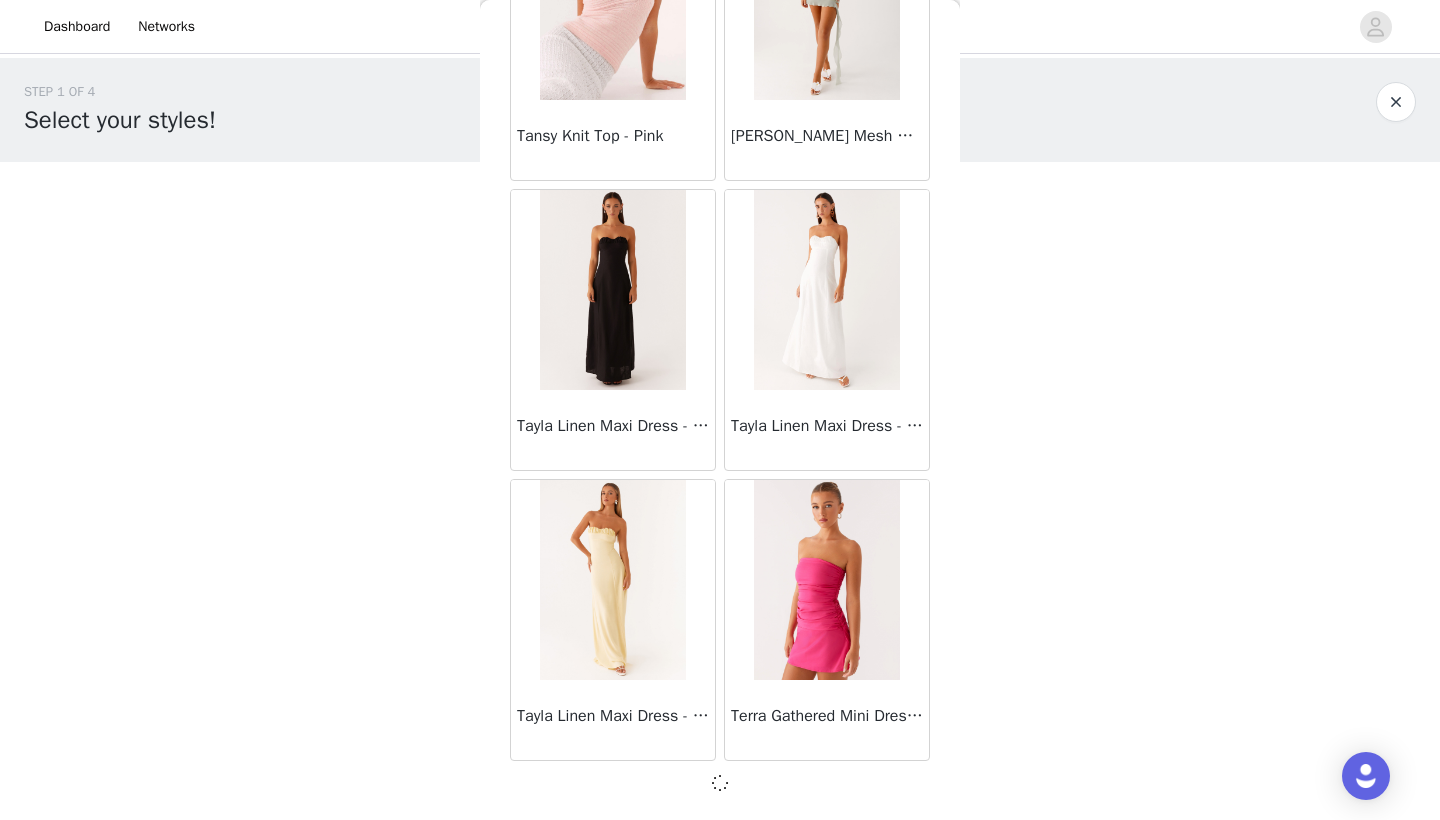 scroll, scrollTop: 57331, scrollLeft: 0, axis: vertical 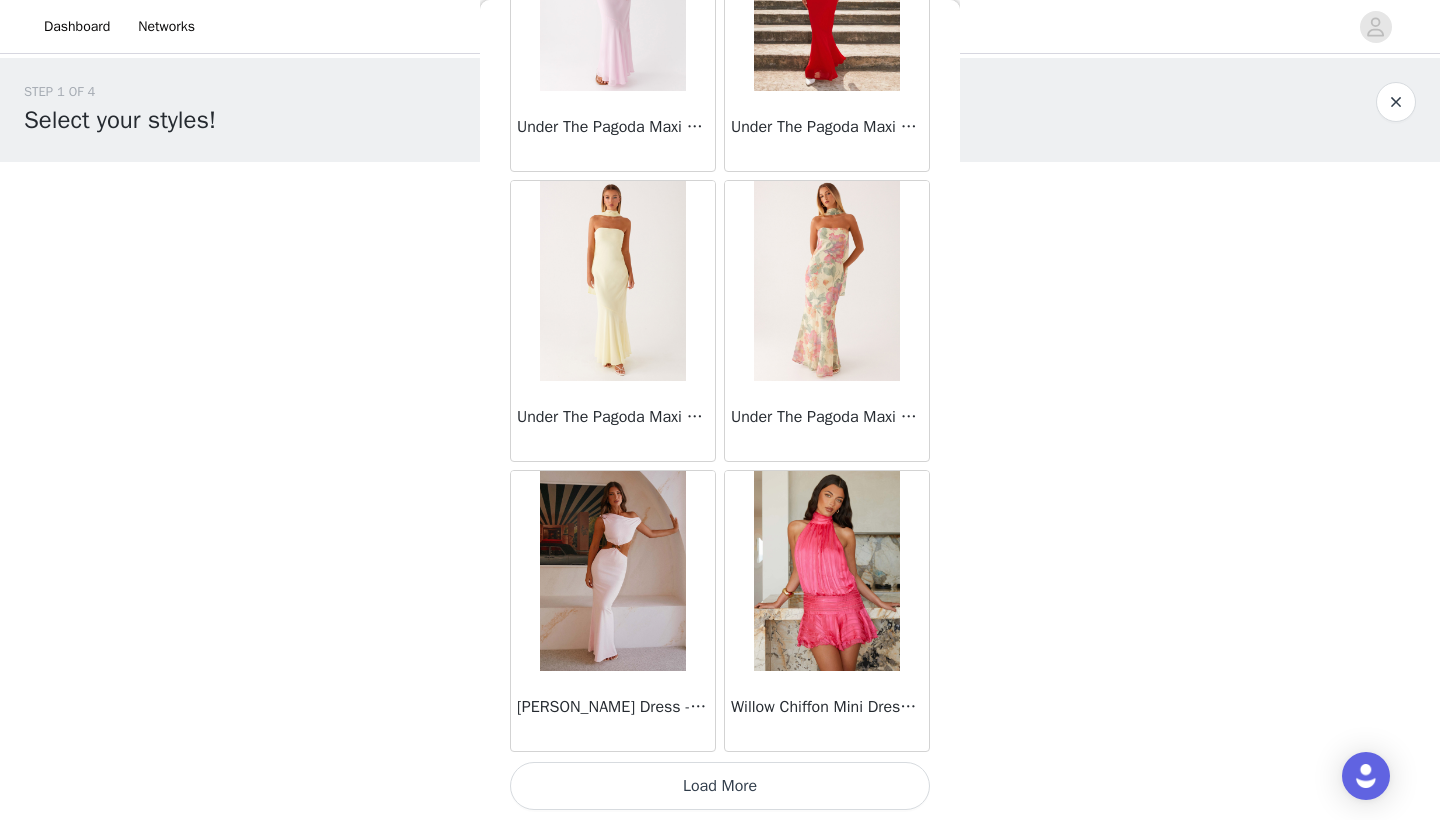 click on "Load More" at bounding box center (720, 786) 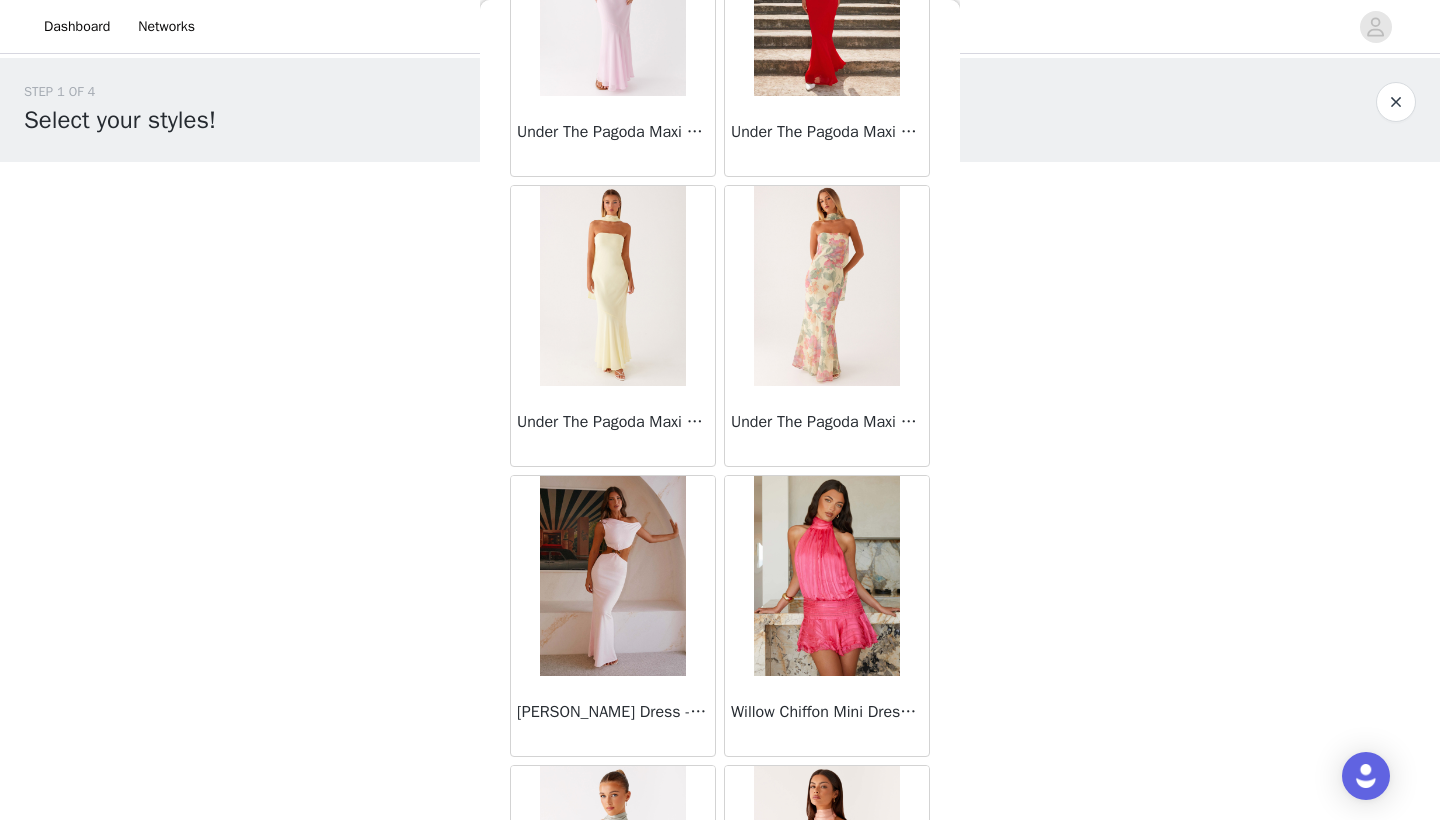 scroll, scrollTop: 61357, scrollLeft: 0, axis: vertical 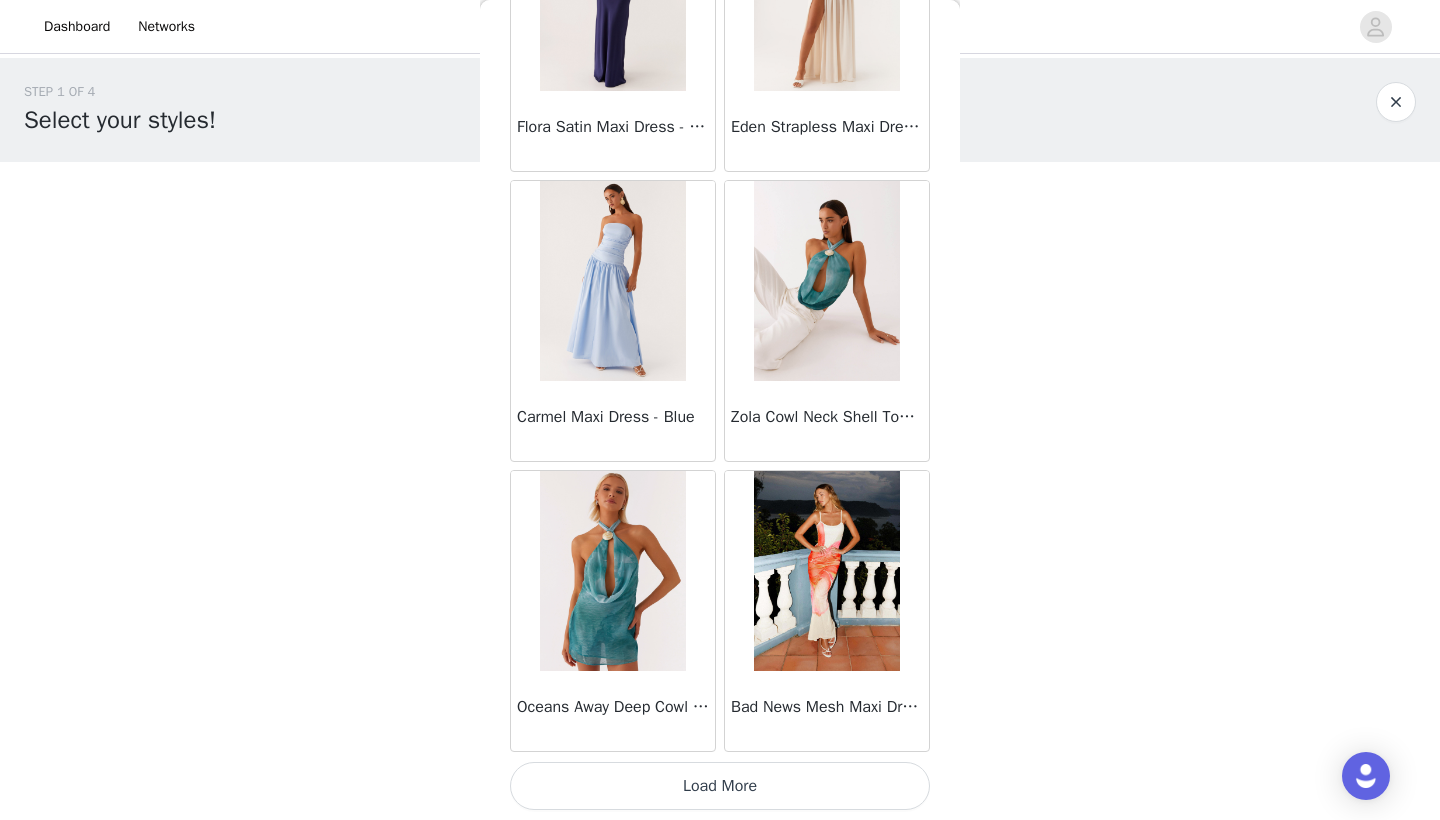 click on "Load More" at bounding box center (720, 786) 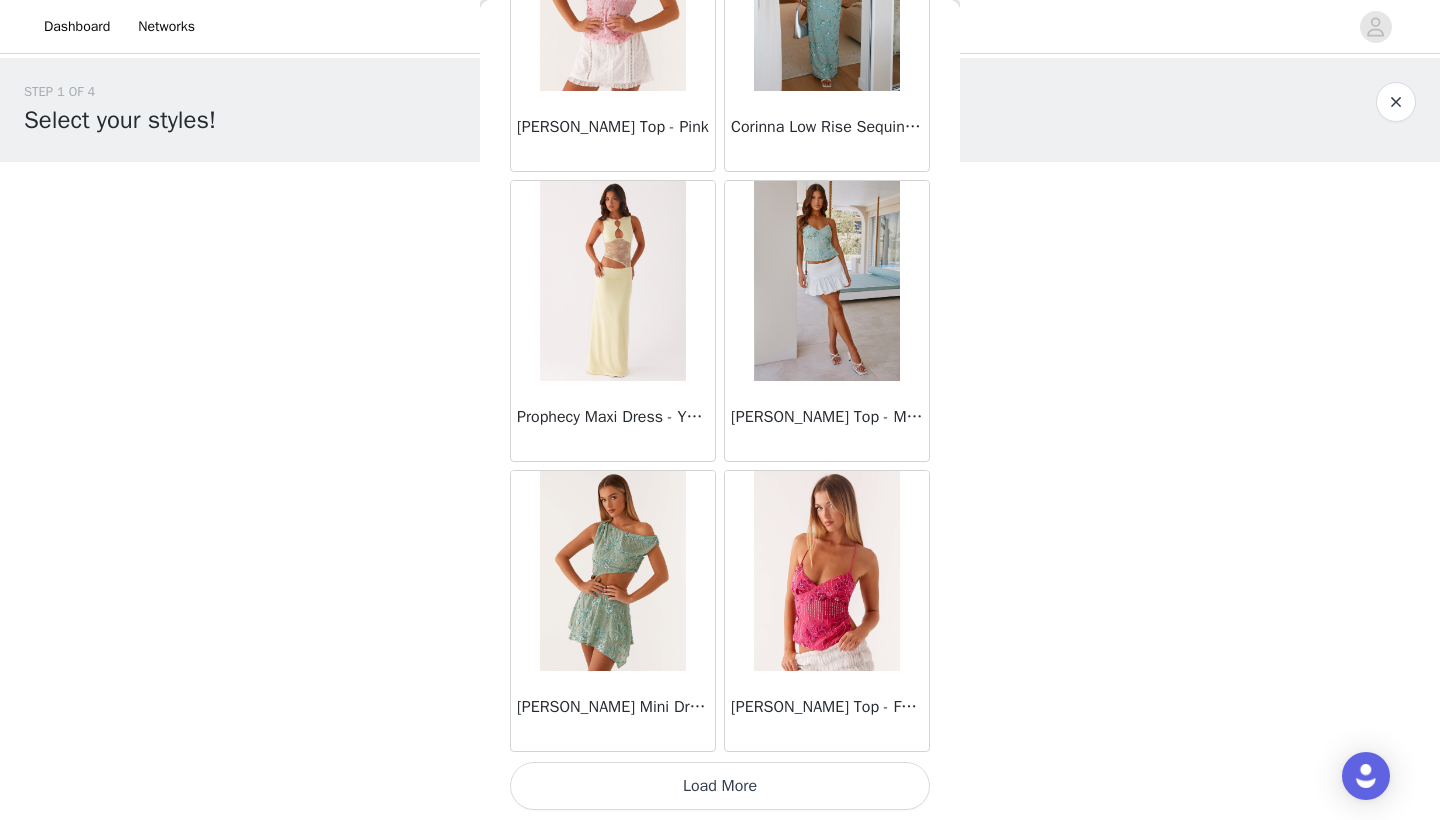 click on "Load More" at bounding box center (720, 786) 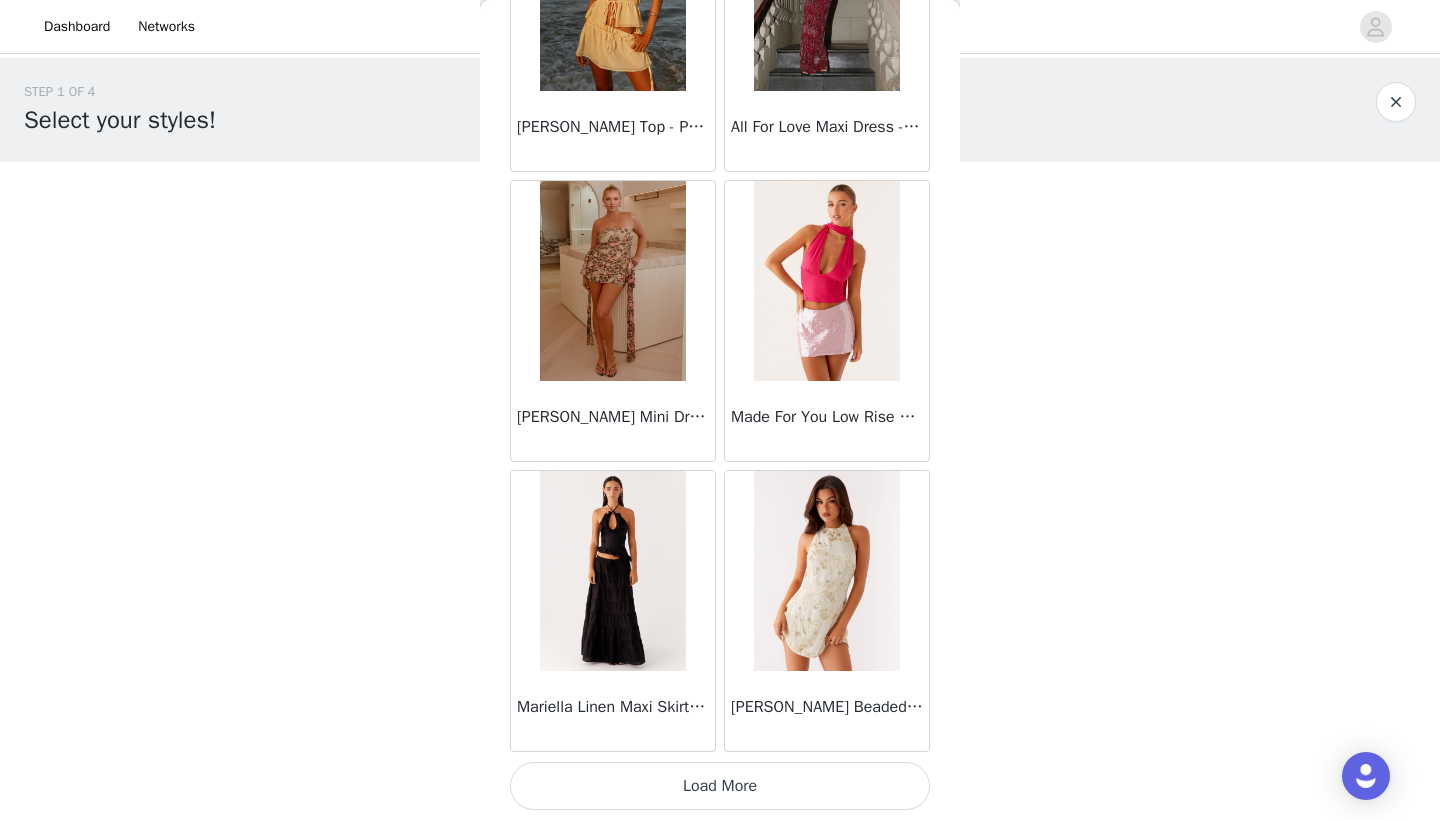 click on "Load More" at bounding box center [720, 786] 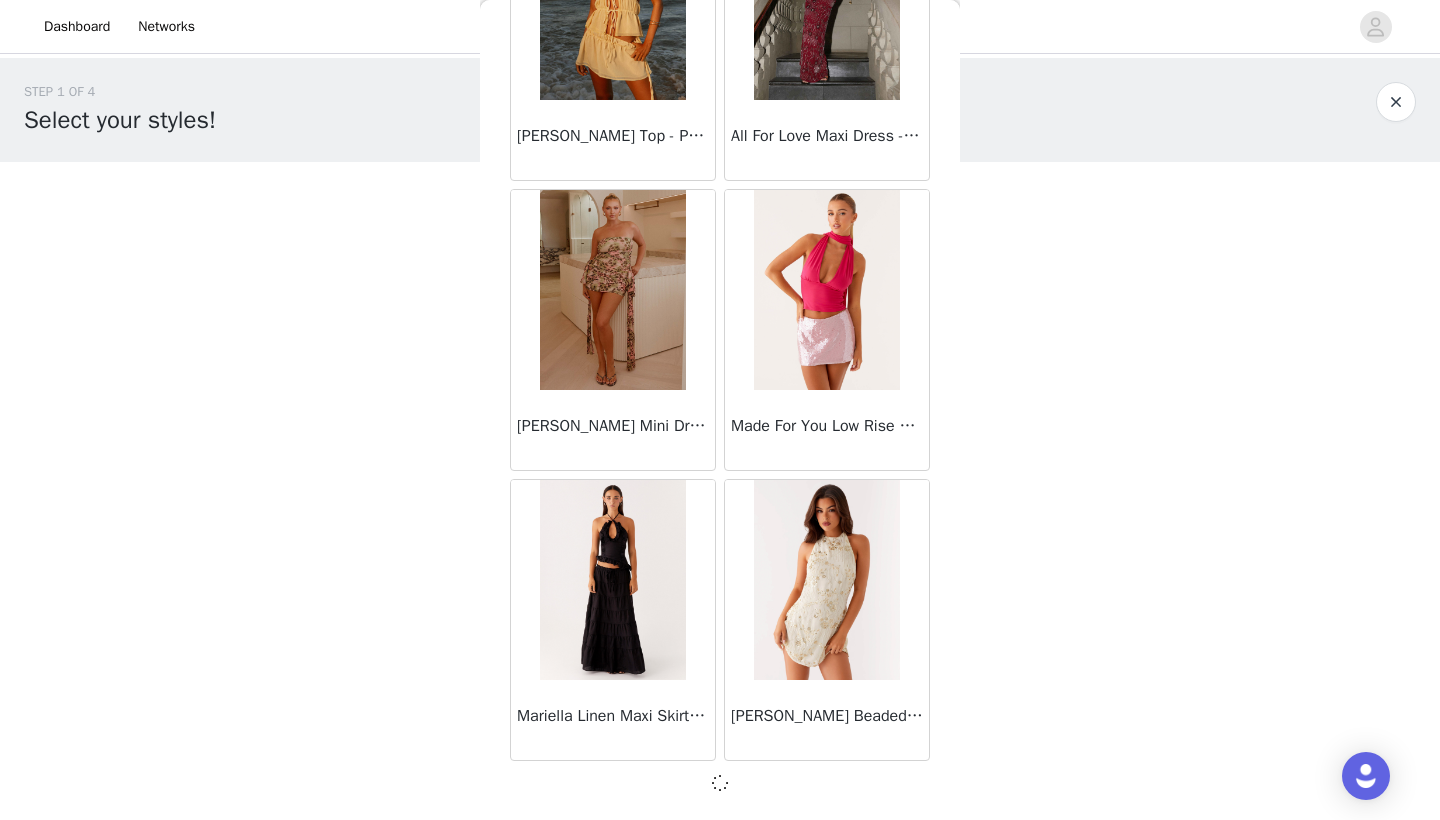 scroll, scrollTop: 0, scrollLeft: 0, axis: both 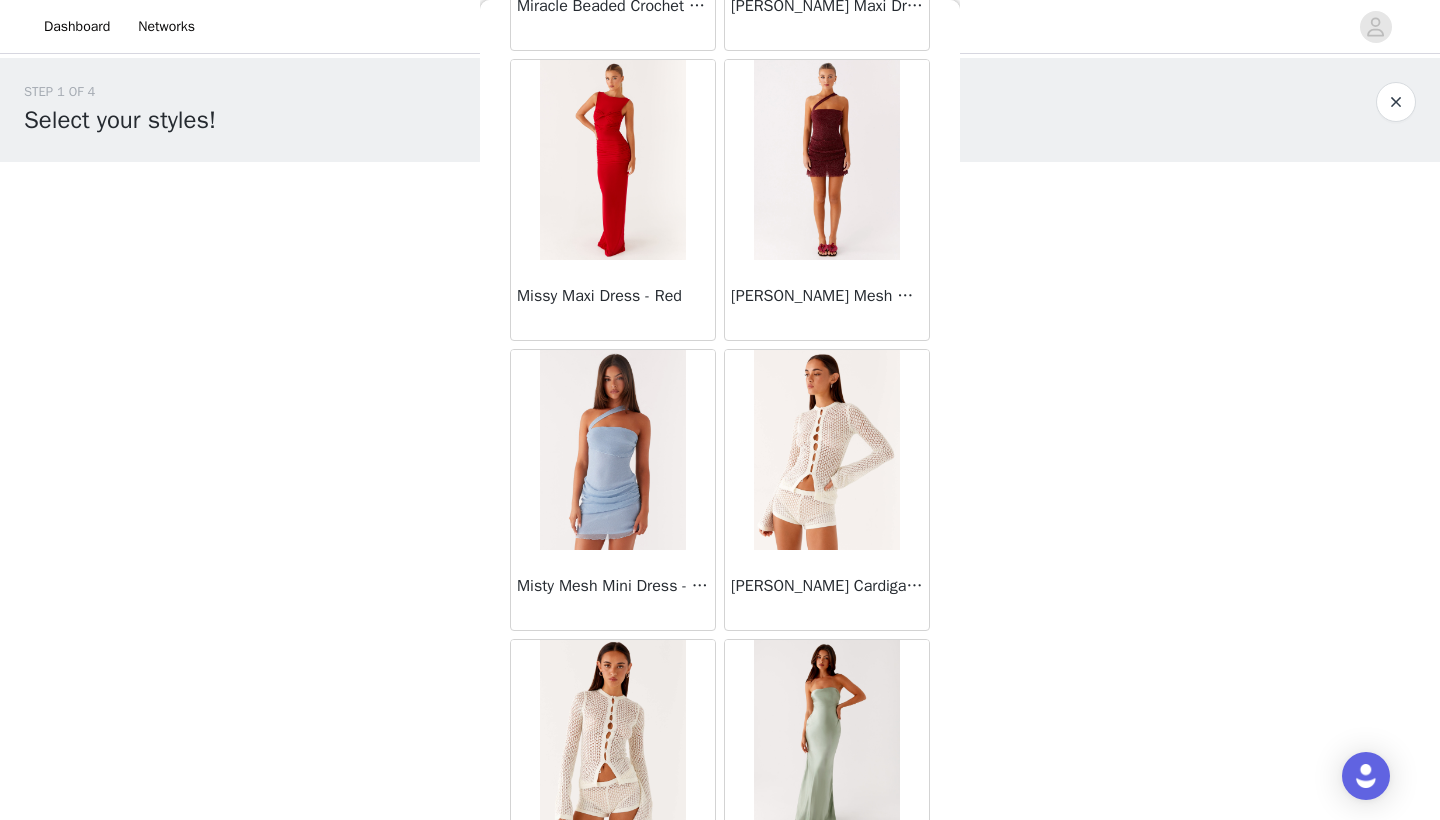 click at bounding box center [826, 450] 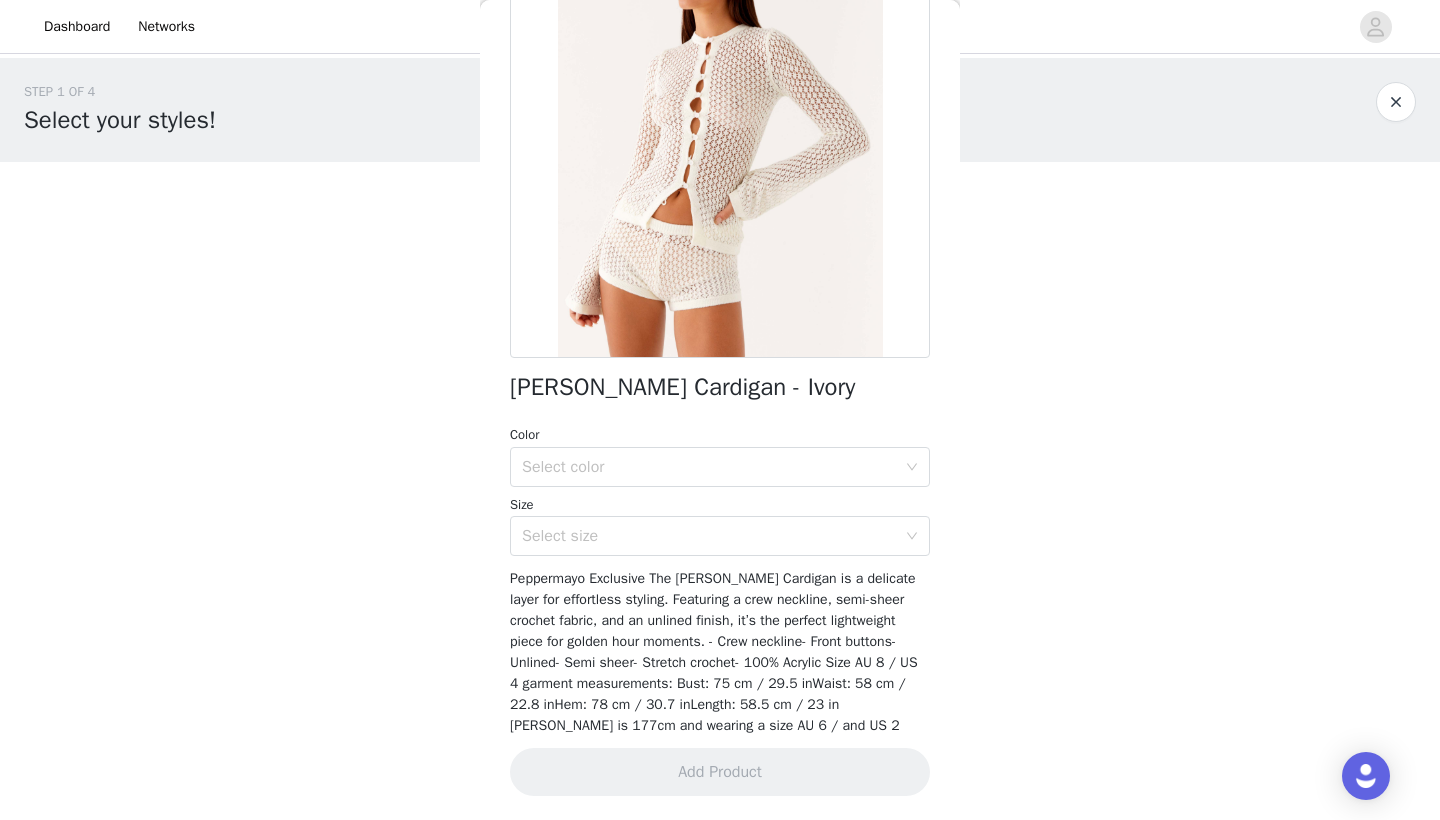 scroll, scrollTop: 191, scrollLeft: 0, axis: vertical 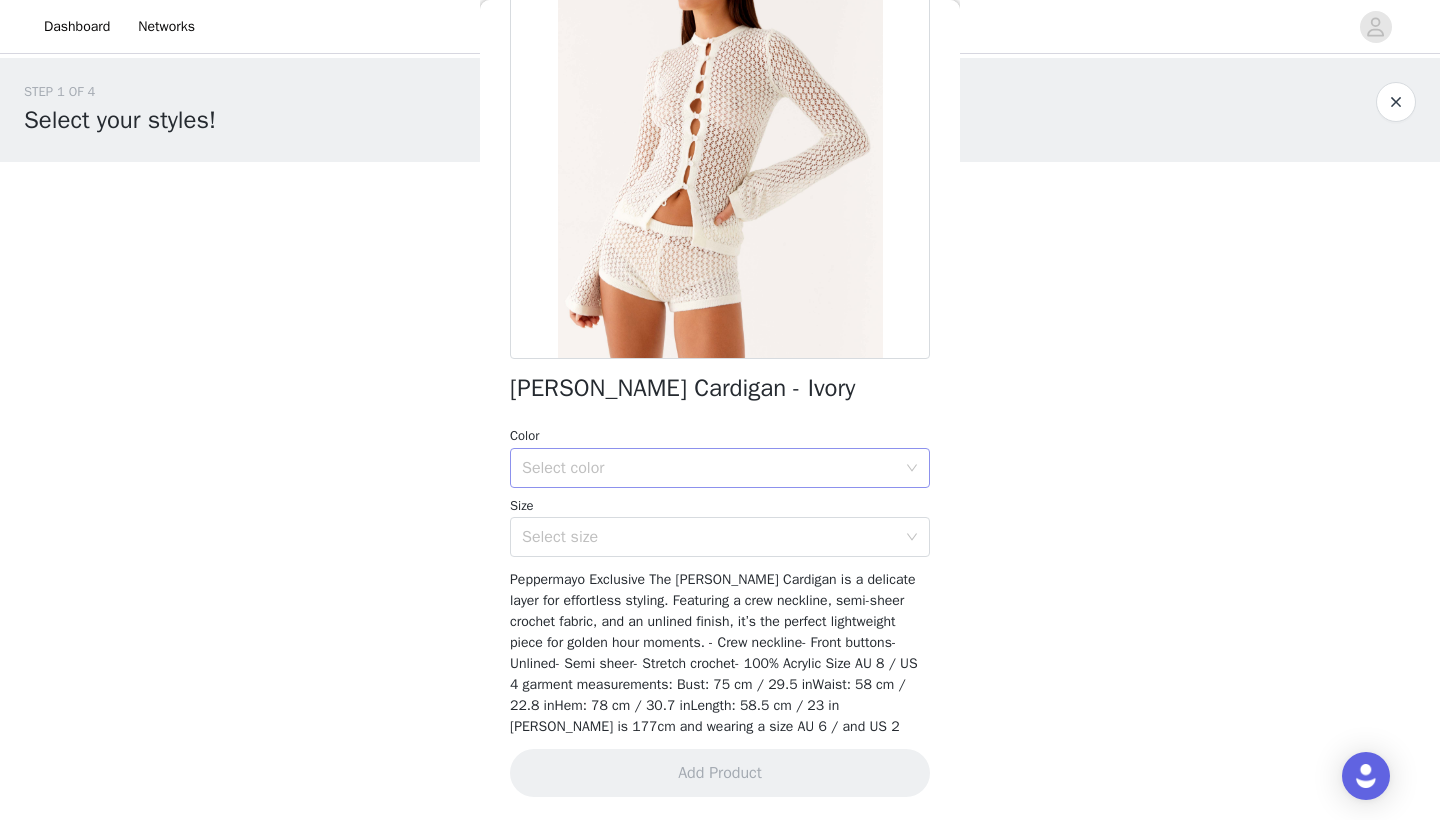click on "Select color" at bounding box center (709, 468) 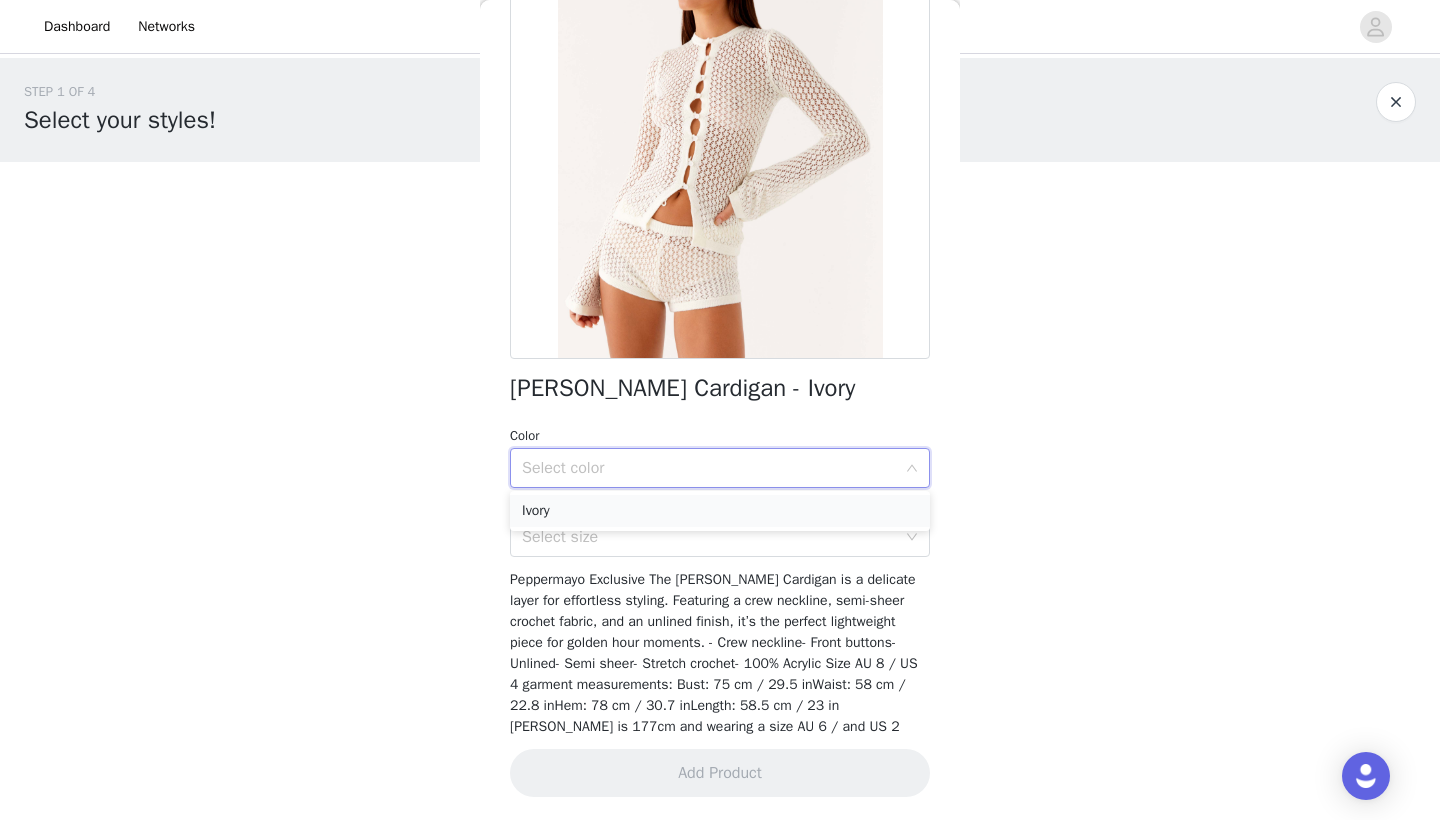 click on "Ivory" at bounding box center [720, 511] 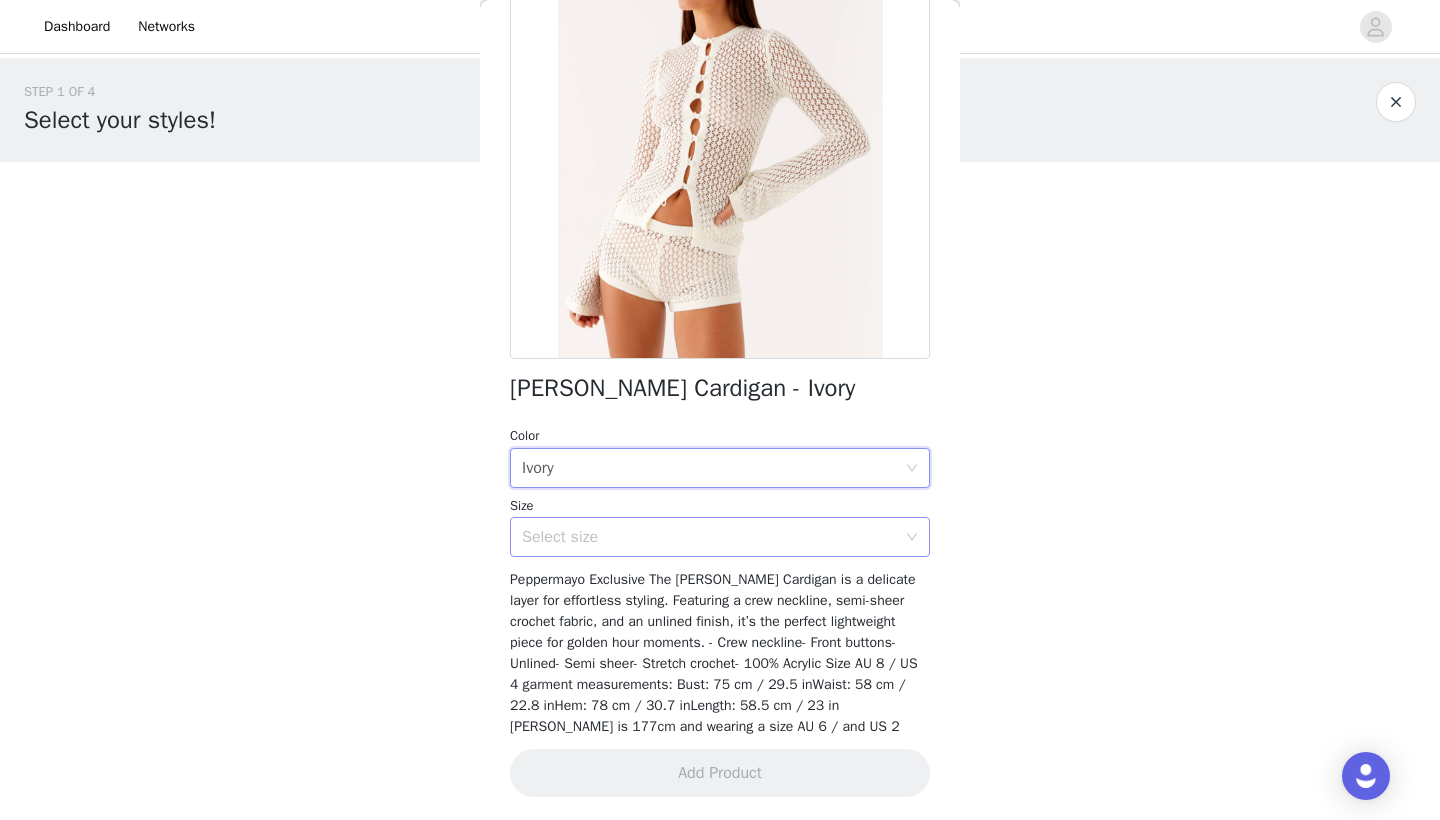click on "Select size" at bounding box center [709, 537] 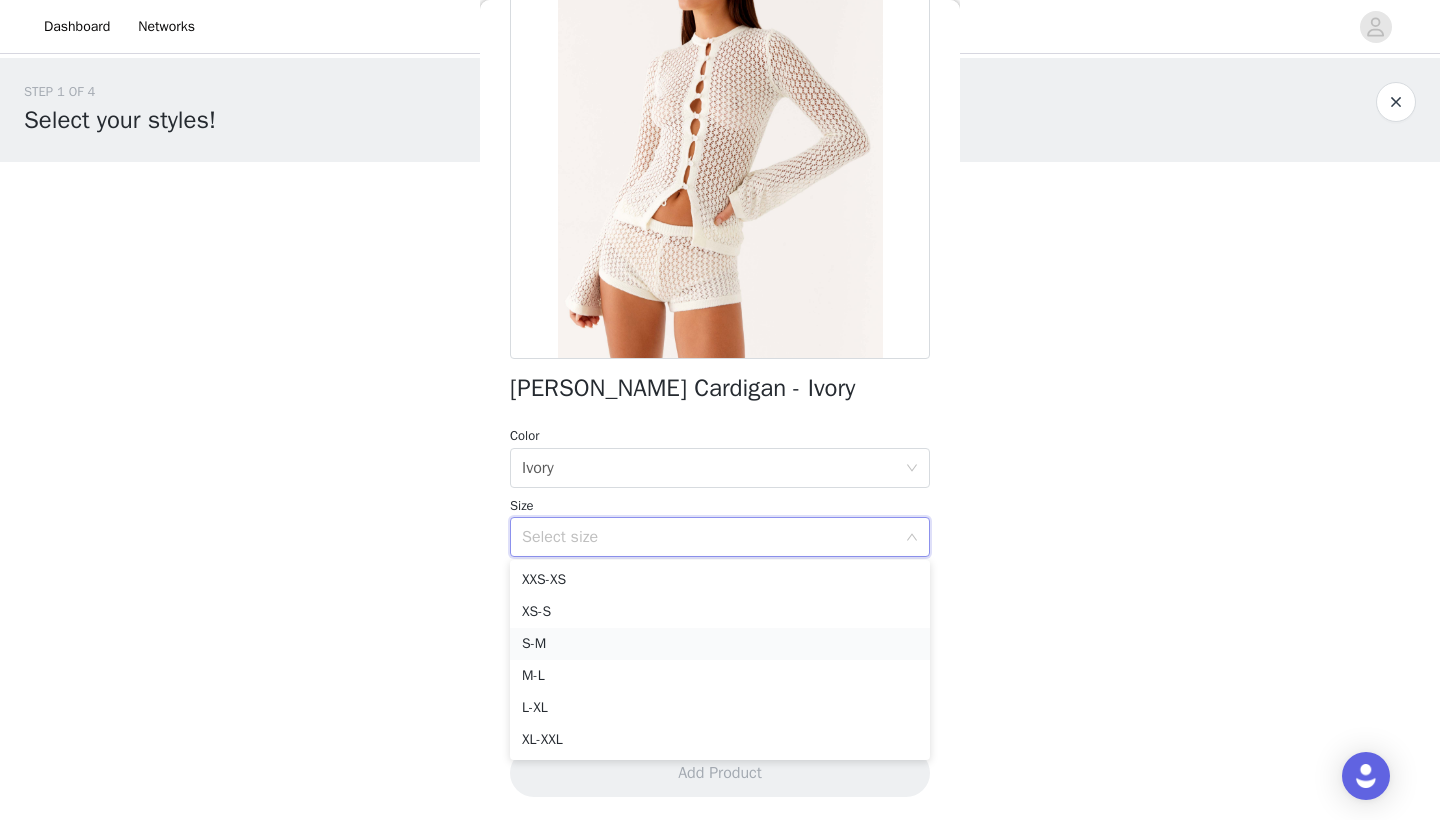 click on "S-M" at bounding box center [720, 644] 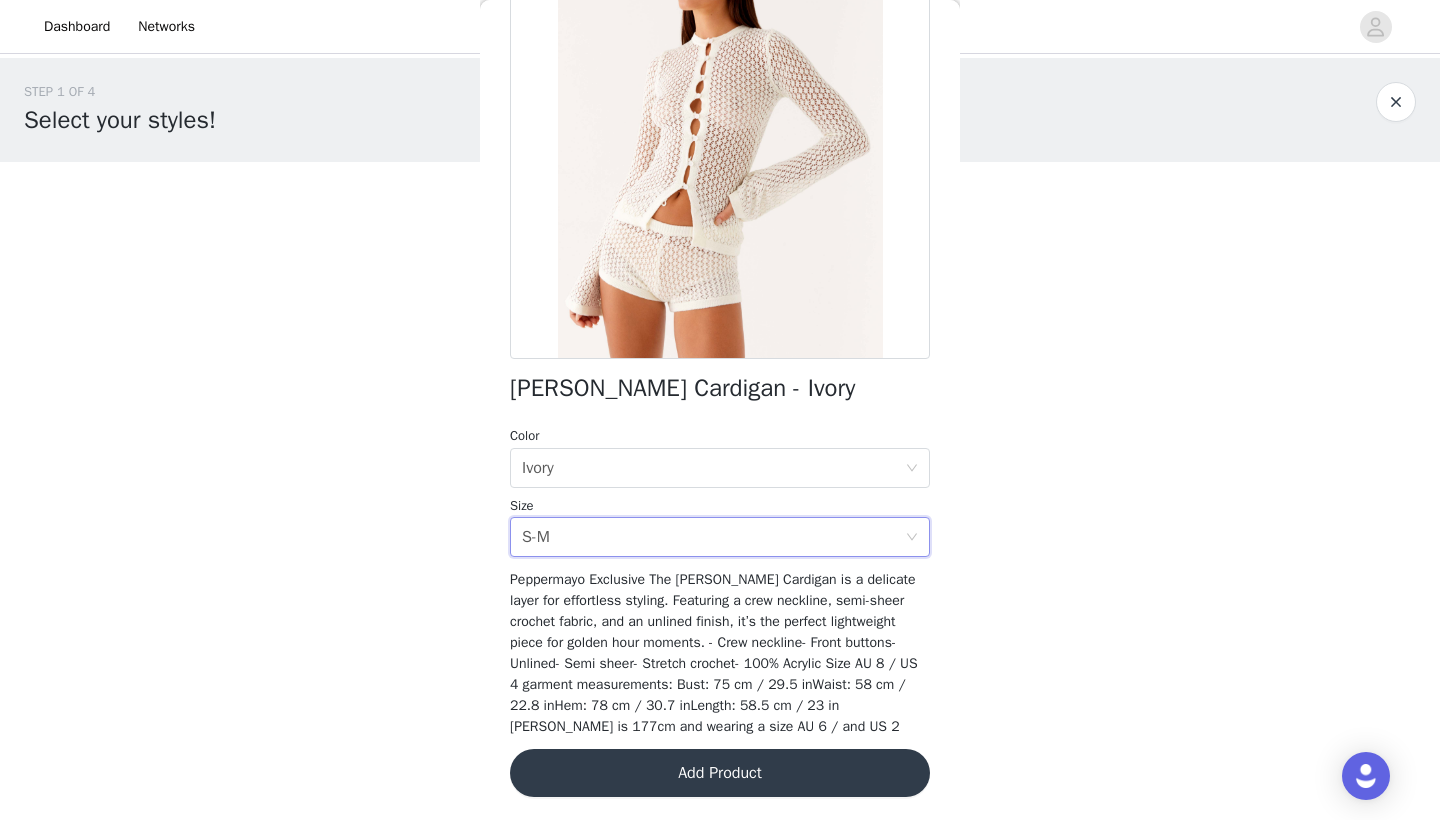 click on "Add Product" at bounding box center (720, 773) 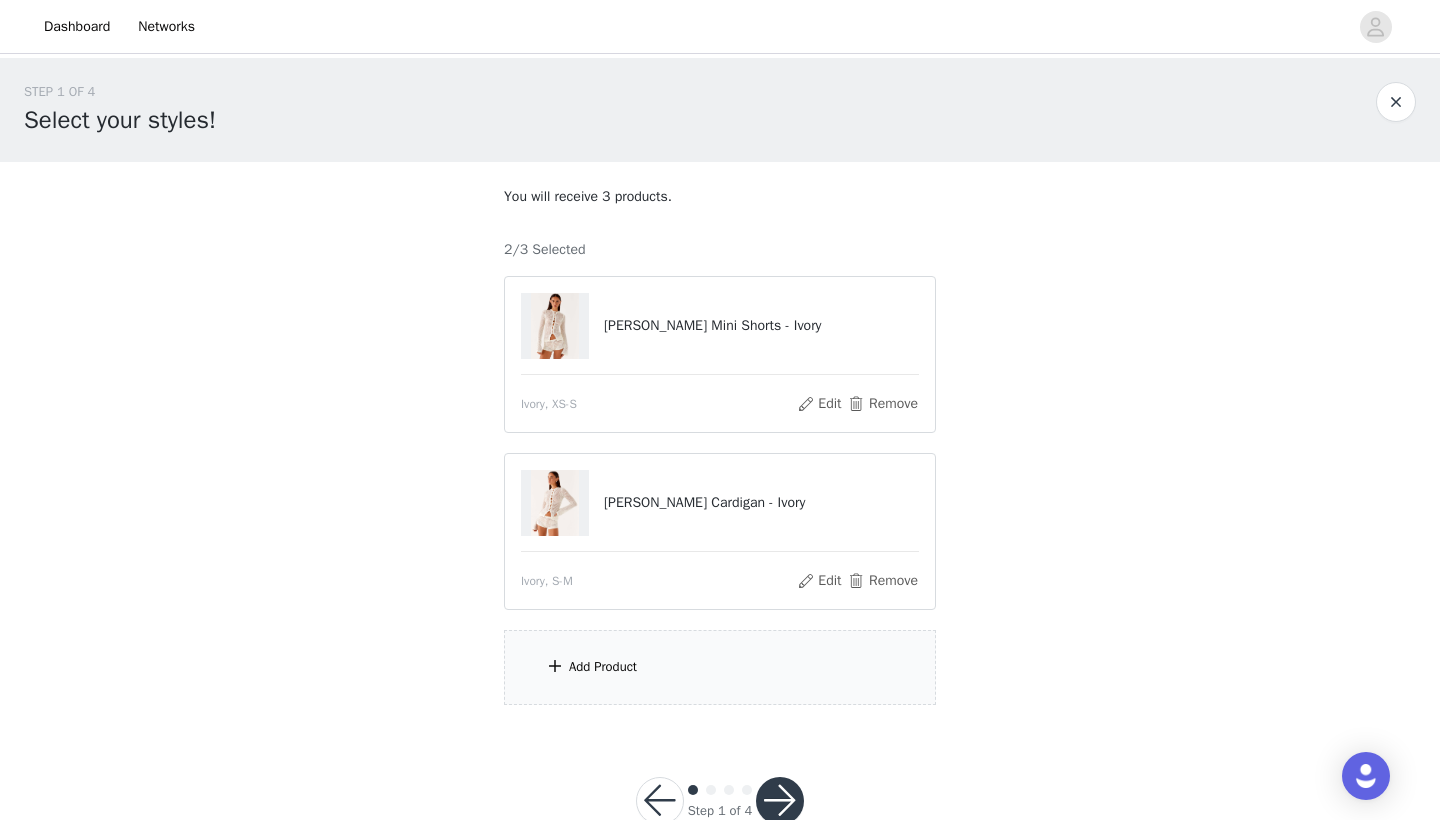 click on "Add Product" at bounding box center [720, 667] 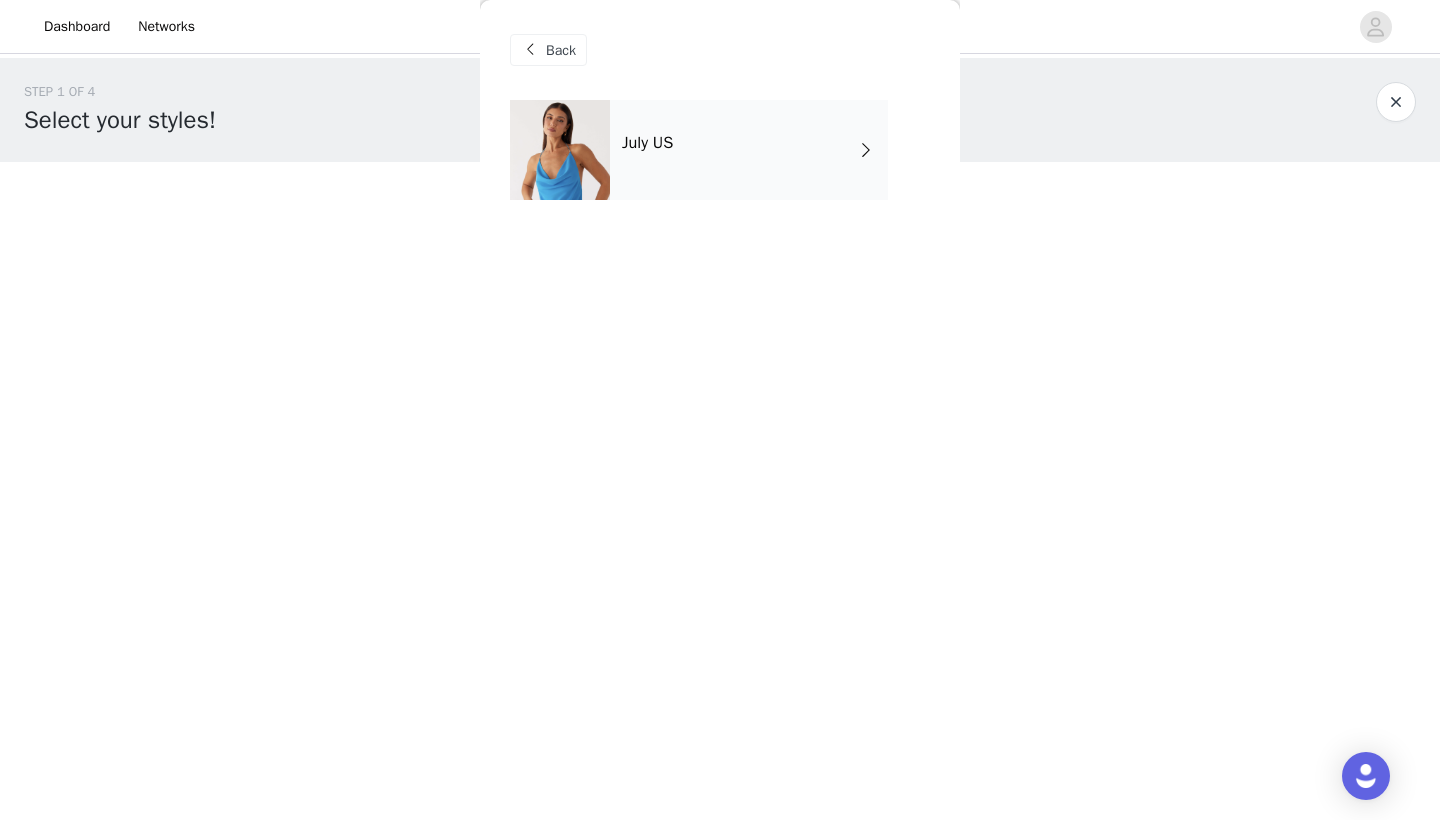 click on "July US" at bounding box center (749, 150) 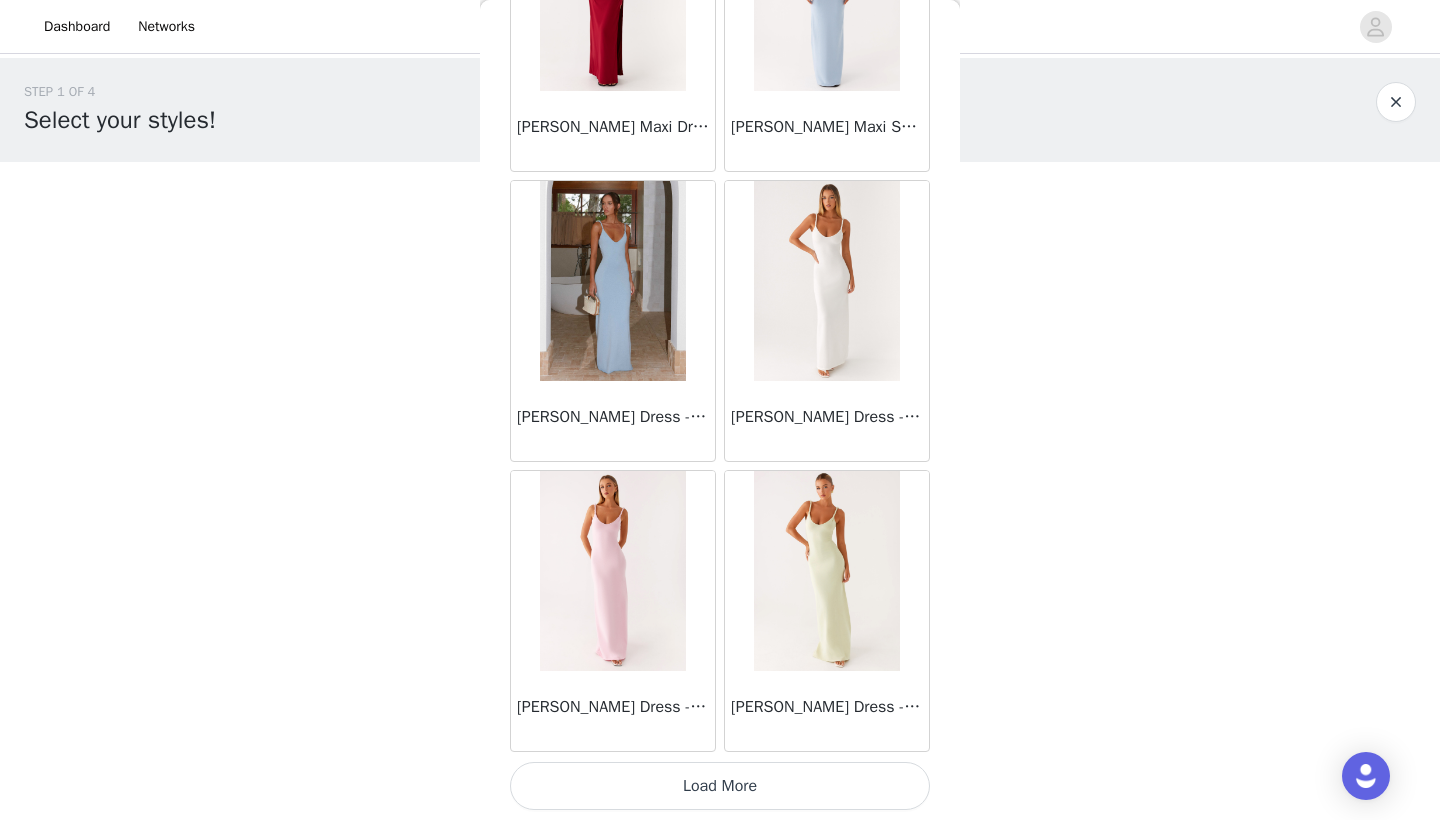 scroll, scrollTop: 2264, scrollLeft: 0, axis: vertical 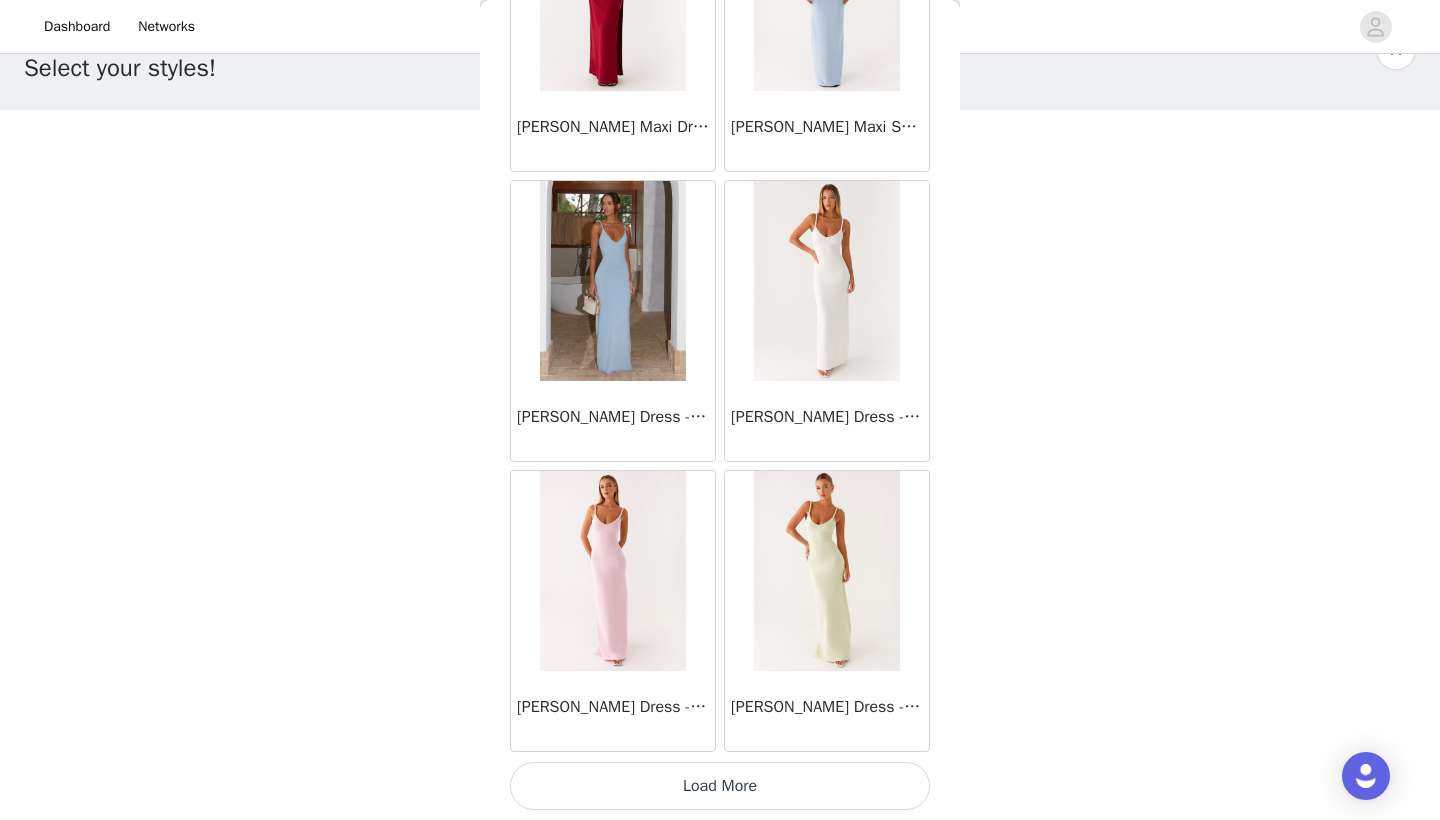 click on "Load More" at bounding box center [720, 786] 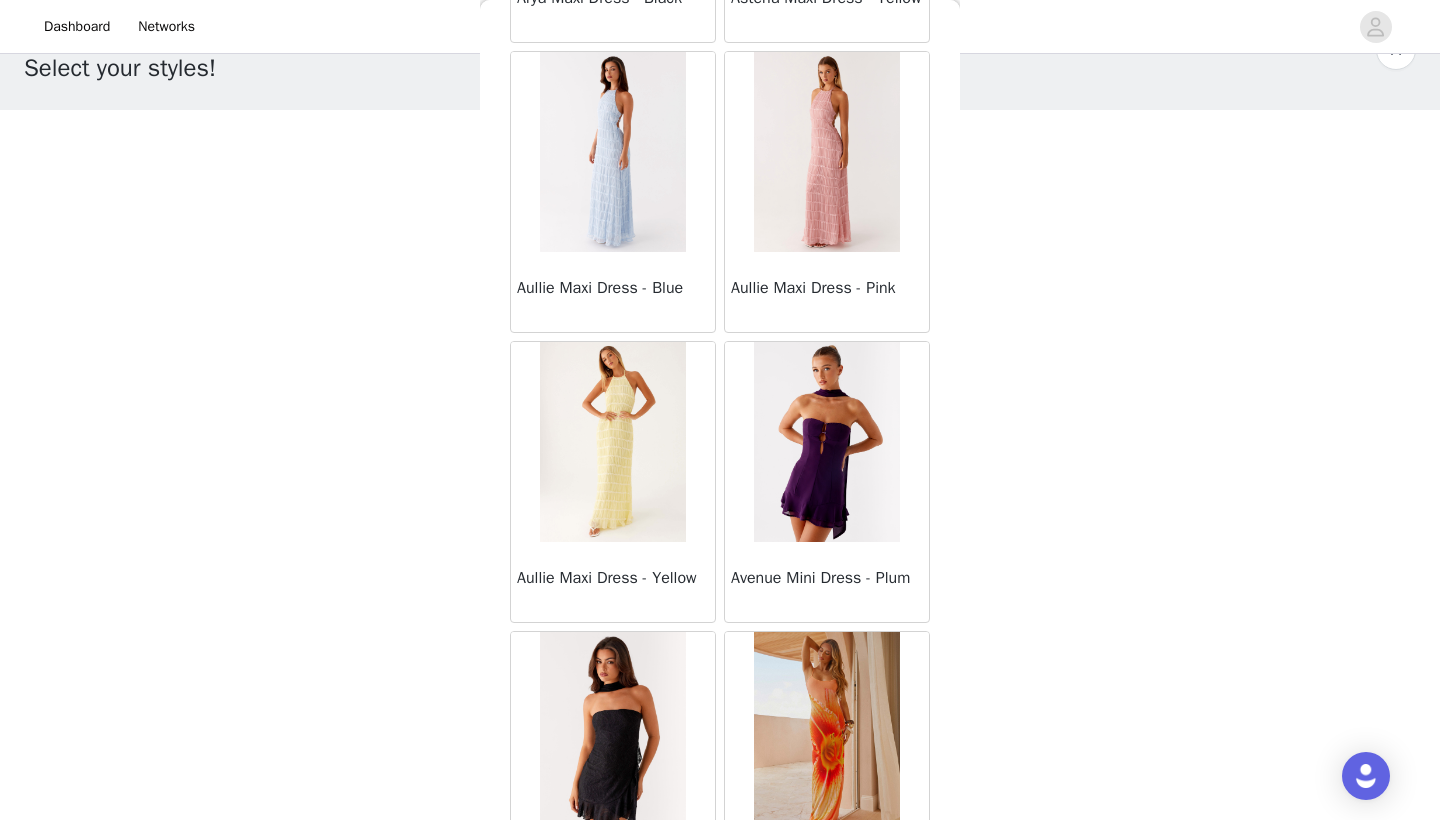 scroll, scrollTop: 5140, scrollLeft: 0, axis: vertical 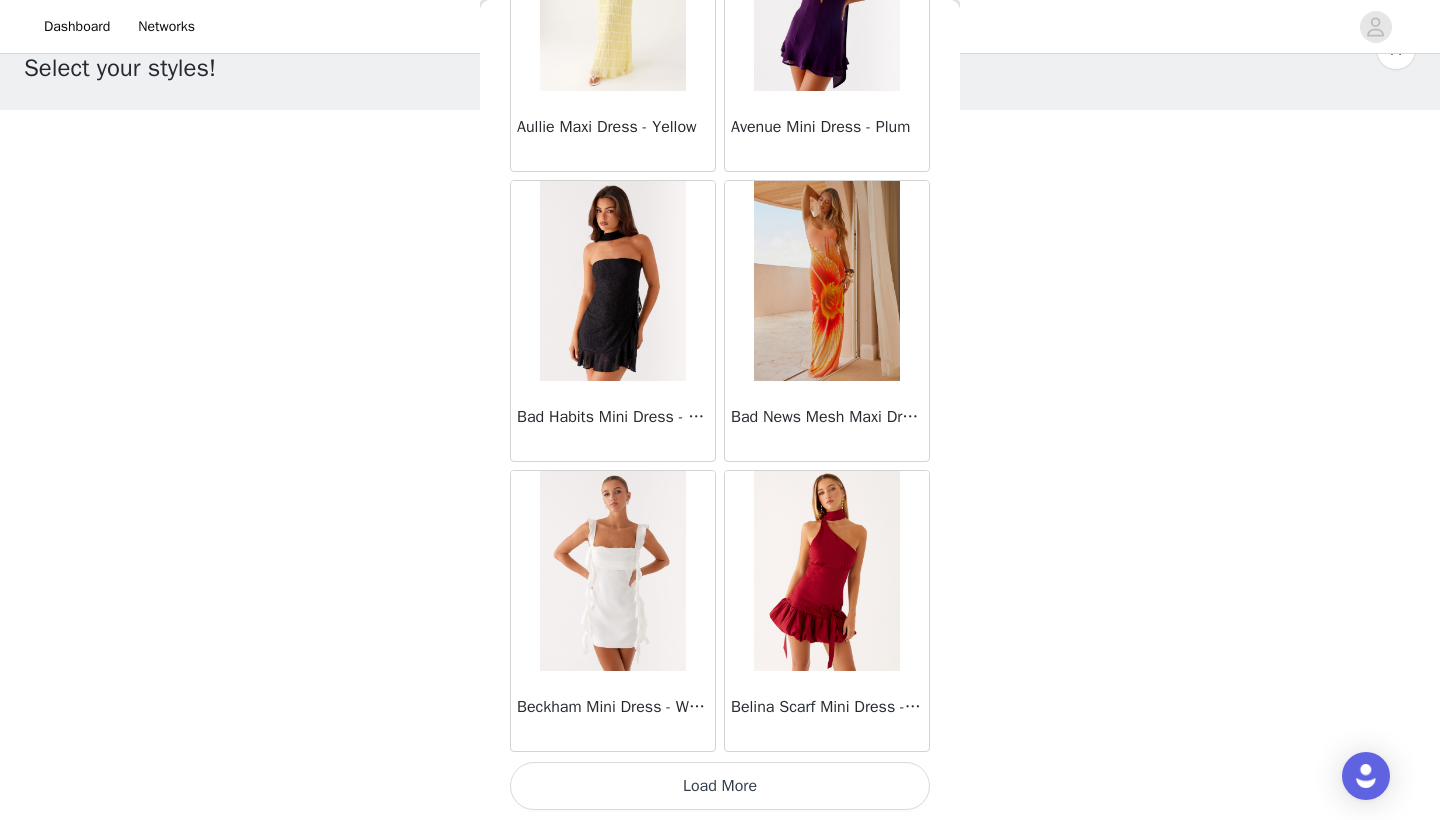 click on "Load More" at bounding box center [720, 786] 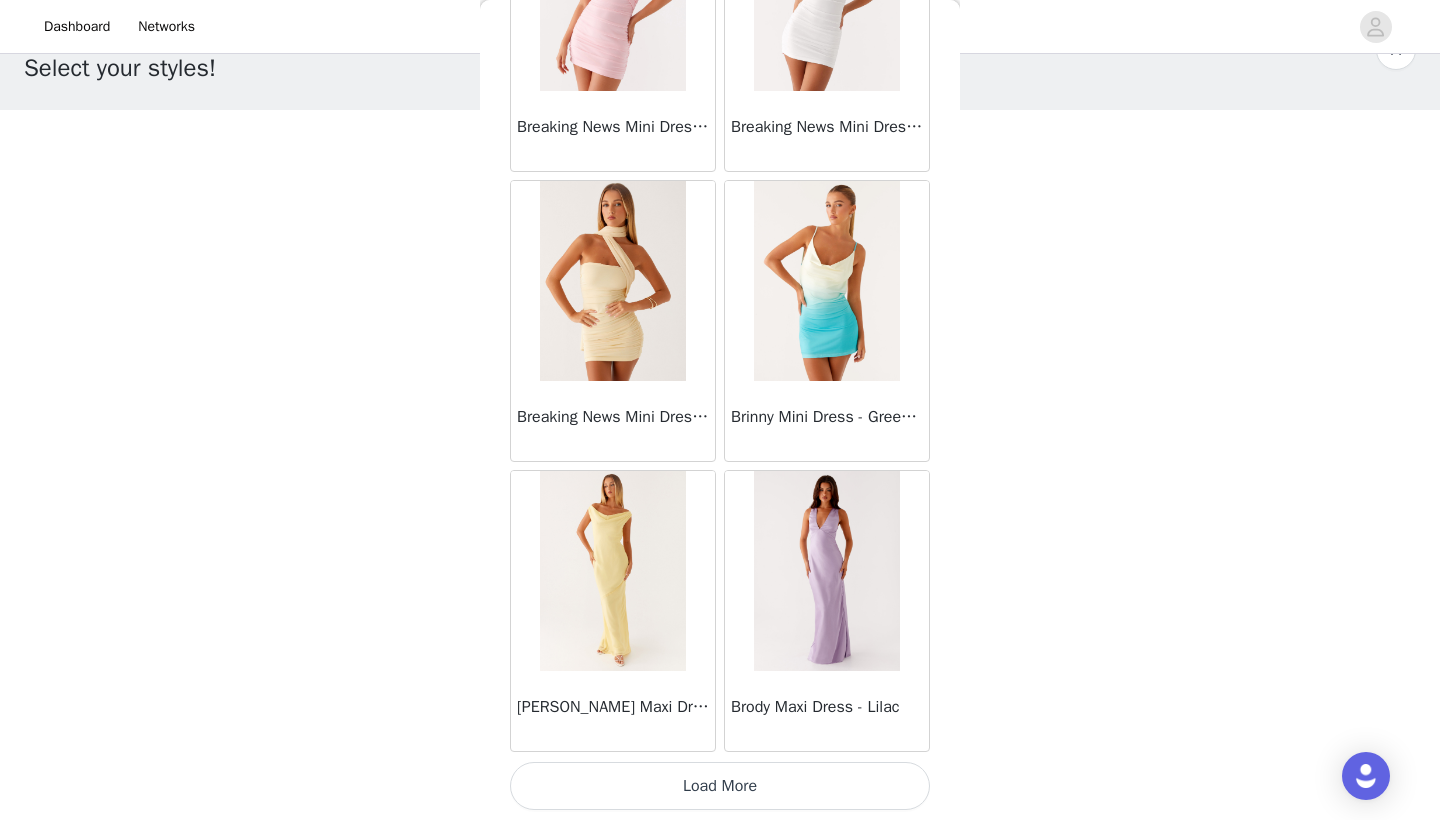 click on "Load More" at bounding box center (720, 786) 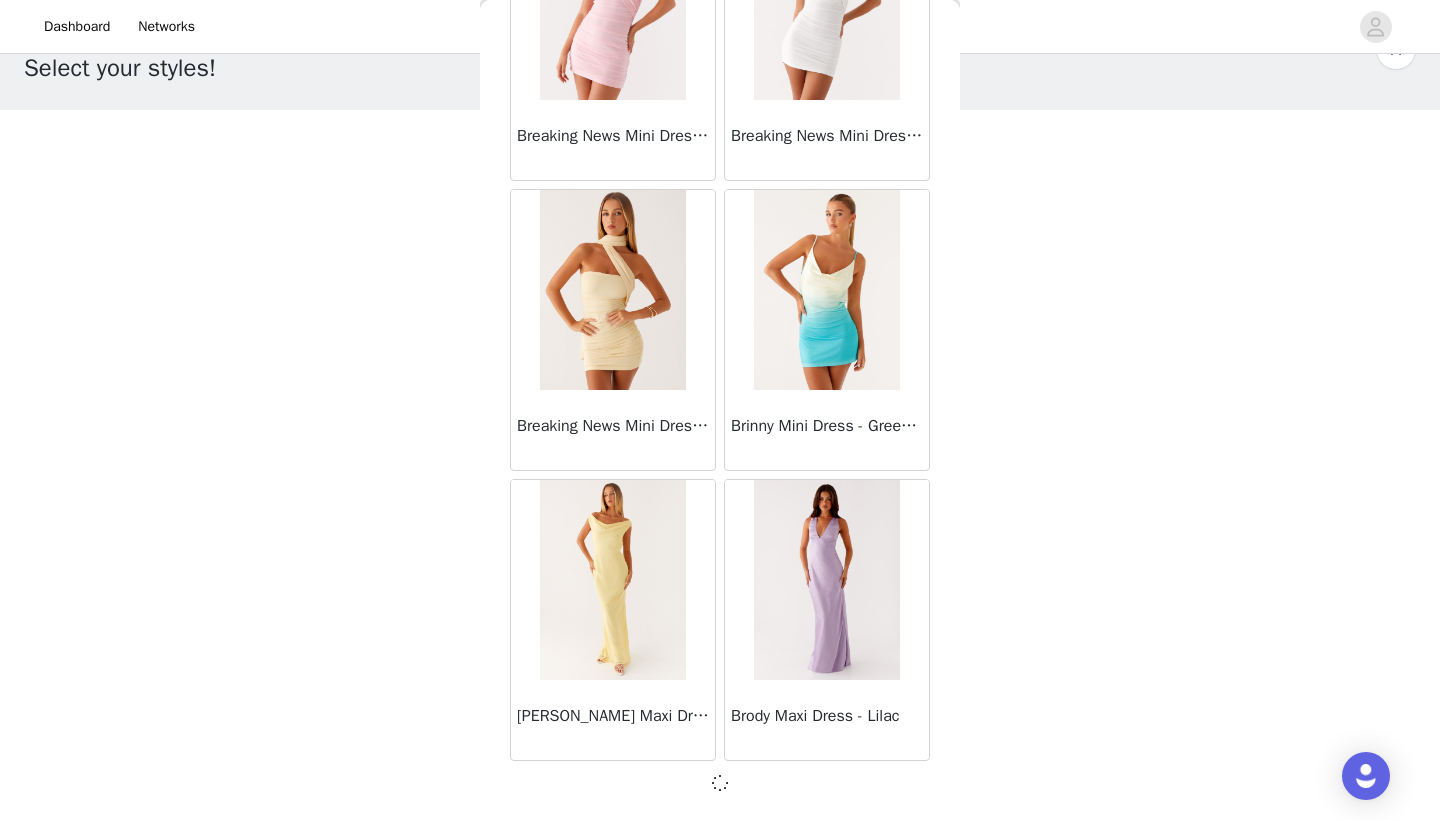 scroll, scrollTop: 8031, scrollLeft: 0, axis: vertical 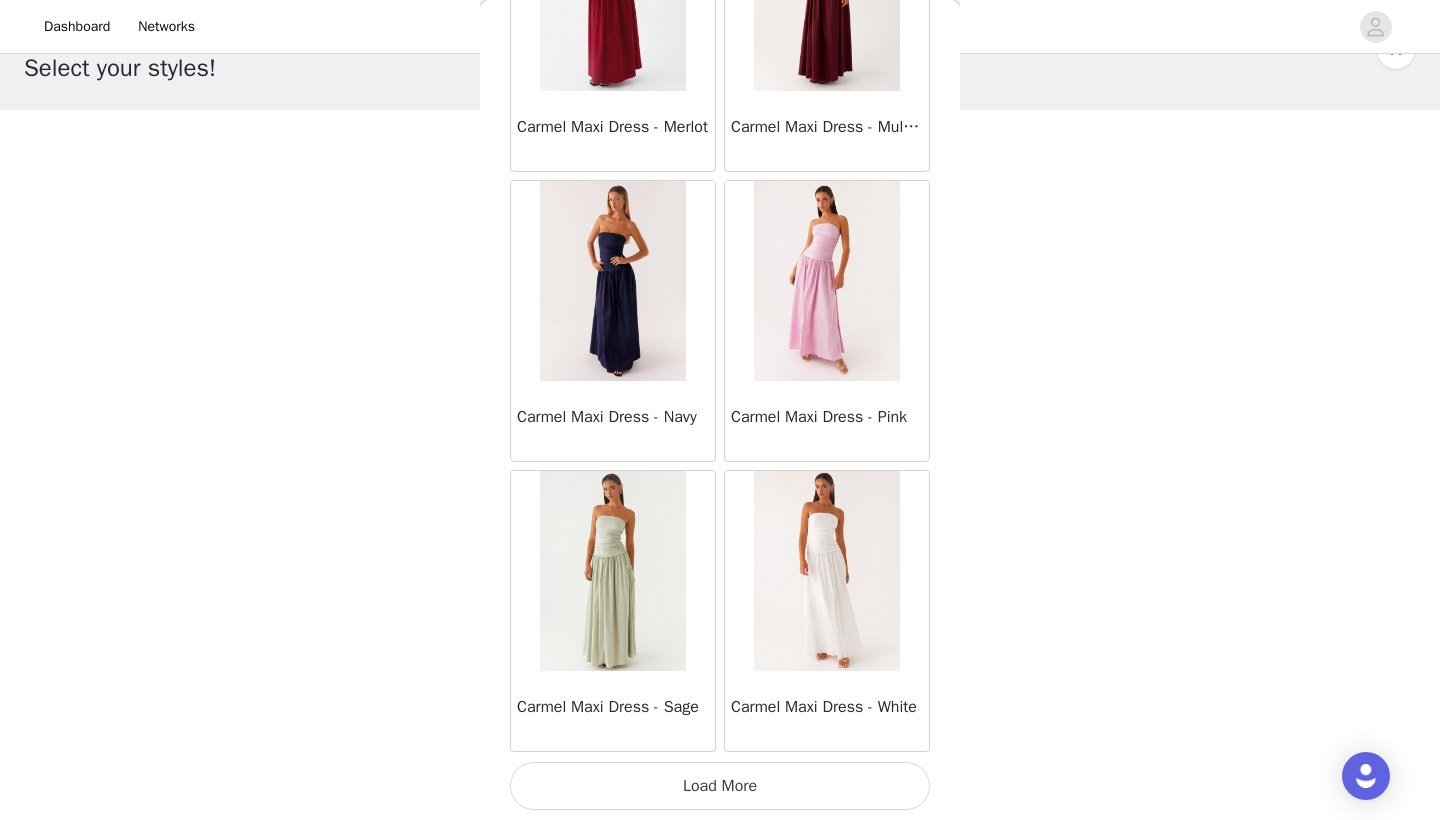 click on "Load More" at bounding box center (720, 786) 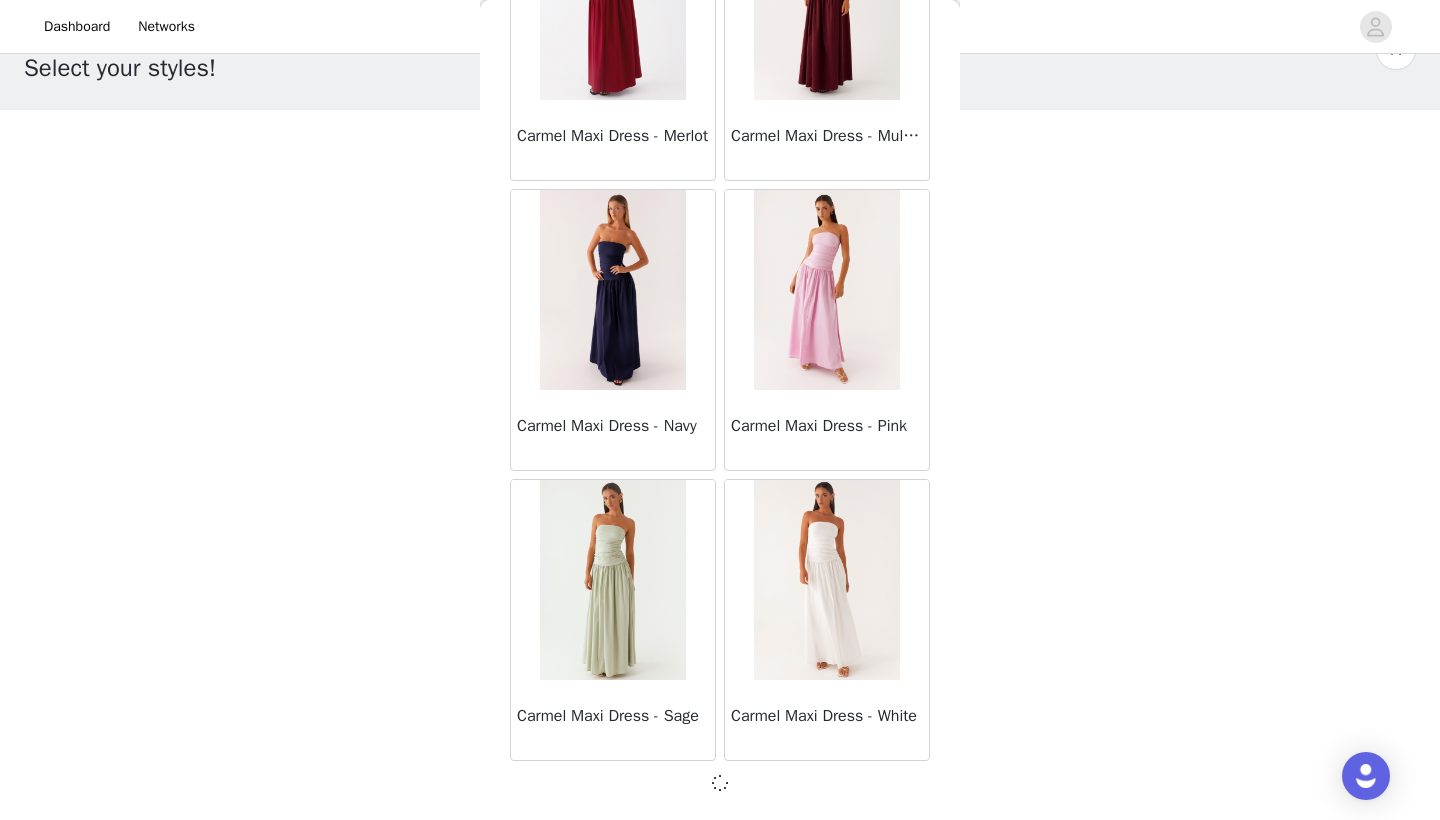 scroll, scrollTop: 10931, scrollLeft: 0, axis: vertical 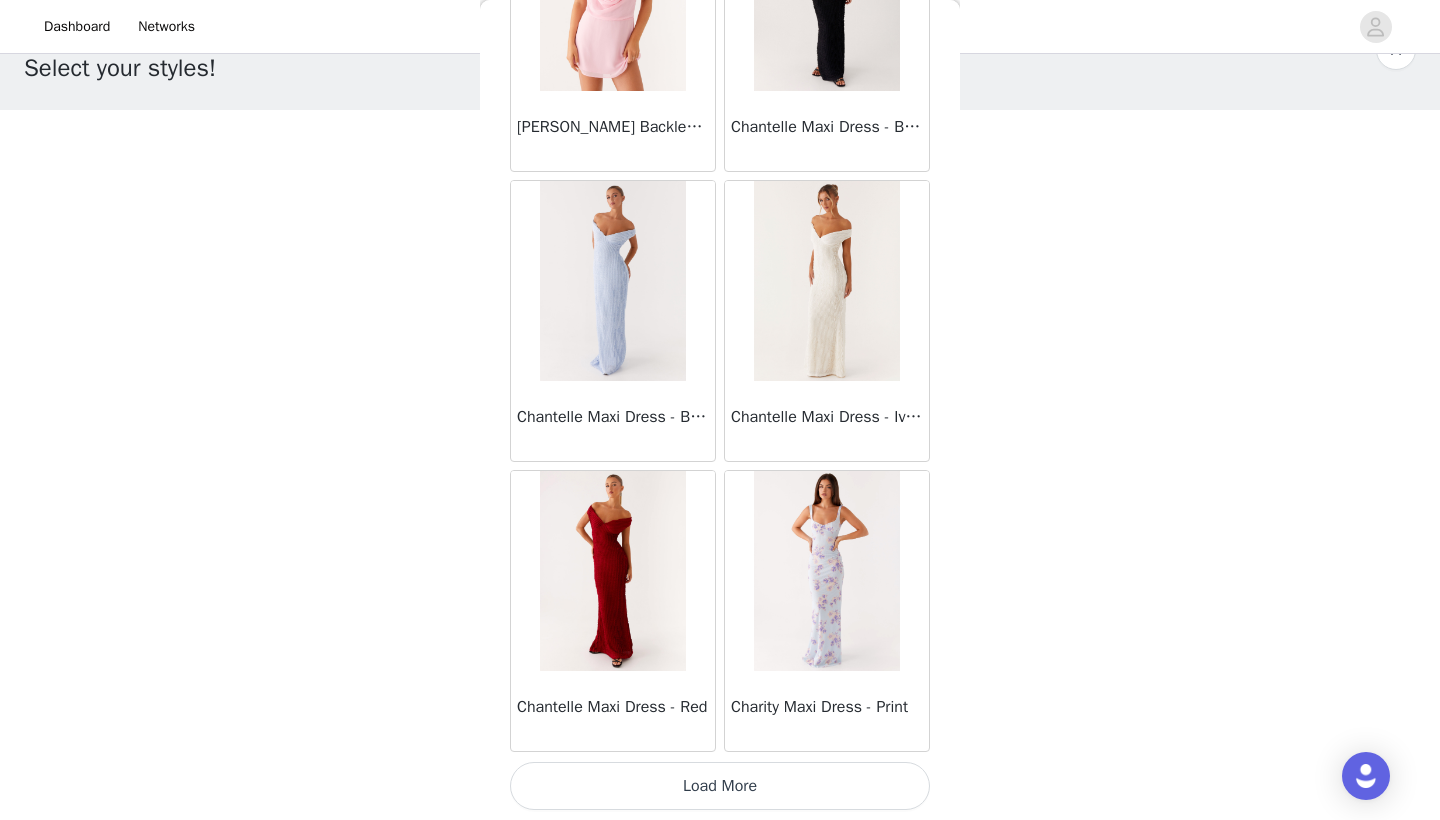 click on "Load More" at bounding box center (720, 786) 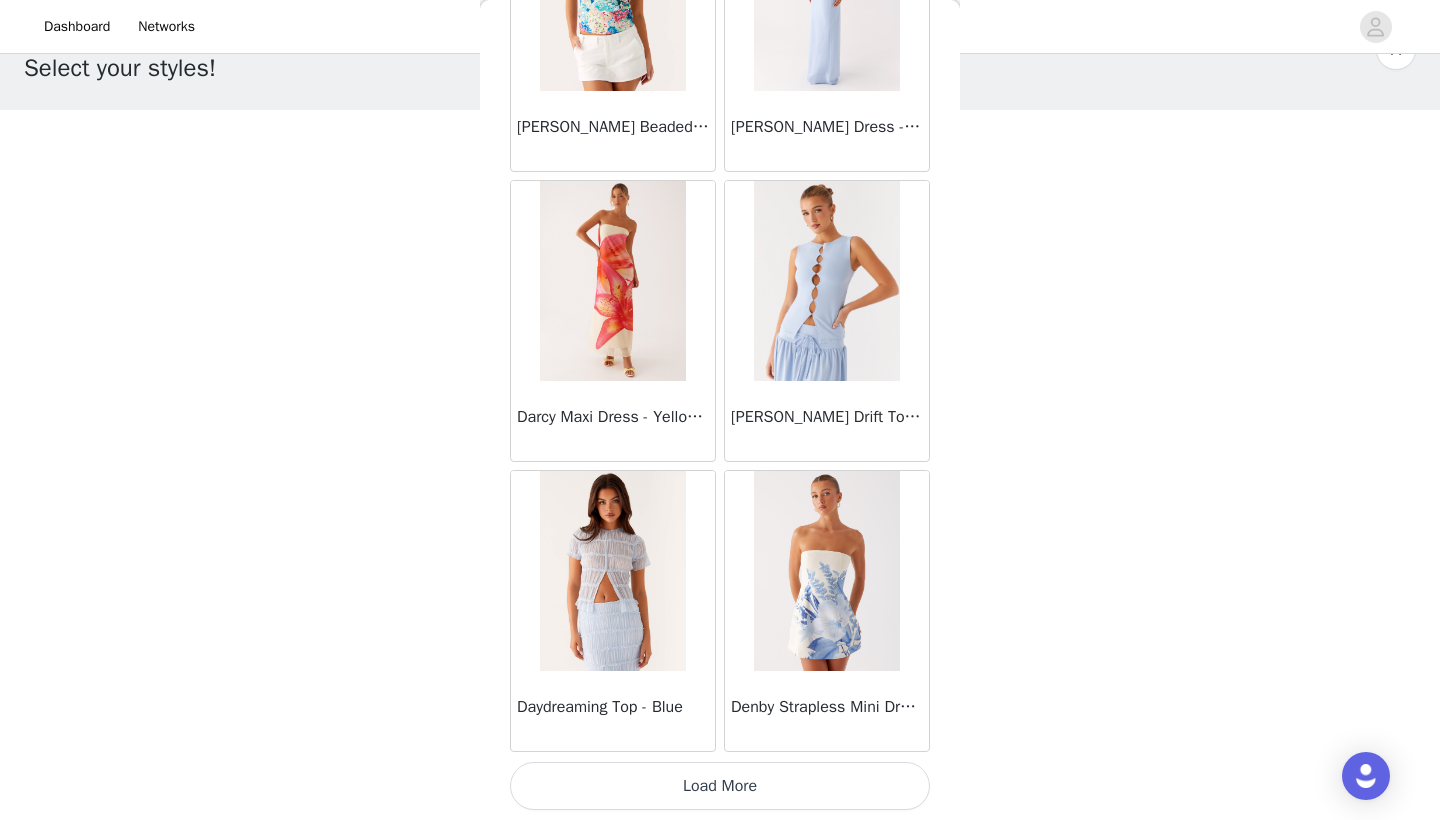 click on "Load More" at bounding box center [720, 786] 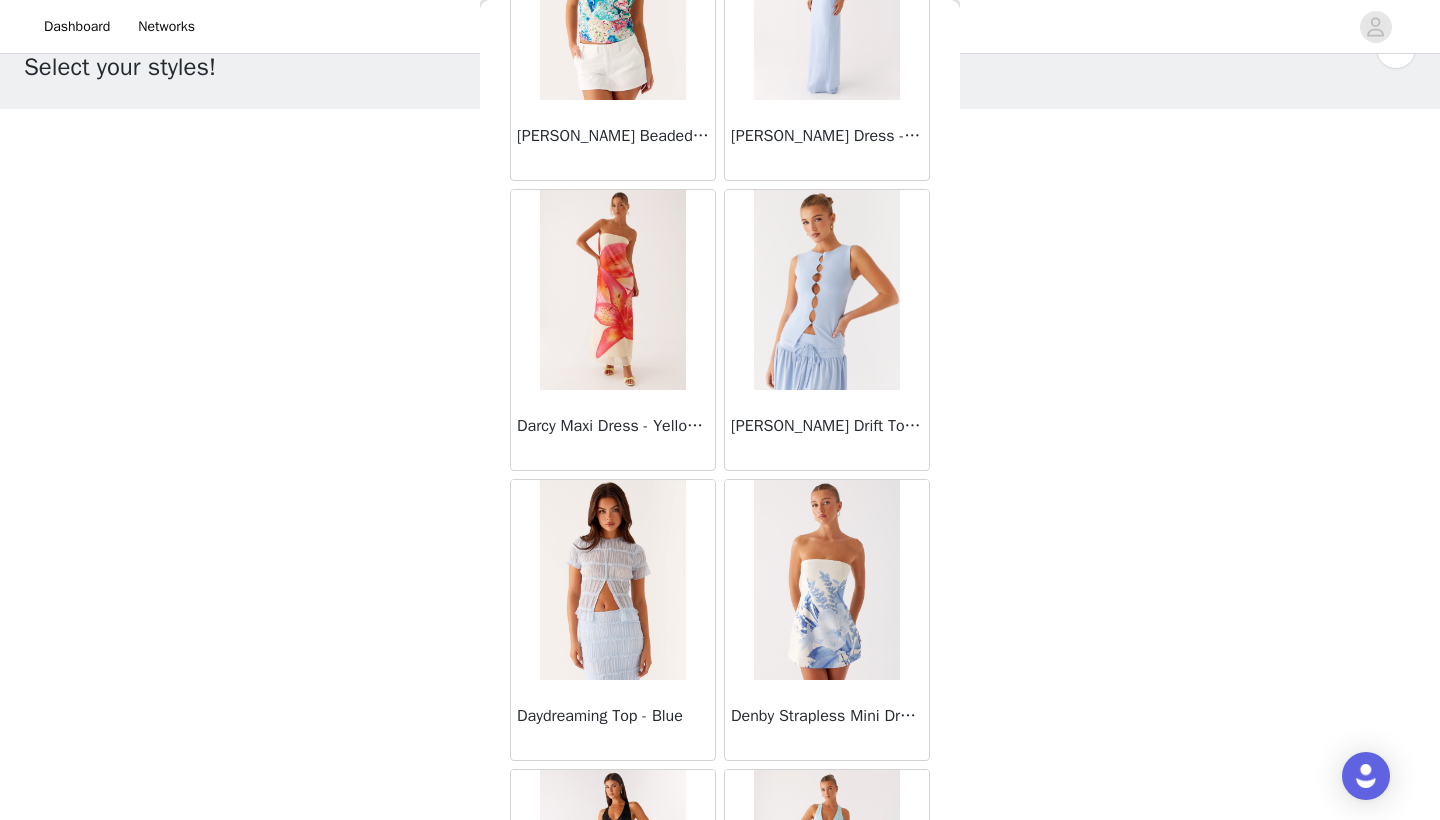 scroll, scrollTop: 55, scrollLeft: 0, axis: vertical 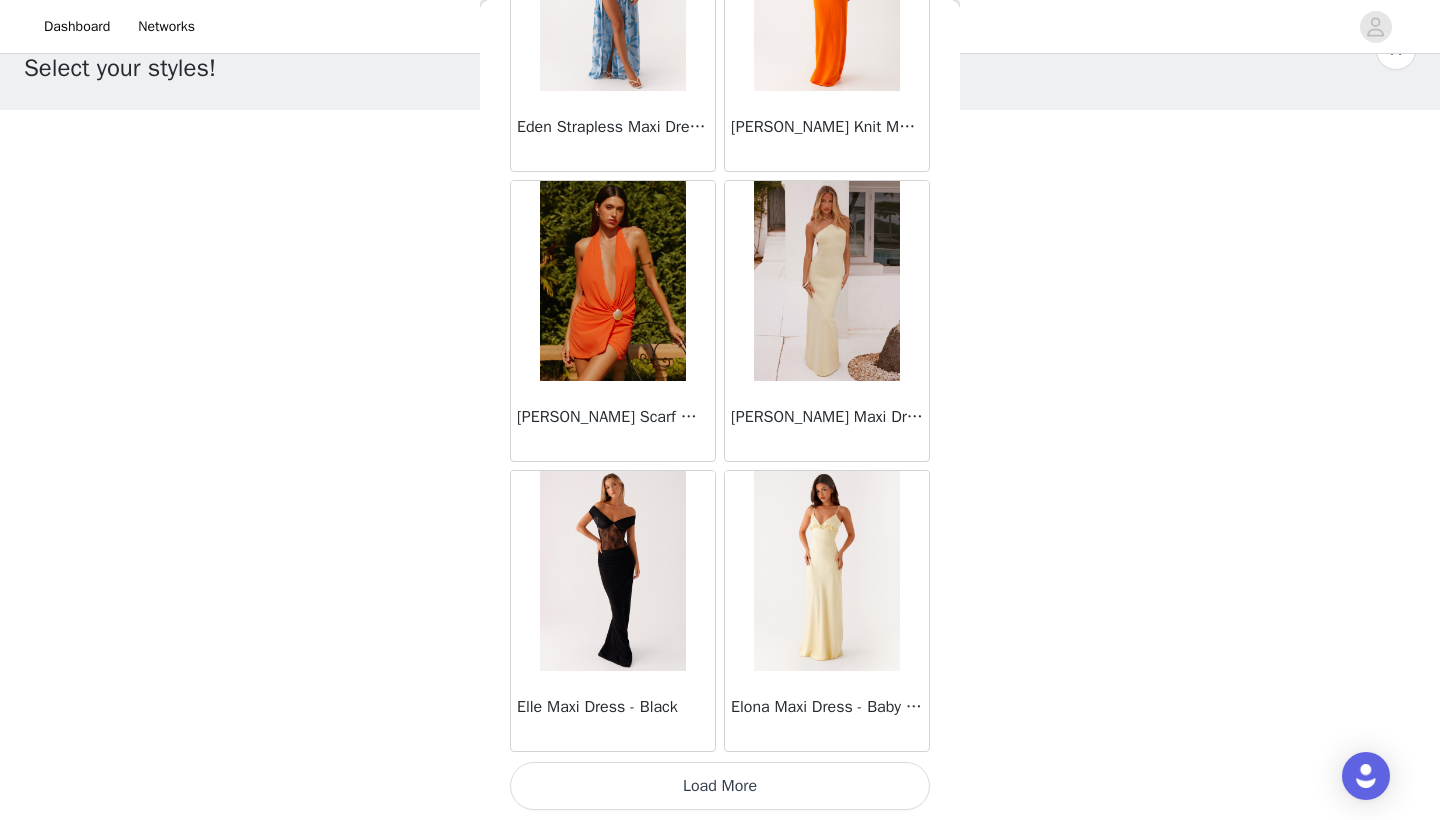 click on "Load More" at bounding box center [720, 786] 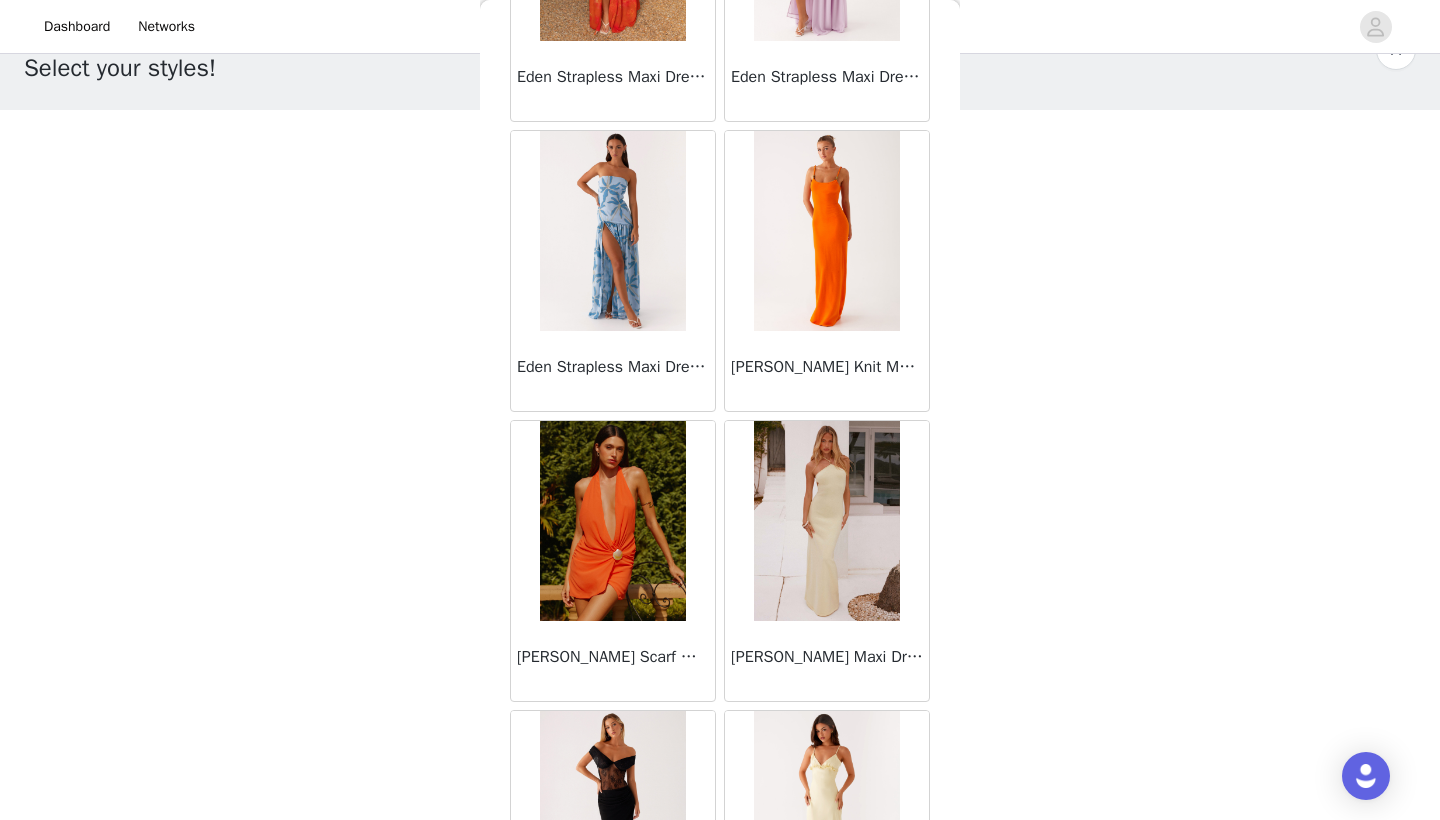 scroll, scrollTop: 18931, scrollLeft: 0, axis: vertical 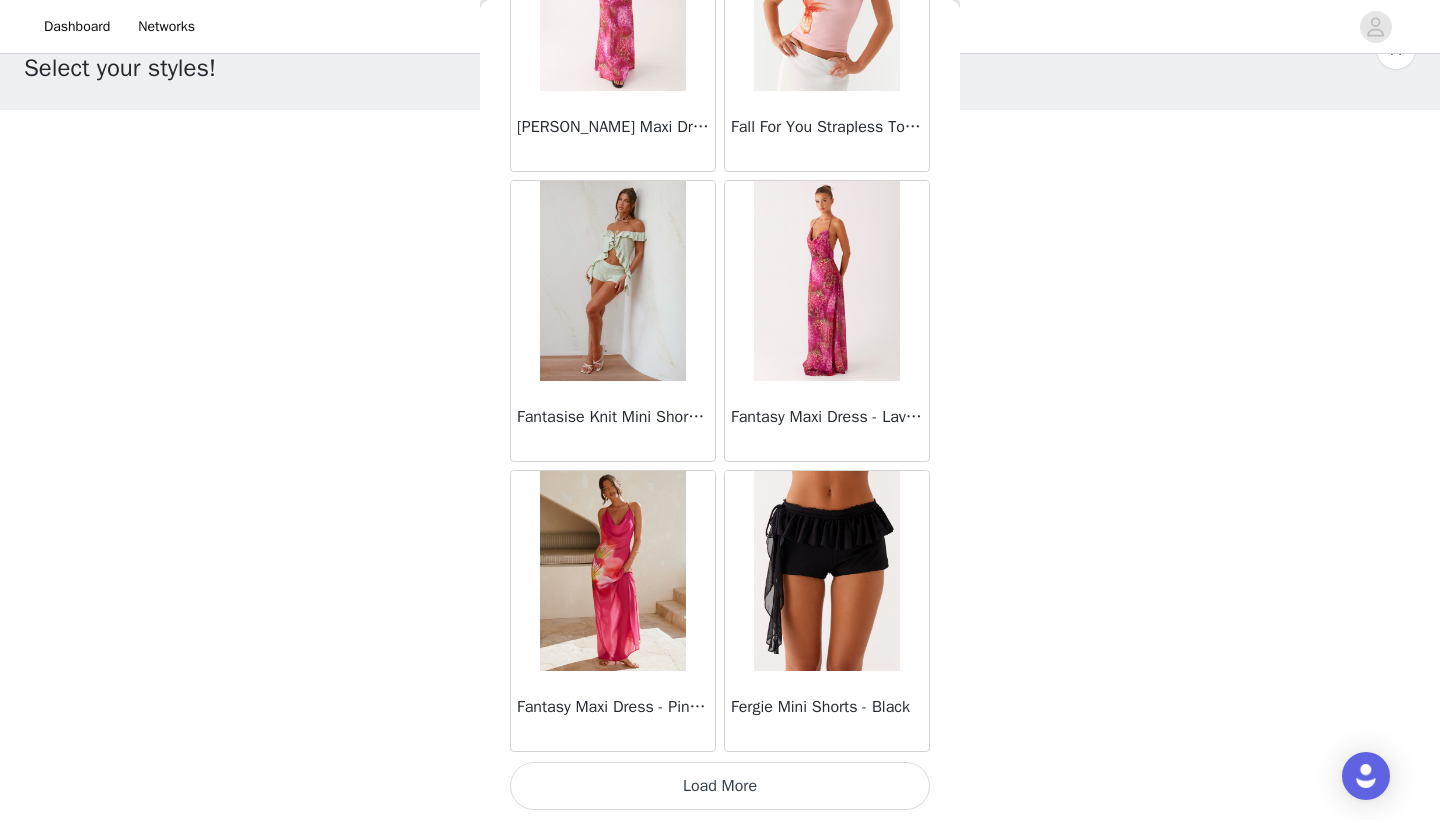 click on "Load More" at bounding box center (720, 786) 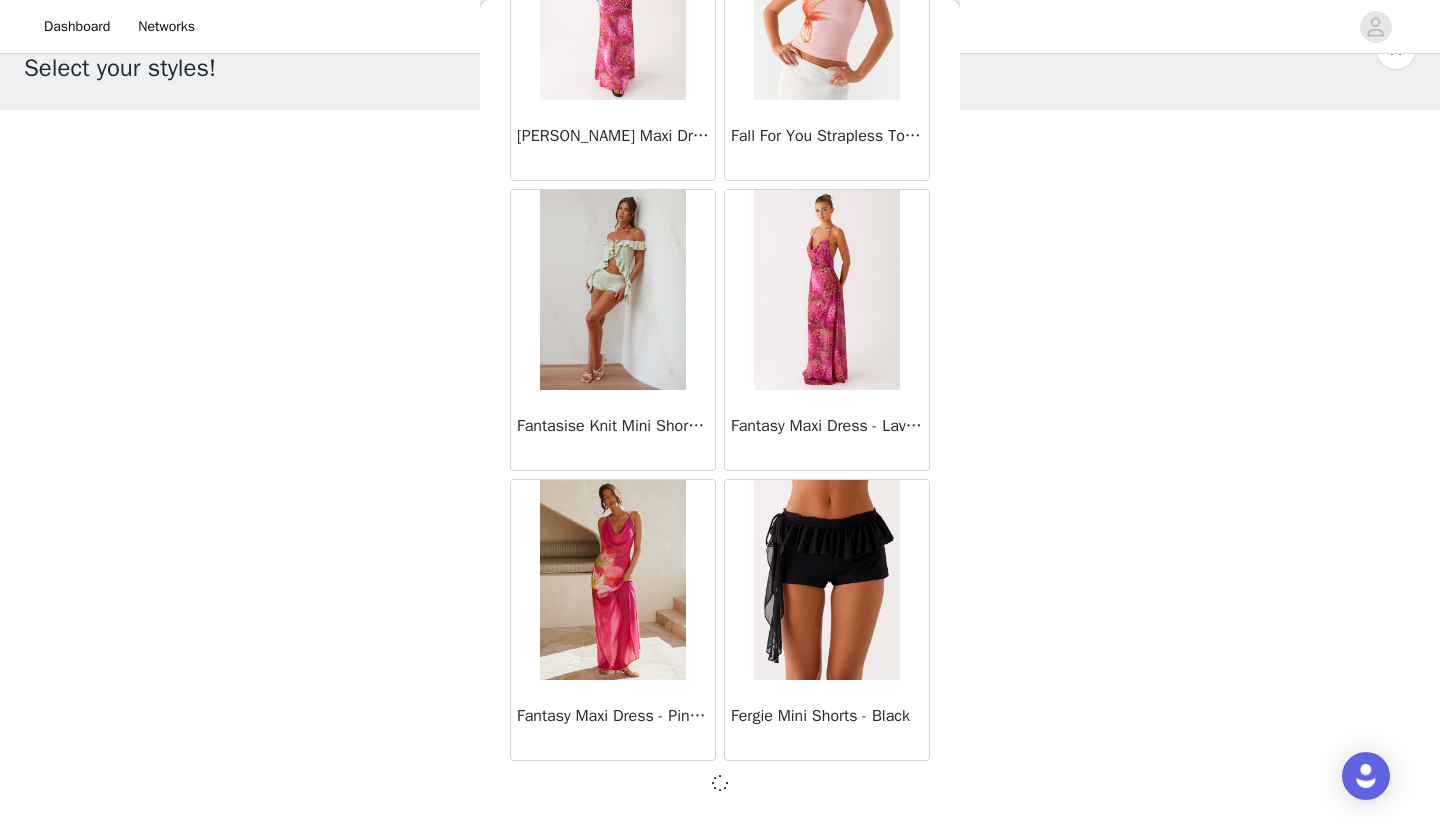 scroll, scrollTop: 22531, scrollLeft: 0, axis: vertical 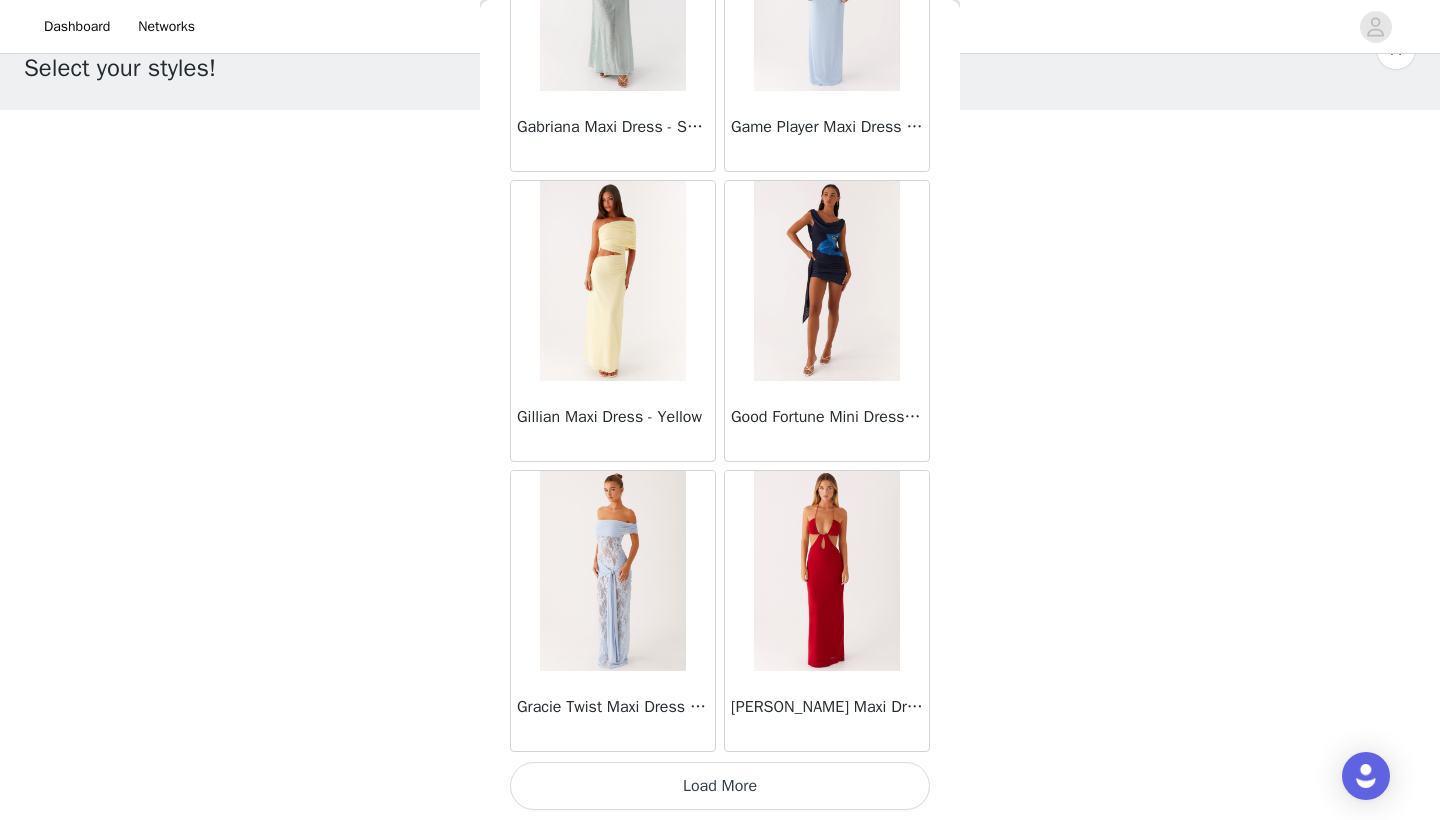click on "Load More" at bounding box center [720, 786] 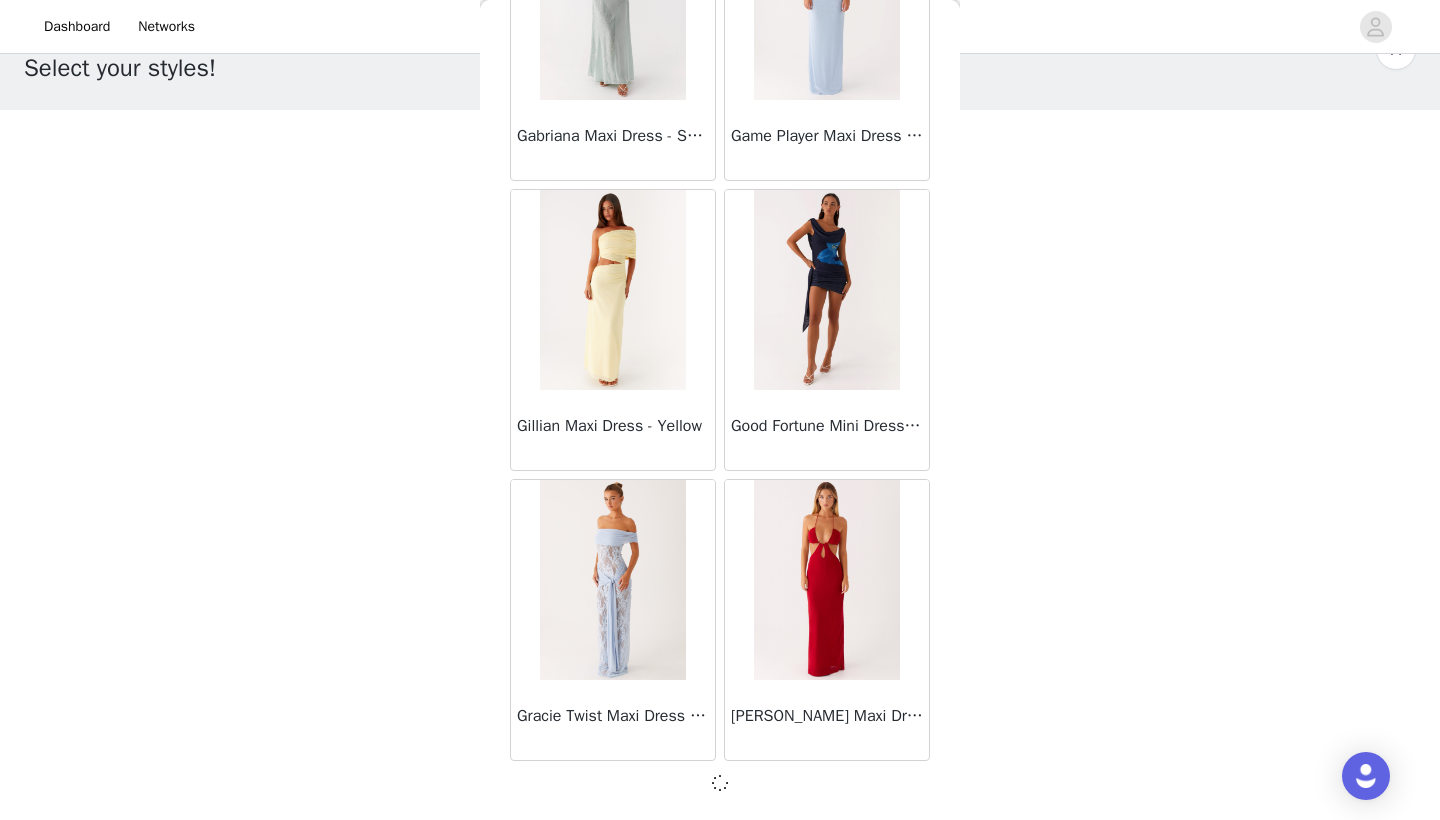 scroll, scrollTop: 25431, scrollLeft: 0, axis: vertical 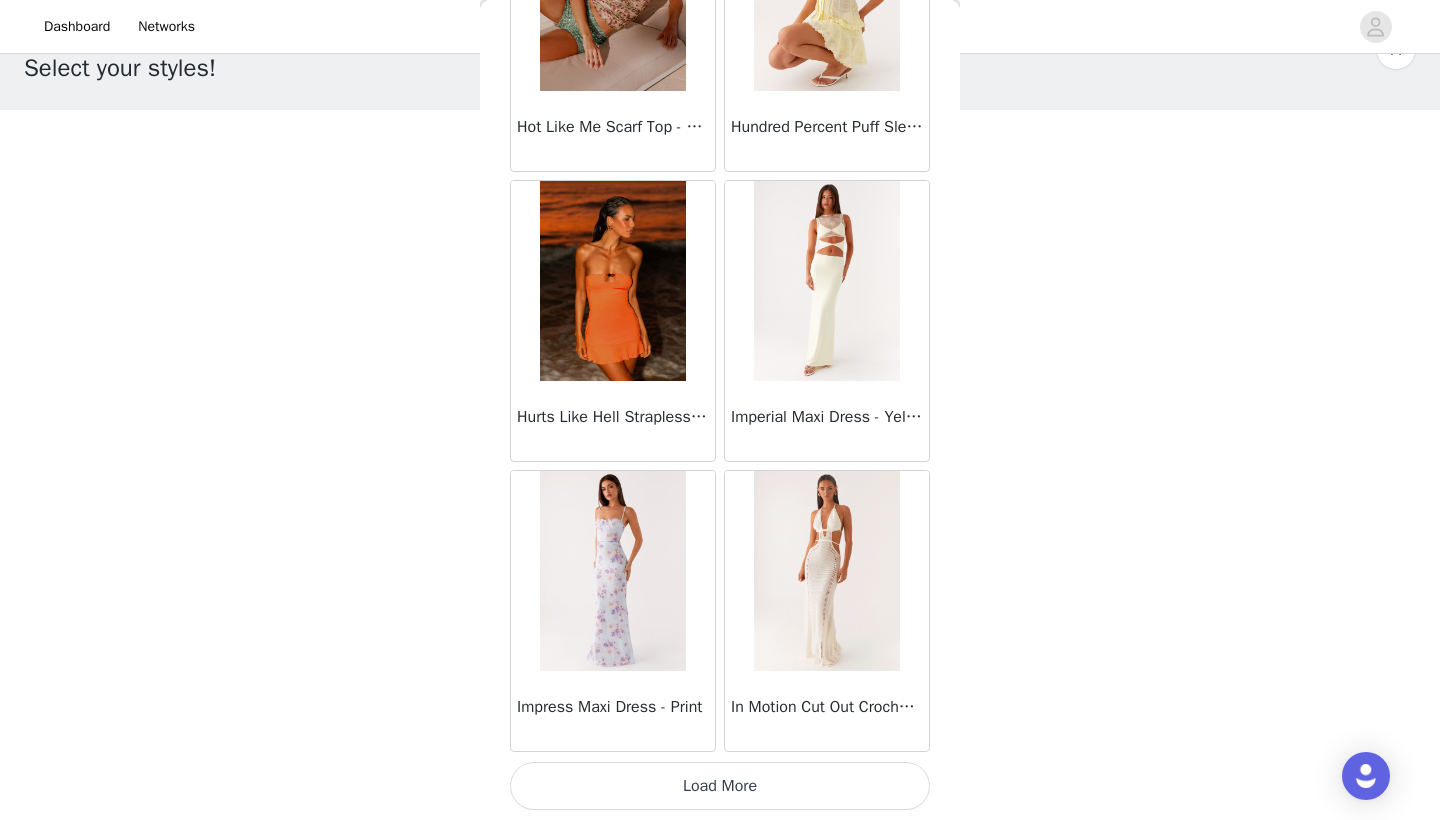 click on "Load More" at bounding box center [720, 786] 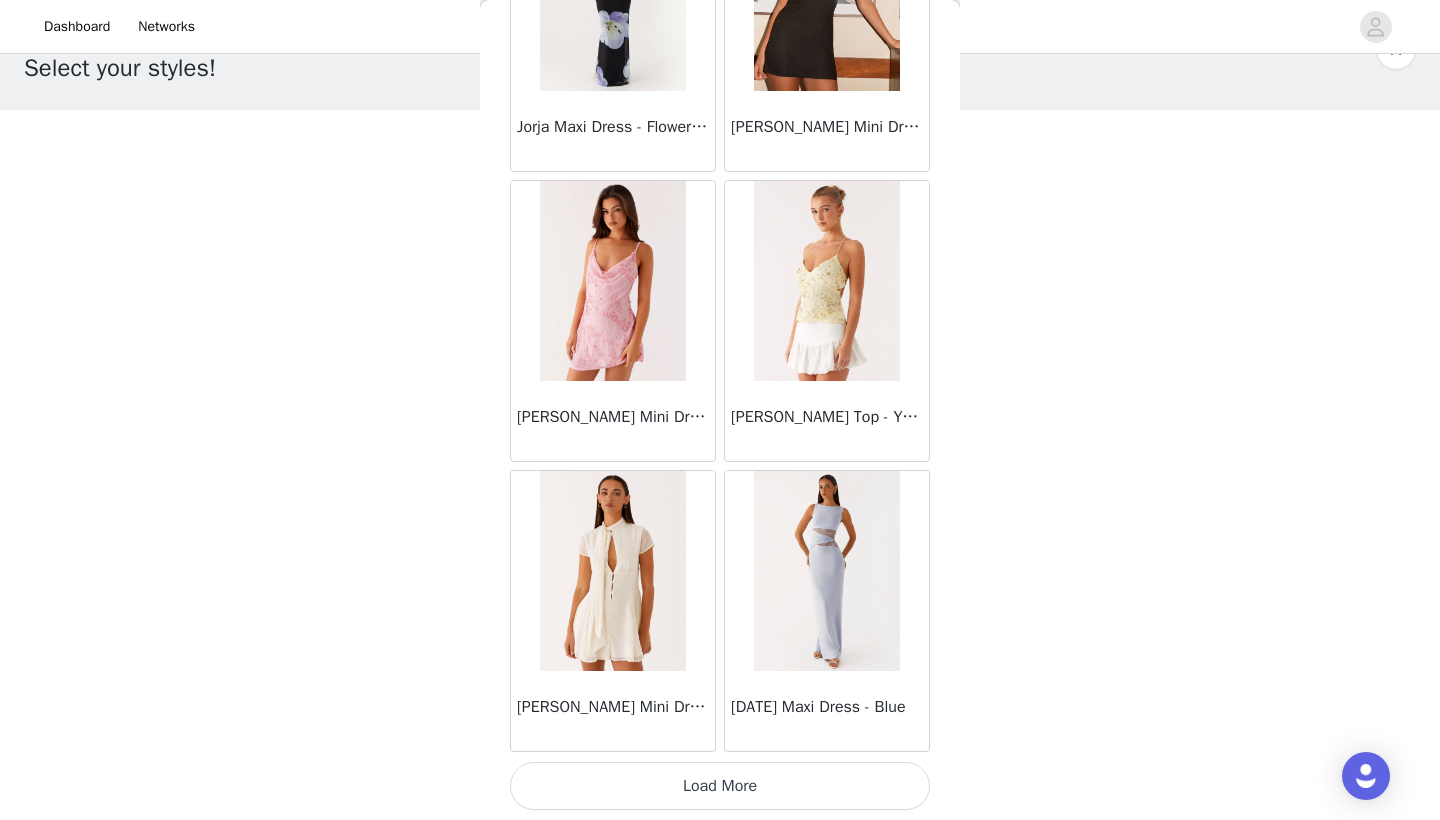 click on "Load More" at bounding box center [720, 786] 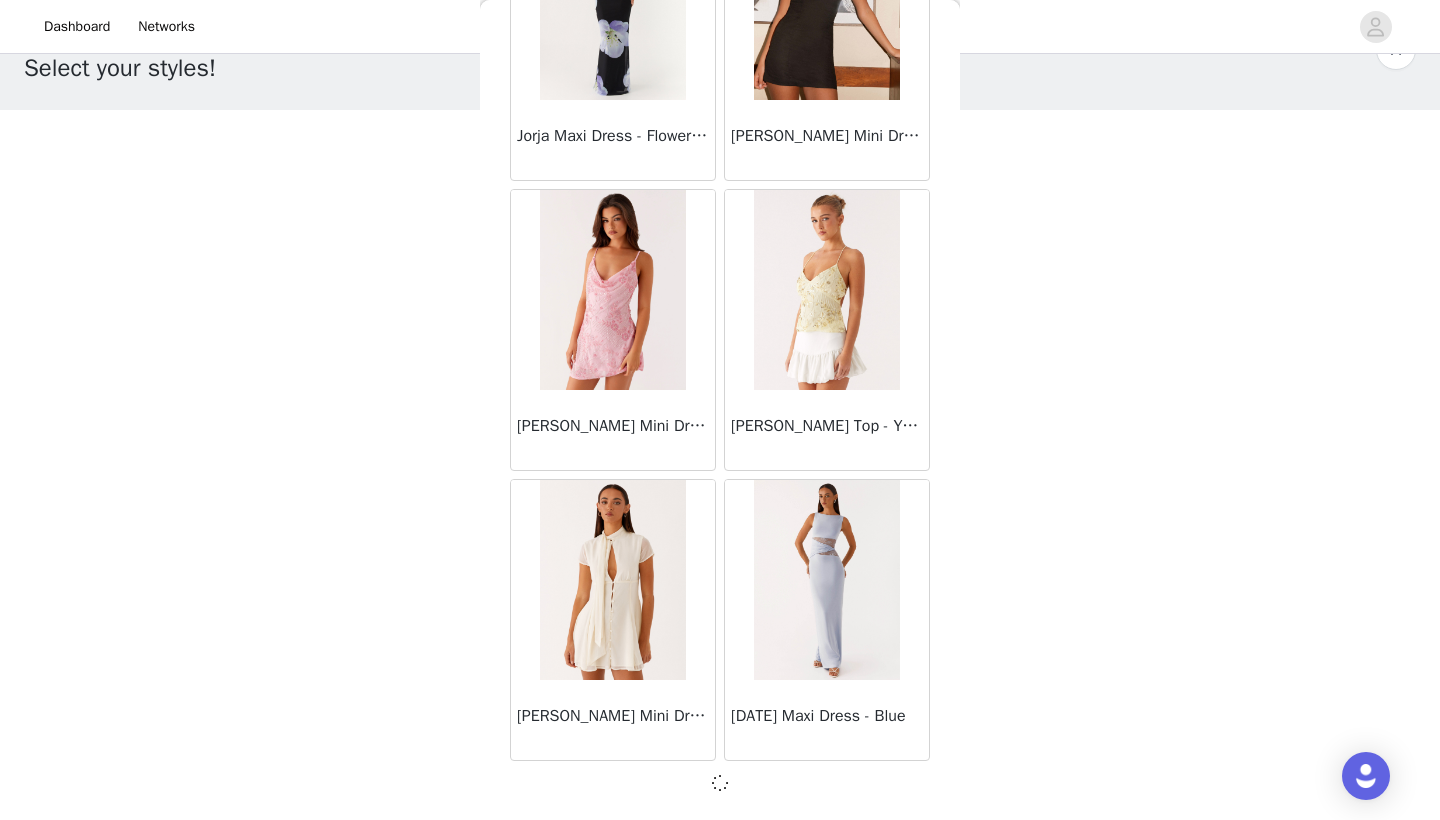 scroll, scrollTop: 31231, scrollLeft: 0, axis: vertical 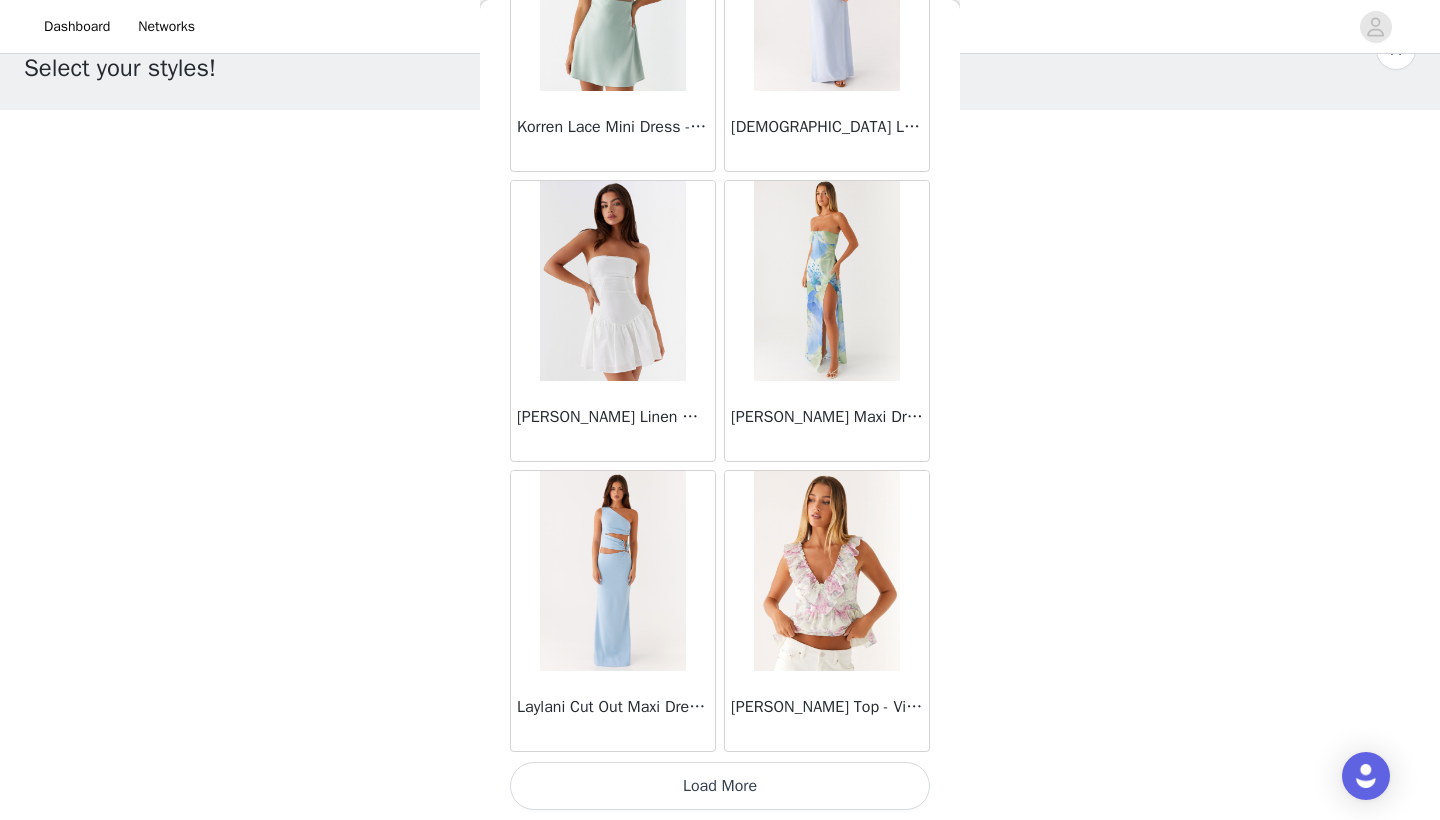 click on "Load More" at bounding box center (720, 786) 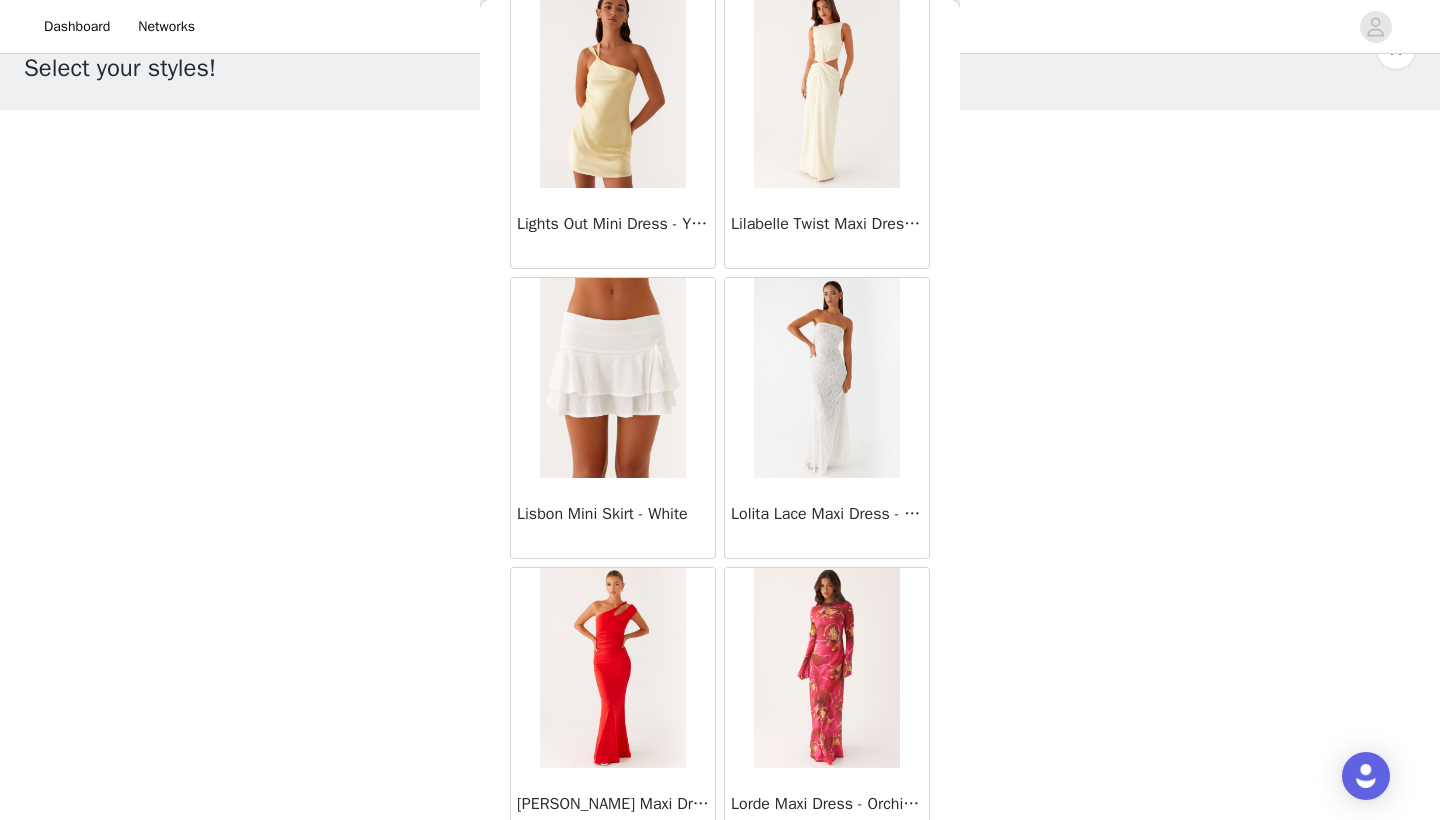 scroll, scrollTop: 37040, scrollLeft: 0, axis: vertical 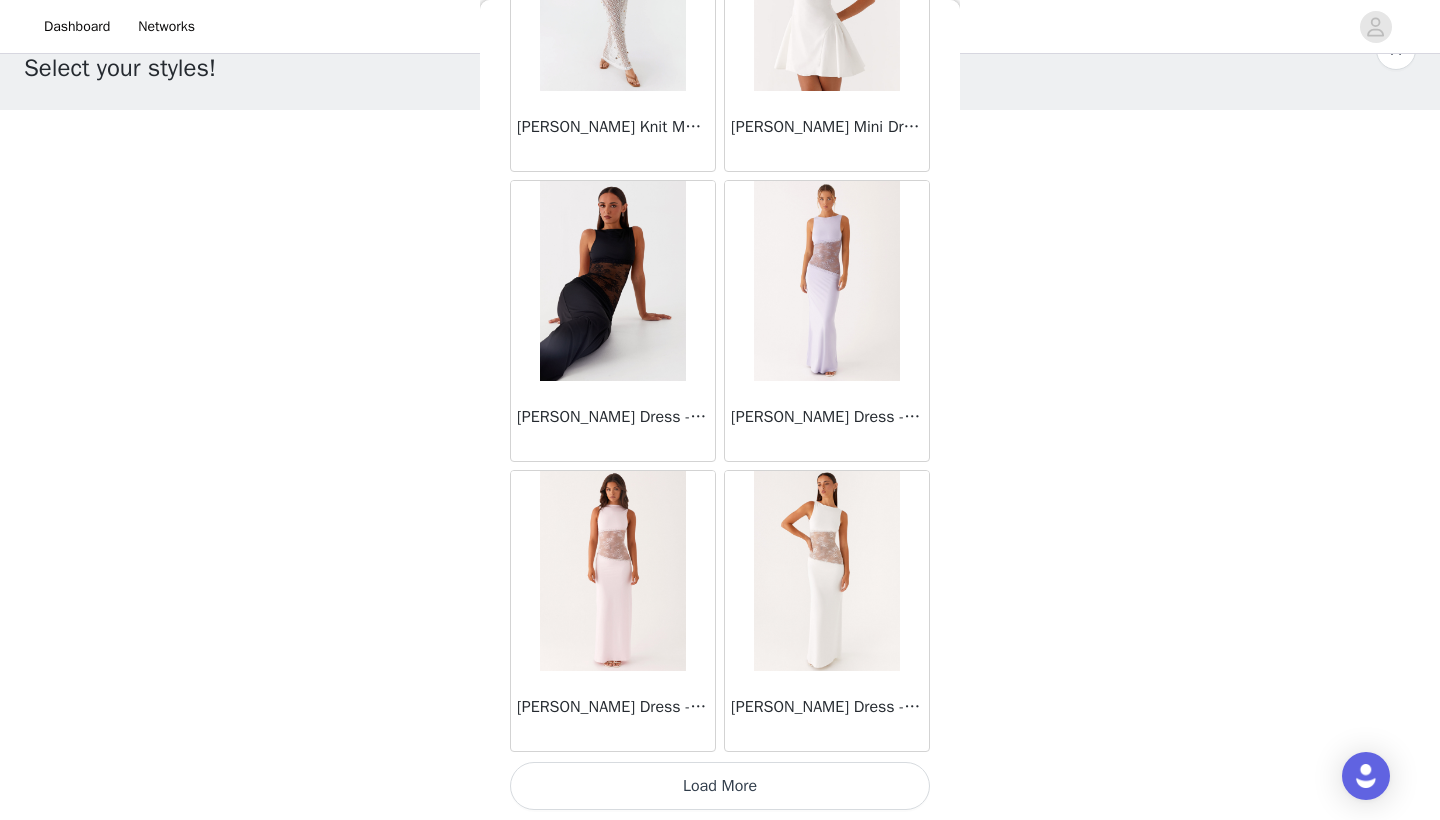 click on "Load More" at bounding box center (720, 786) 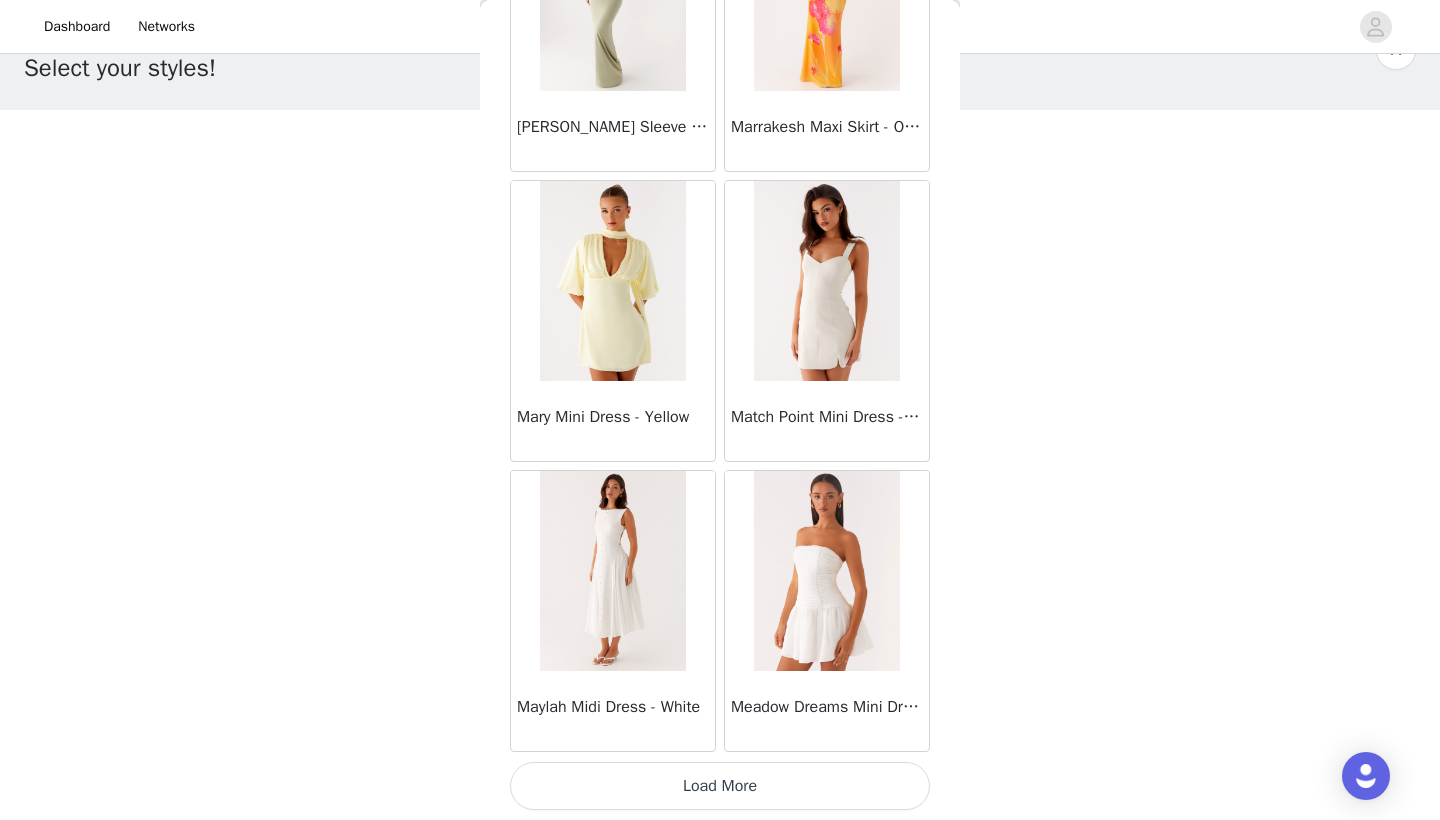 click on "Load More" at bounding box center [720, 786] 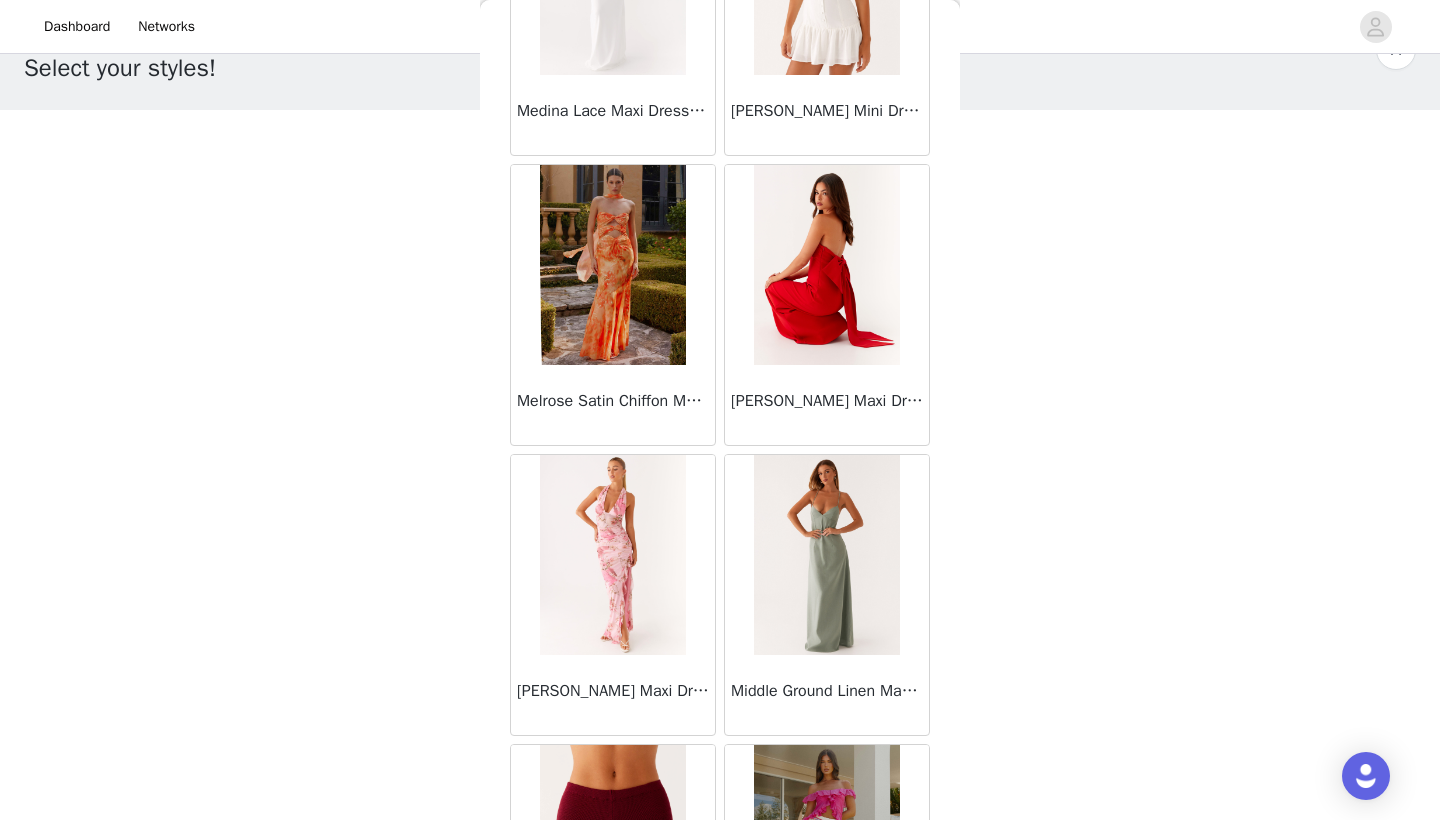 scroll, scrollTop: 41561, scrollLeft: 0, axis: vertical 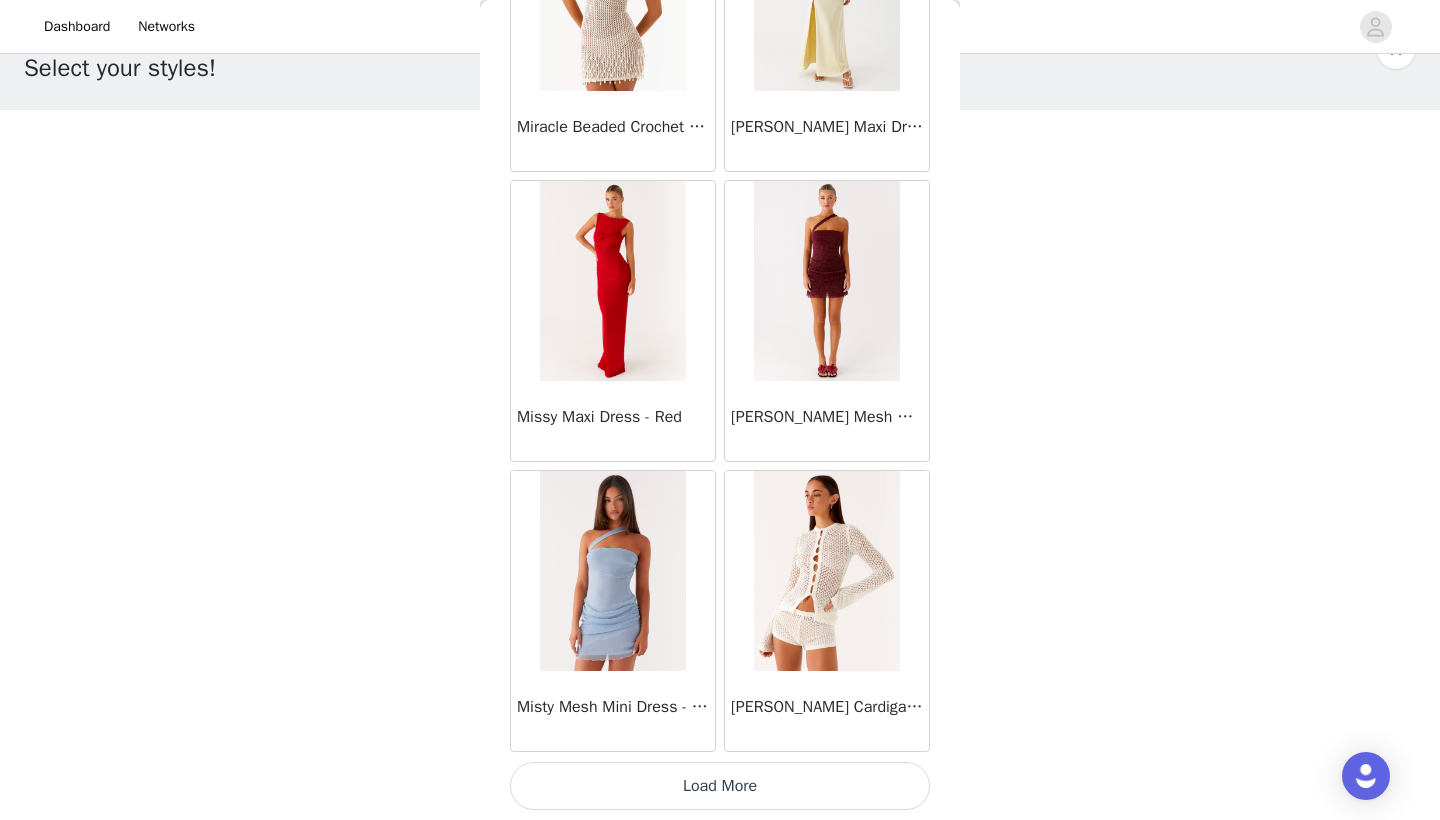 click on "Load More" at bounding box center (720, 786) 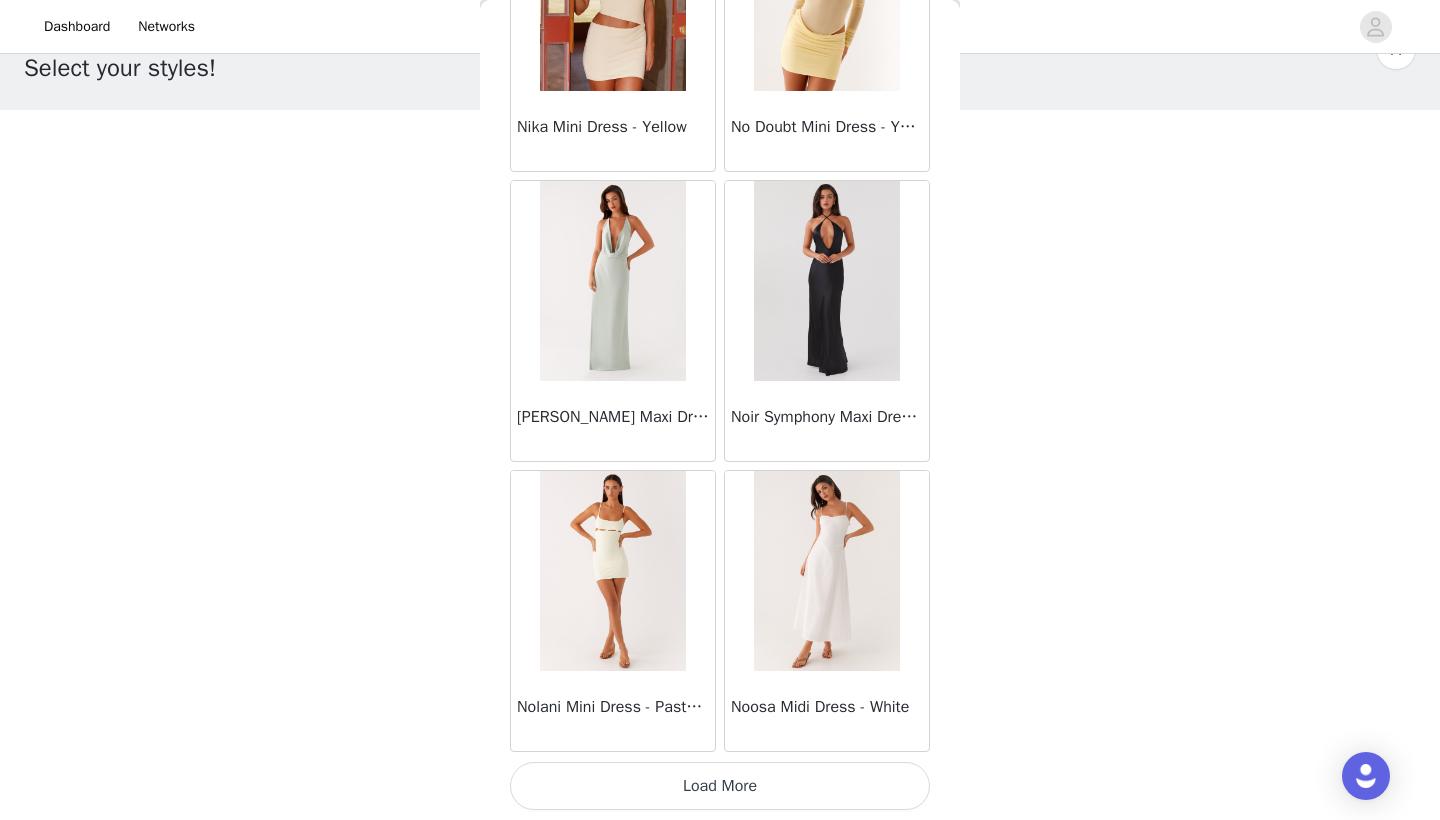 click on "Load More" at bounding box center [720, 786] 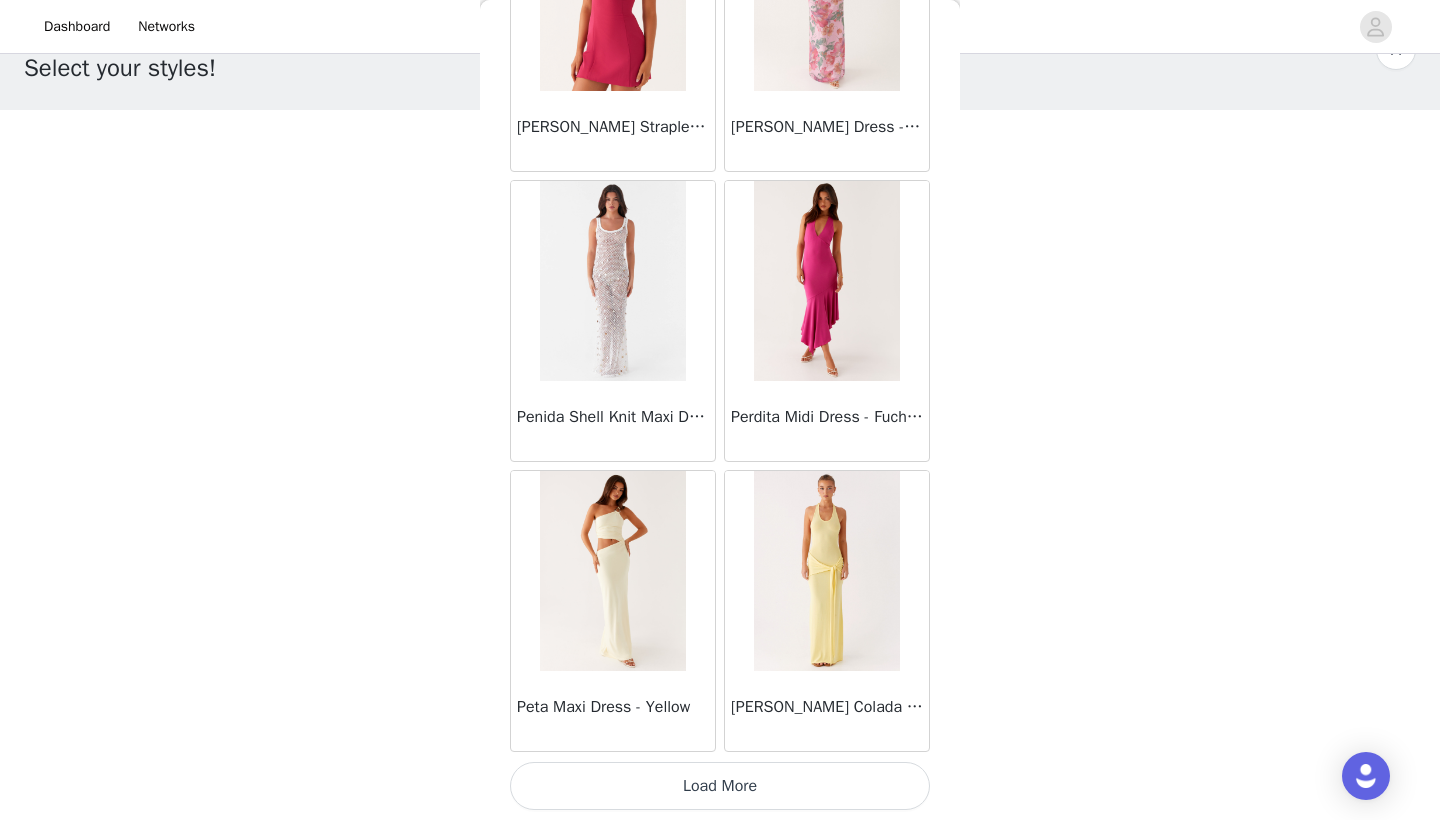 scroll, scrollTop: 48640, scrollLeft: 0, axis: vertical 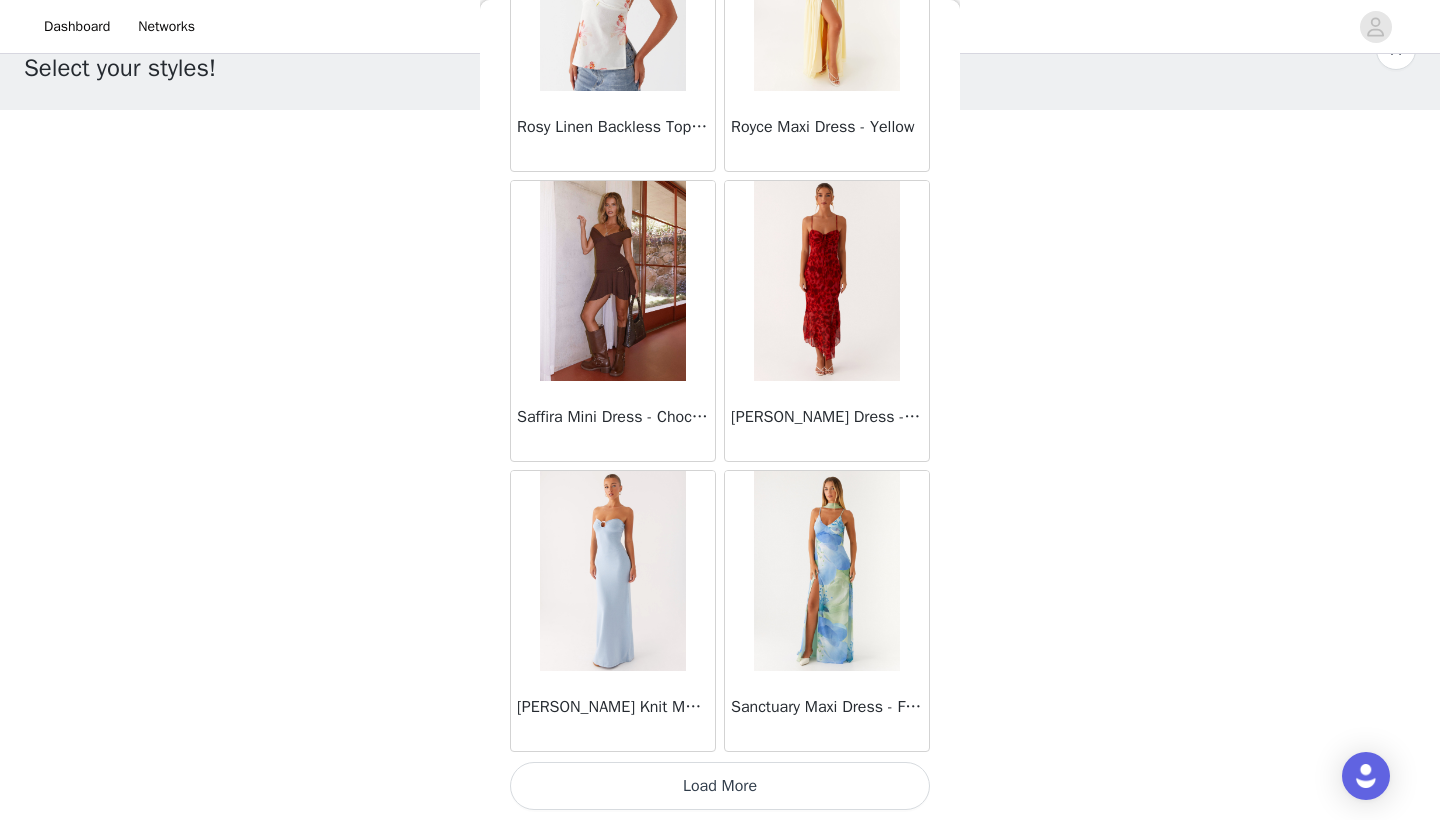 click on "Load More" at bounding box center [720, 786] 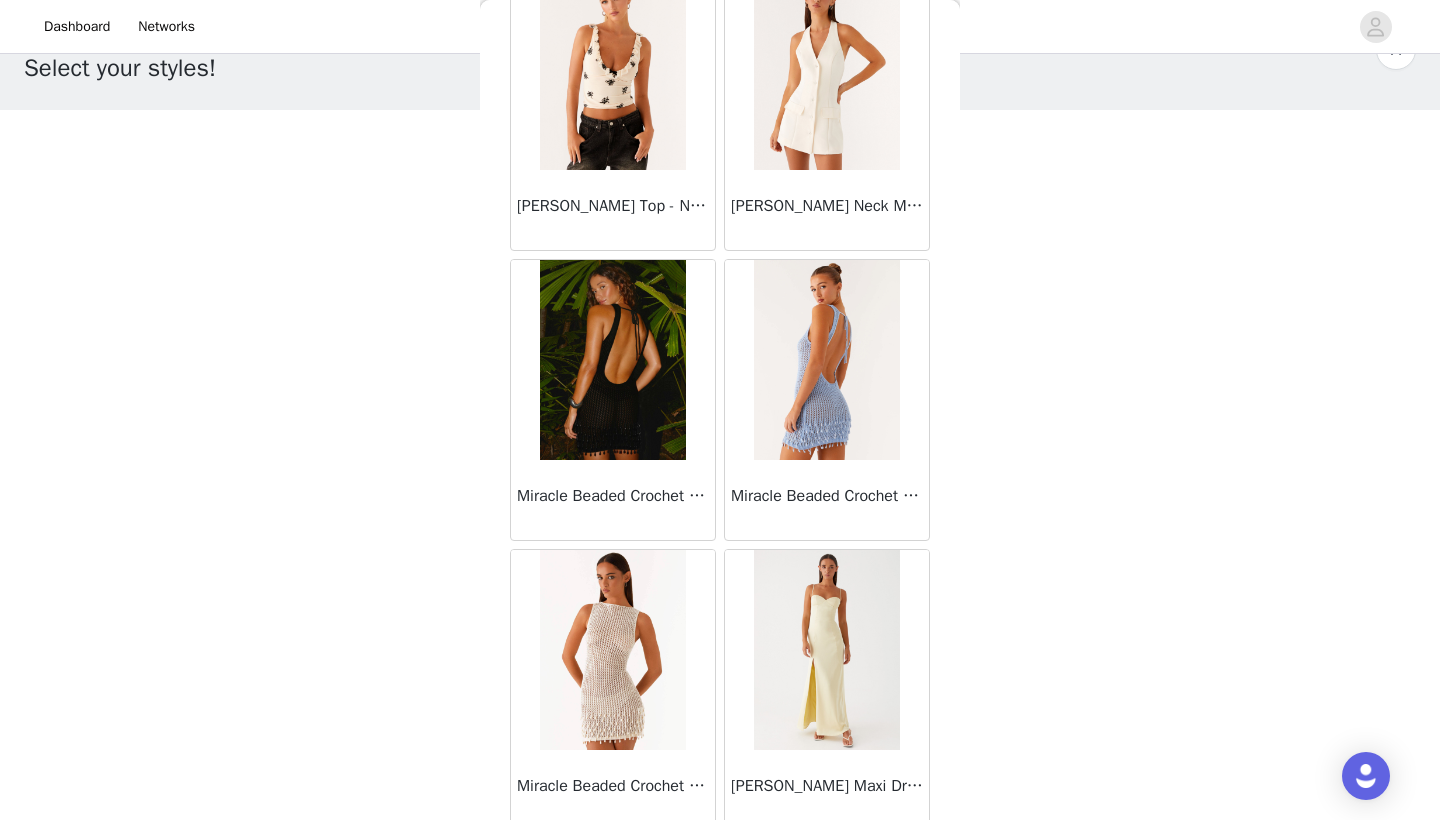 scroll, scrollTop: 41919, scrollLeft: 0, axis: vertical 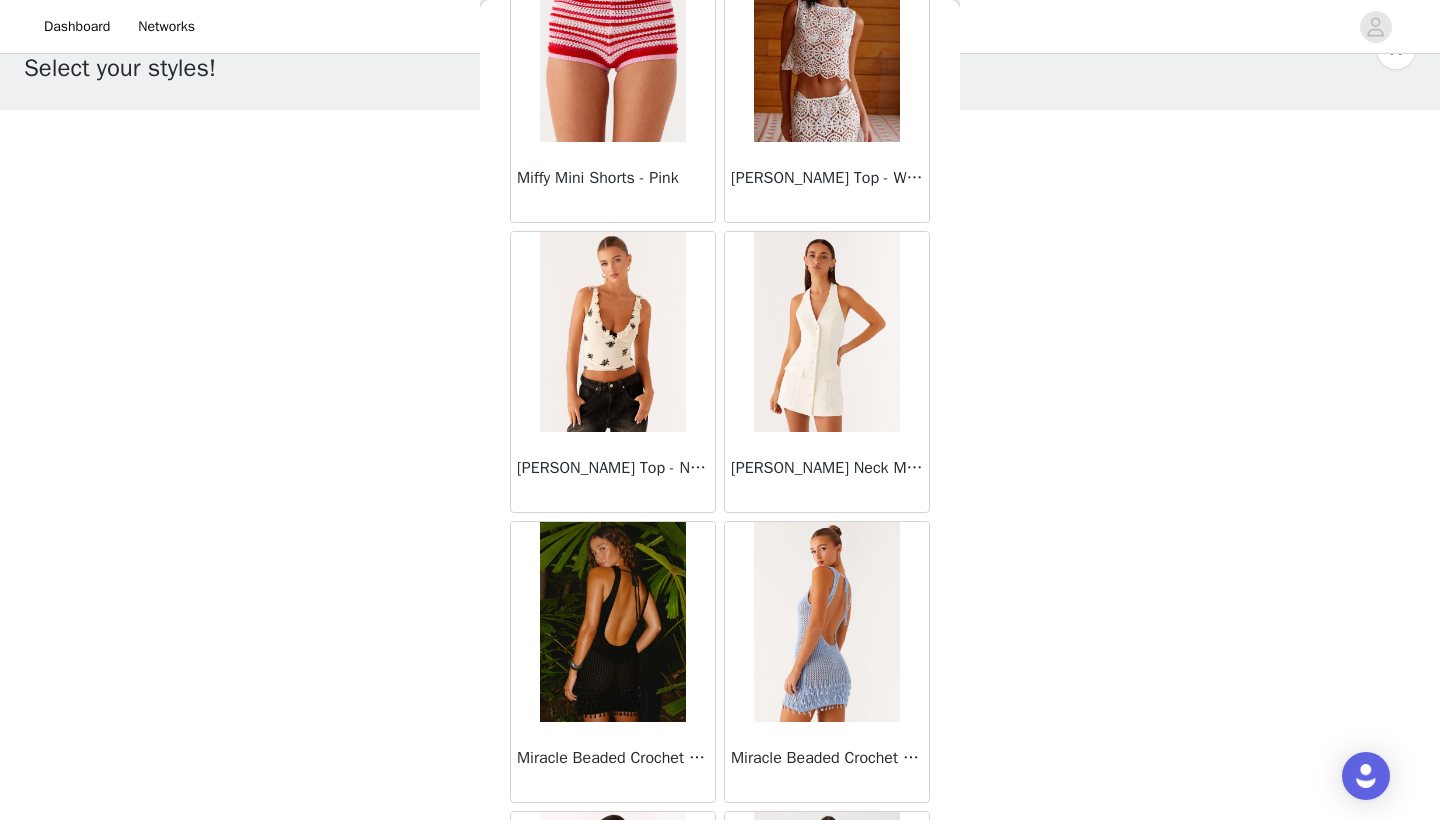 click at bounding box center (612, 622) 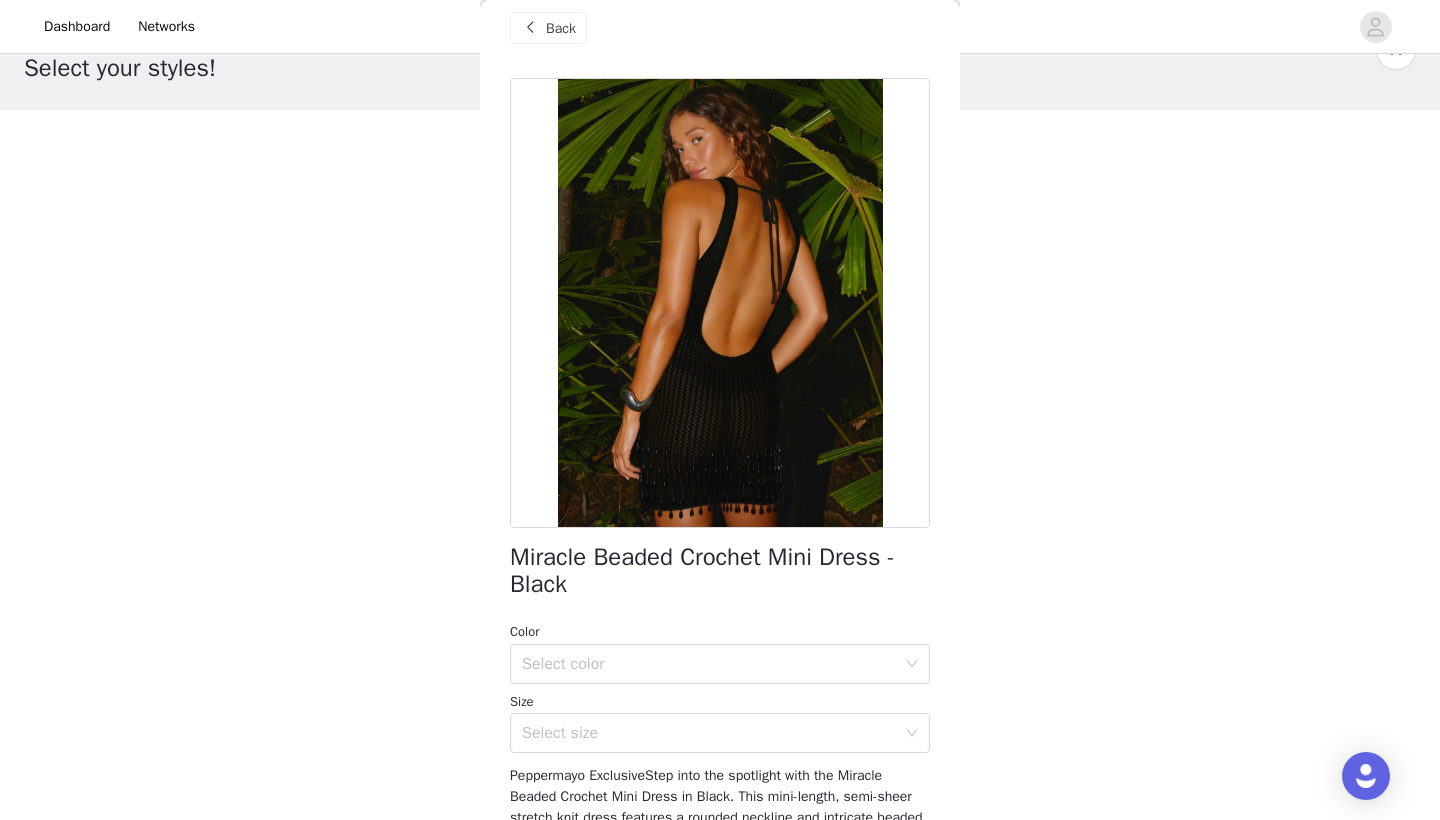 scroll, scrollTop: 154, scrollLeft: 0, axis: vertical 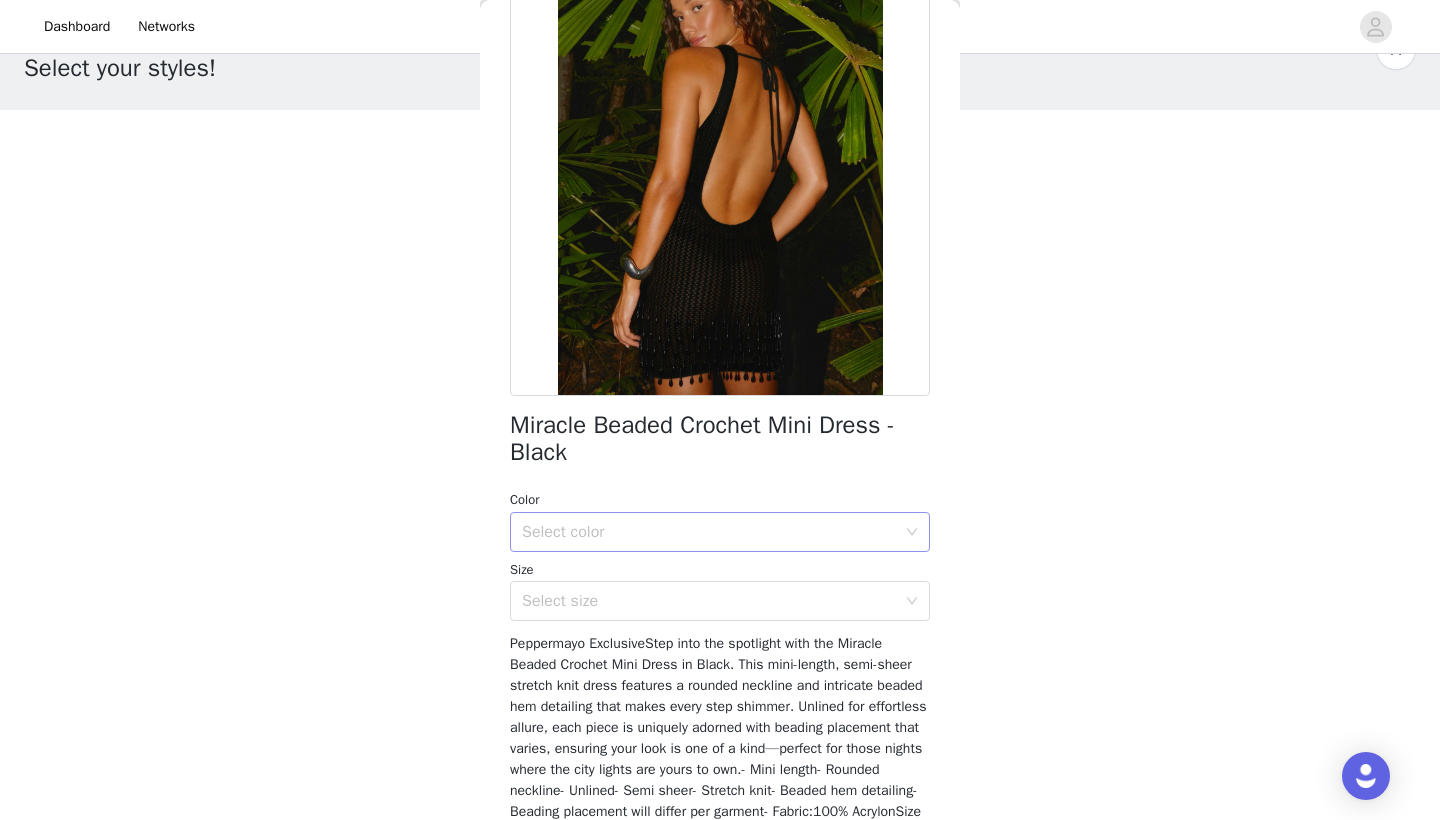 click on "Select color" at bounding box center [713, 532] 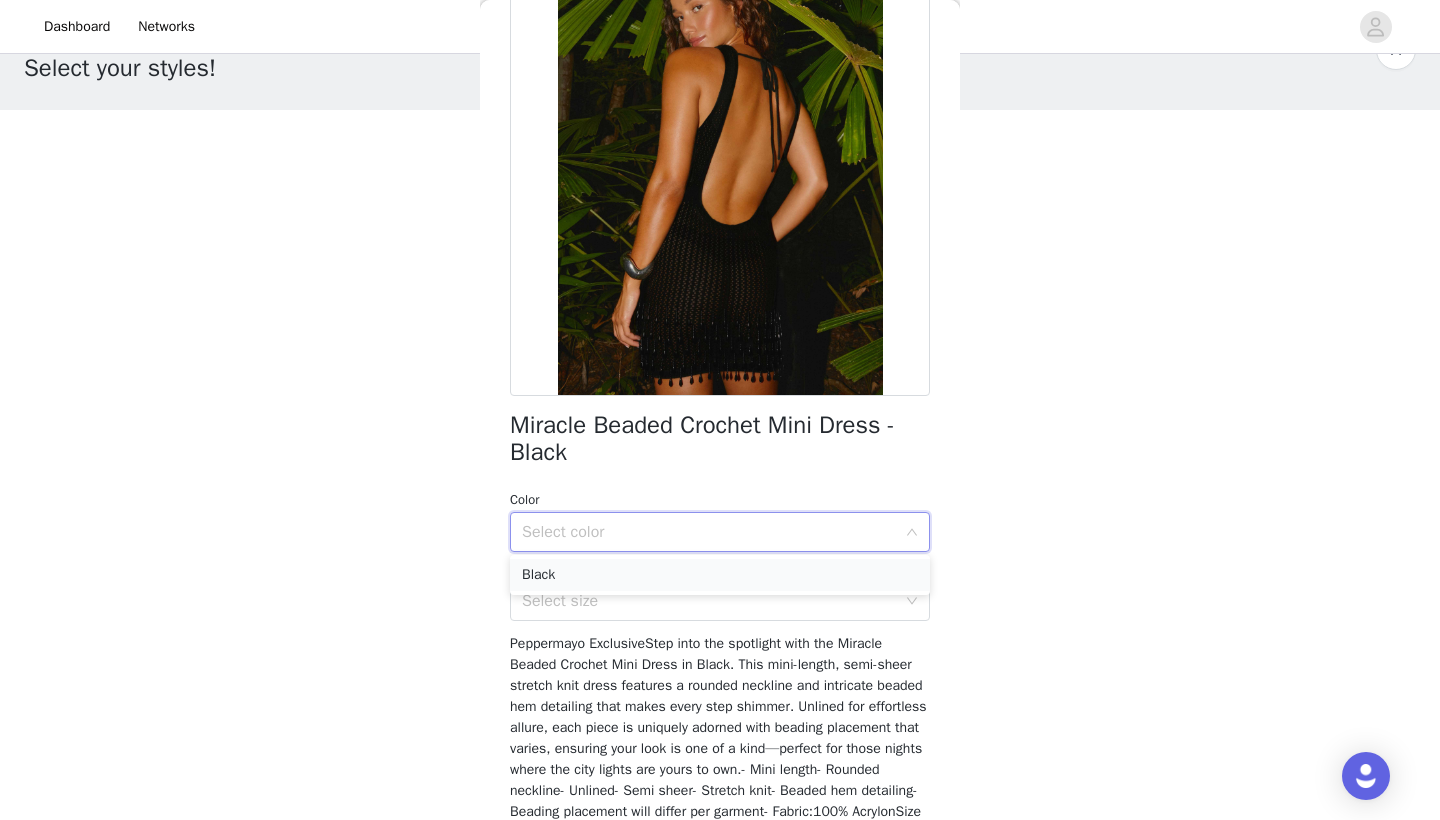click on "Black" at bounding box center (720, 575) 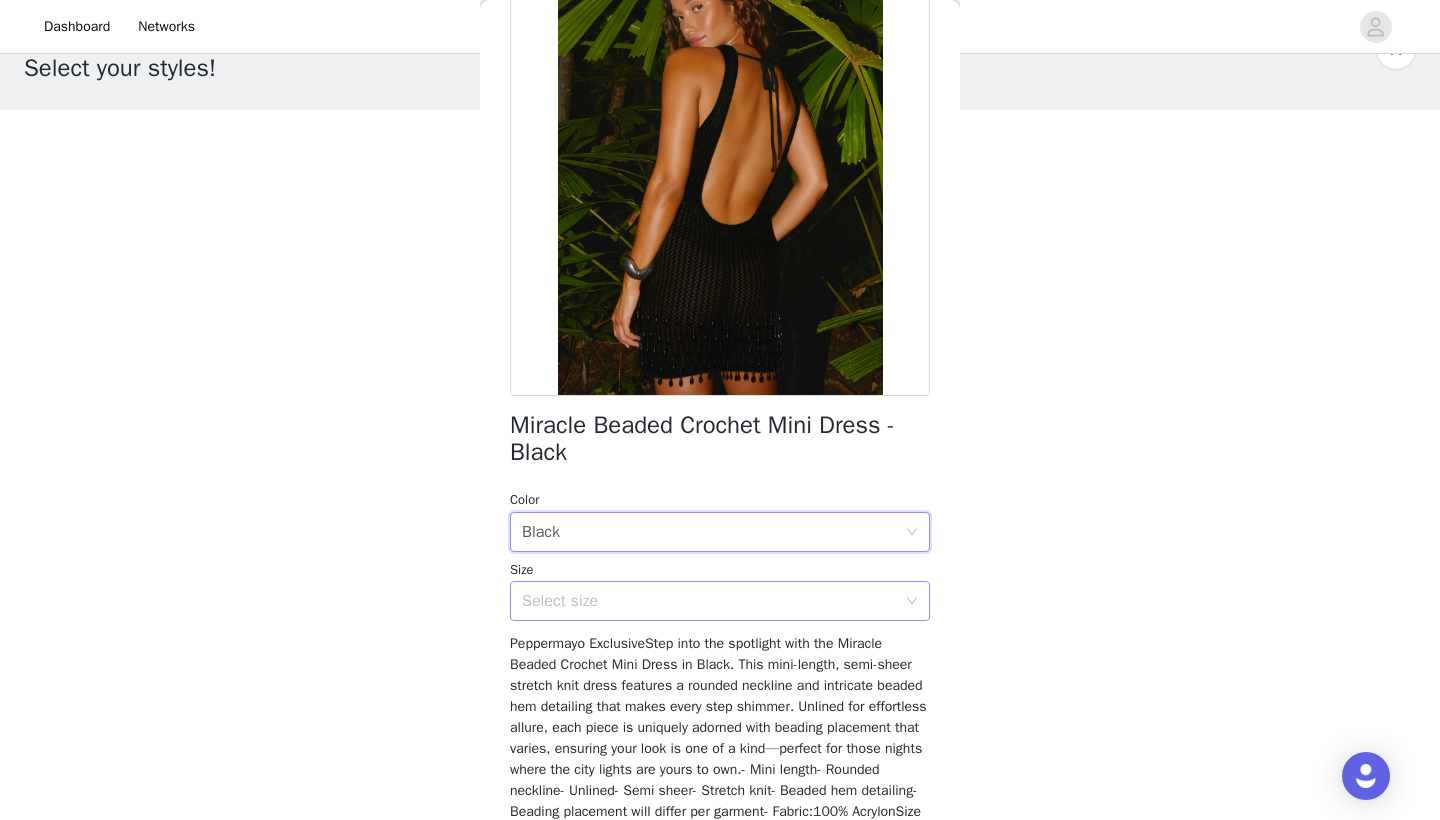 click on "Select size" at bounding box center [709, 601] 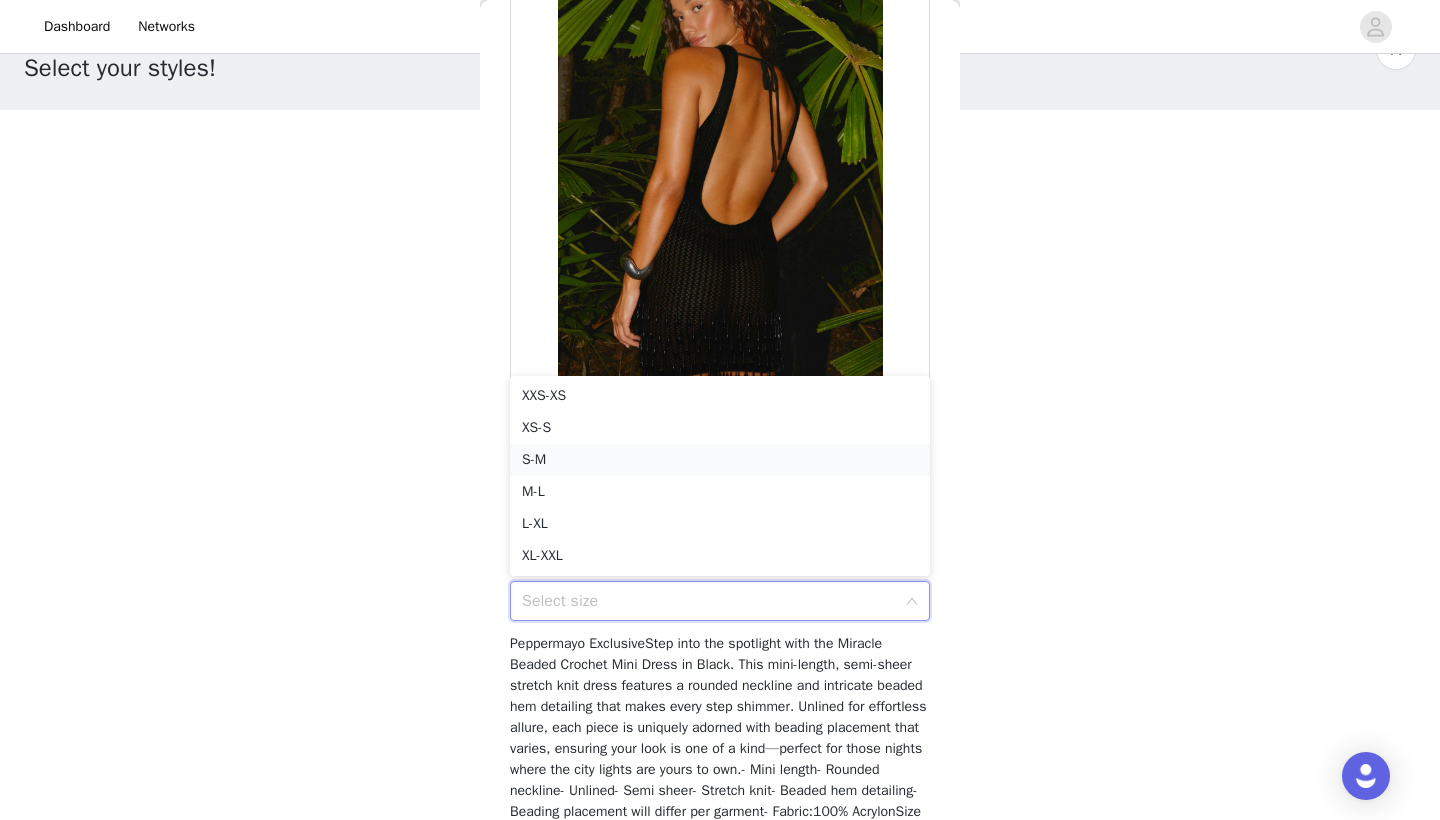 click on "S-M" at bounding box center (720, 460) 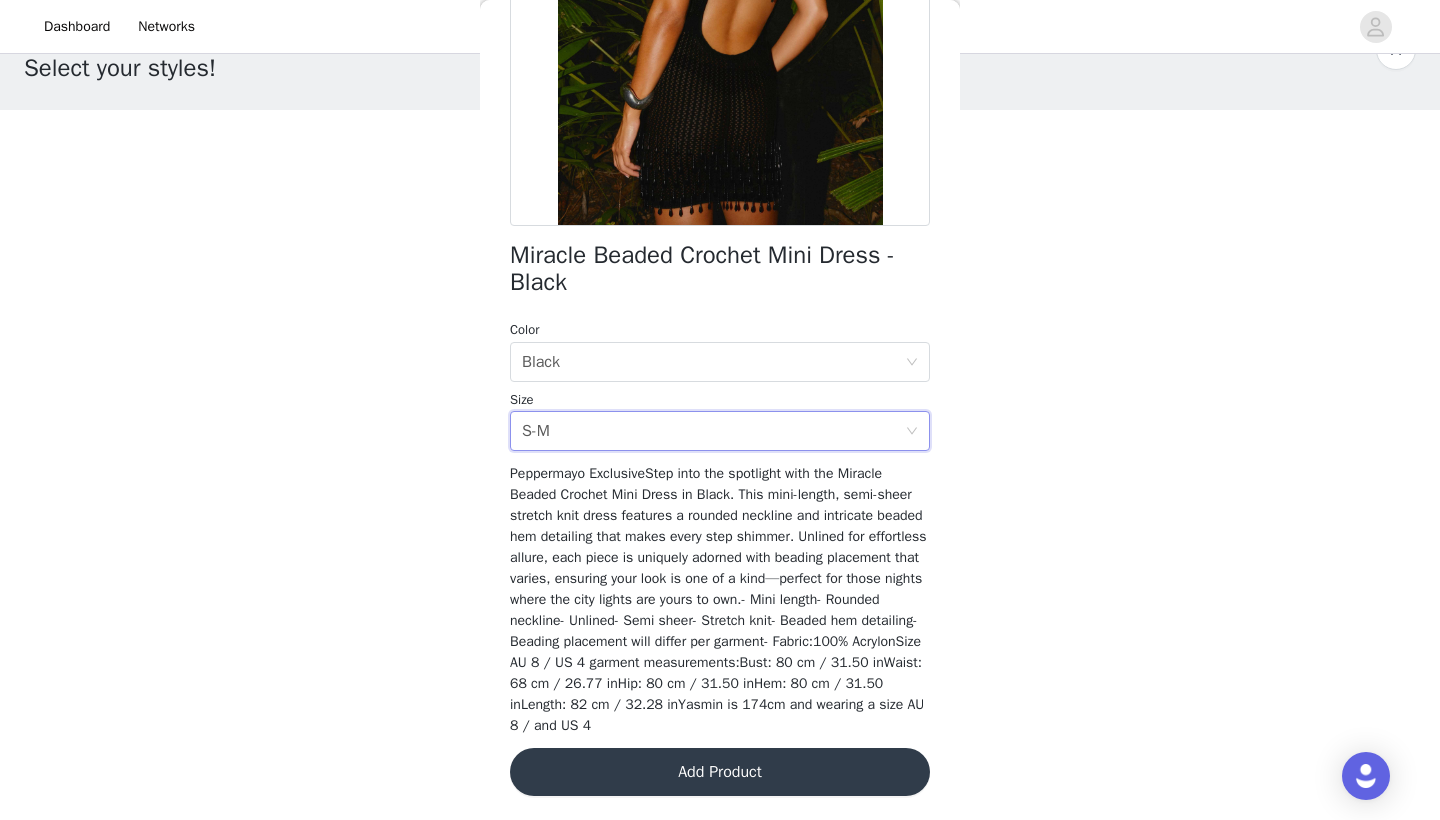 scroll, scrollTop: 323, scrollLeft: 0, axis: vertical 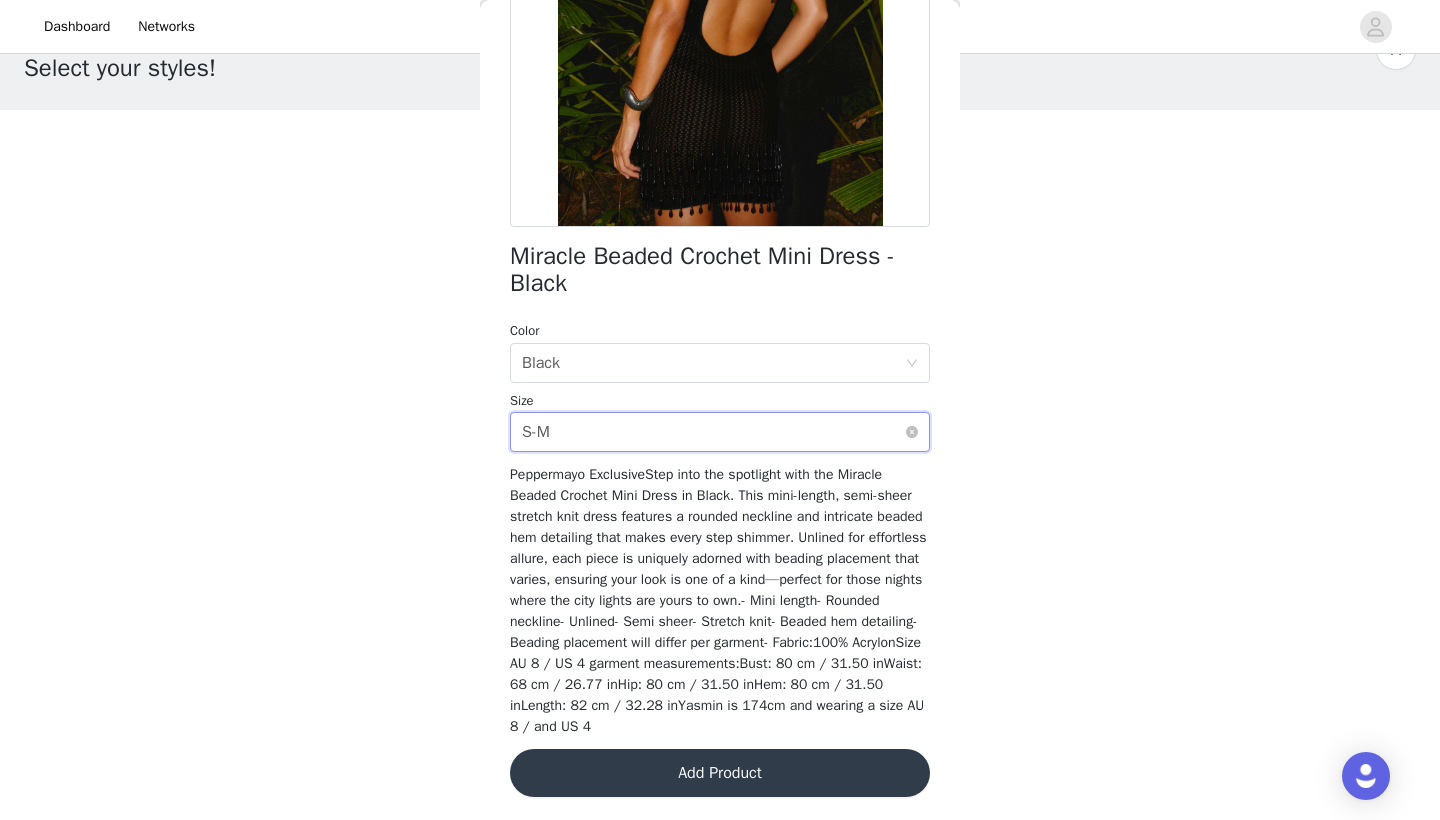 click on "Select size S-M" at bounding box center (713, 432) 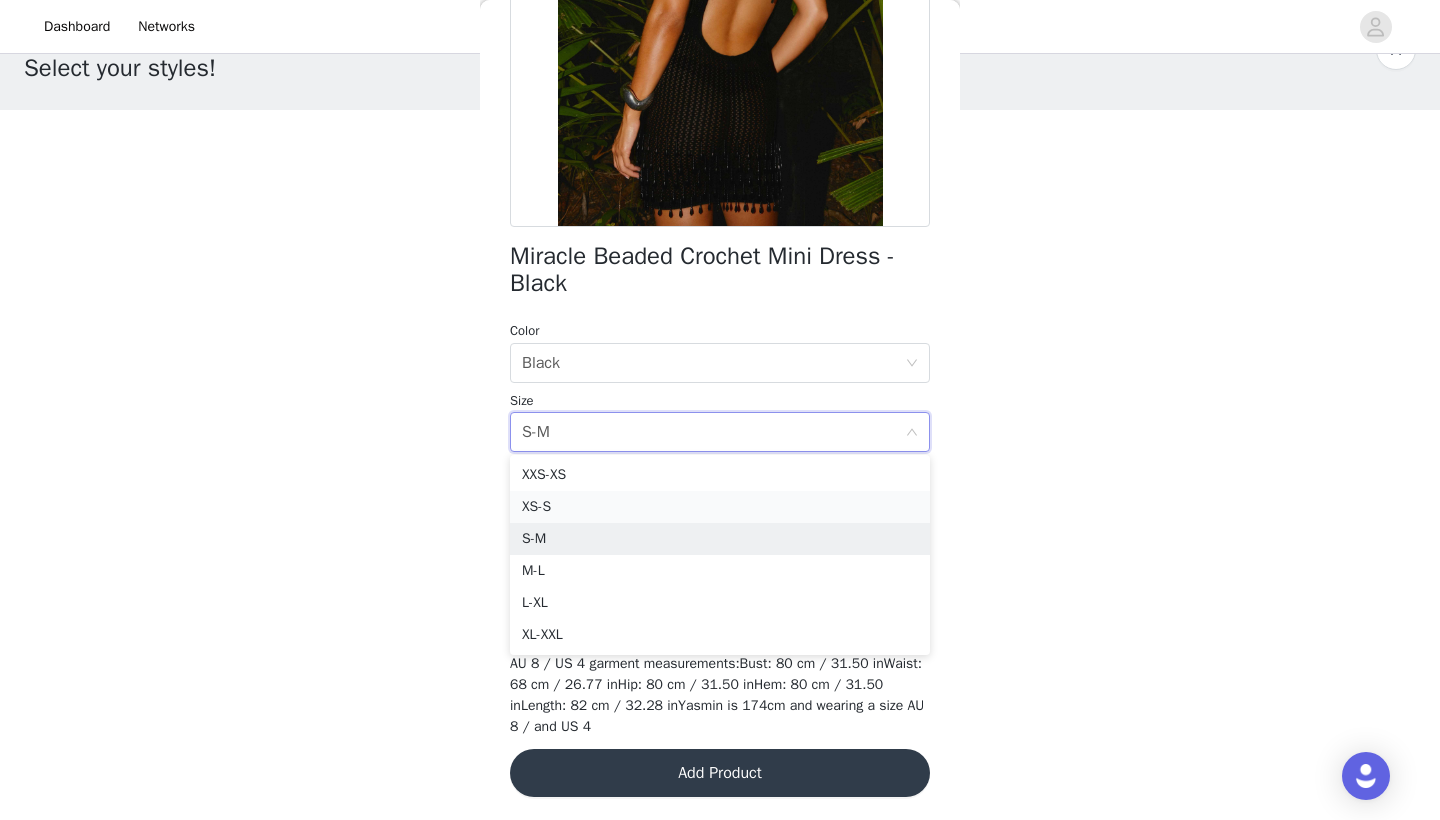 click on "XS-S" at bounding box center (720, 507) 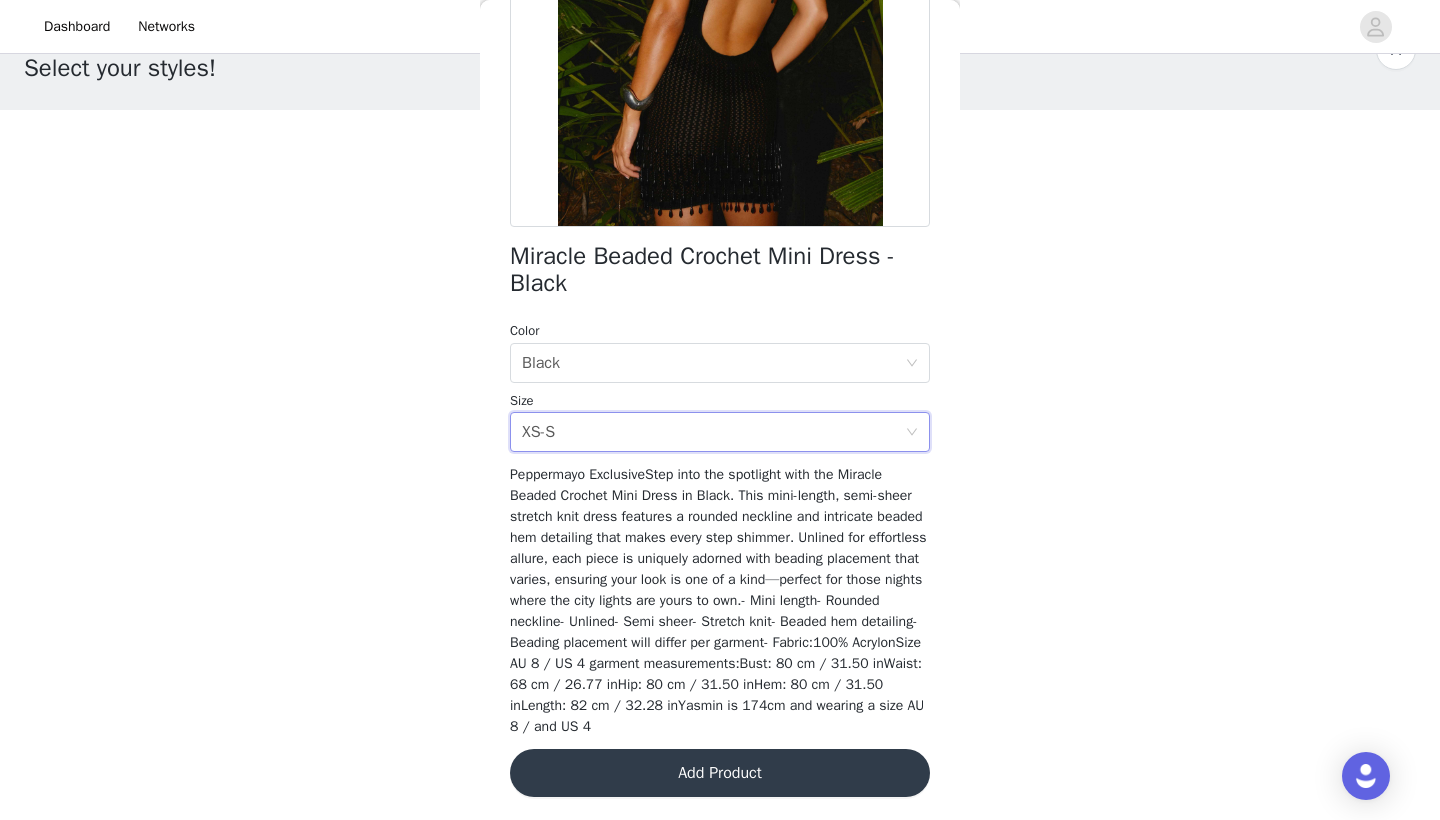 click on "Add Product" at bounding box center [720, 773] 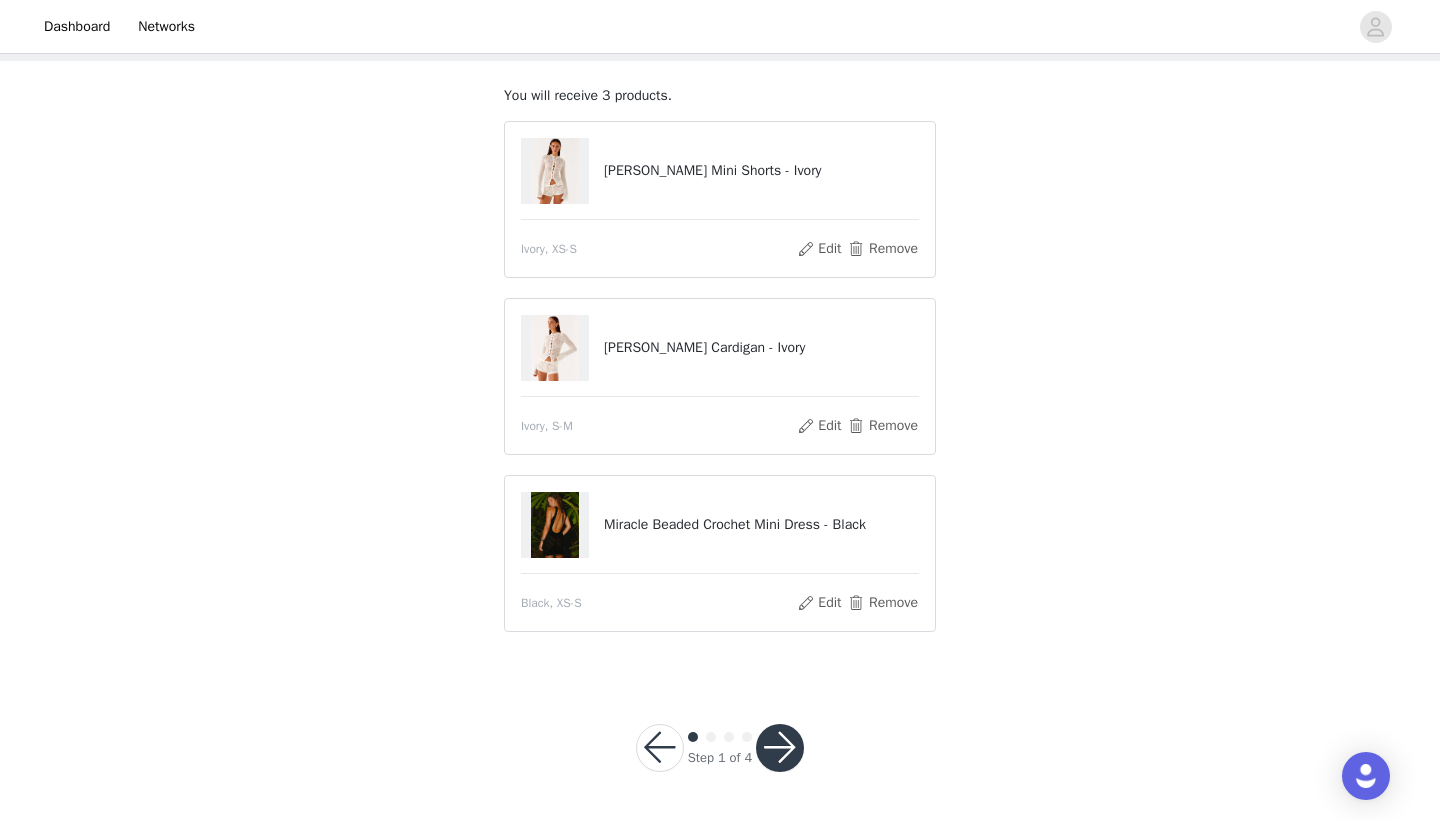 scroll, scrollTop: 100, scrollLeft: 0, axis: vertical 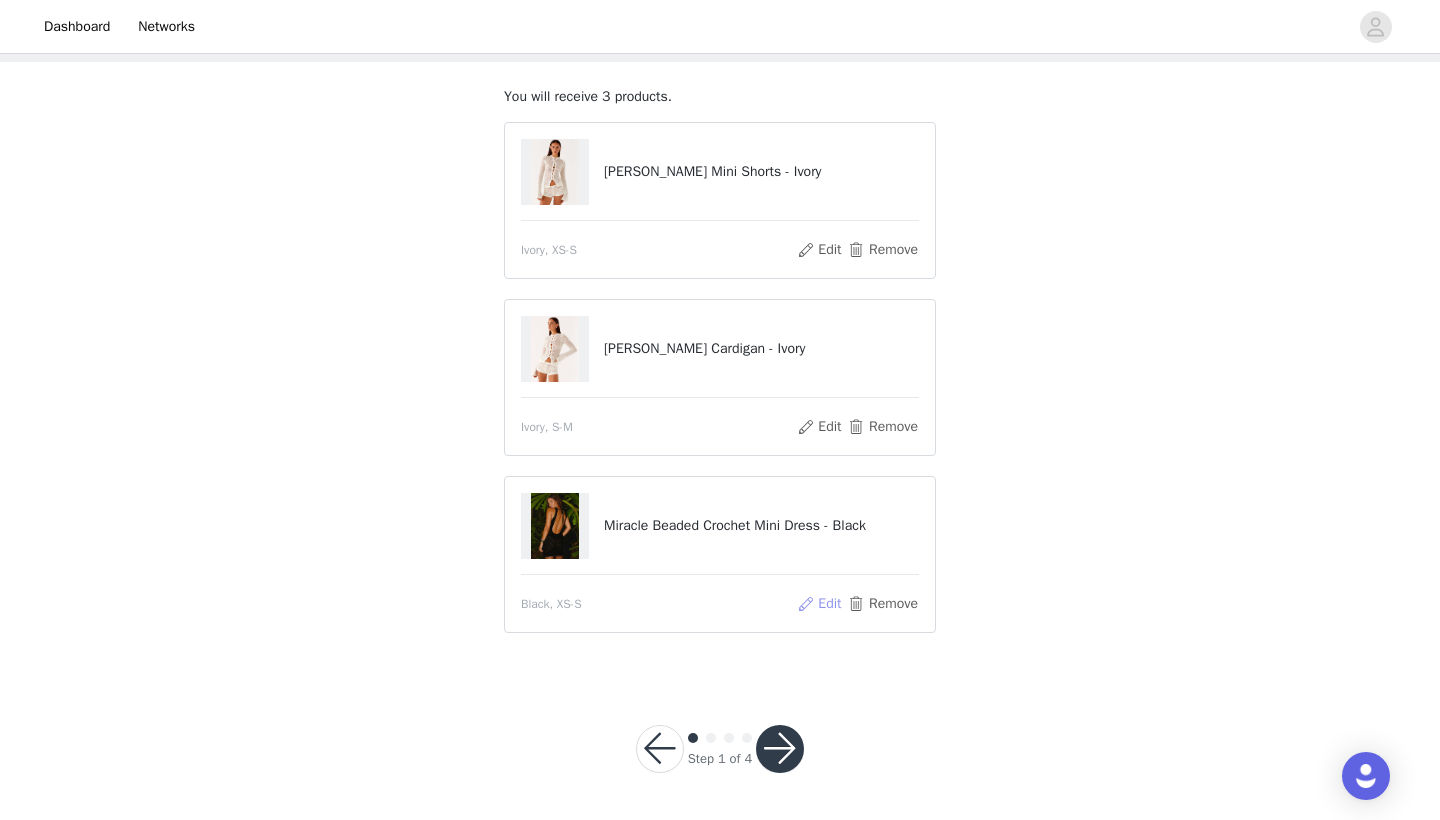 click on "Edit" at bounding box center [819, 604] 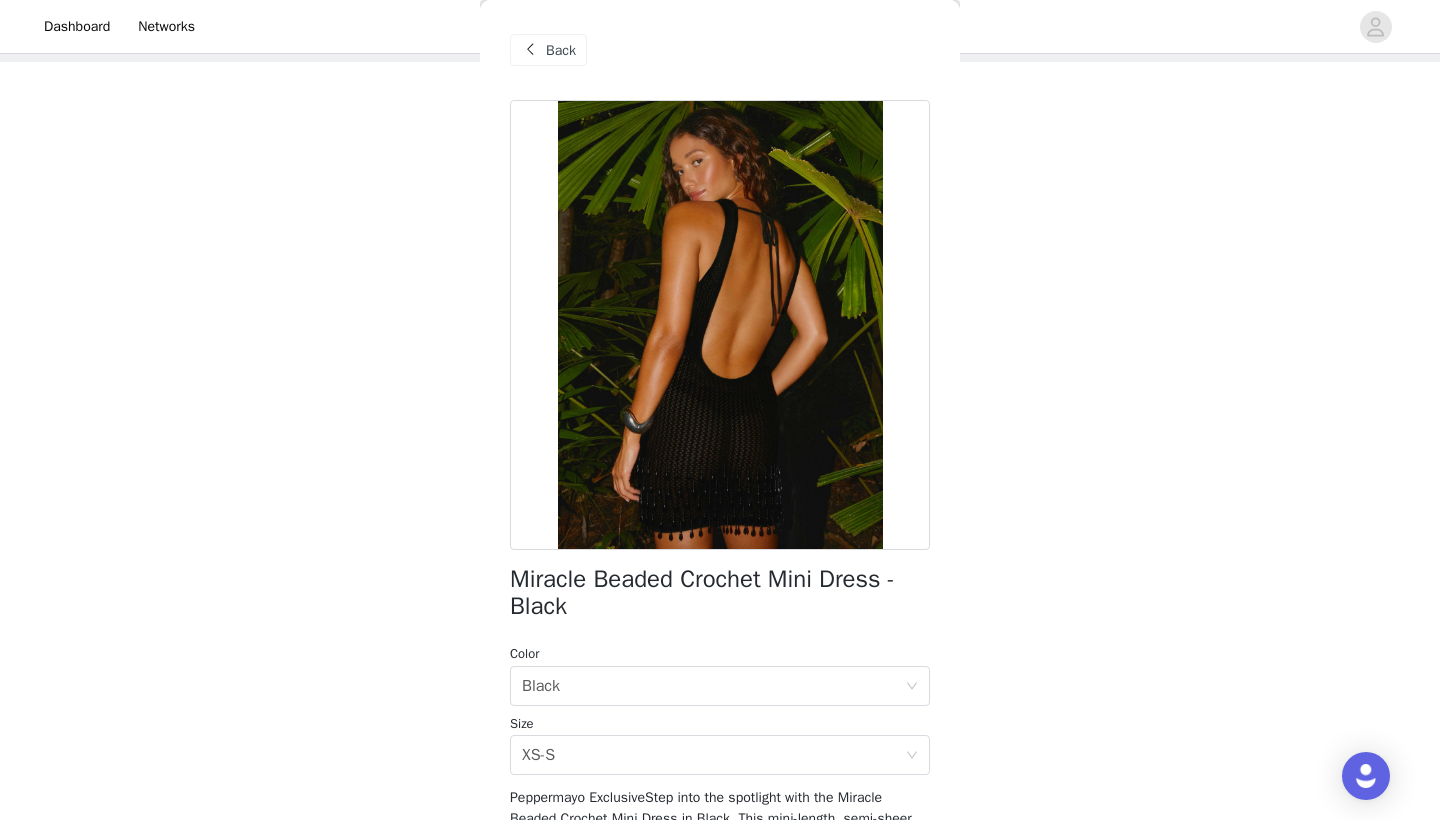 click on "Back" at bounding box center (548, 50) 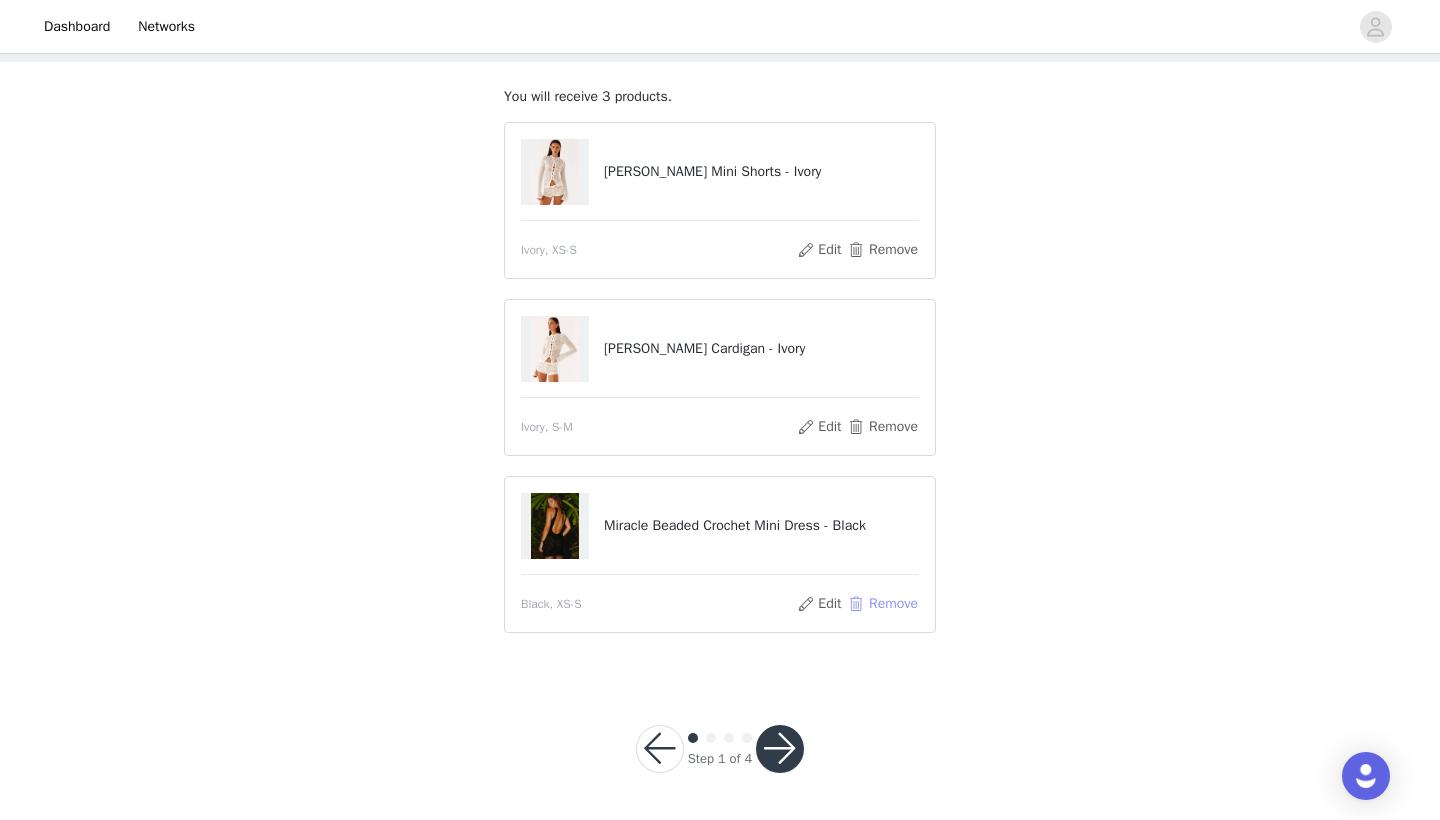 click on "Remove" at bounding box center (883, 604) 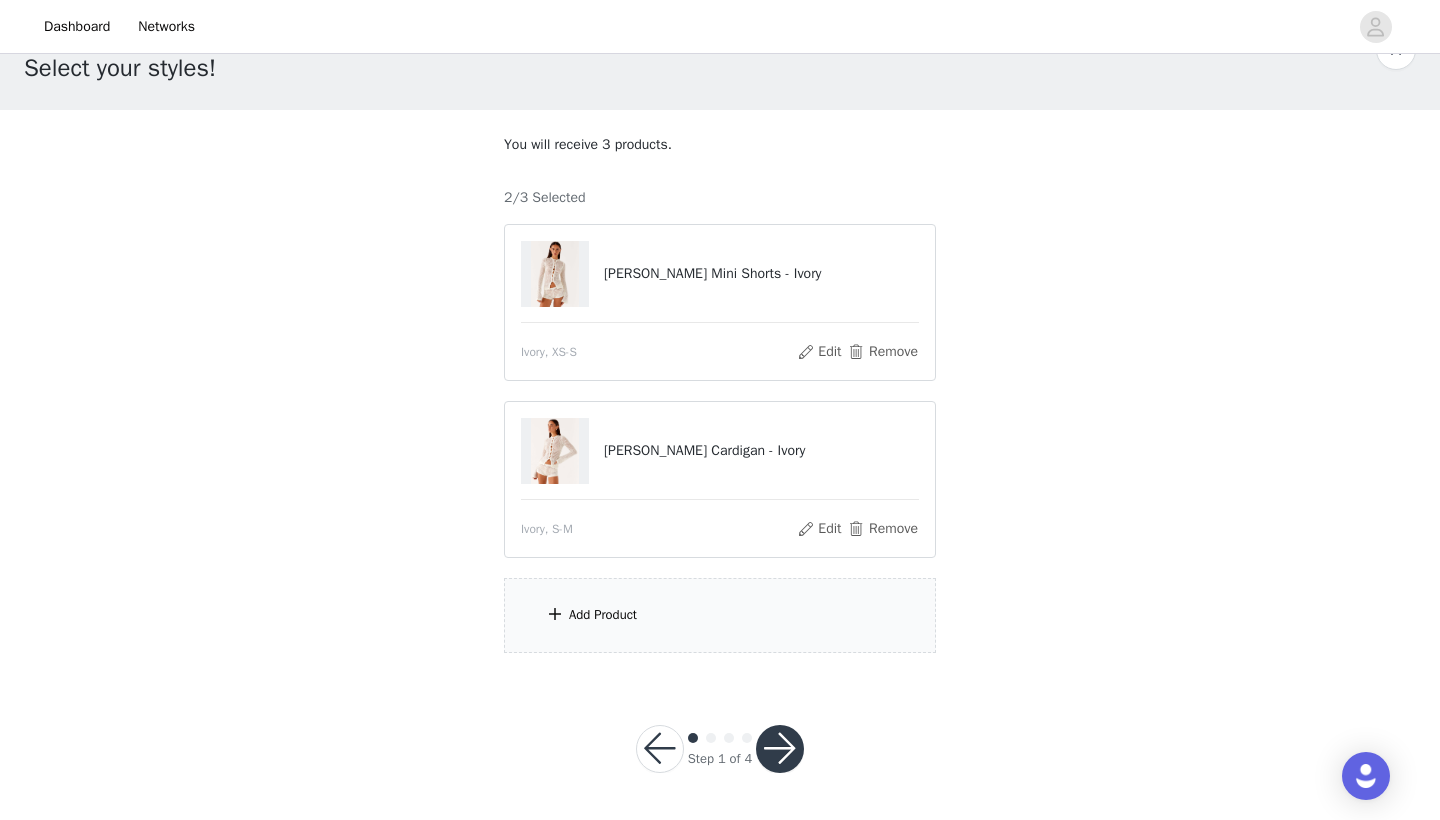 click on "Add Product" at bounding box center [720, 615] 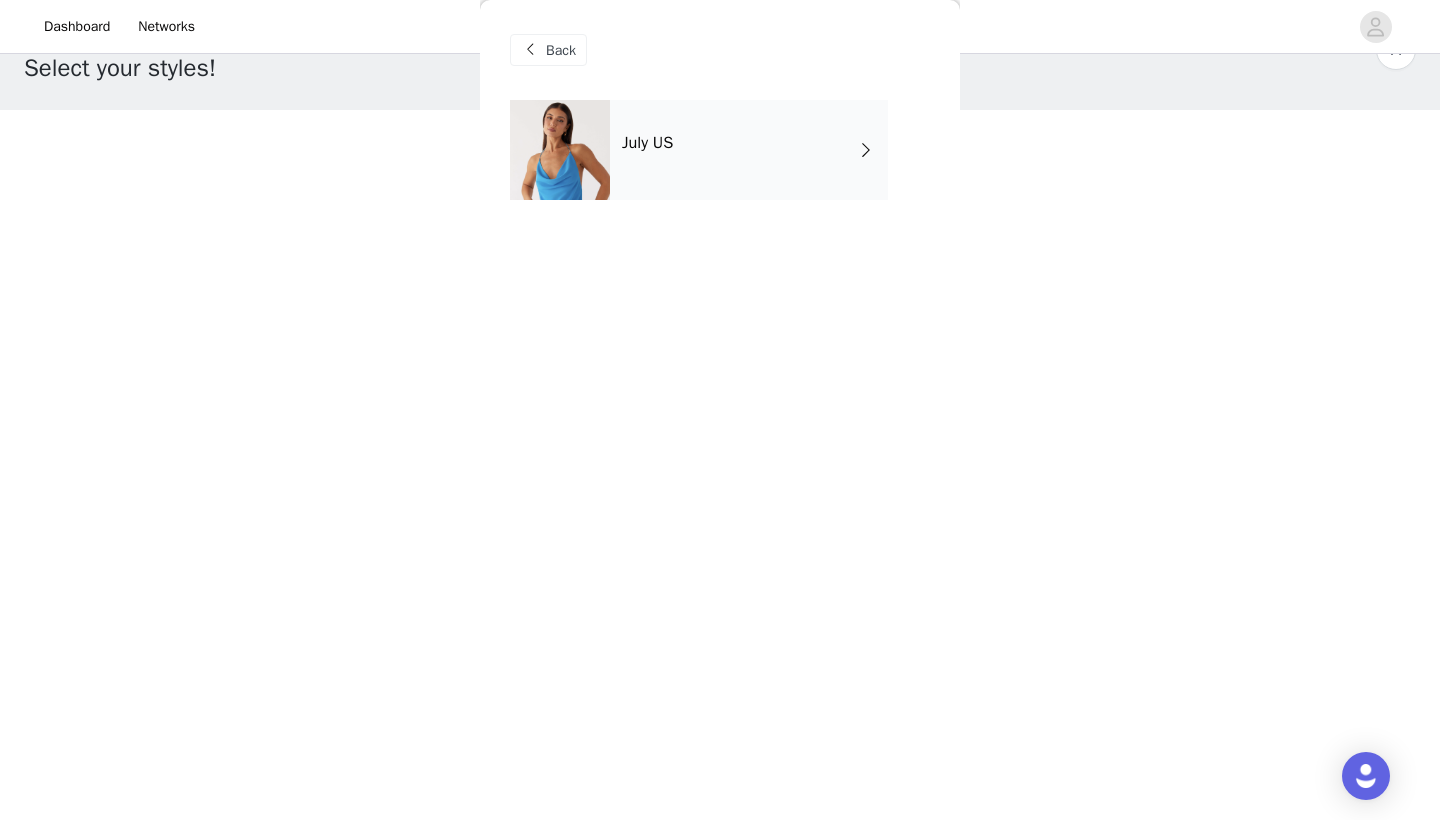 click on "July US" at bounding box center (749, 150) 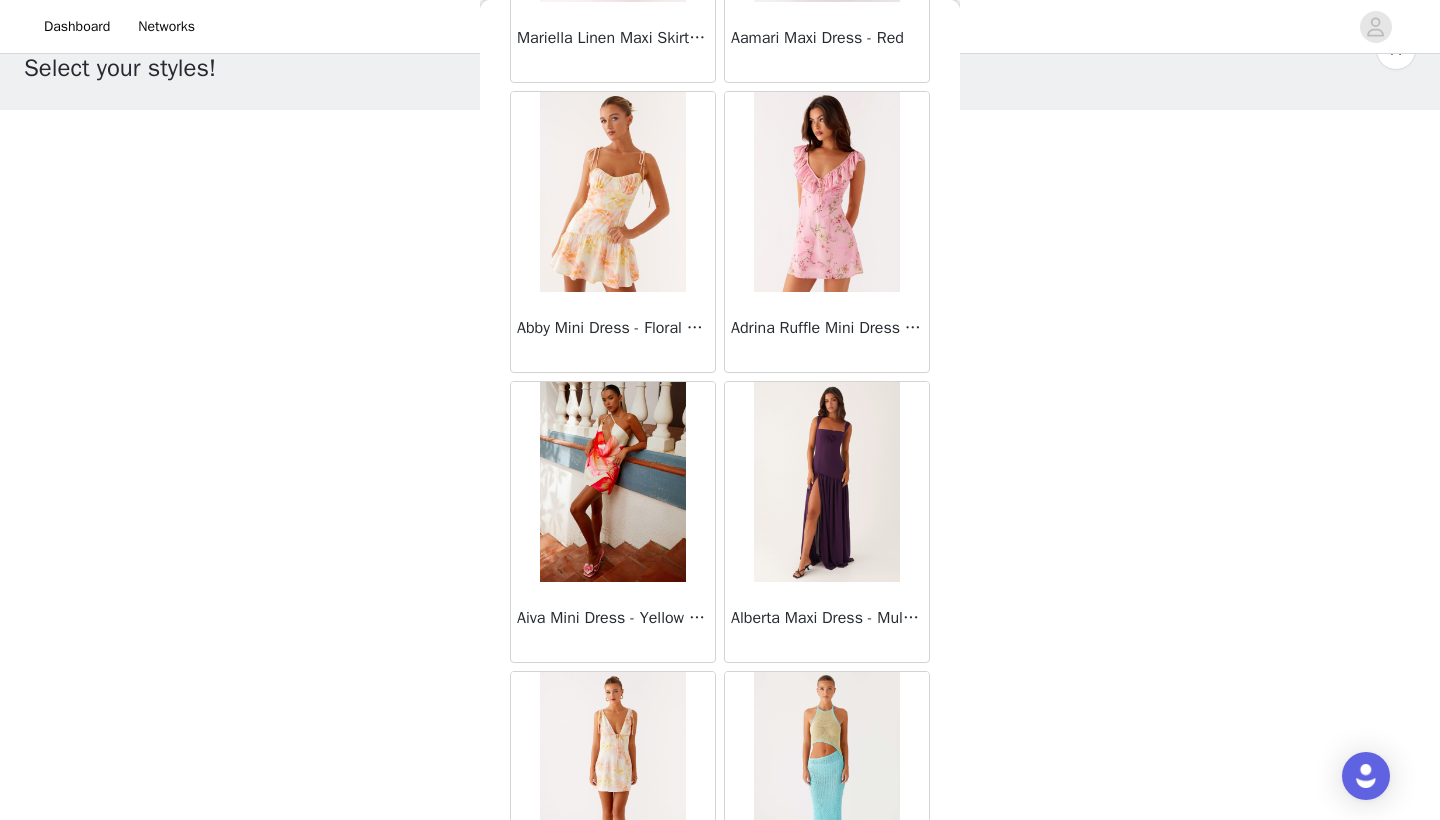 scroll, scrollTop: -41, scrollLeft: 0, axis: vertical 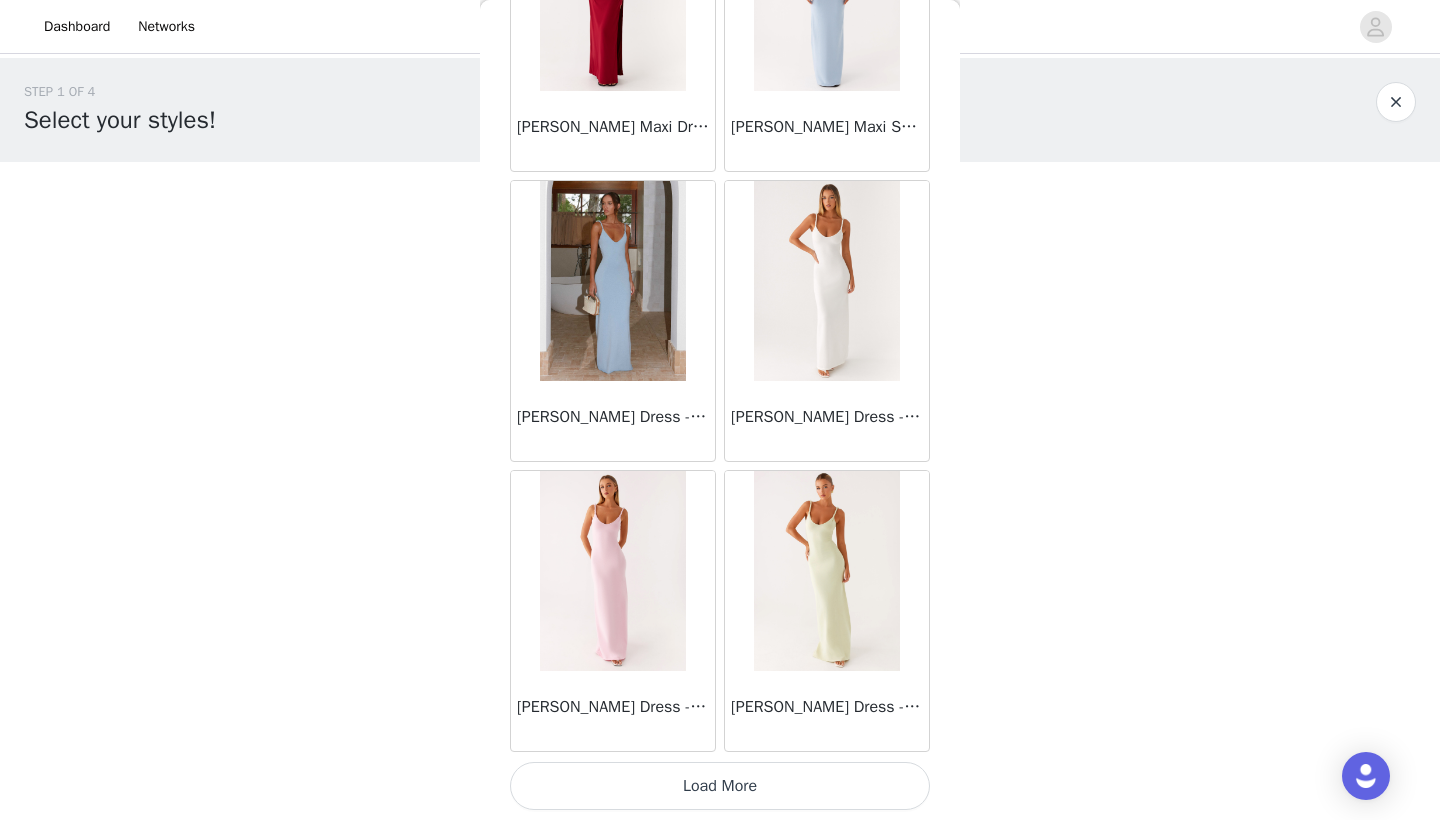 click on "Load More" at bounding box center (720, 786) 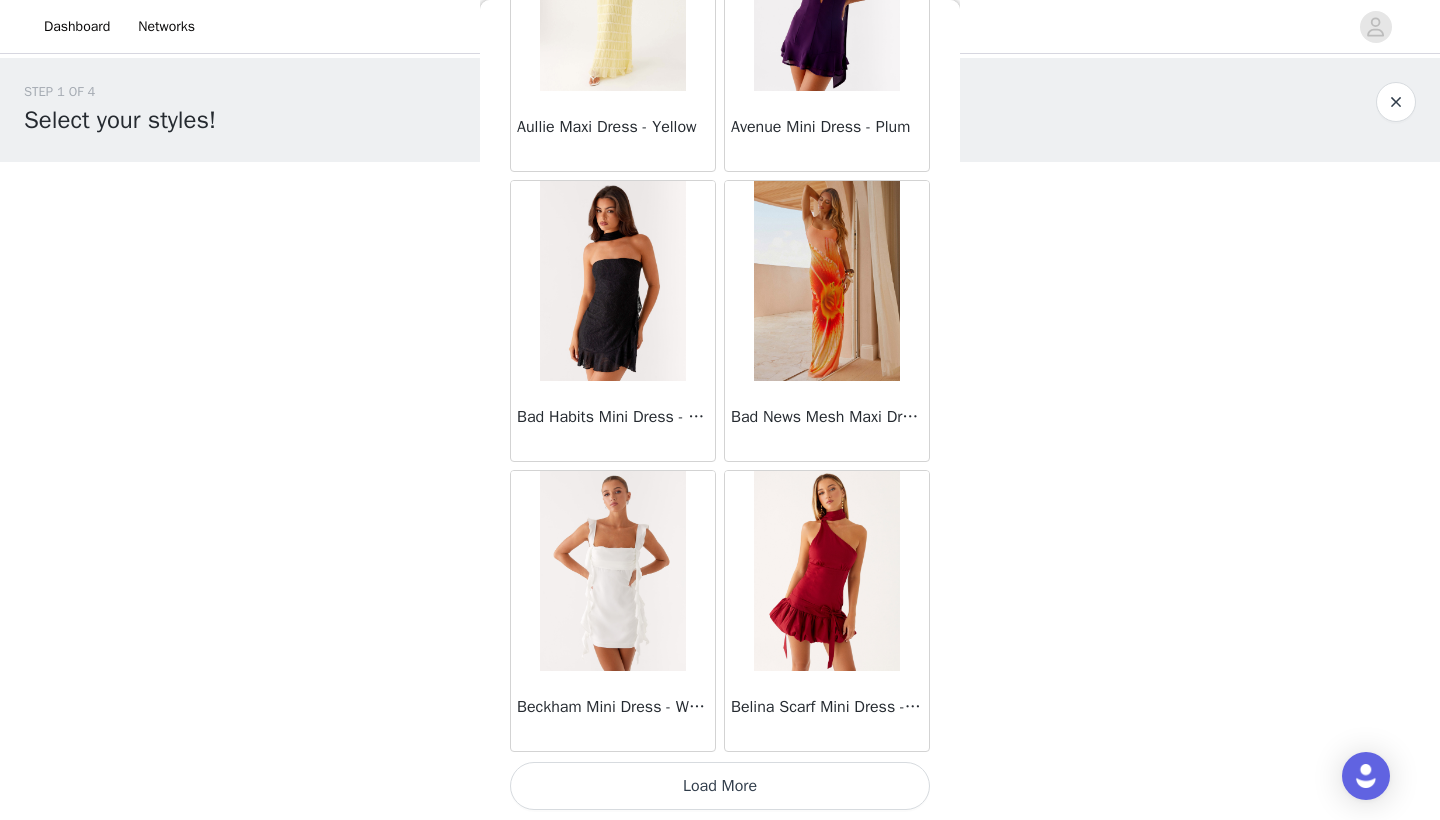 click on "Load More" at bounding box center (720, 786) 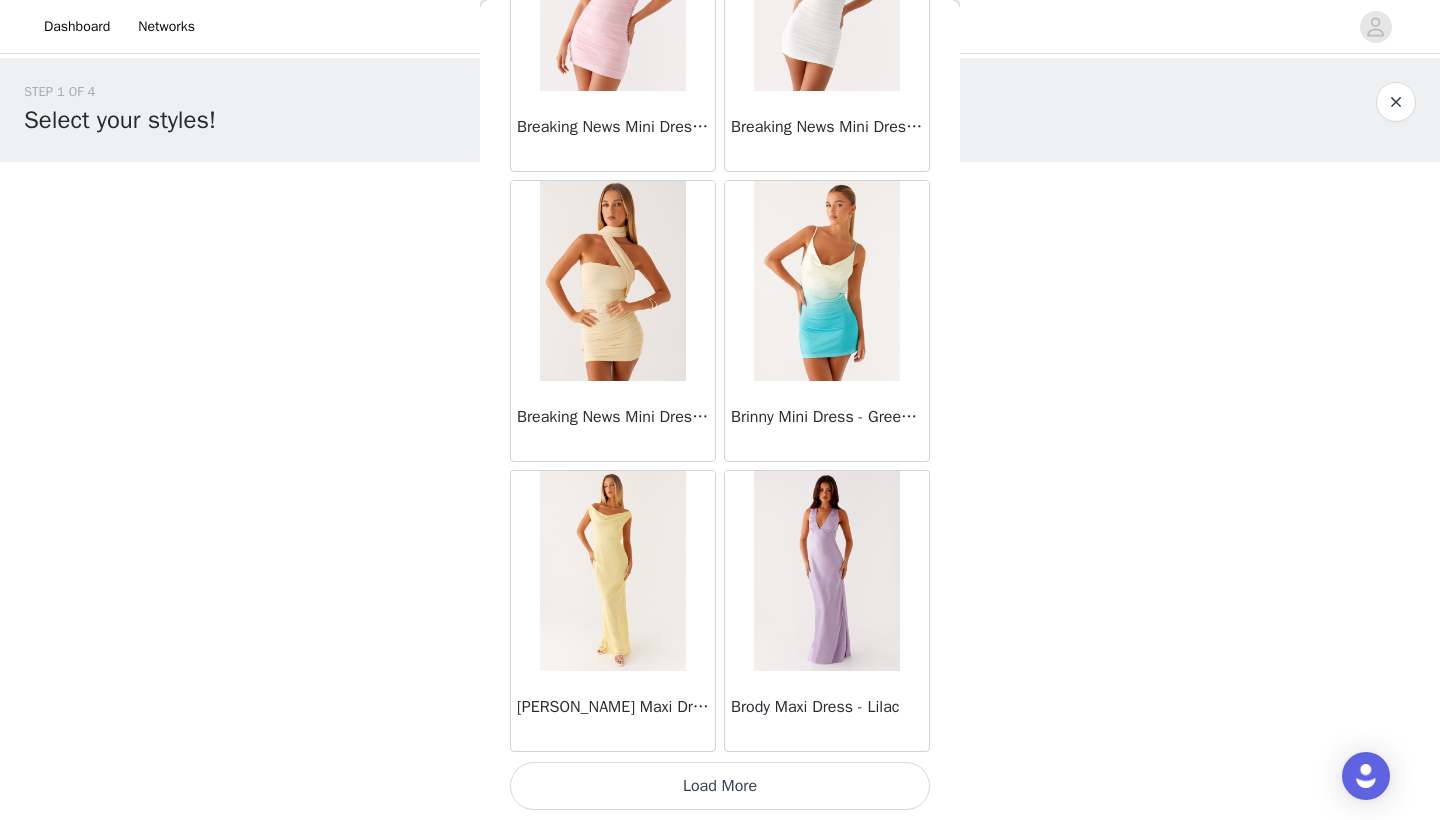 scroll, scrollTop: 8040, scrollLeft: 0, axis: vertical 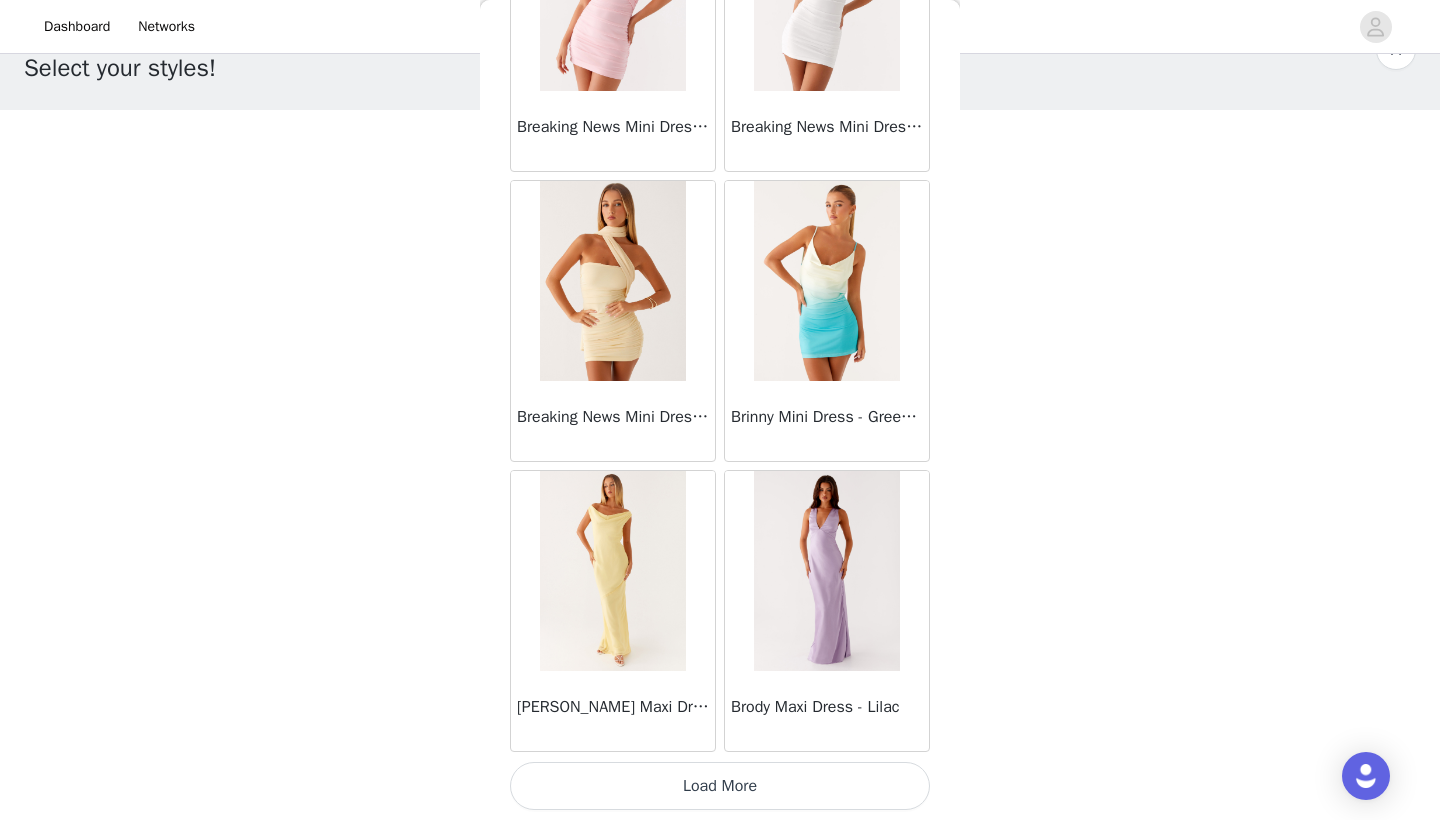 click on "Load More" at bounding box center [720, 786] 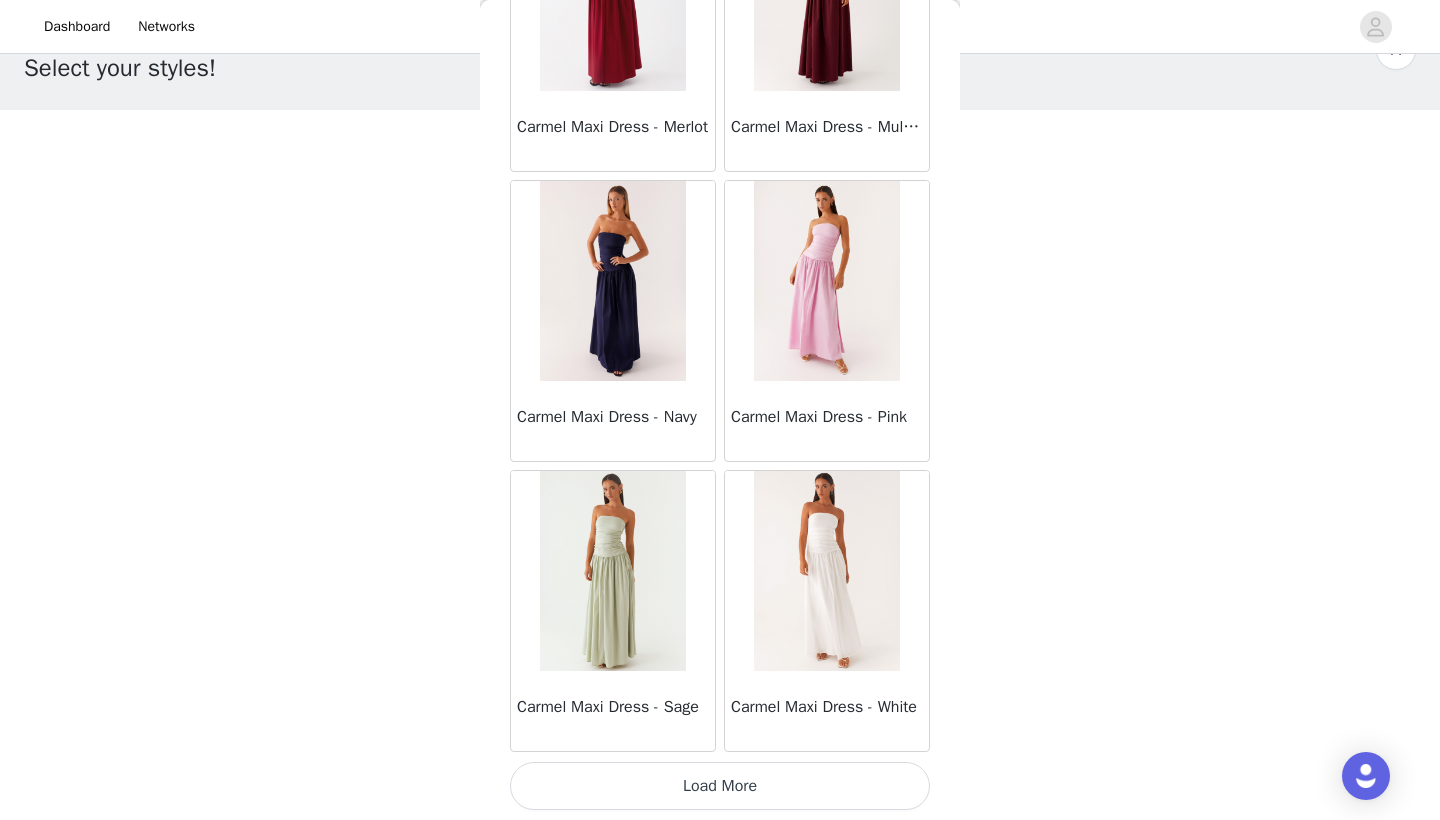 scroll, scrollTop: 10940, scrollLeft: 0, axis: vertical 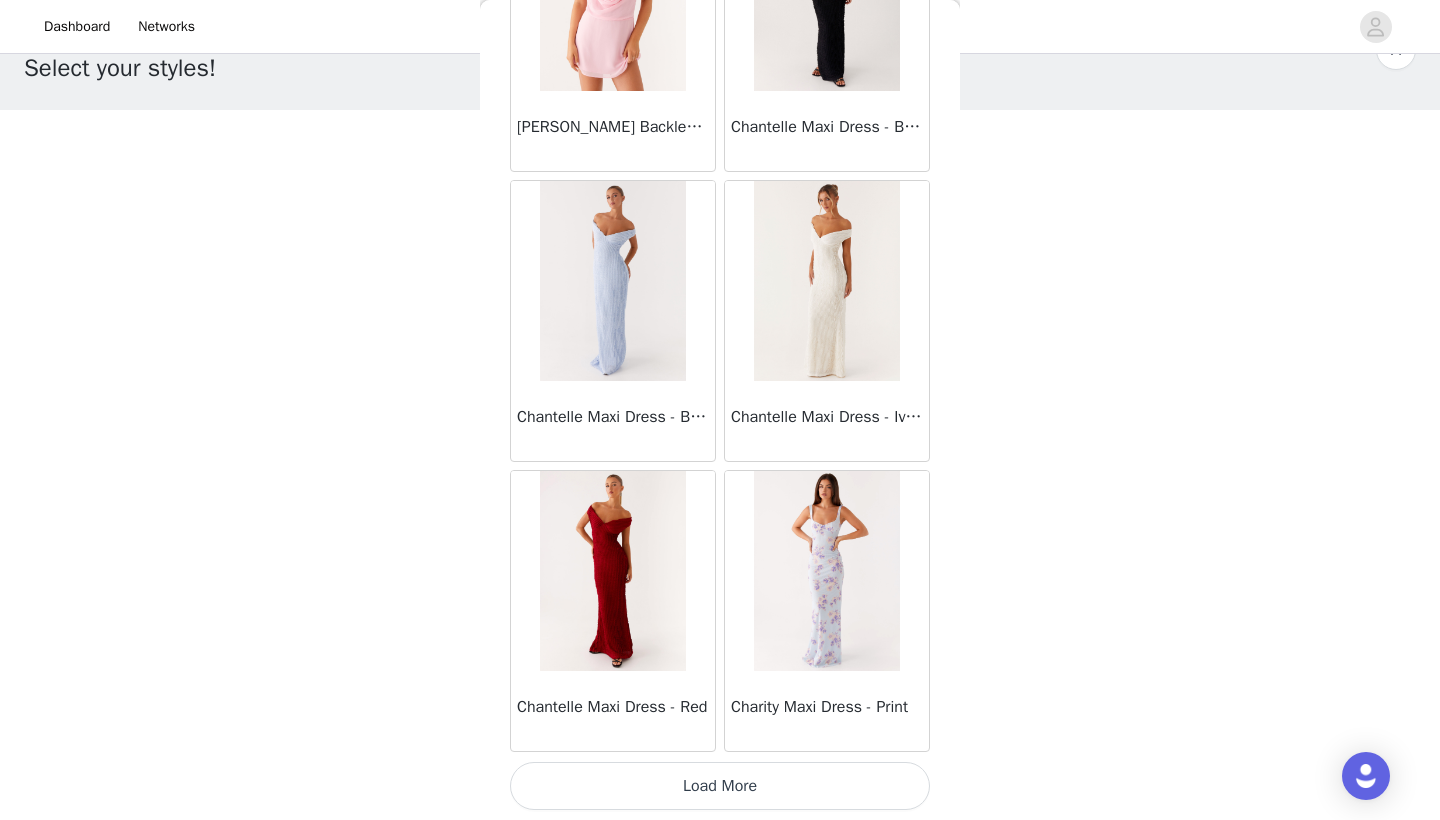click on "Load More" at bounding box center [720, 786] 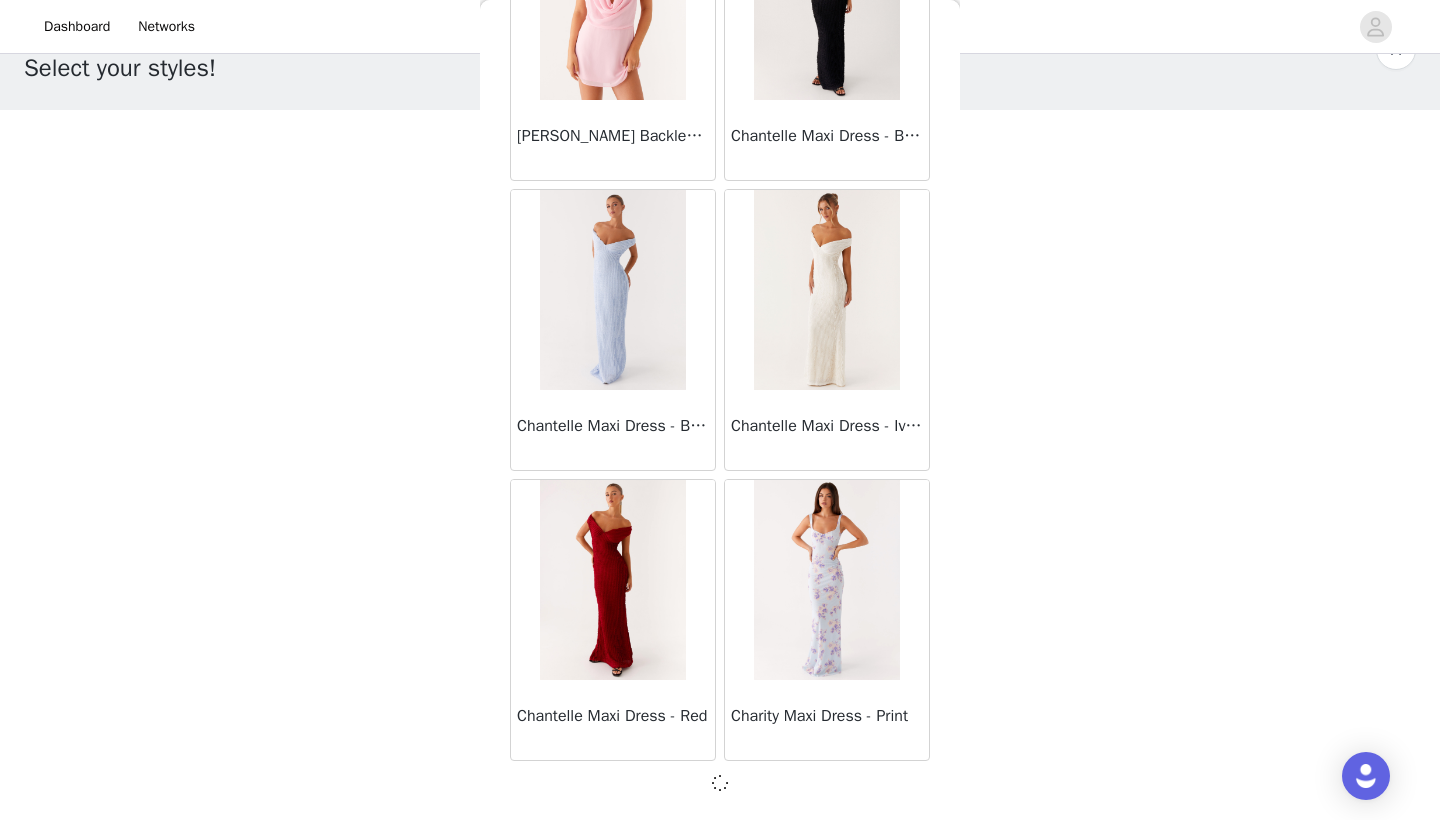 scroll, scrollTop: 13831, scrollLeft: 0, axis: vertical 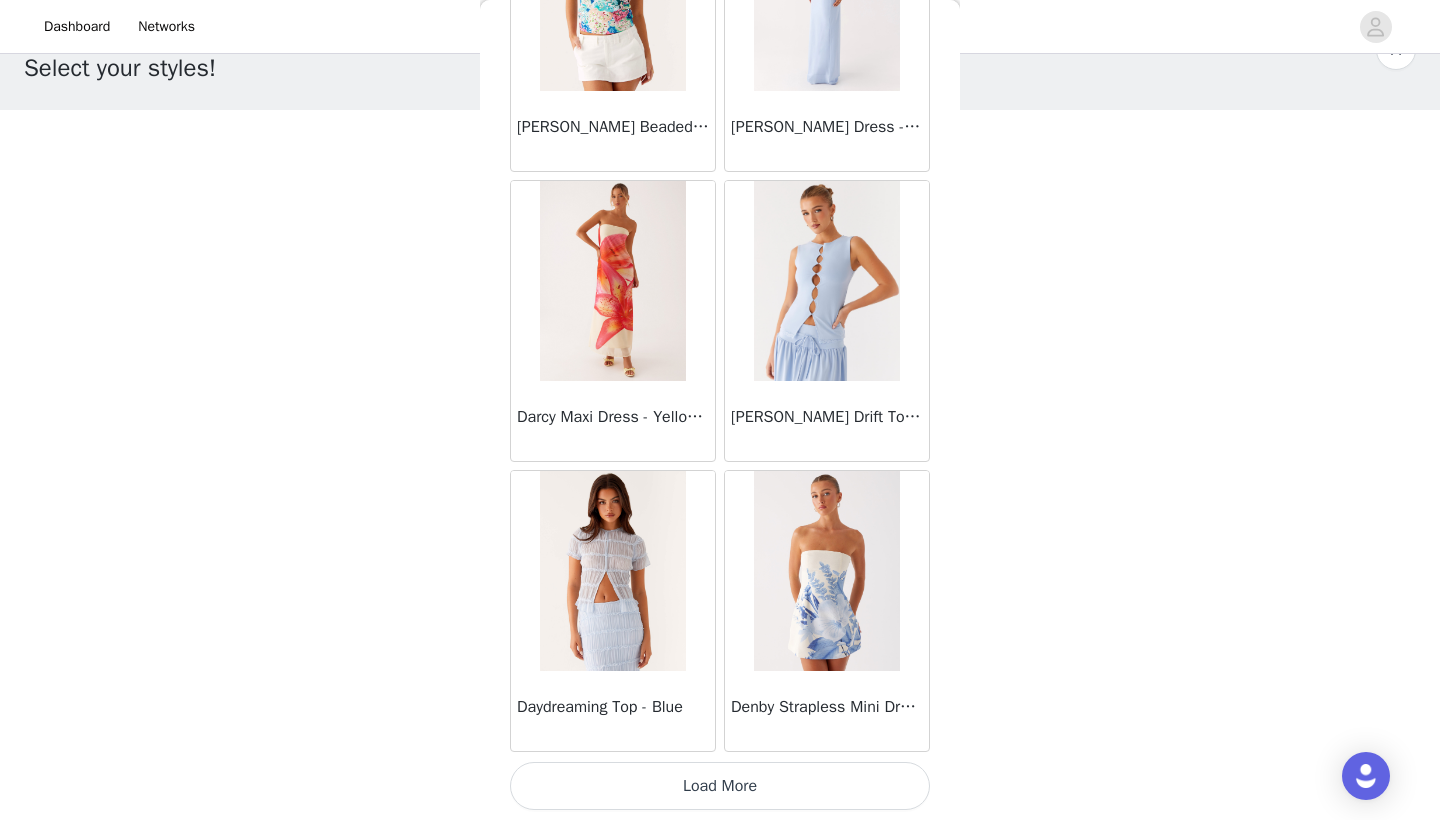 click on "Load More" at bounding box center (720, 786) 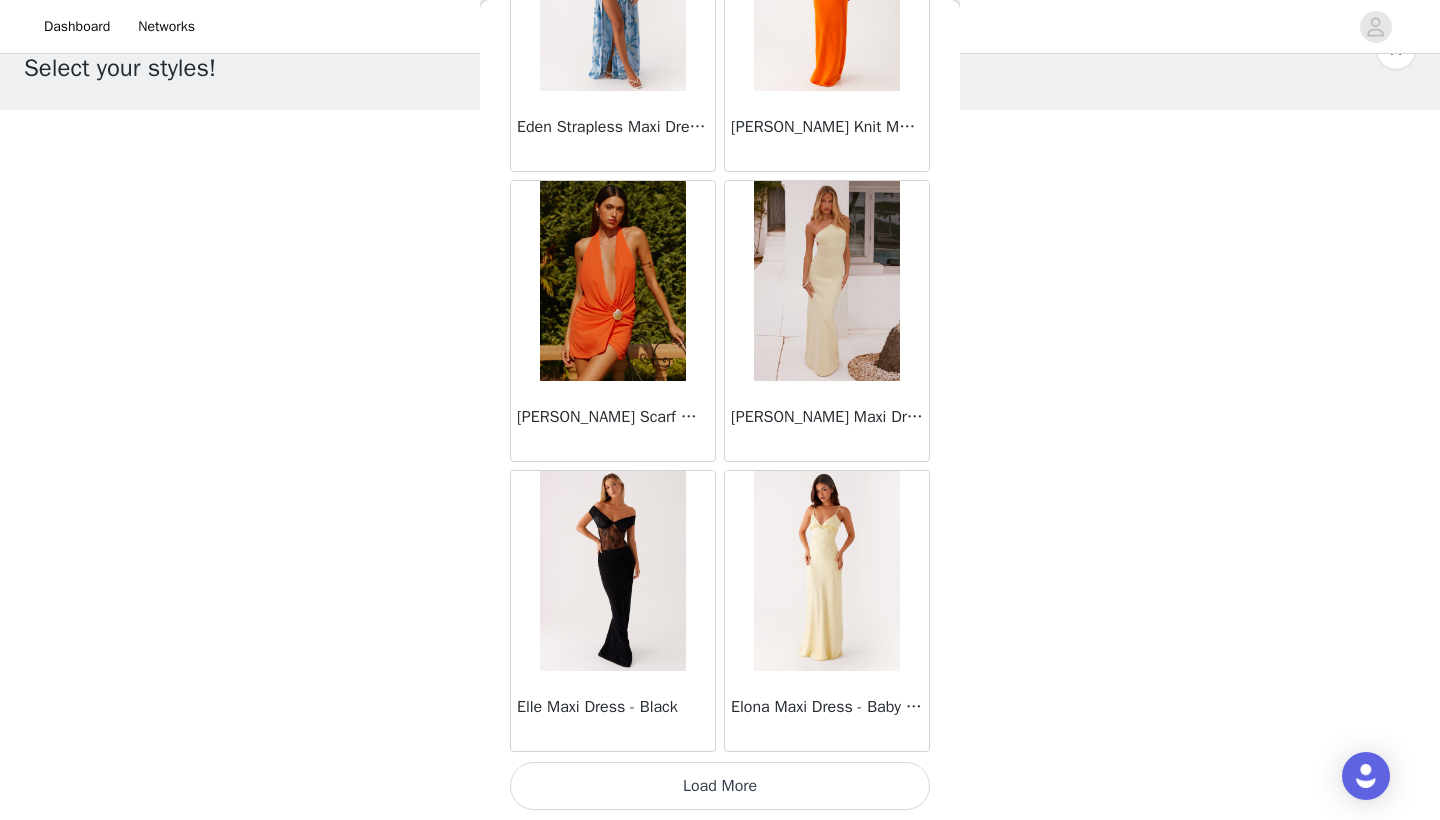 scroll, scrollTop: 19640, scrollLeft: 0, axis: vertical 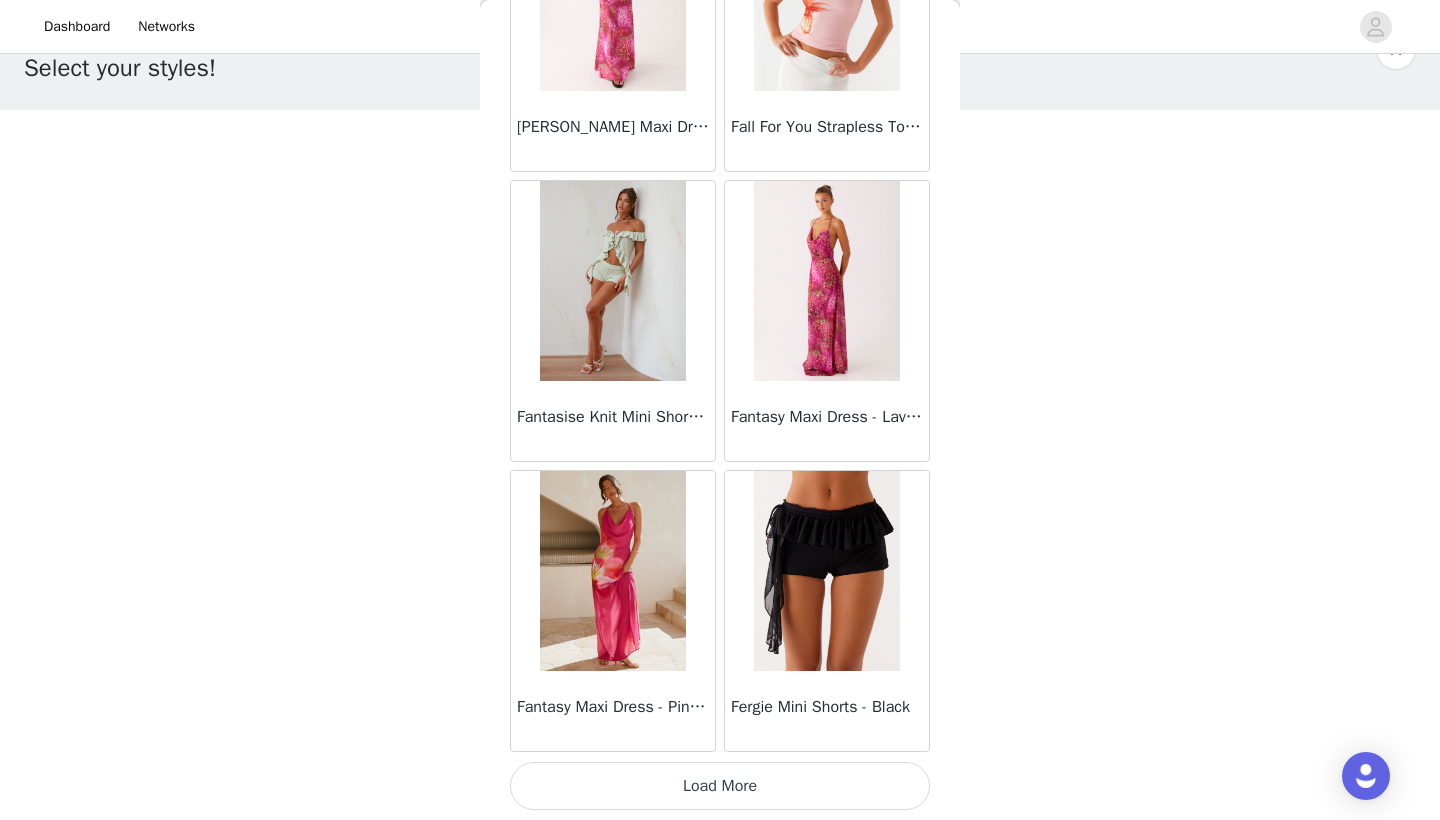 click on "Load More" at bounding box center [720, 786] 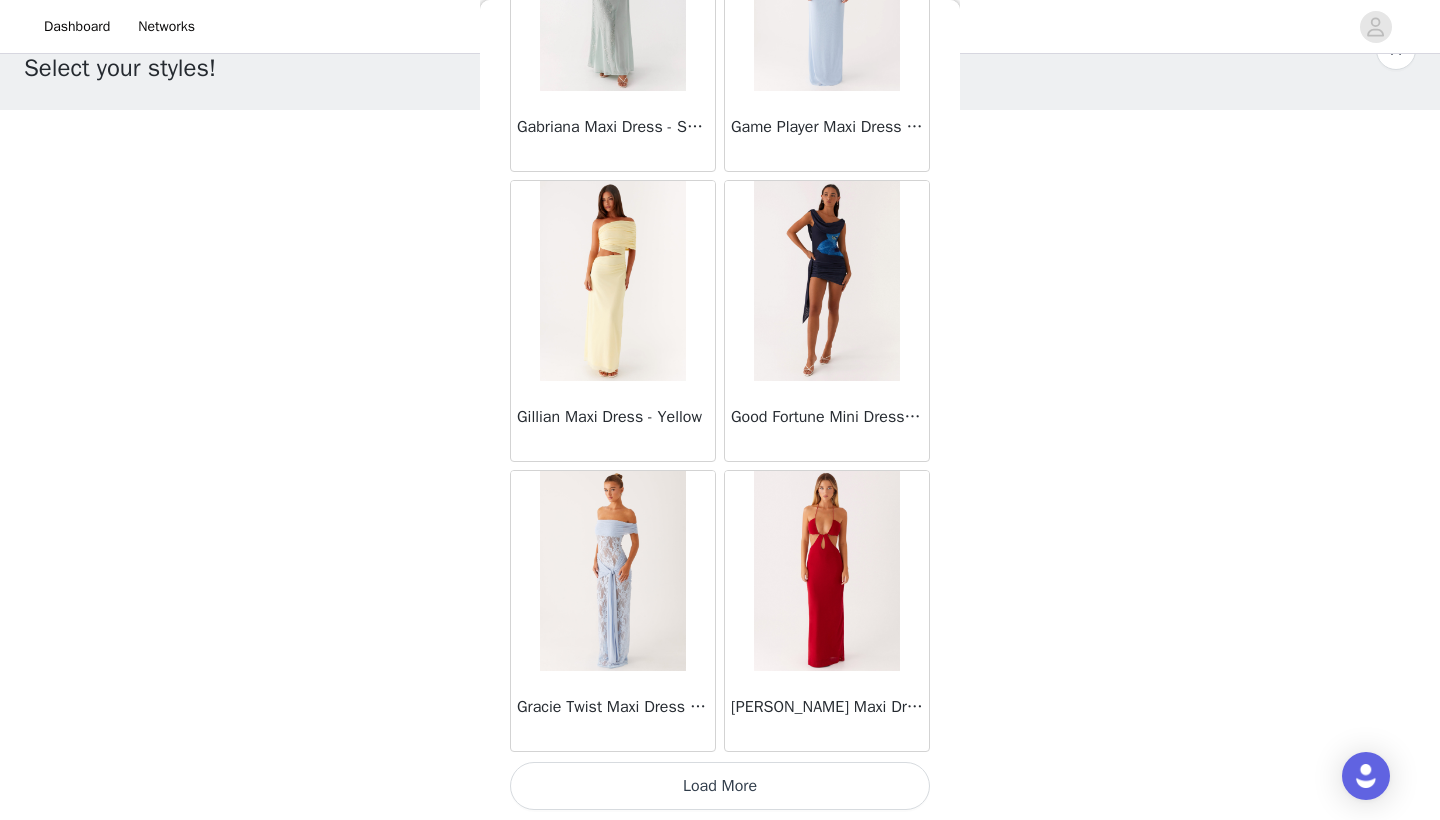 click on "Load More" at bounding box center (720, 786) 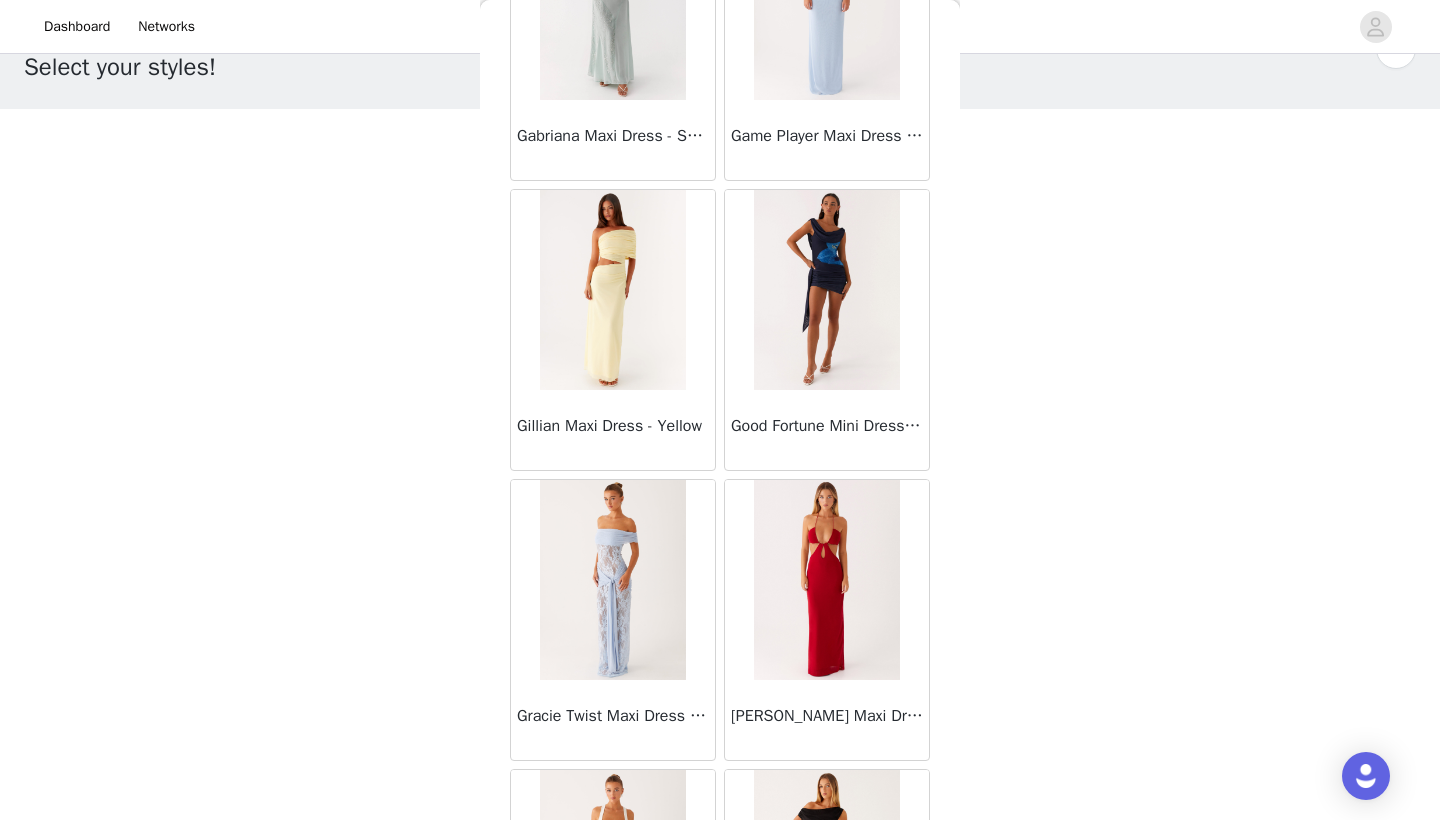 scroll, scrollTop: 55, scrollLeft: 0, axis: vertical 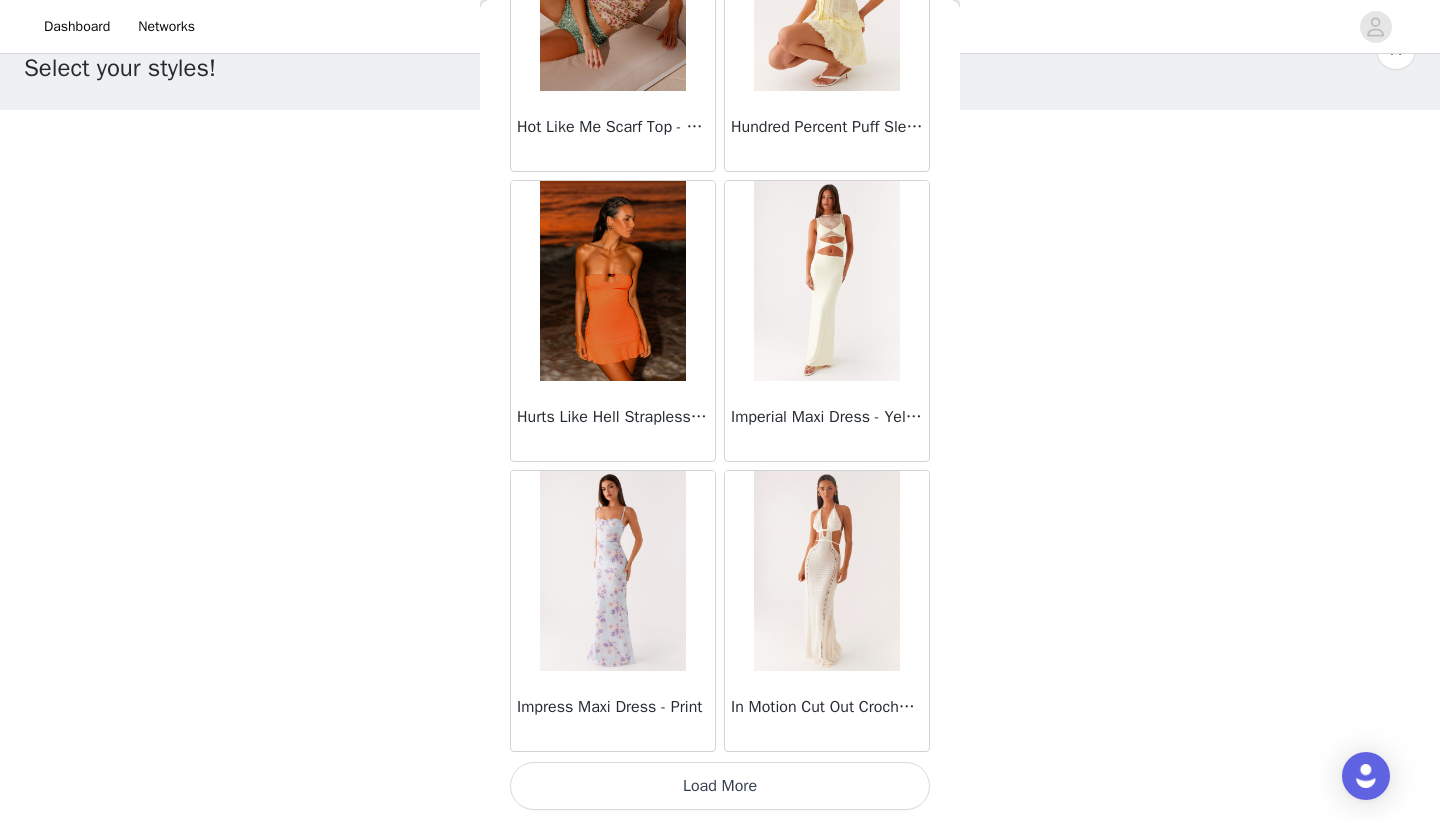 click on "Load More" at bounding box center [720, 786] 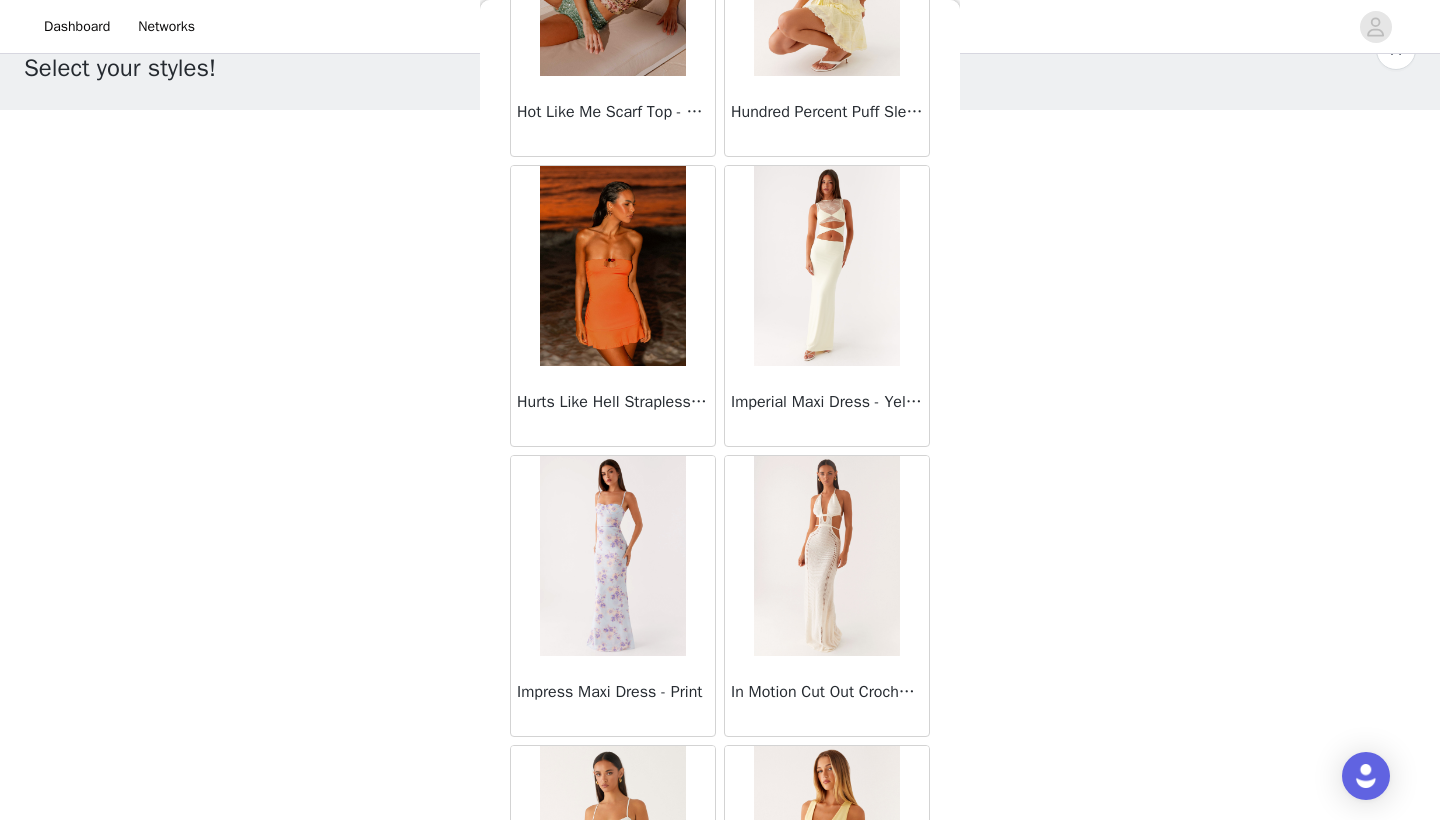 scroll, scrollTop: 29314, scrollLeft: 0, axis: vertical 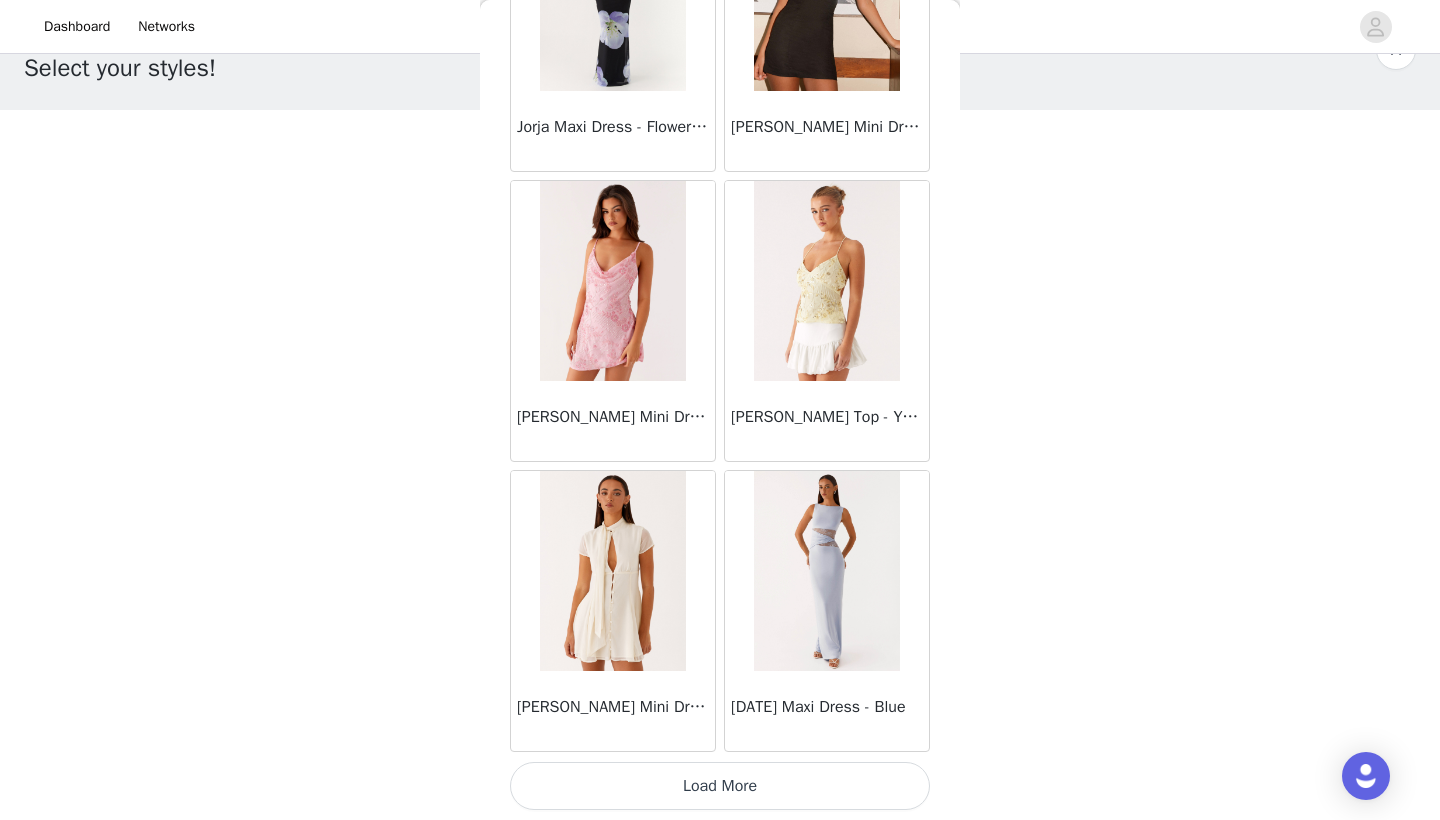 click on "Load More" at bounding box center (720, 786) 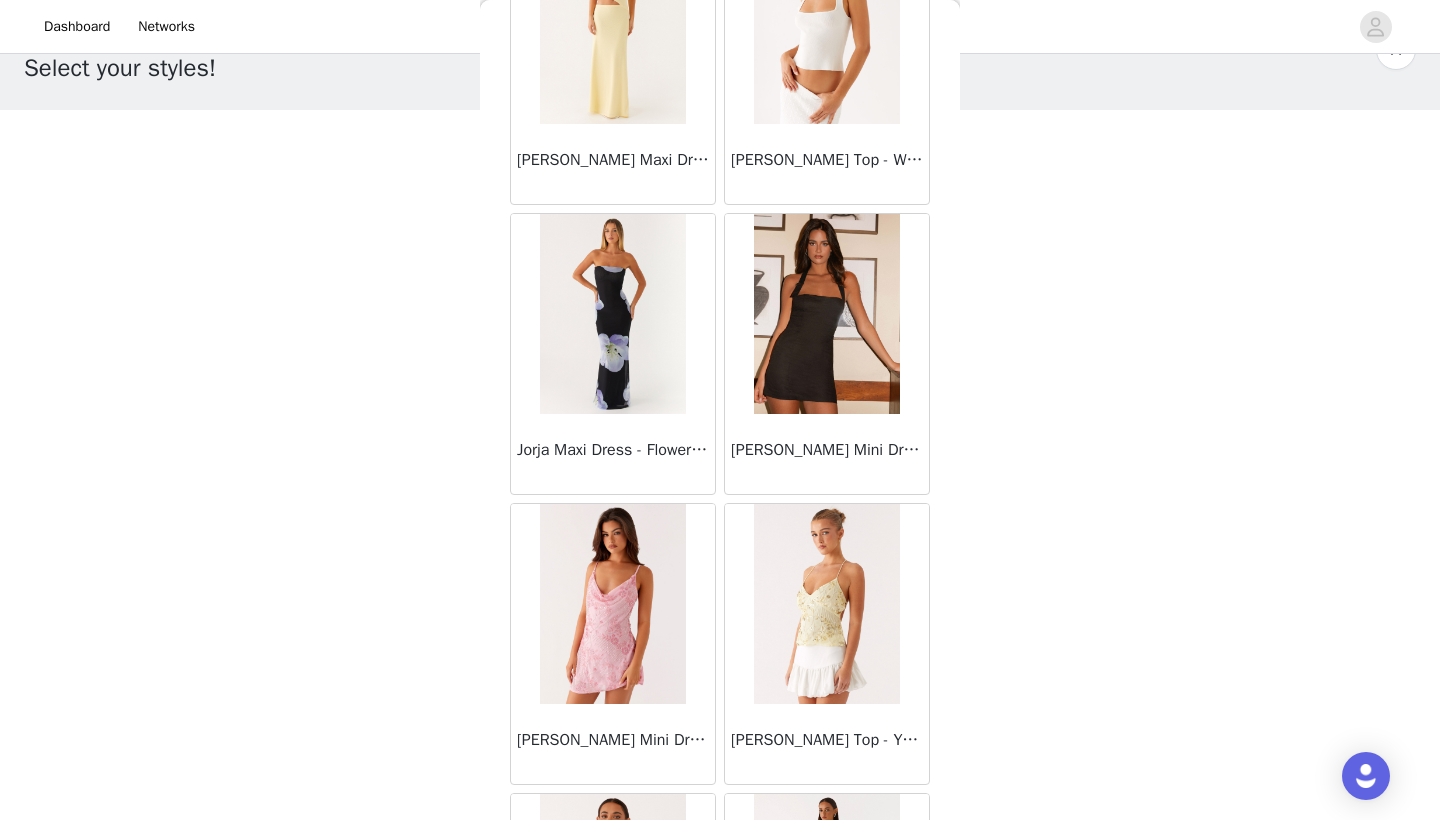 scroll, scrollTop: 30877, scrollLeft: 0, axis: vertical 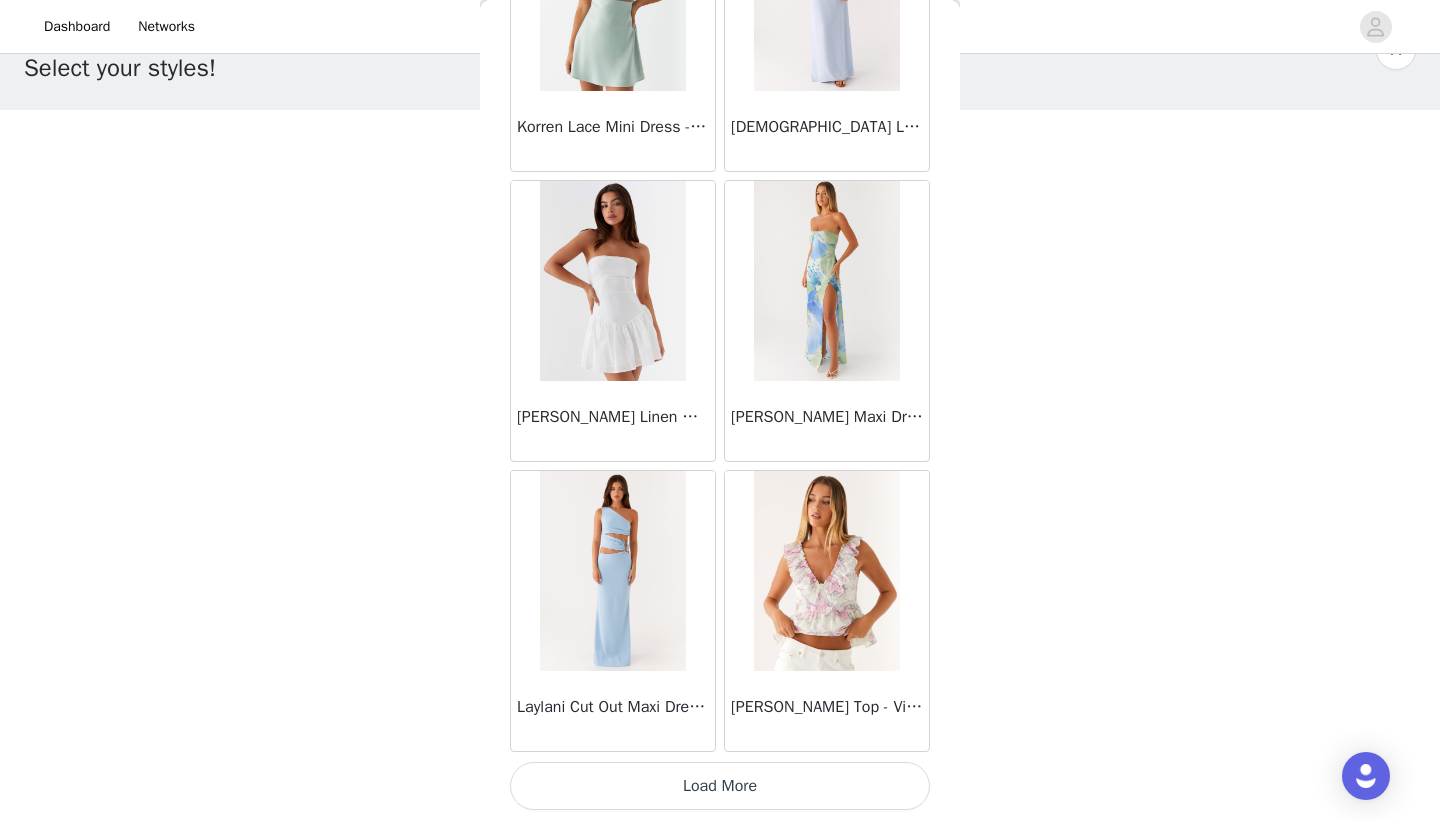 click on "Load More" at bounding box center [720, 786] 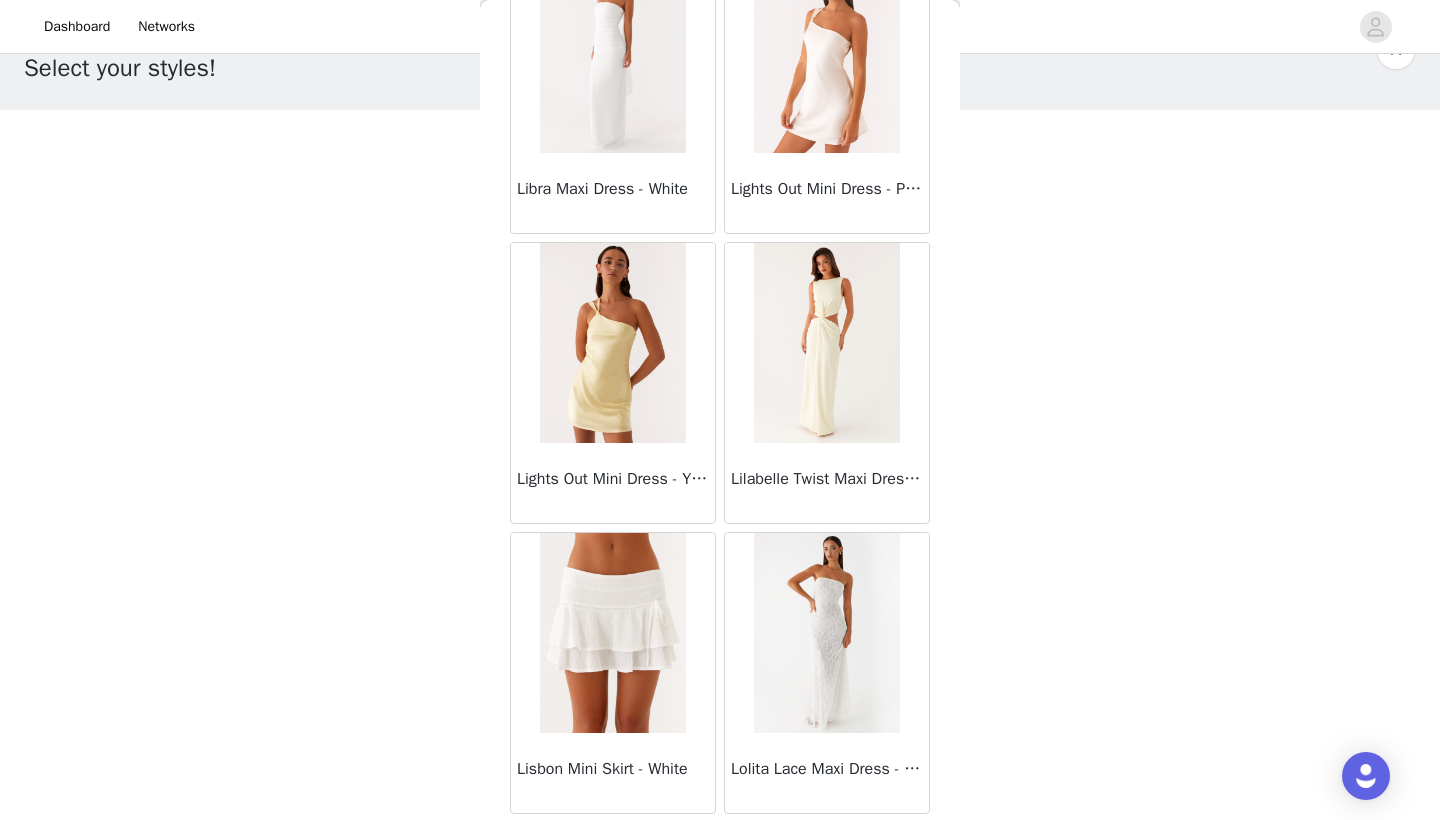 scroll, scrollTop: 35975, scrollLeft: 0, axis: vertical 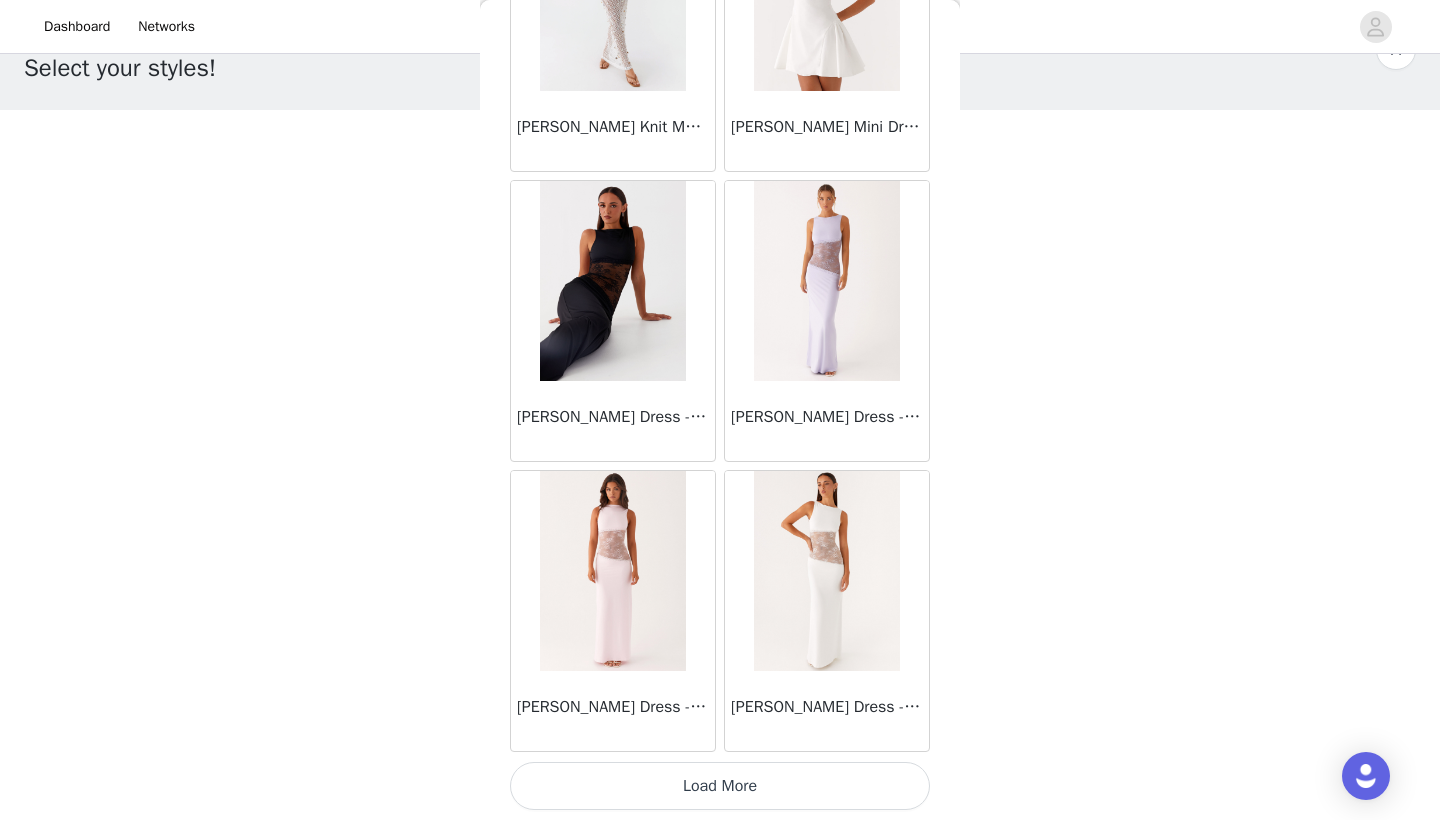 click on "Load More" at bounding box center [720, 786] 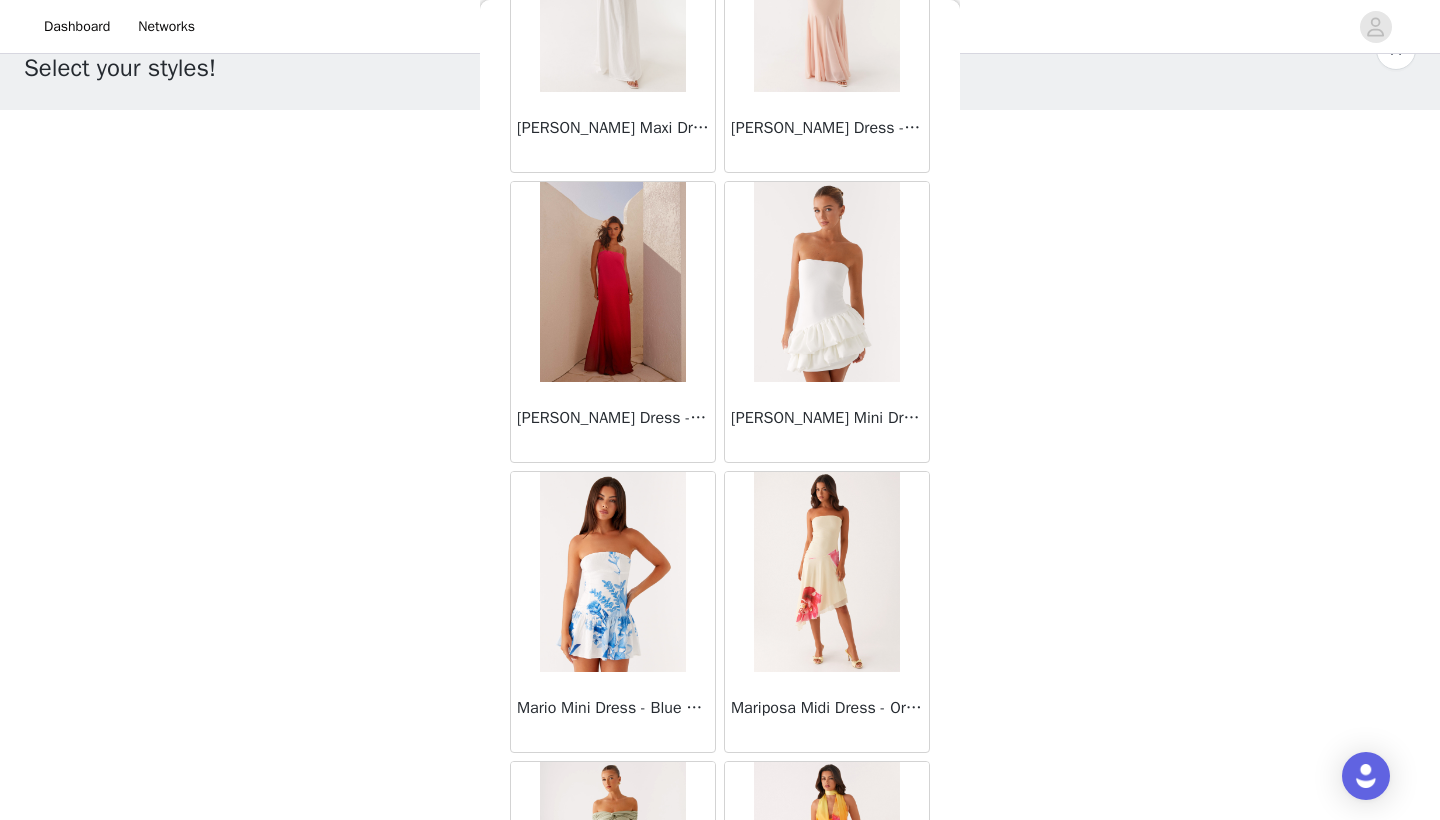 scroll, scrollTop: 39866, scrollLeft: 0, axis: vertical 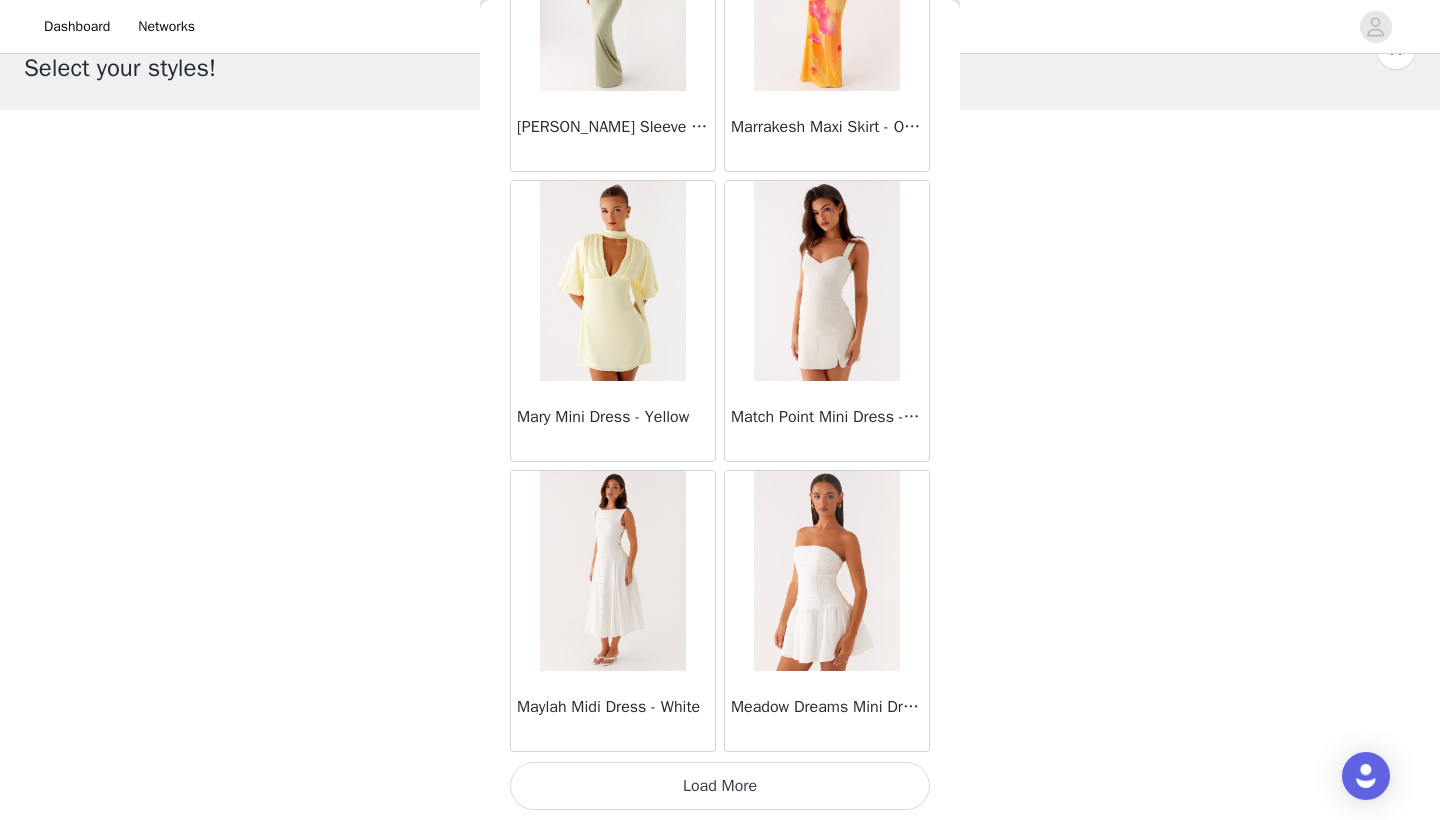 click on "Load More" at bounding box center [720, 786] 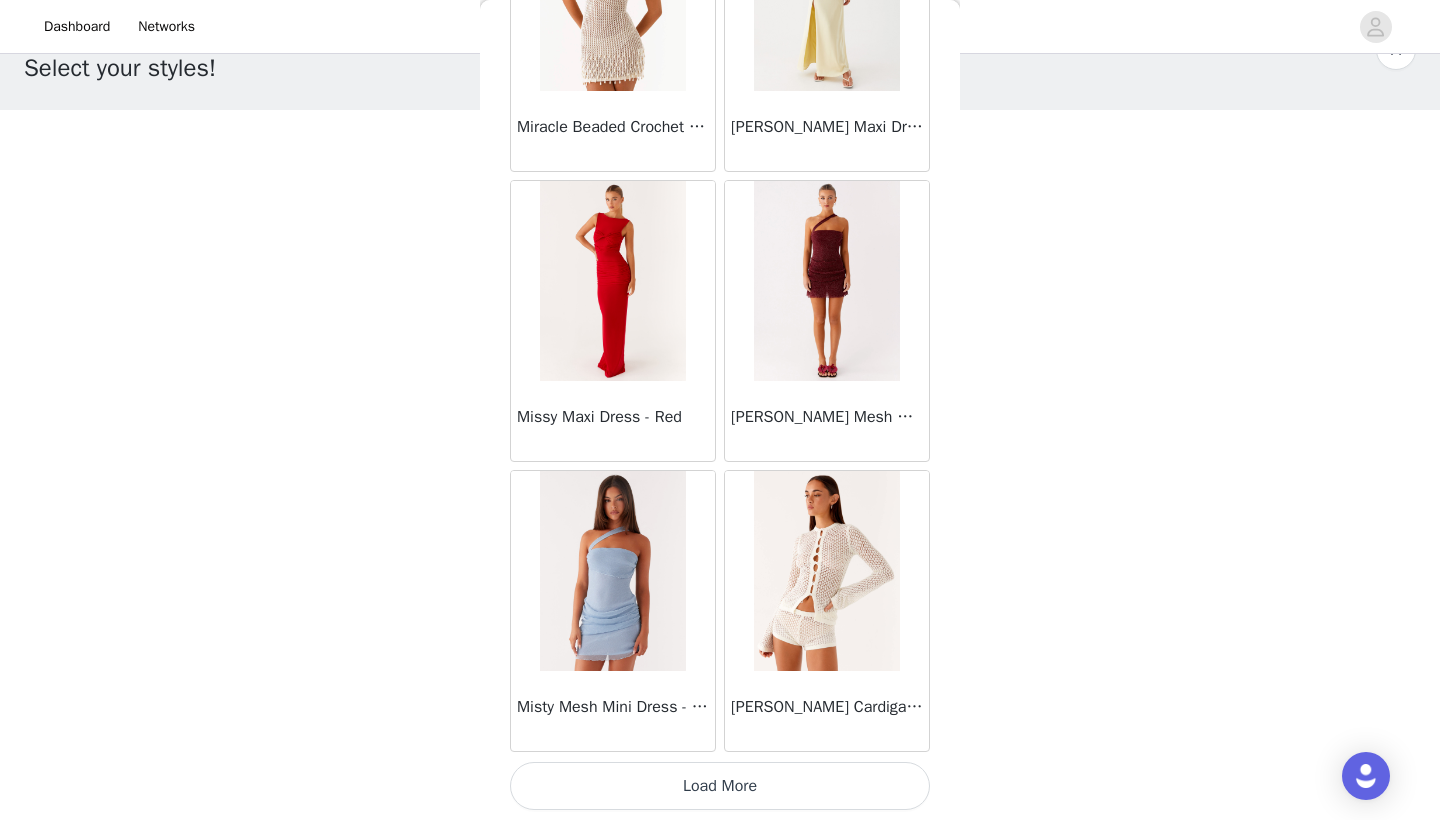 scroll, scrollTop: 42840, scrollLeft: 0, axis: vertical 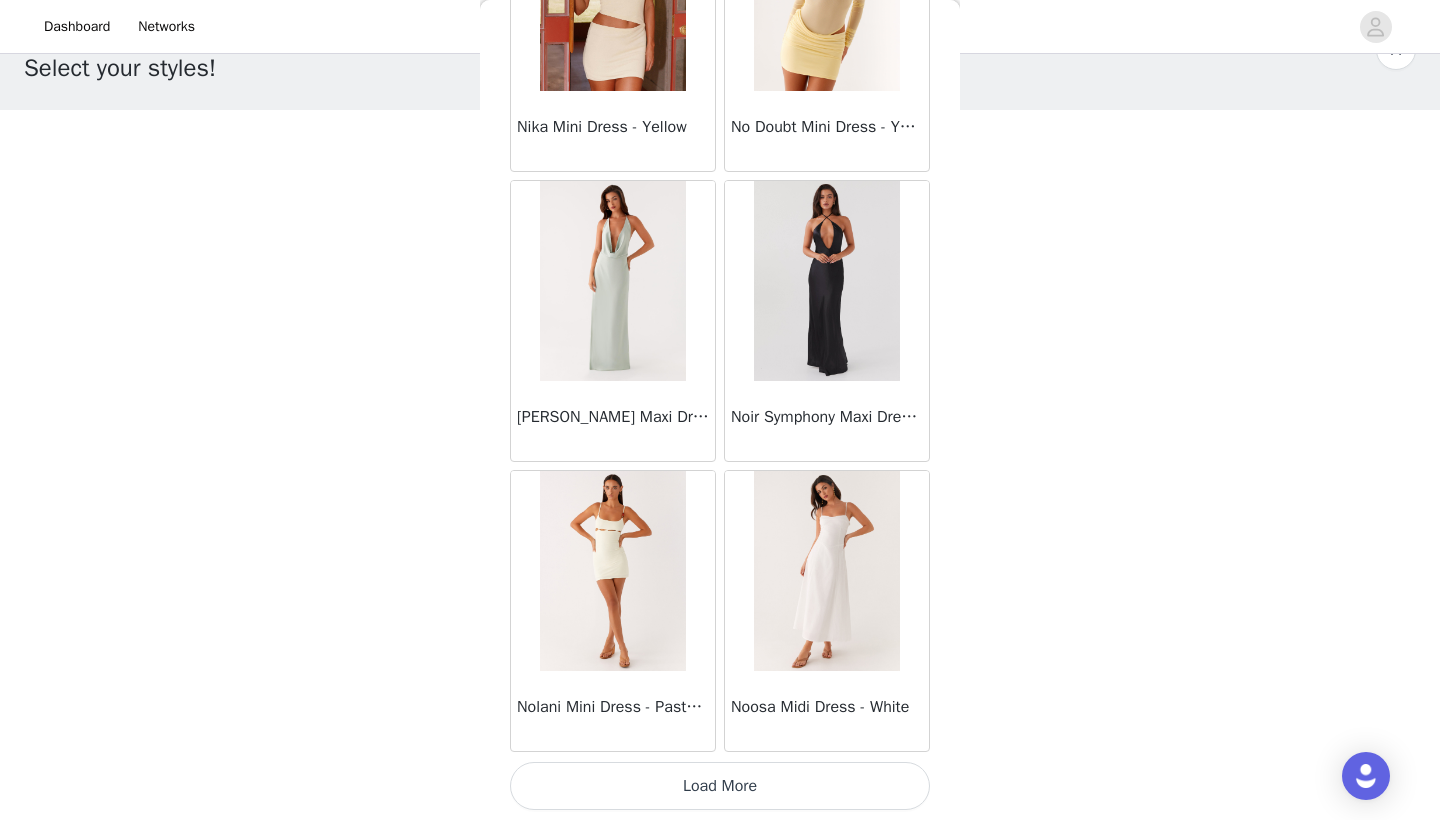 click on "Load More" at bounding box center [720, 786] 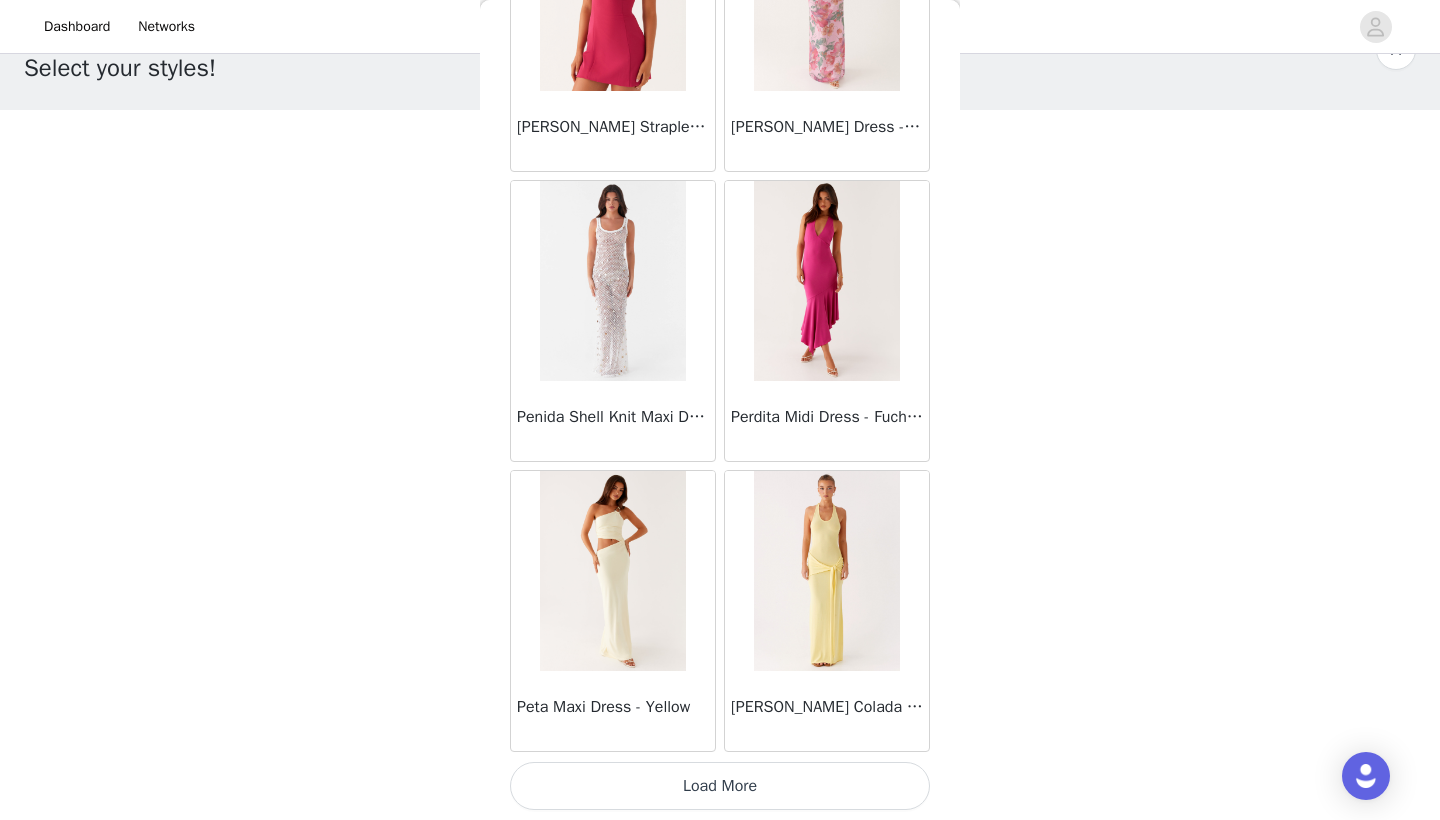 scroll, scrollTop: 48640, scrollLeft: 0, axis: vertical 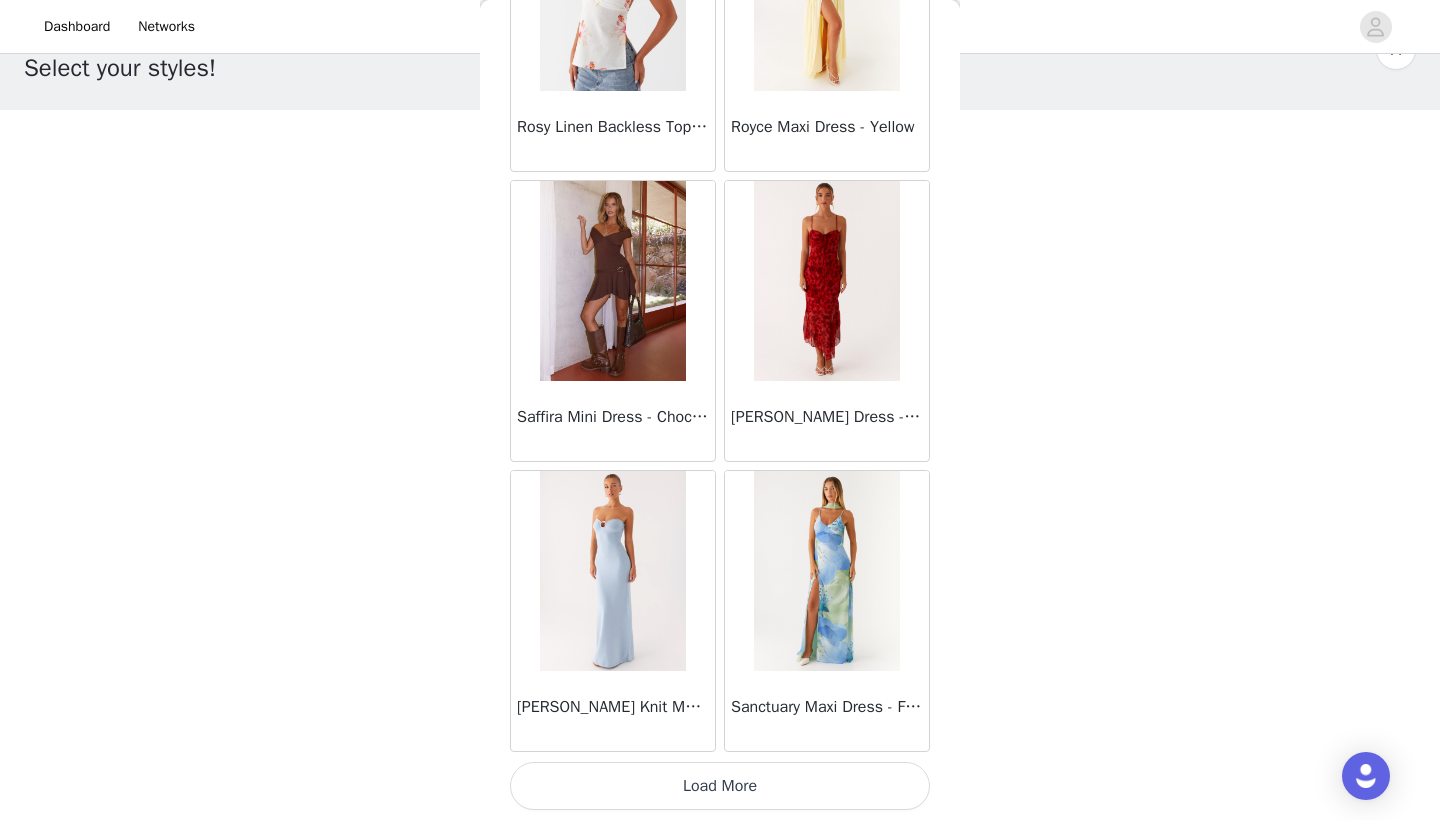 click on "Load More" at bounding box center (720, 786) 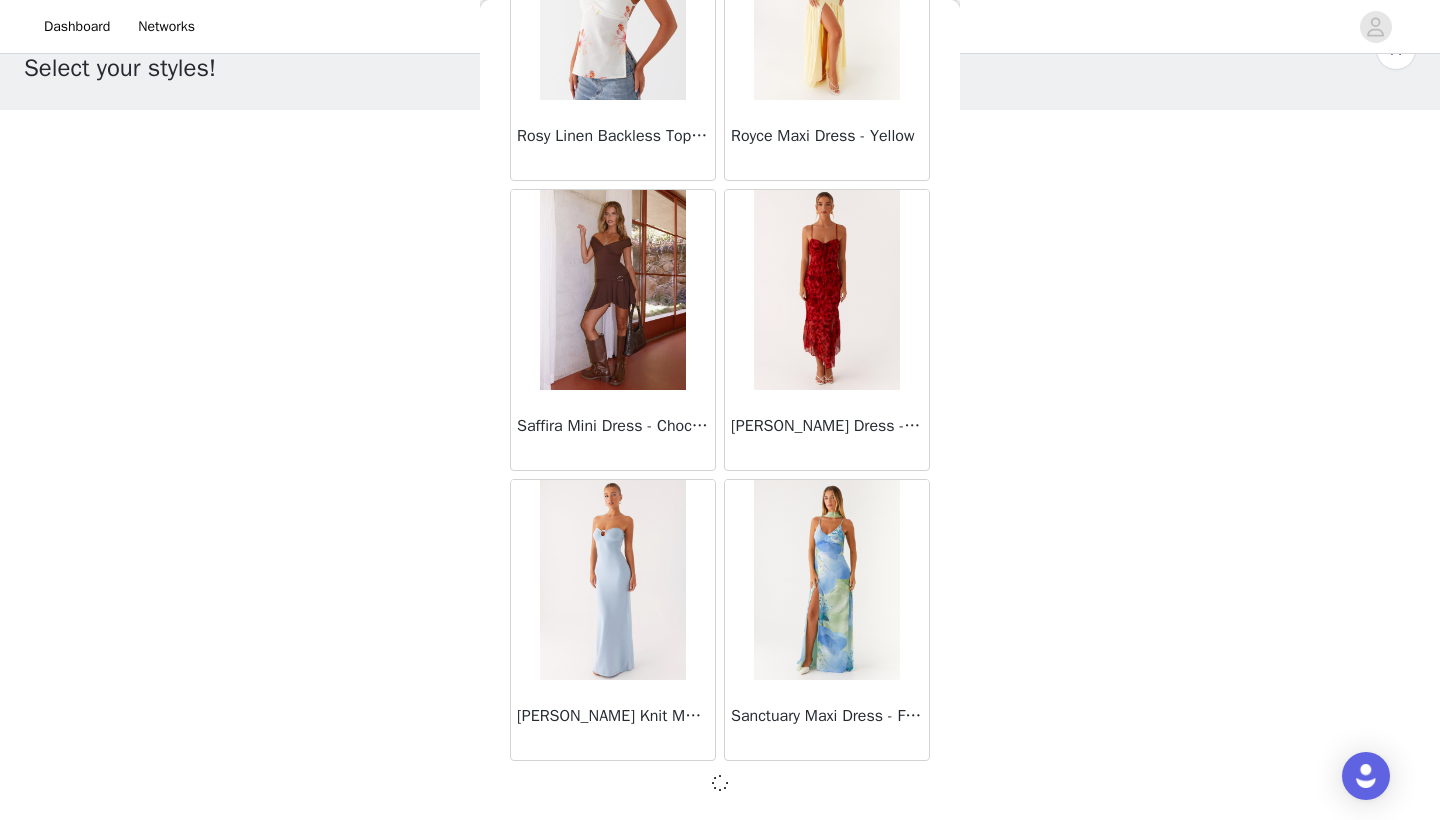 scroll, scrollTop: 51531, scrollLeft: 0, axis: vertical 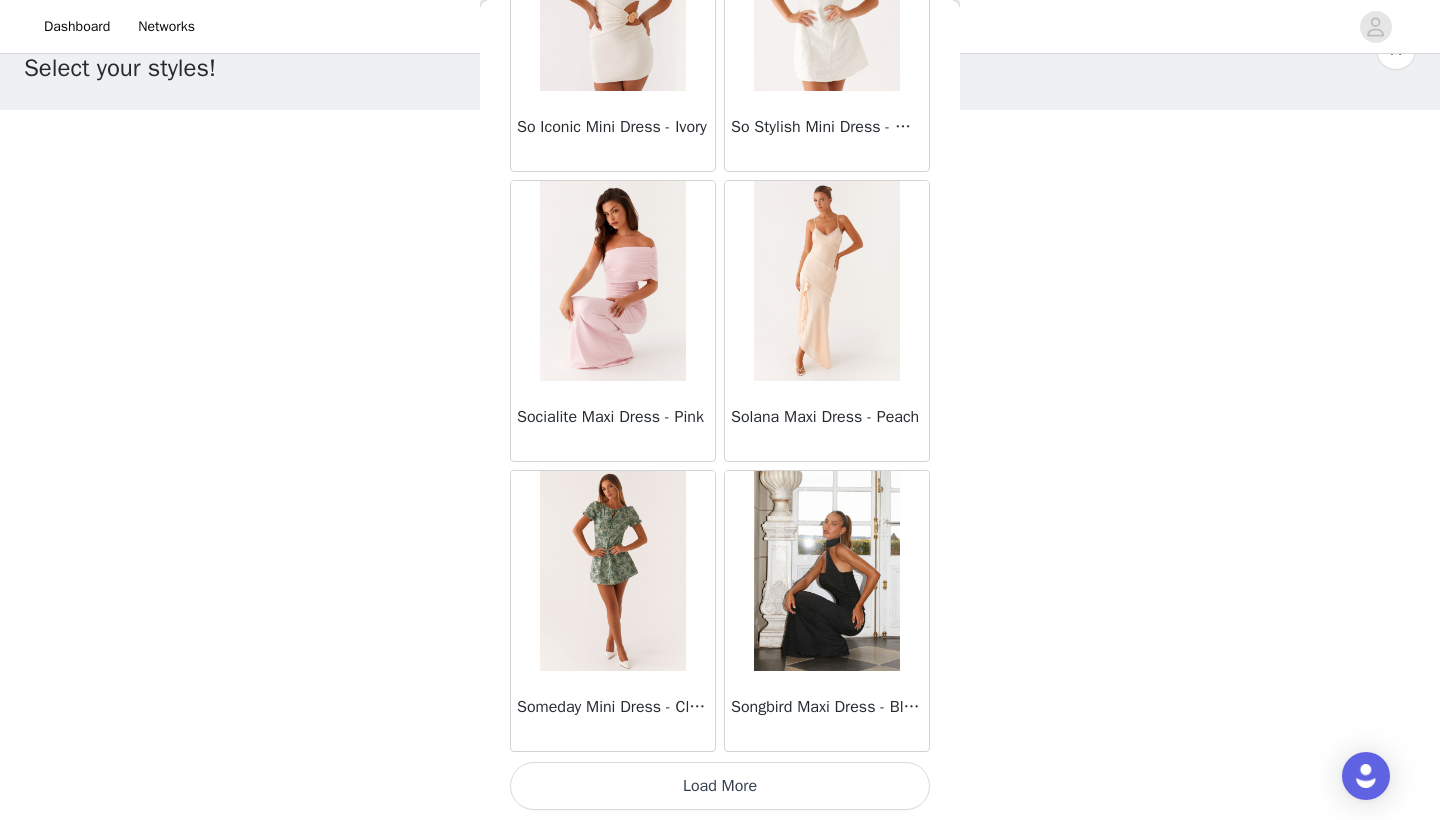 click on "Load More" at bounding box center (720, 786) 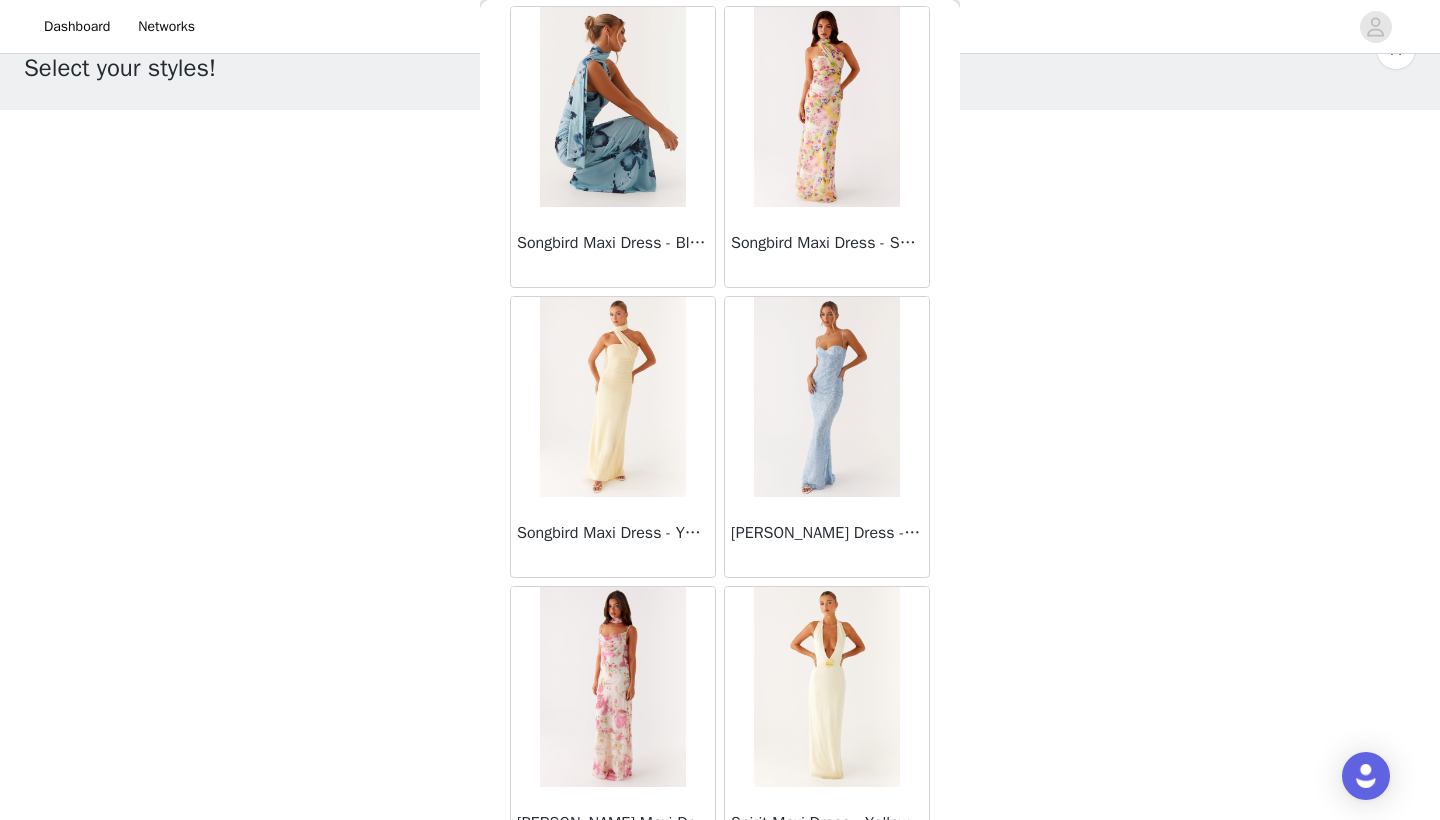 scroll, scrollTop: 55869, scrollLeft: 0, axis: vertical 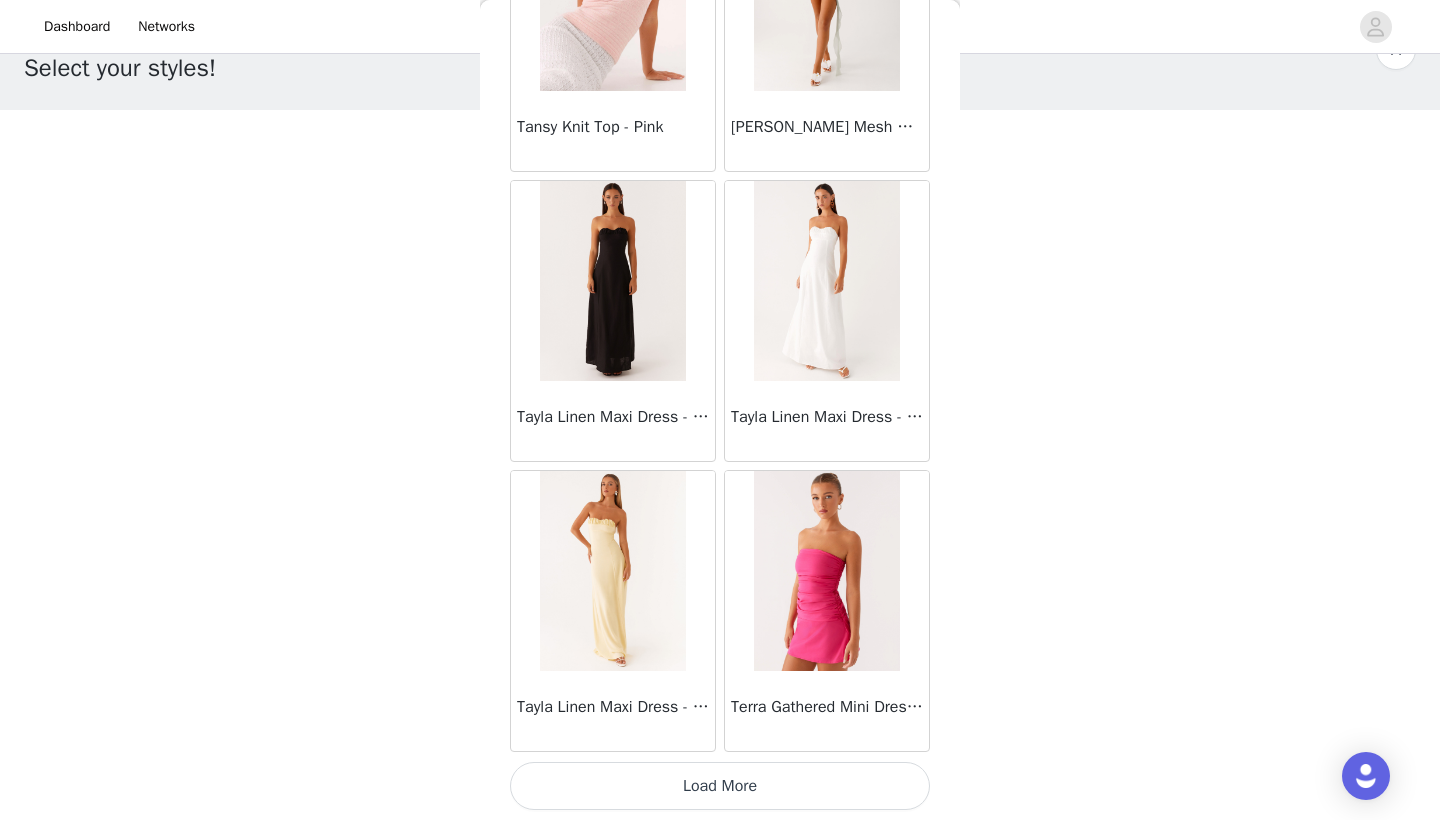 click on "Load More" at bounding box center [720, 786] 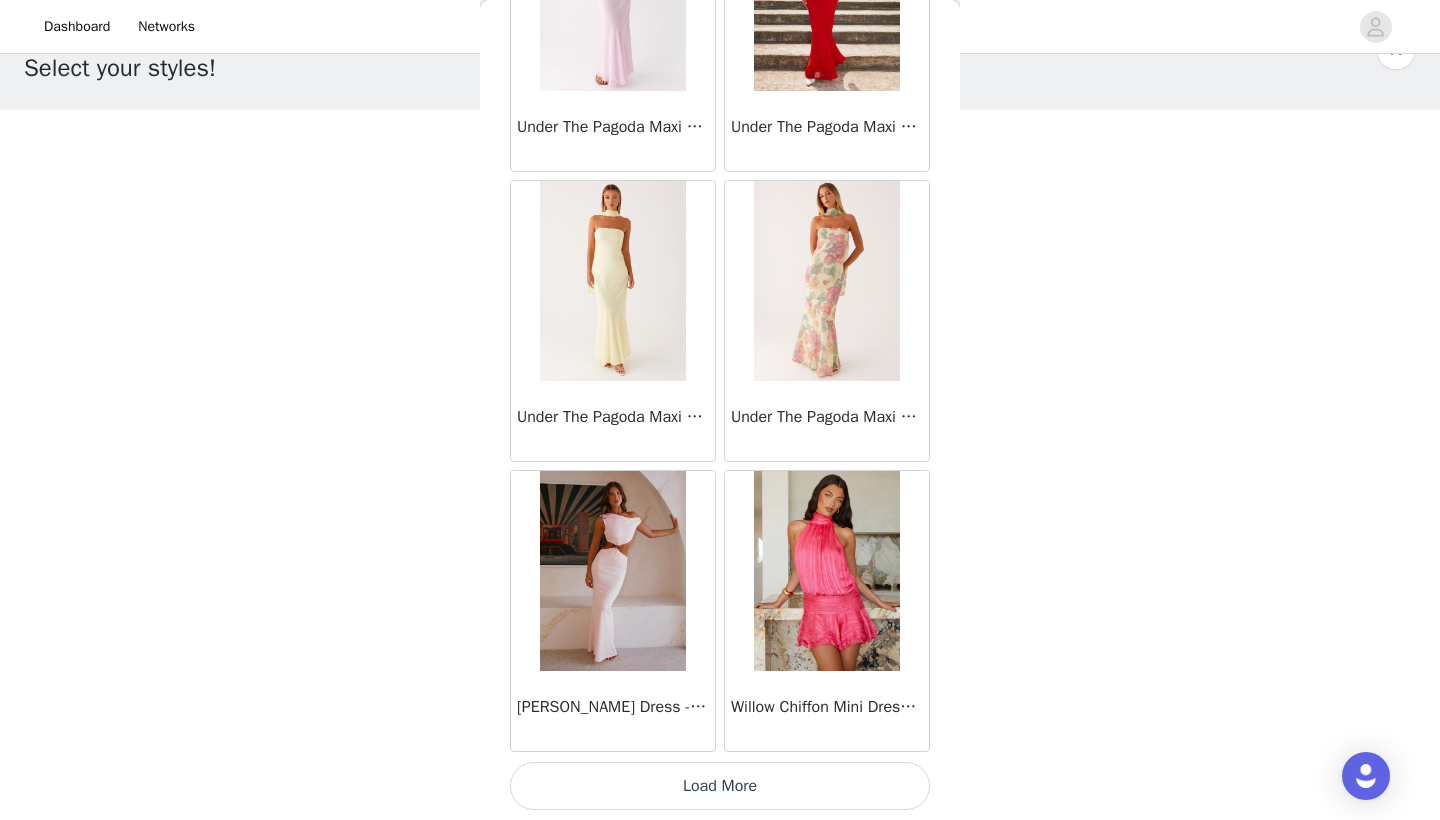 scroll, scrollTop: 60240, scrollLeft: 0, axis: vertical 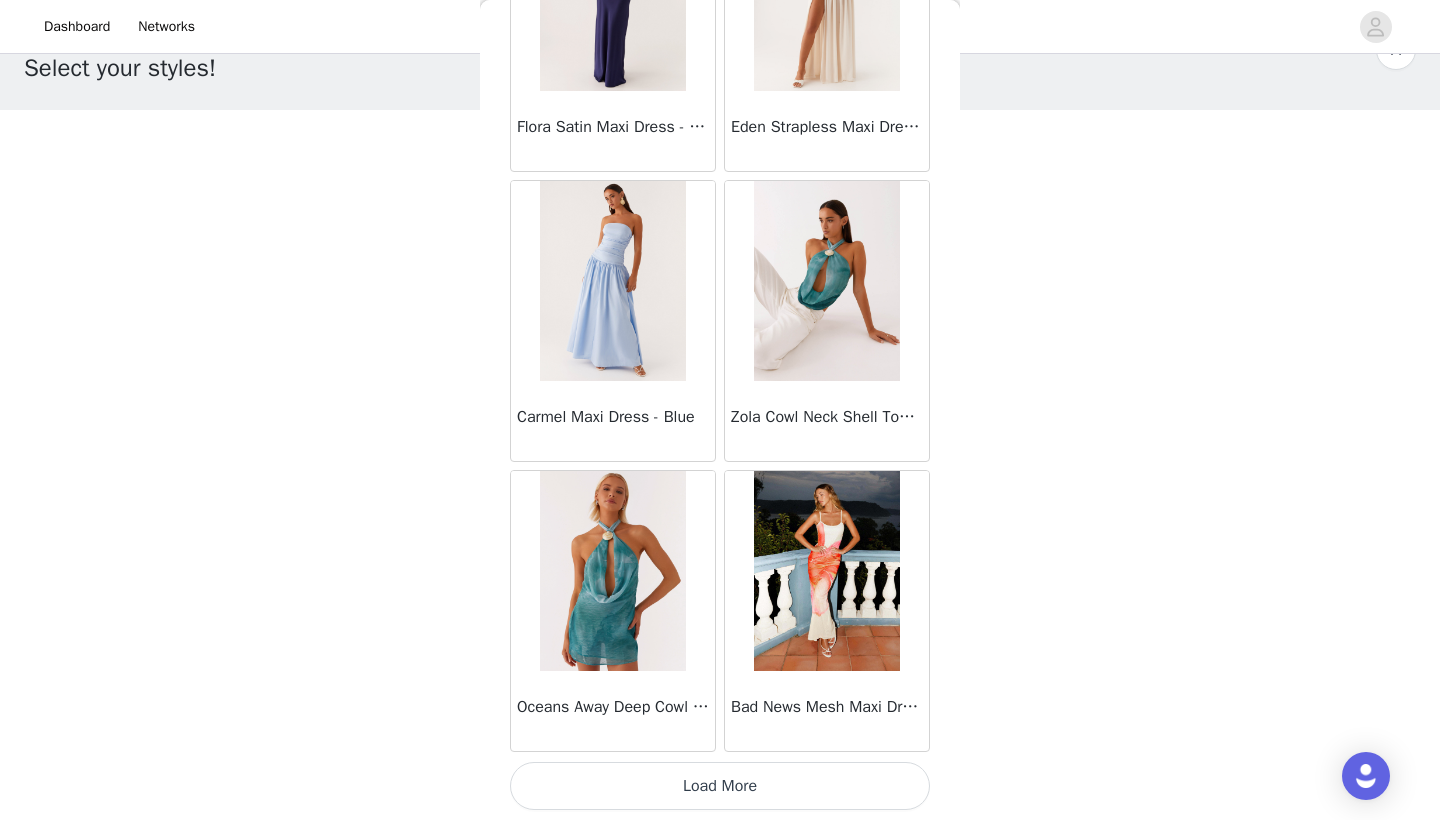 click on "Load More" at bounding box center [720, 786] 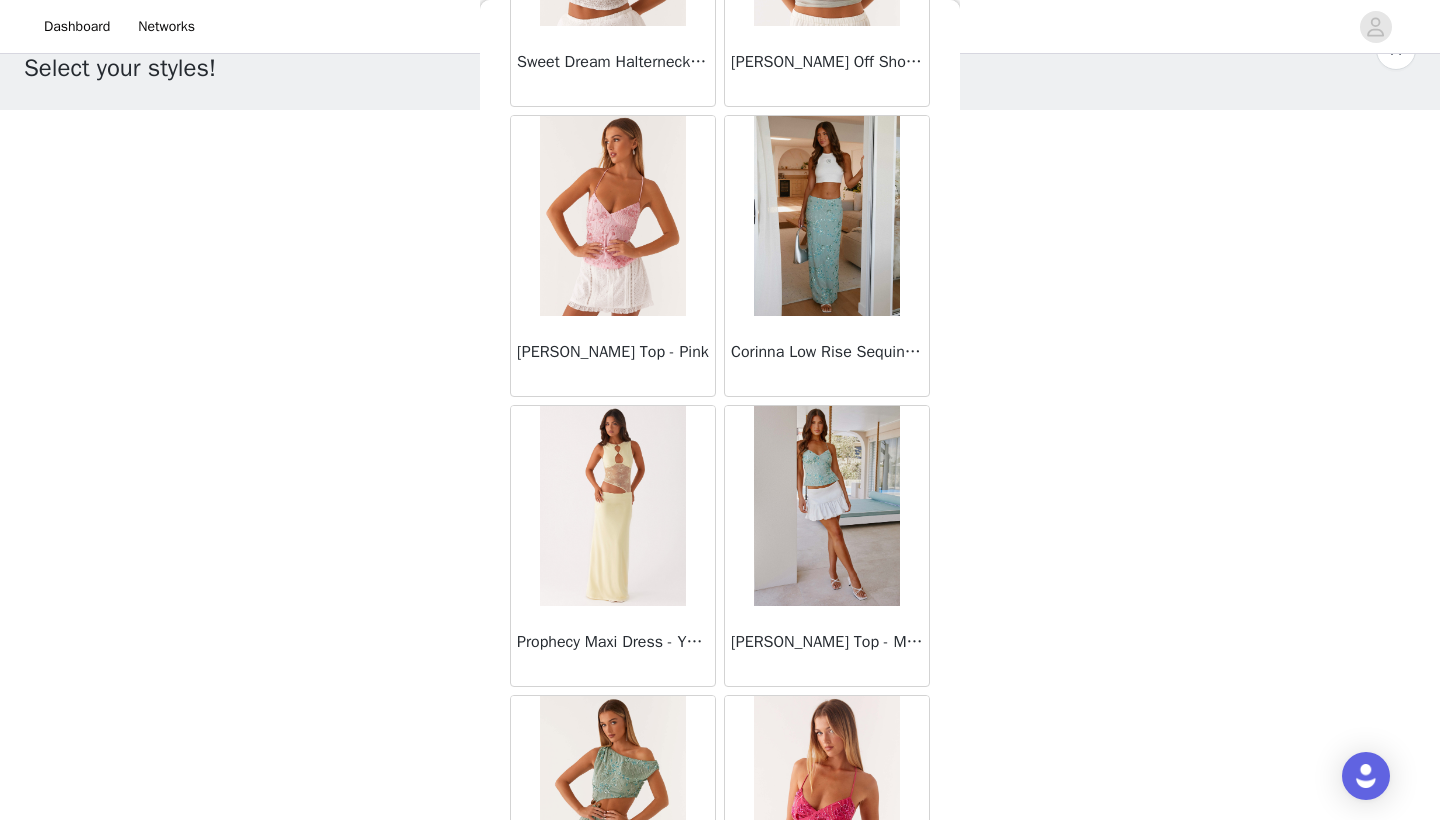 scroll, scrollTop: 66012, scrollLeft: 0, axis: vertical 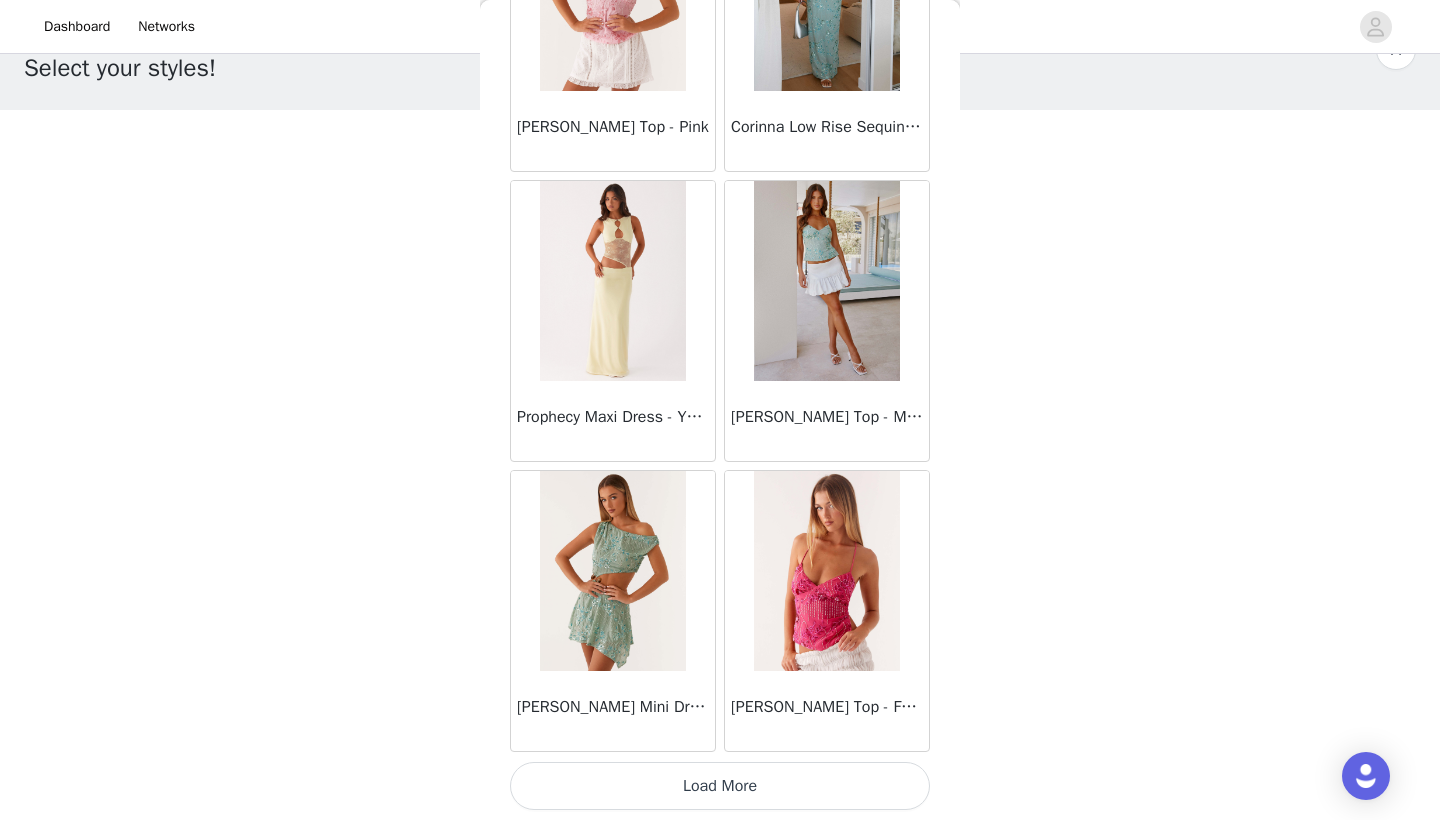 click on "Load More" at bounding box center (720, 786) 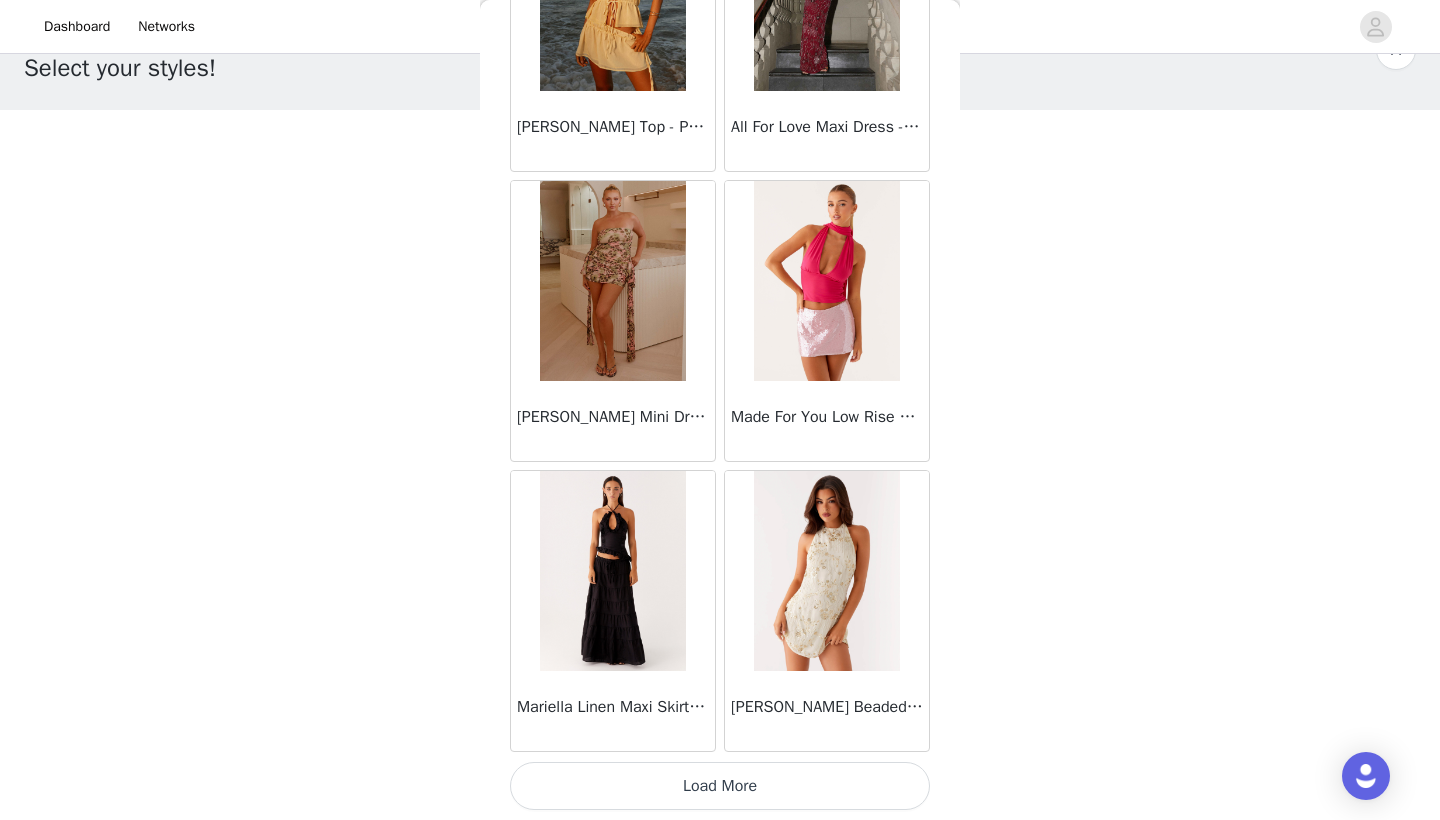scroll, scrollTop: 68940, scrollLeft: 0, axis: vertical 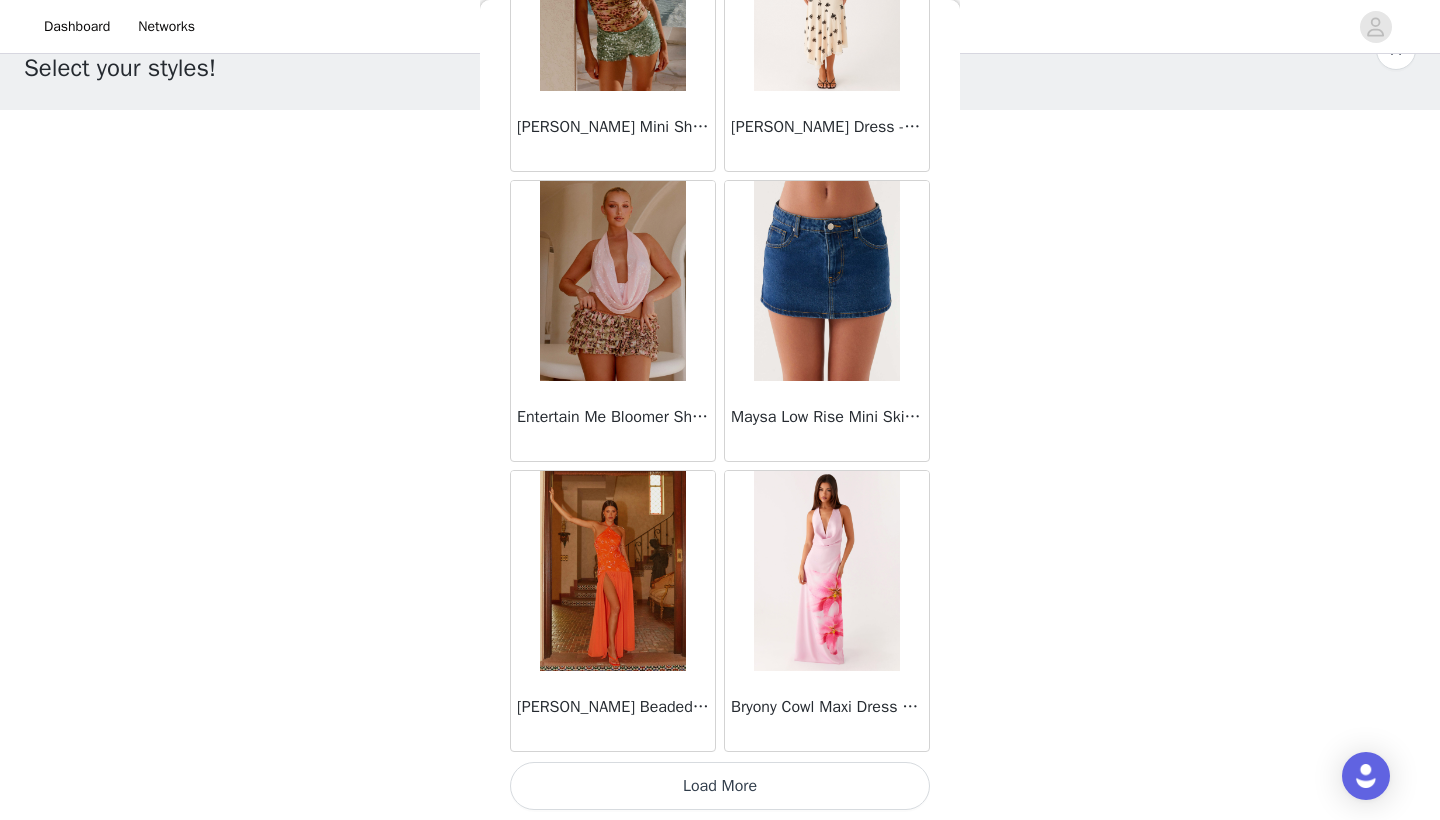 click on "Load More" at bounding box center (720, 786) 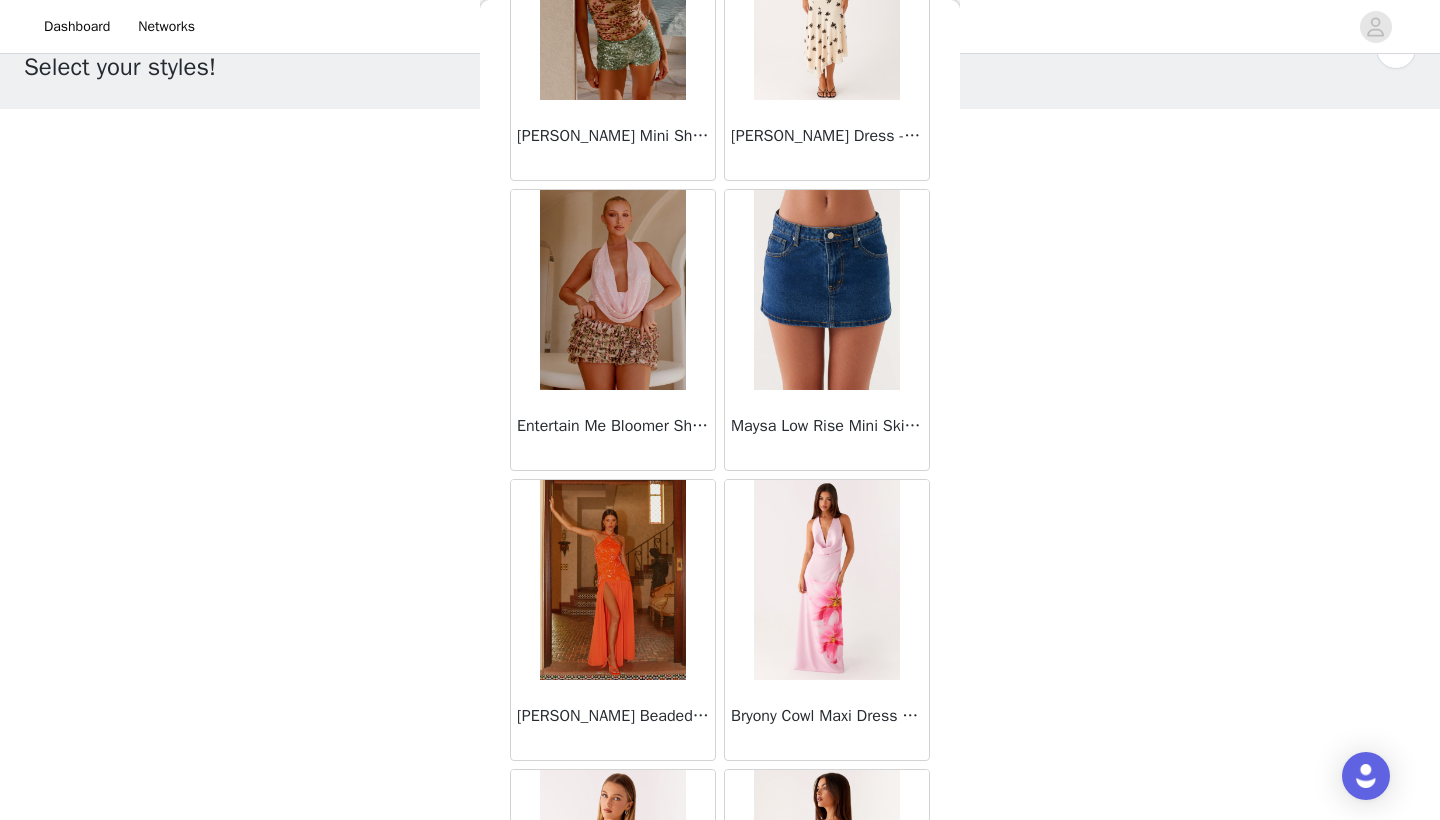 scroll, scrollTop: 52, scrollLeft: 0, axis: vertical 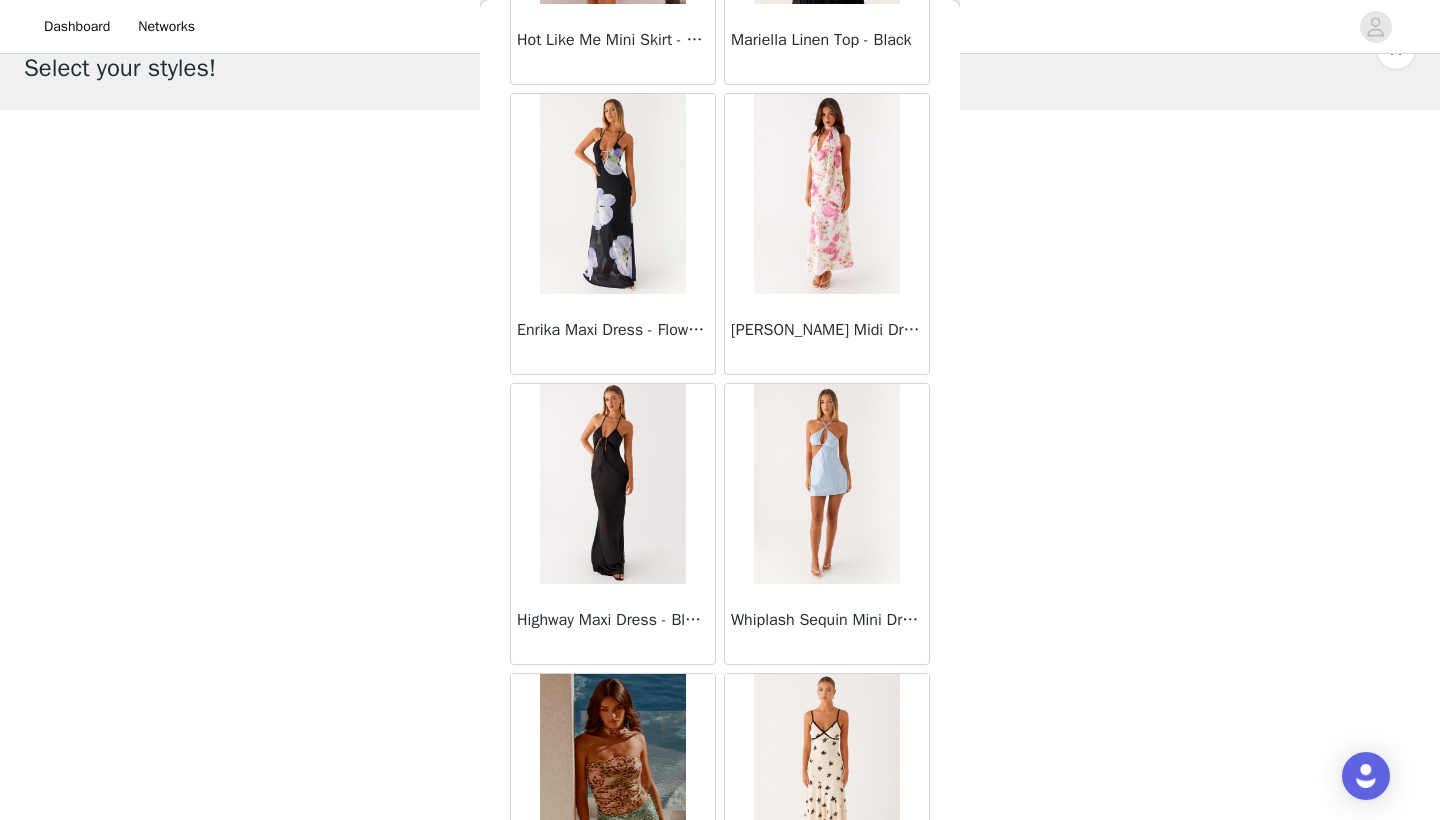 click at bounding box center (612, 484) 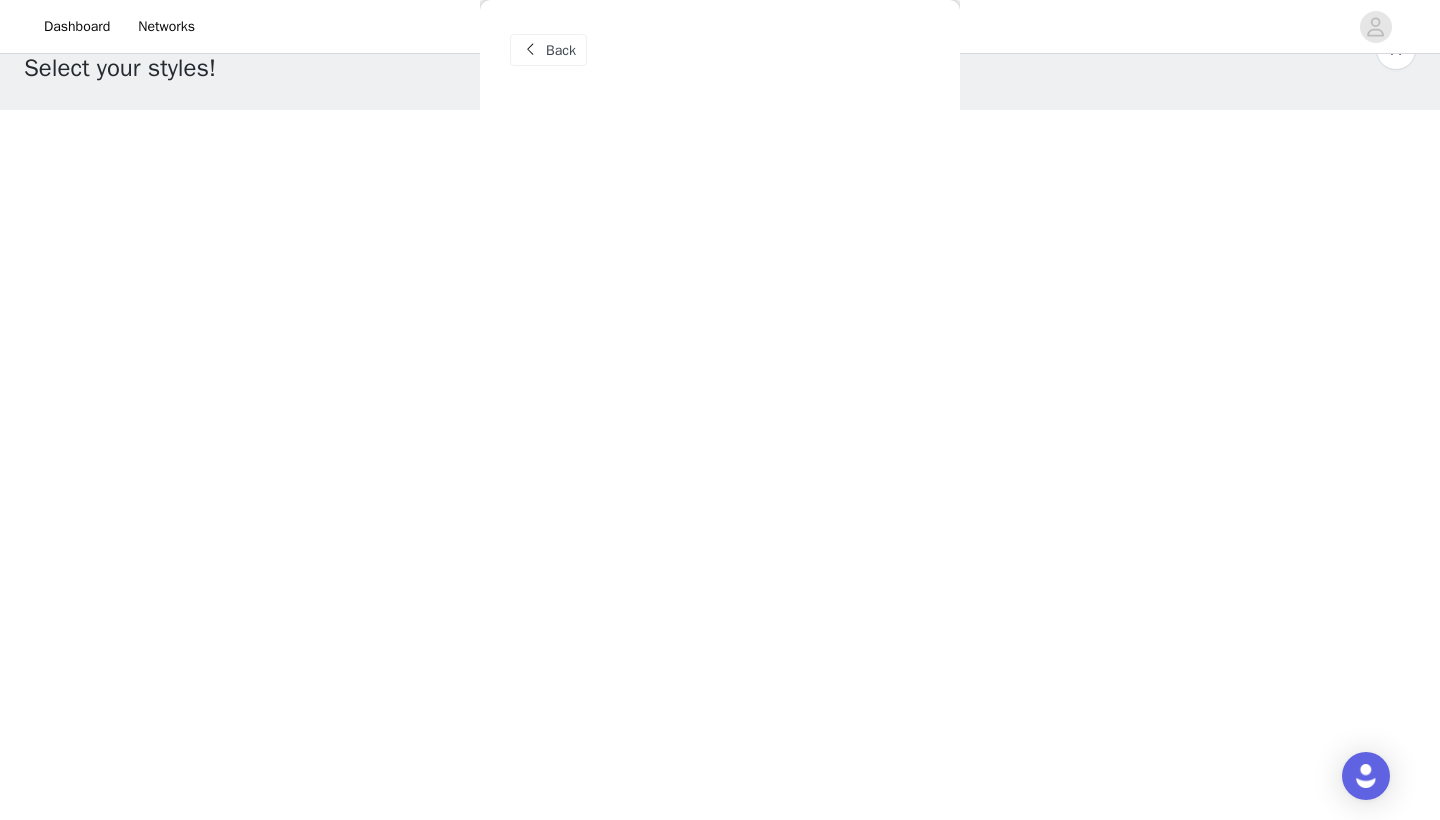 scroll, scrollTop: 0, scrollLeft: 0, axis: both 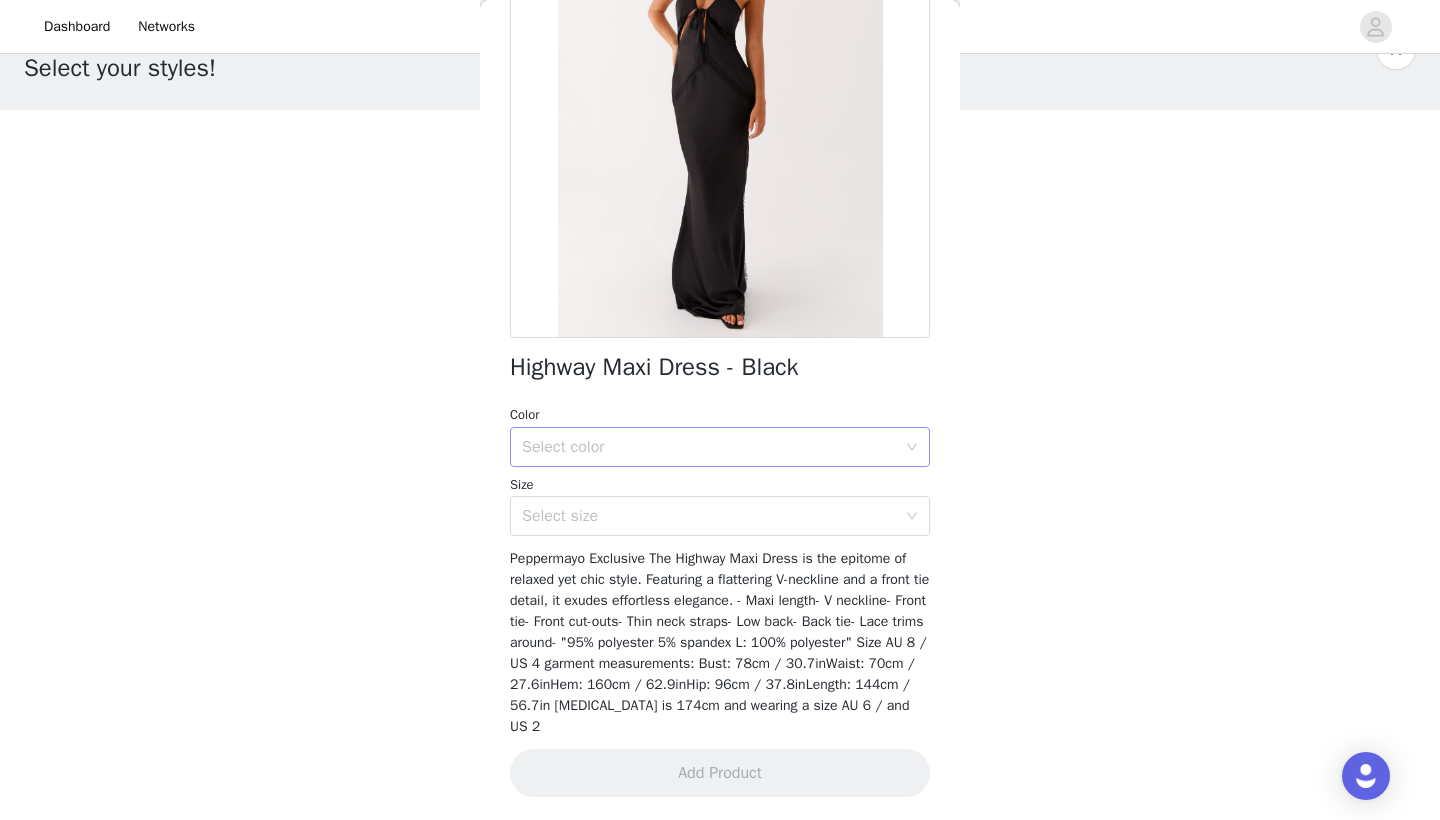 click on "Select color" at bounding box center (709, 447) 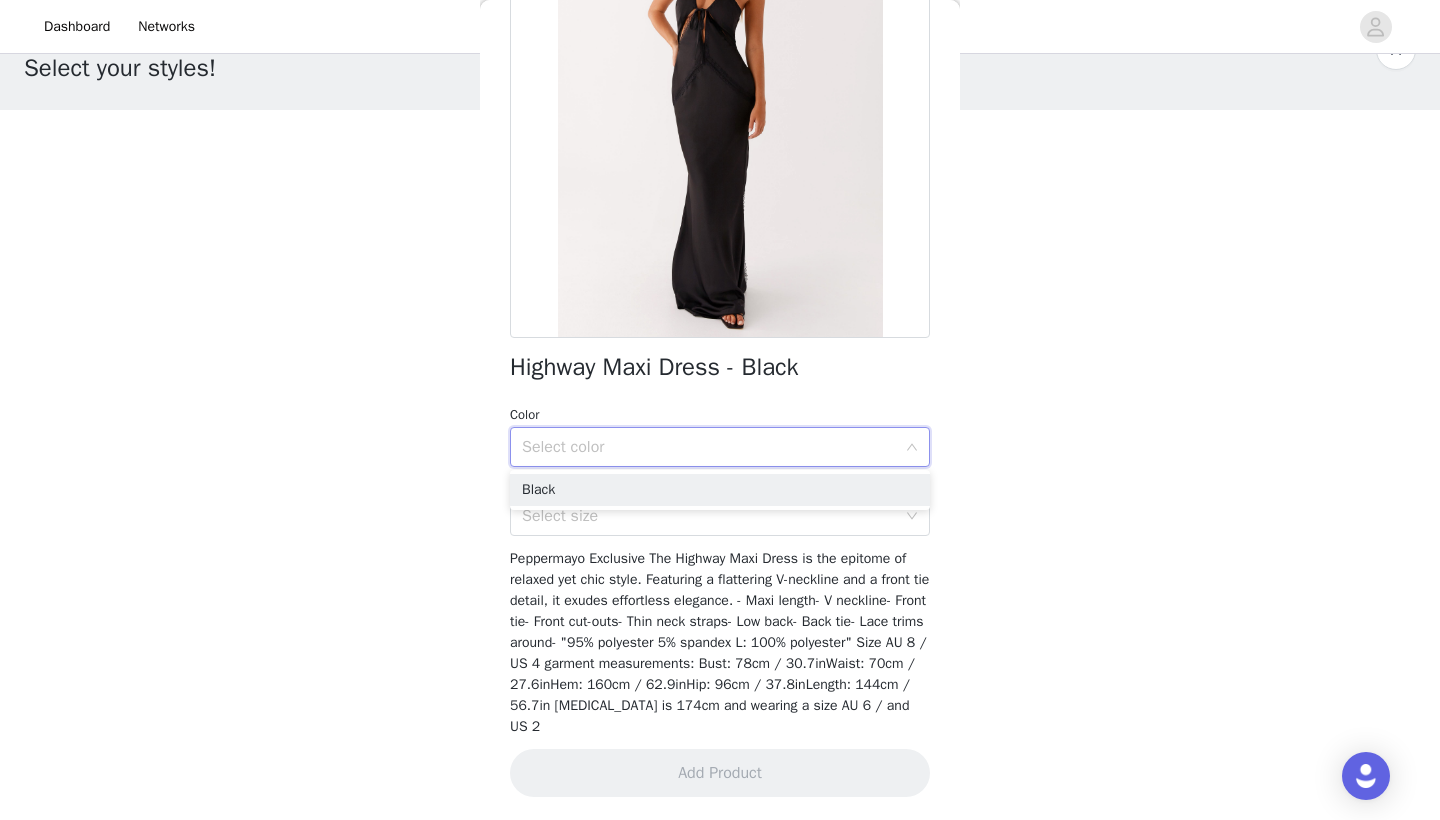 click on "Black" at bounding box center [720, 490] 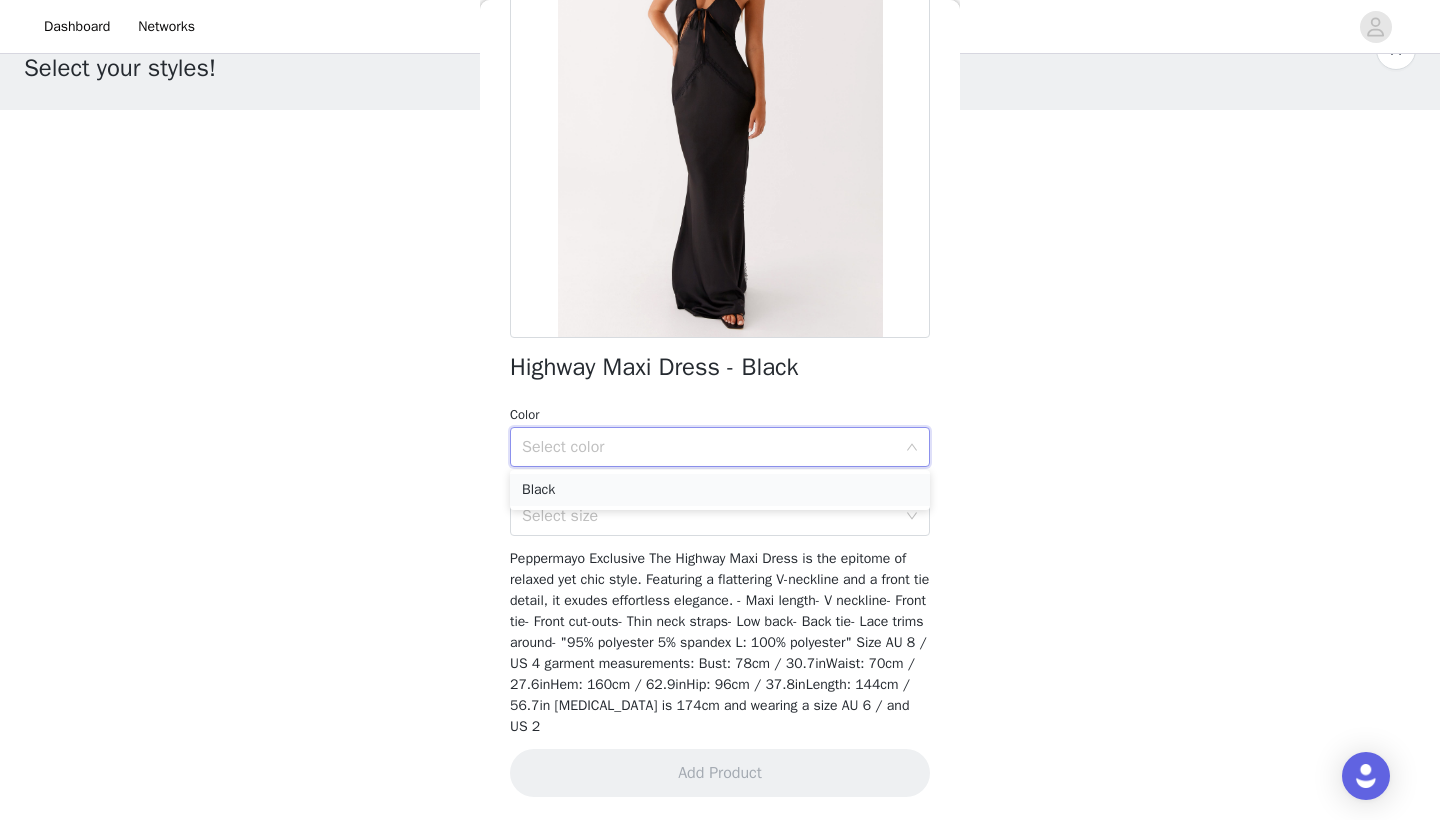 click on "Black" at bounding box center (720, 490) 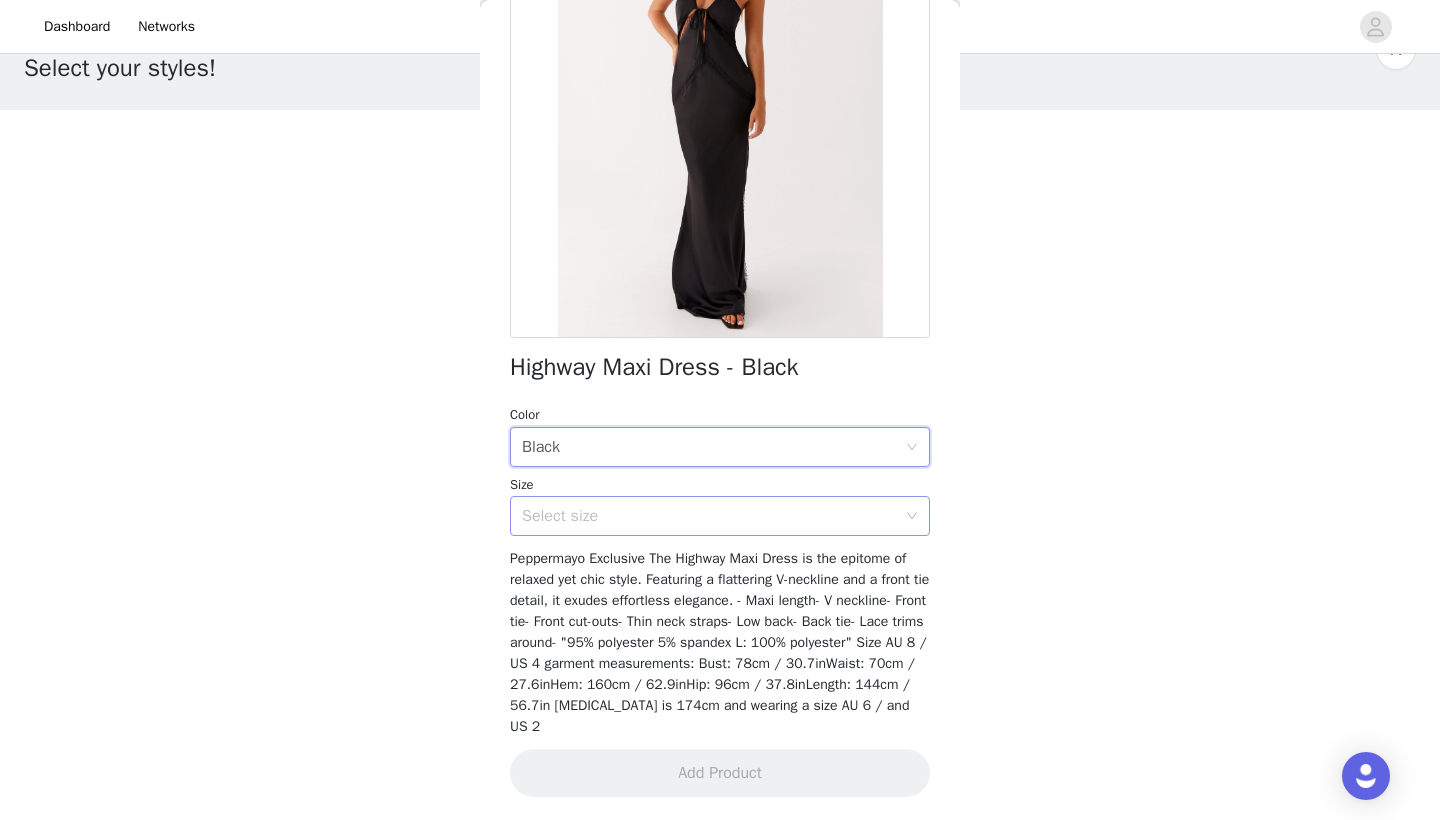 click on "Select size" at bounding box center [709, 516] 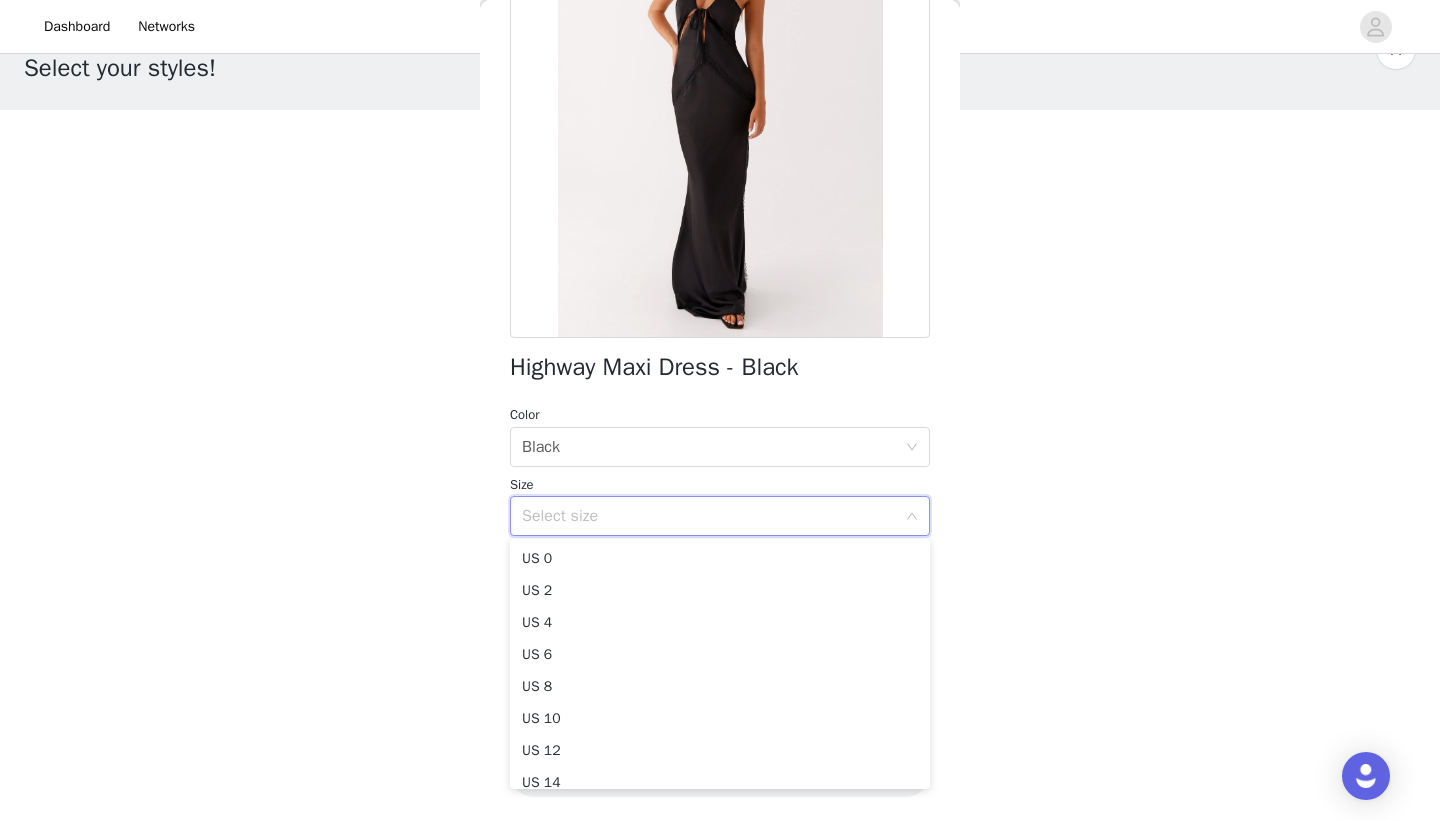 click on "Back     Highway Maxi Dress - Black               Color   Select color Black Size   Select size   Peppermayo Exclusive The Highway Maxi Dress is the epitome of relaxed yet chic style. Featuring a flattering V-neckline and a front tie detail, it exudes effortless elegance. - Maxi length- V neckline- Front tie- Front cut-outs- Thin neck straps- Low back- Back tie- Lace trims around- "95% polyester 5% spandex L: 100% polyester" Size AU 8 / US 4 garment measurements: Bust: 78cm / 30.7inWaist: 70cm / 27.6inHem: 160cm / 62.9inHip: 96cm / 37.8inLength: 144cm / 56.7in Yasmin is 174cm and wearing a size AU 6 / and US 2   Add Product" at bounding box center (720, 410) 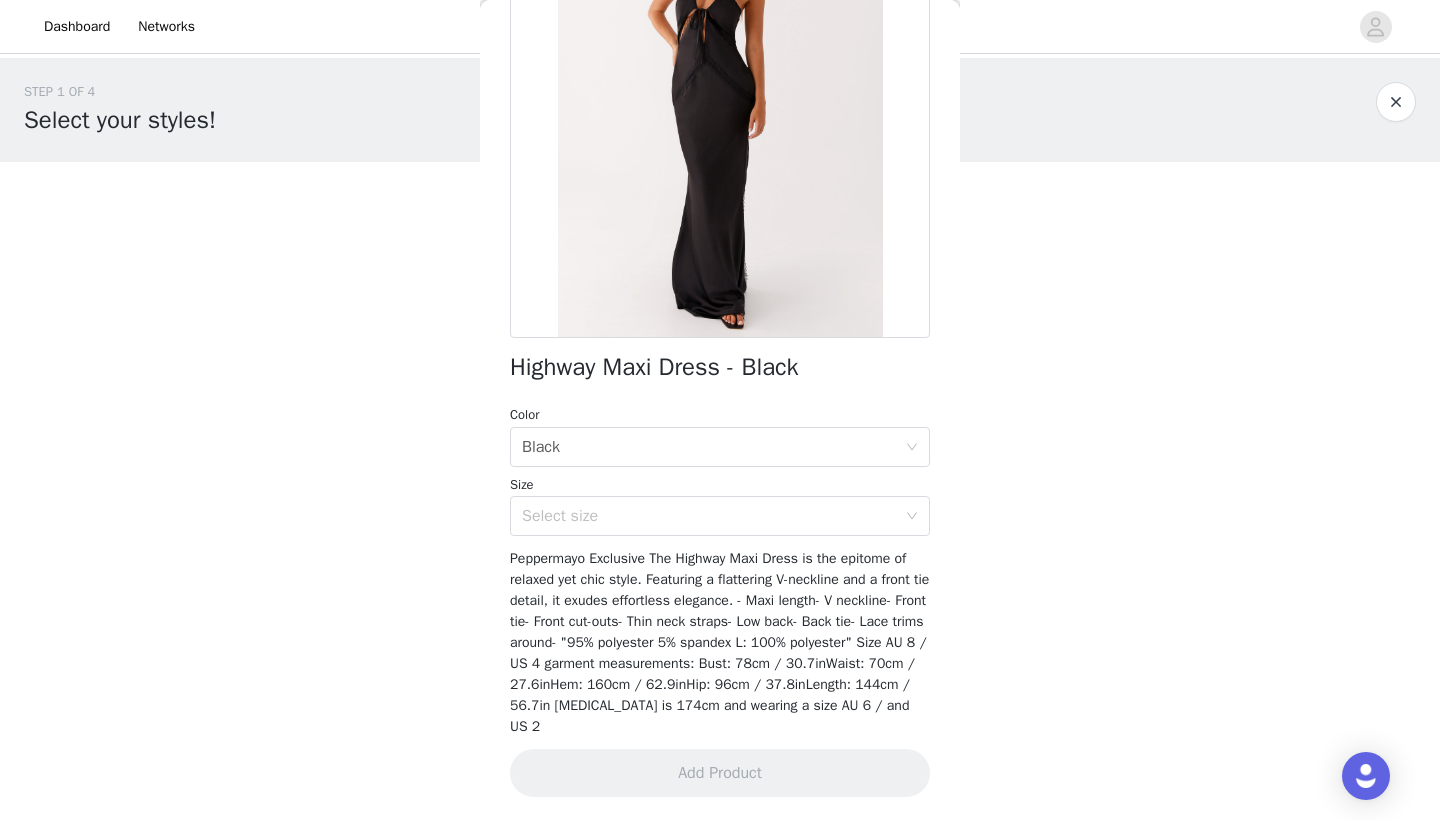 scroll, scrollTop: 0, scrollLeft: 0, axis: both 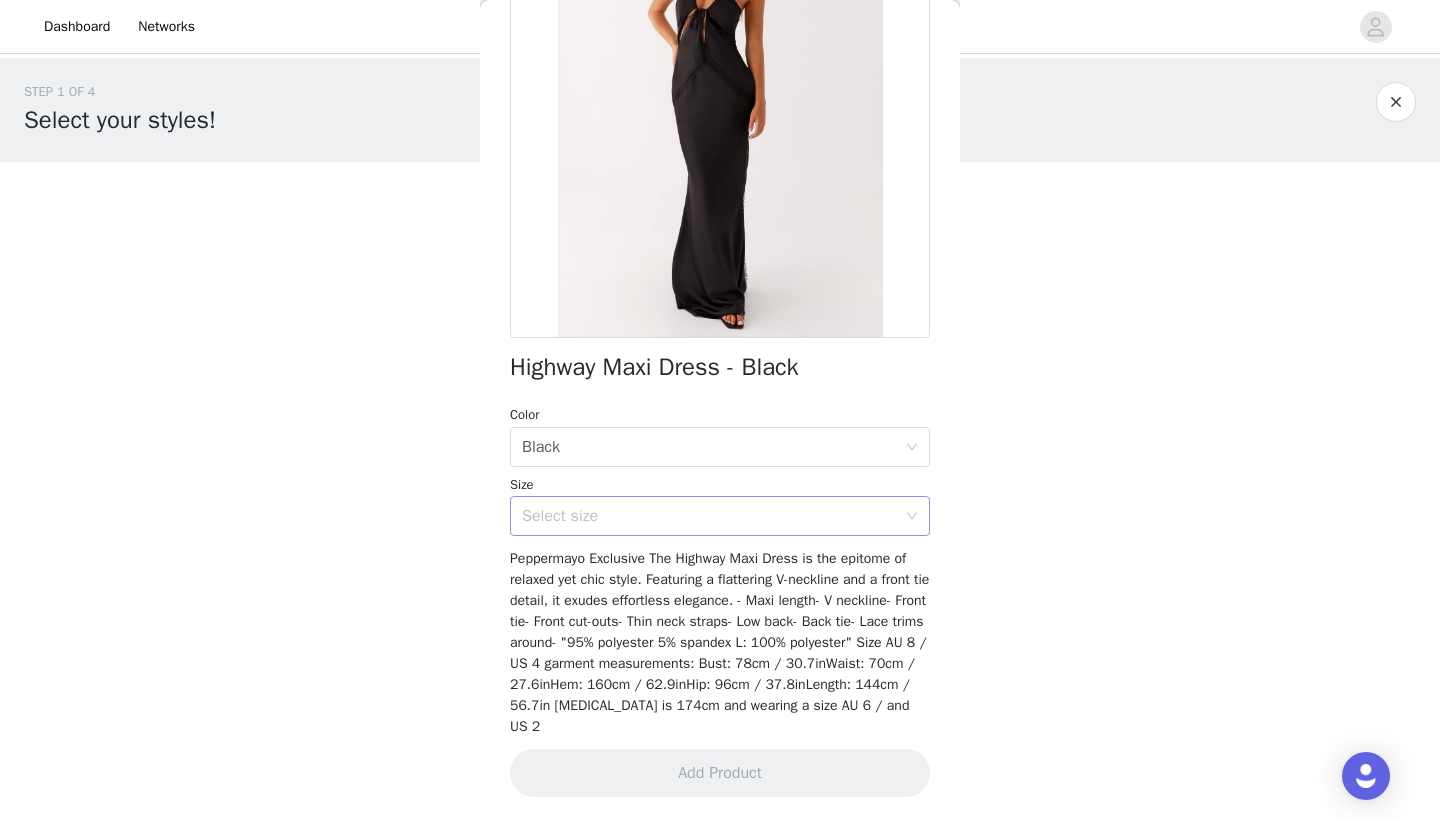 click on "Select size" at bounding box center (709, 516) 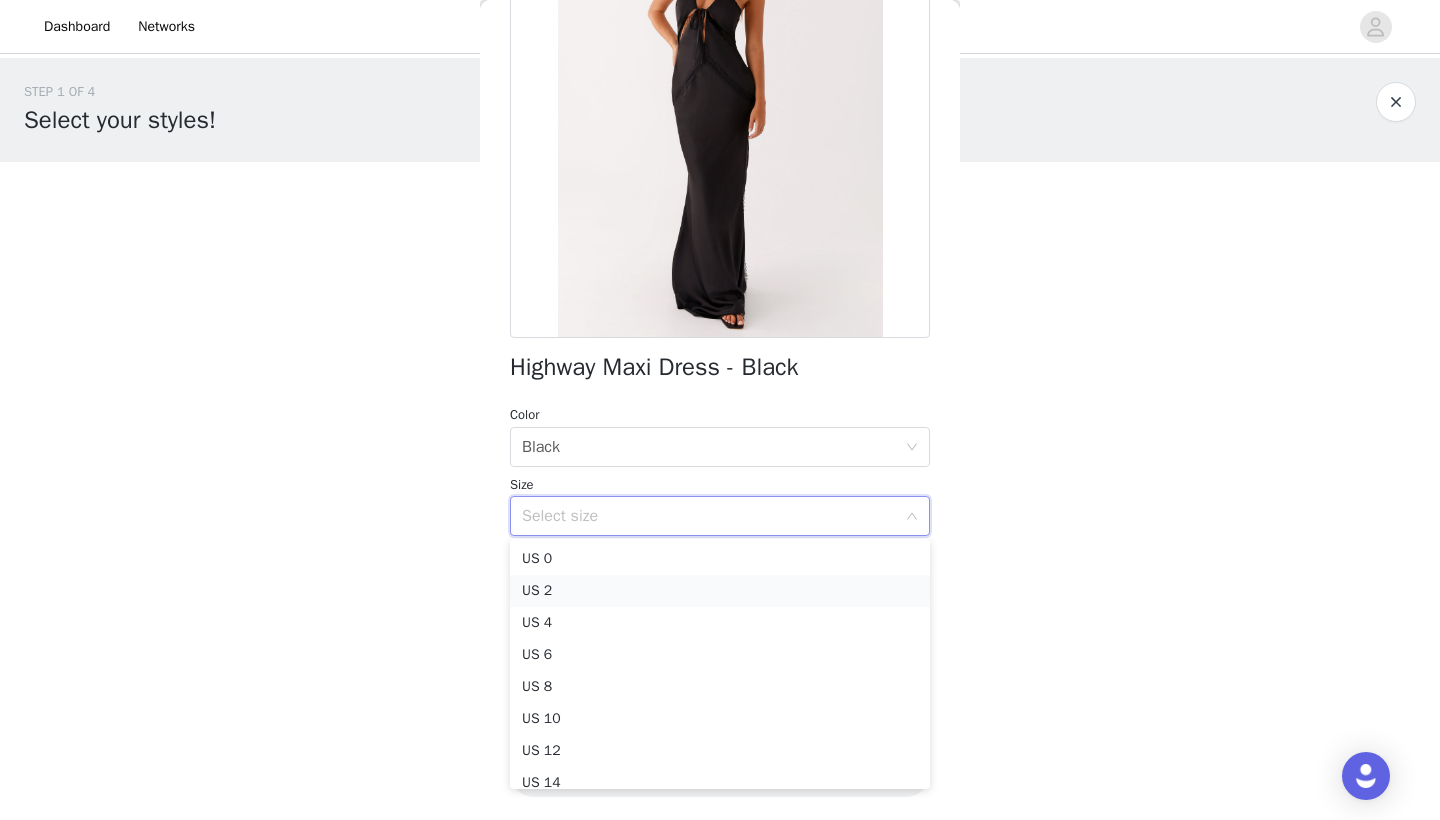 click on "US 2" at bounding box center [720, 591] 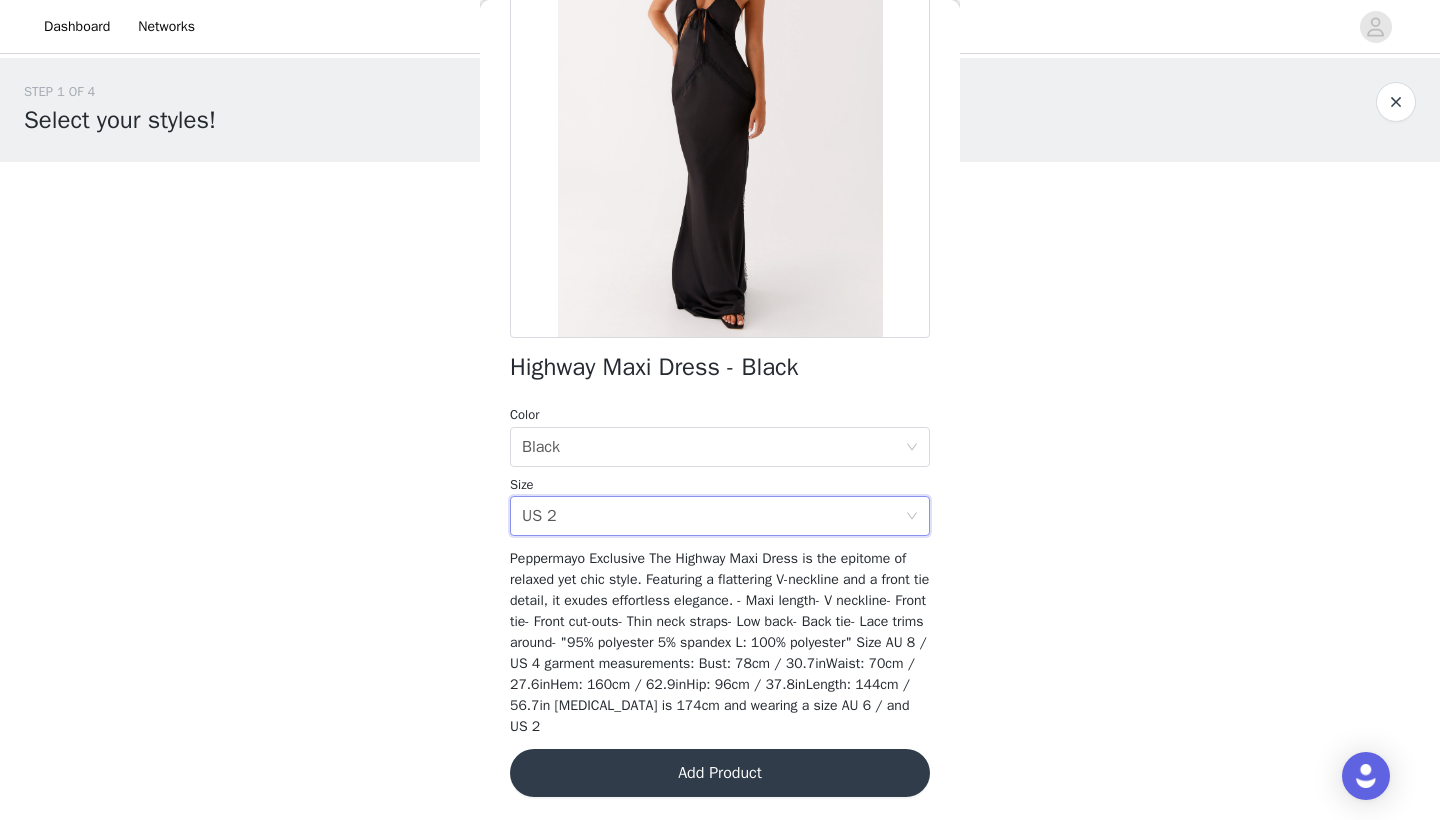 click on "Add Product" at bounding box center (720, 773) 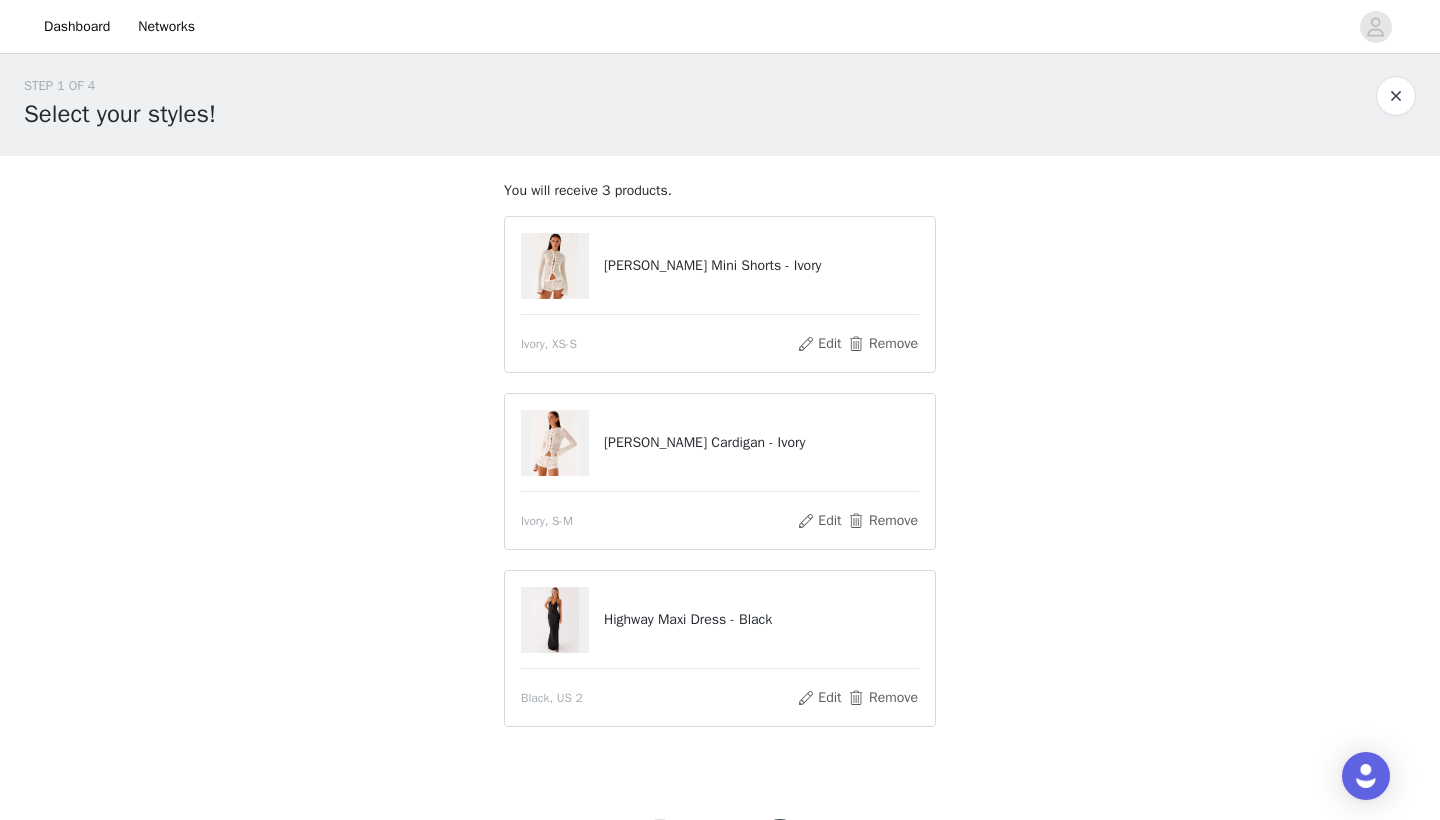 scroll, scrollTop: 0, scrollLeft: 0, axis: both 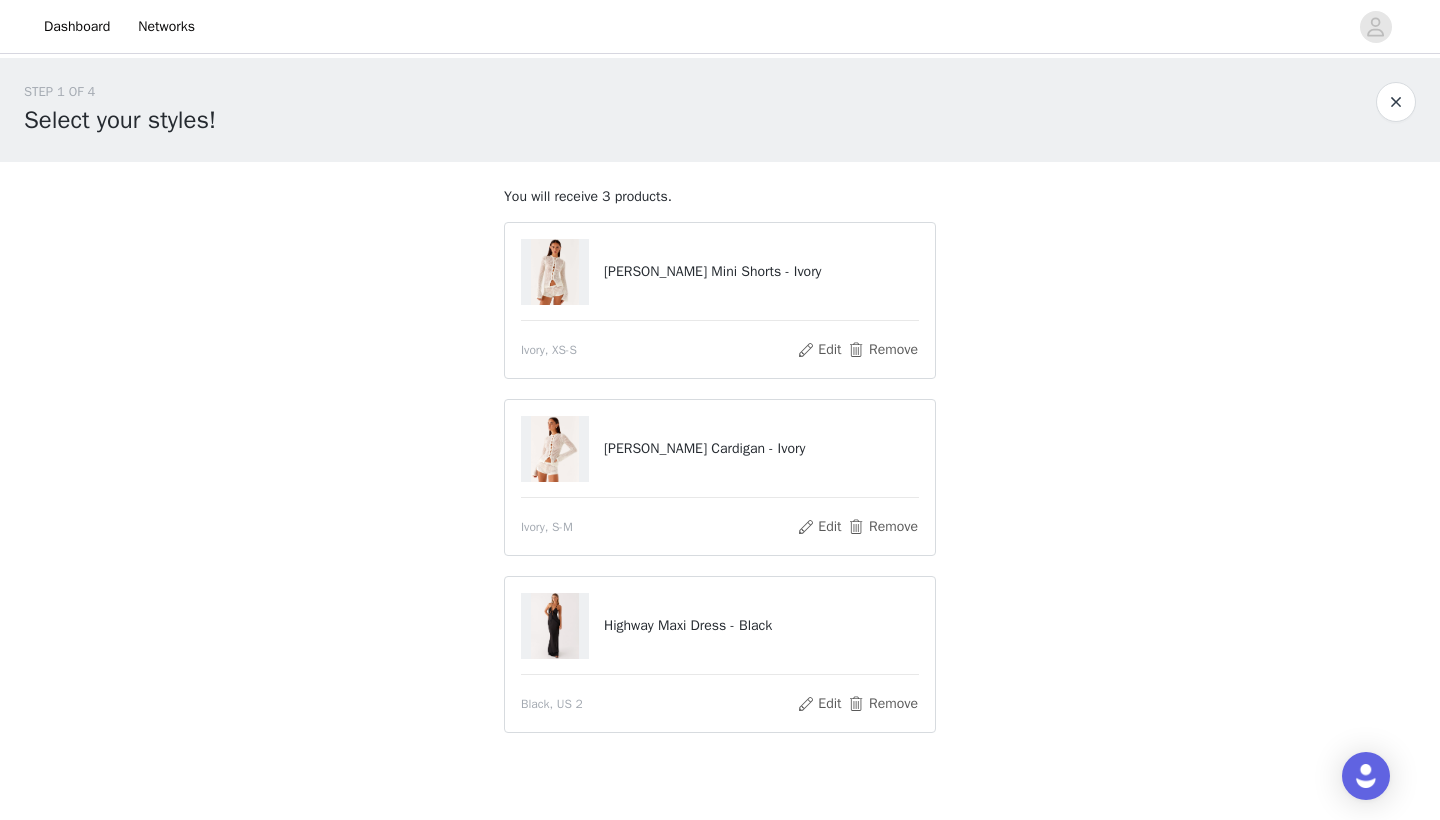 click at bounding box center (555, 272) 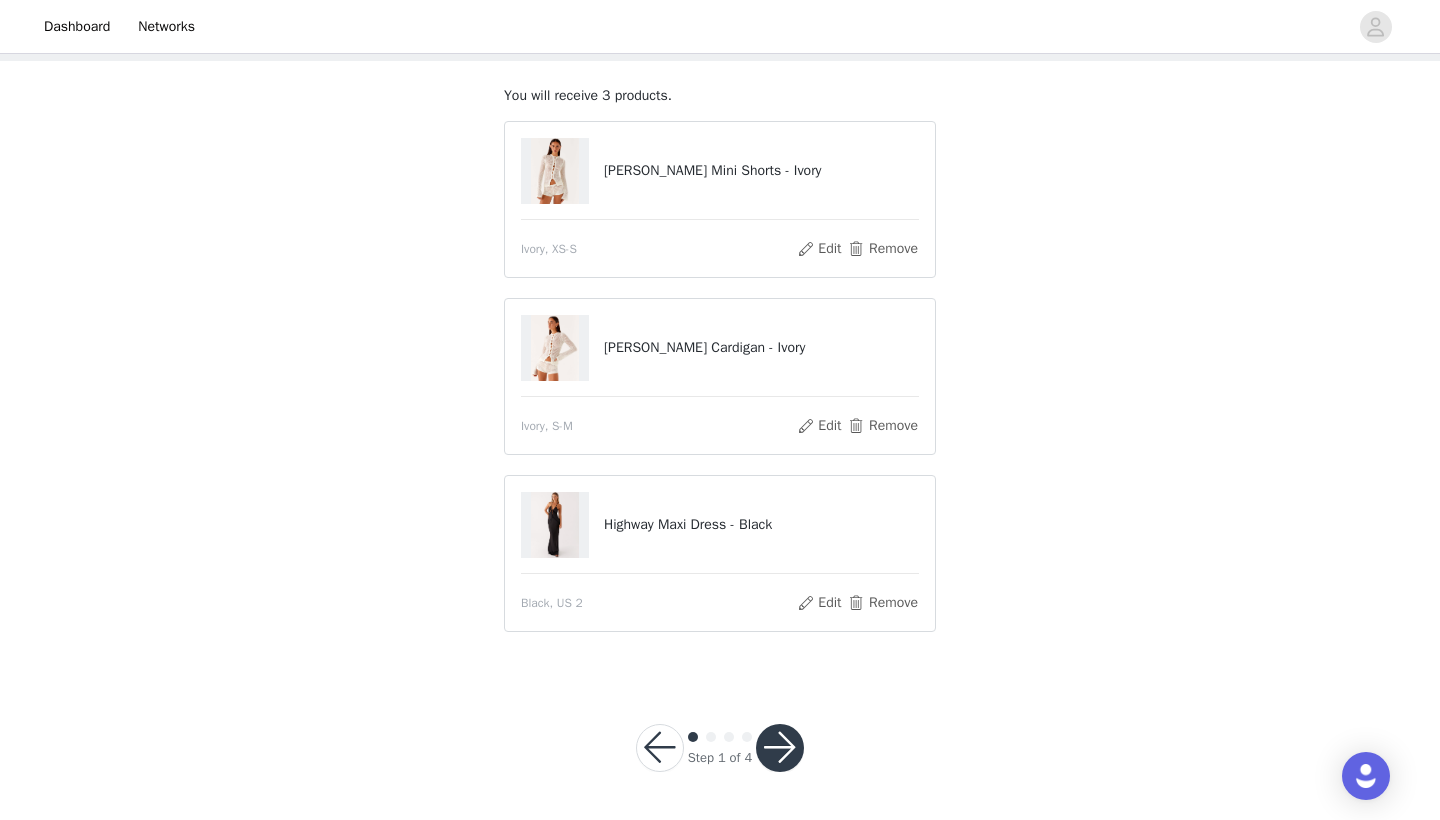 scroll, scrollTop: 100, scrollLeft: 0, axis: vertical 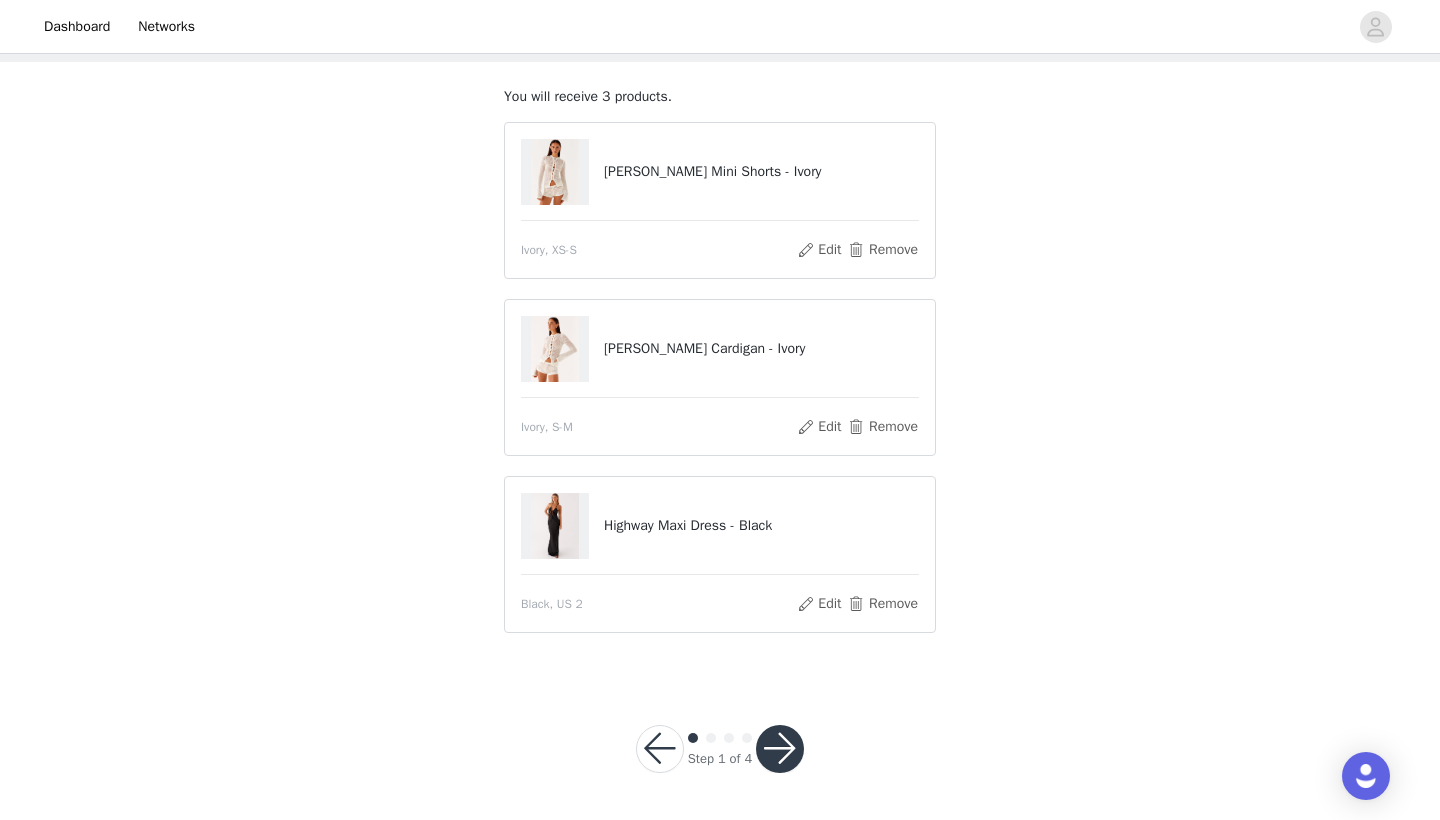 click at bounding box center [780, 749] 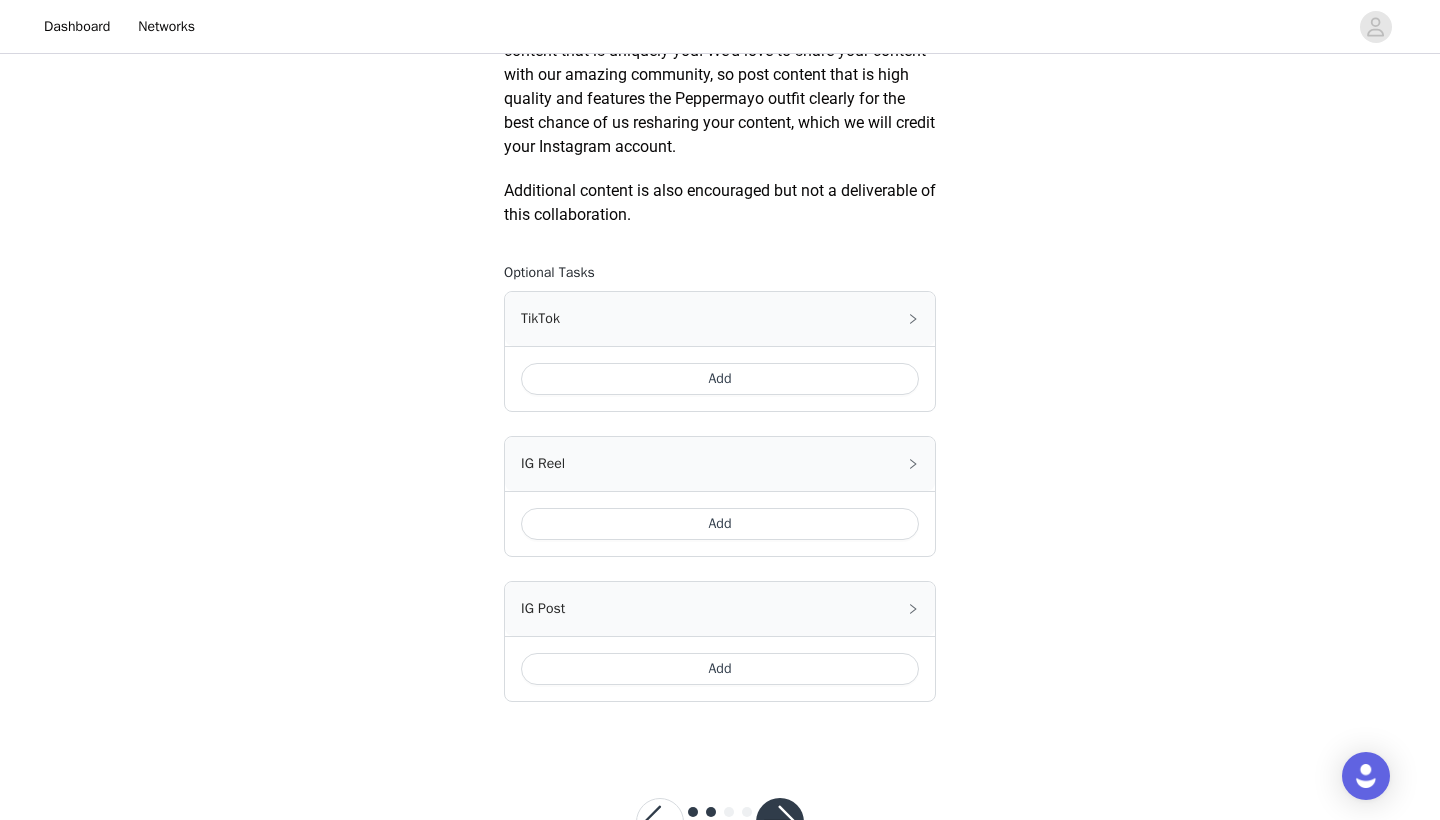 scroll, scrollTop: 1098, scrollLeft: 0, axis: vertical 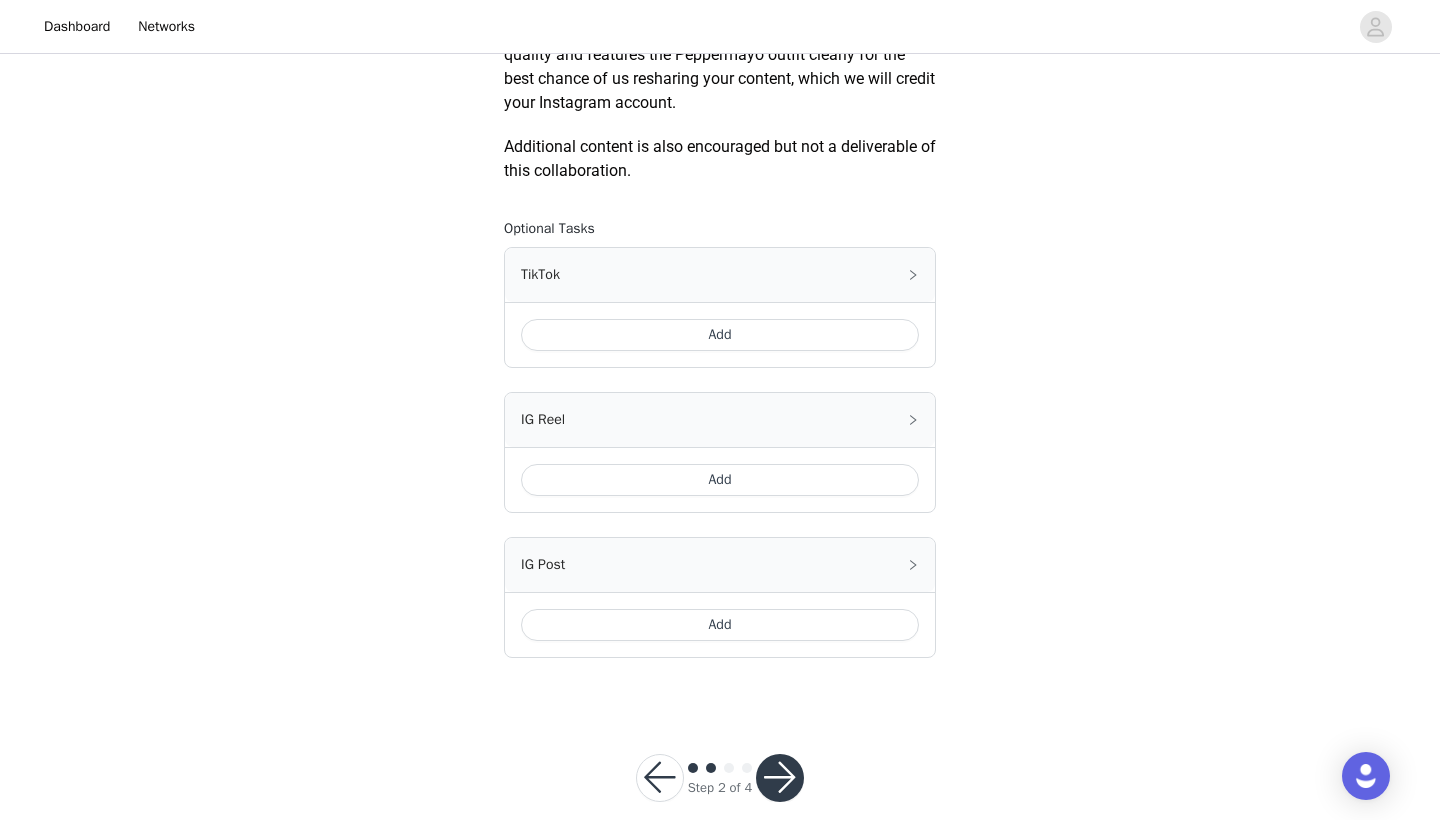 click on "Add" at bounding box center (720, 335) 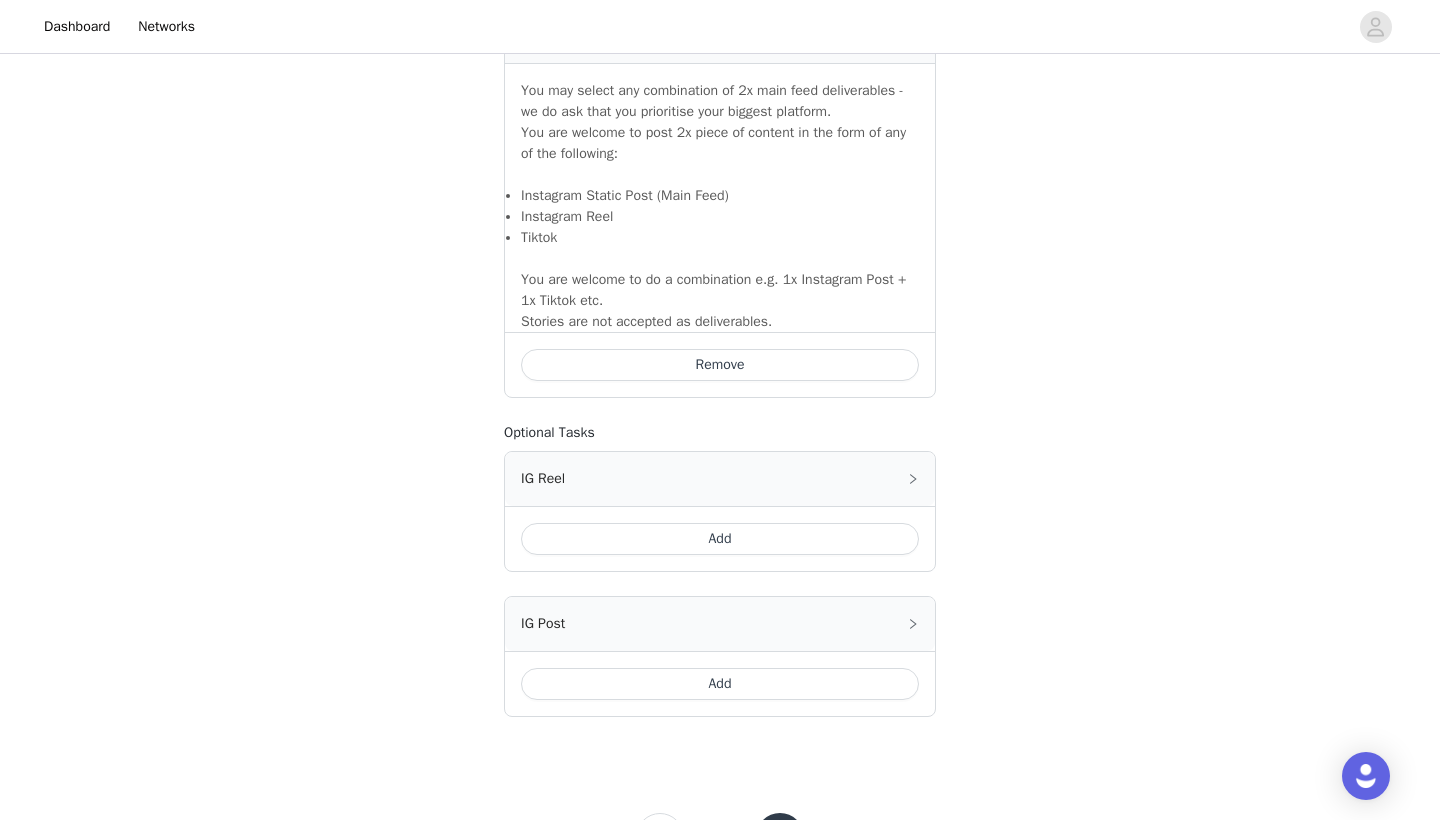 scroll, scrollTop: 1432, scrollLeft: 0, axis: vertical 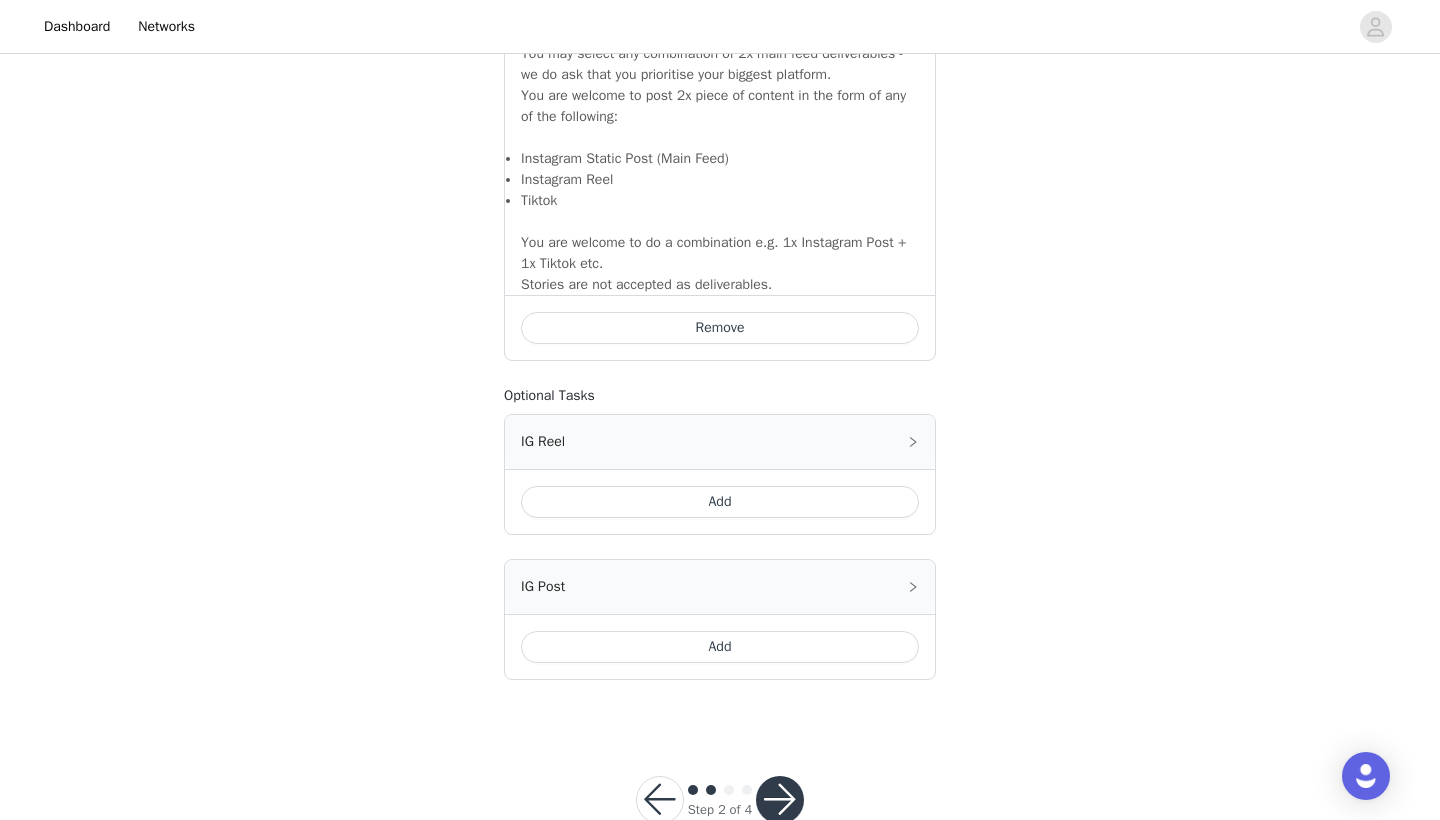 click on "Add" at bounding box center [720, 647] 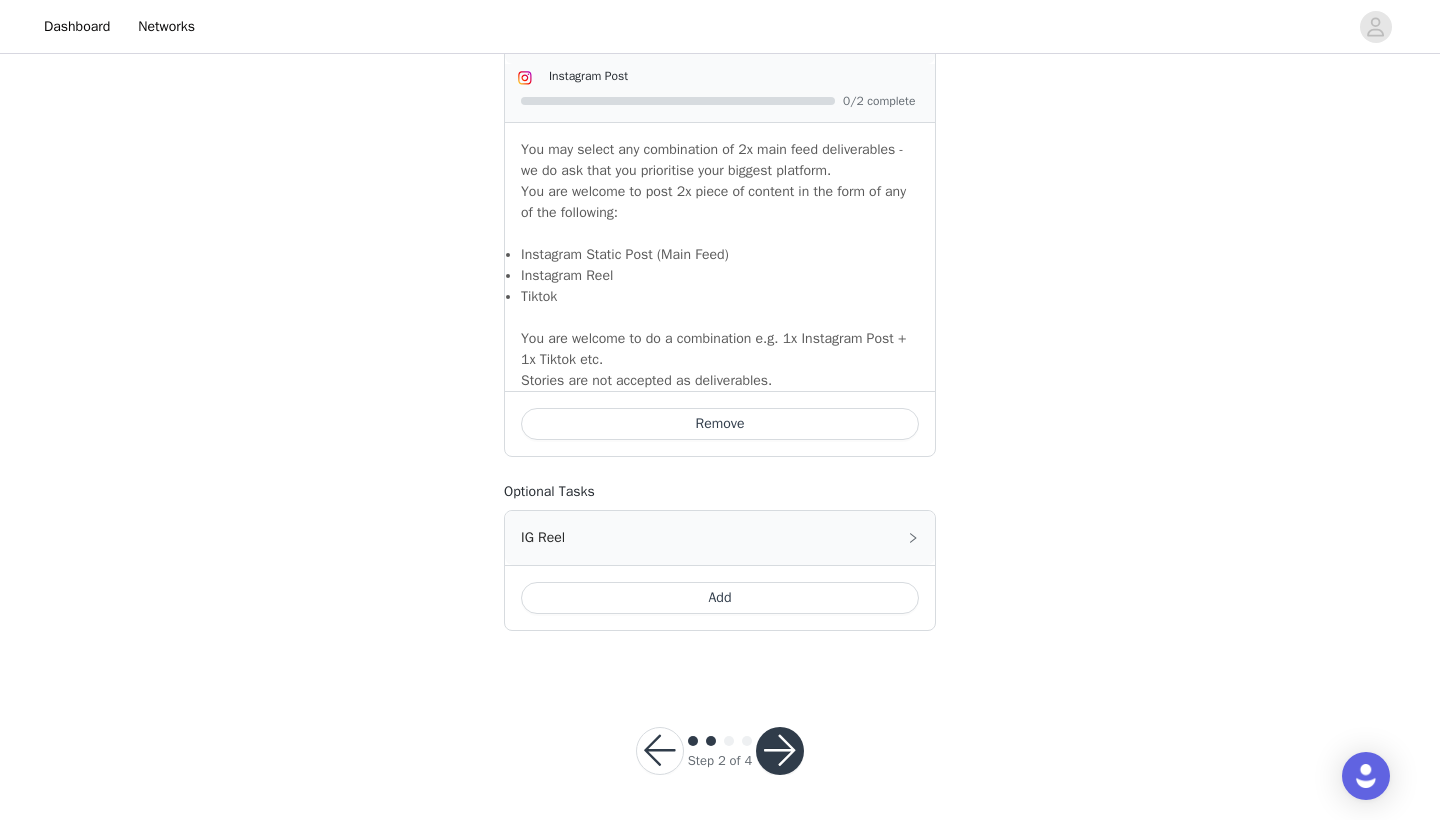 scroll, scrollTop: 1807, scrollLeft: 0, axis: vertical 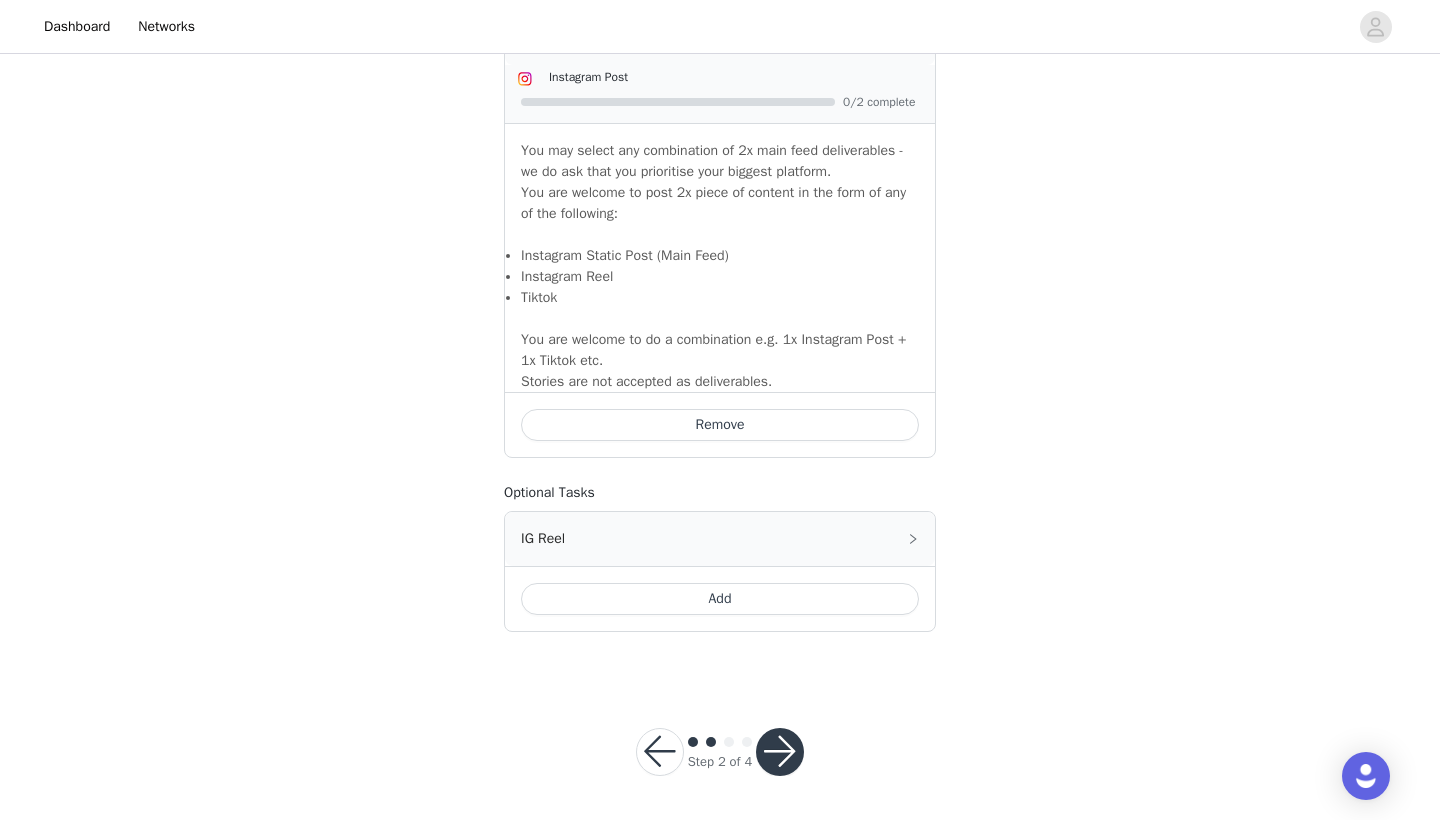 click at bounding box center [780, 752] 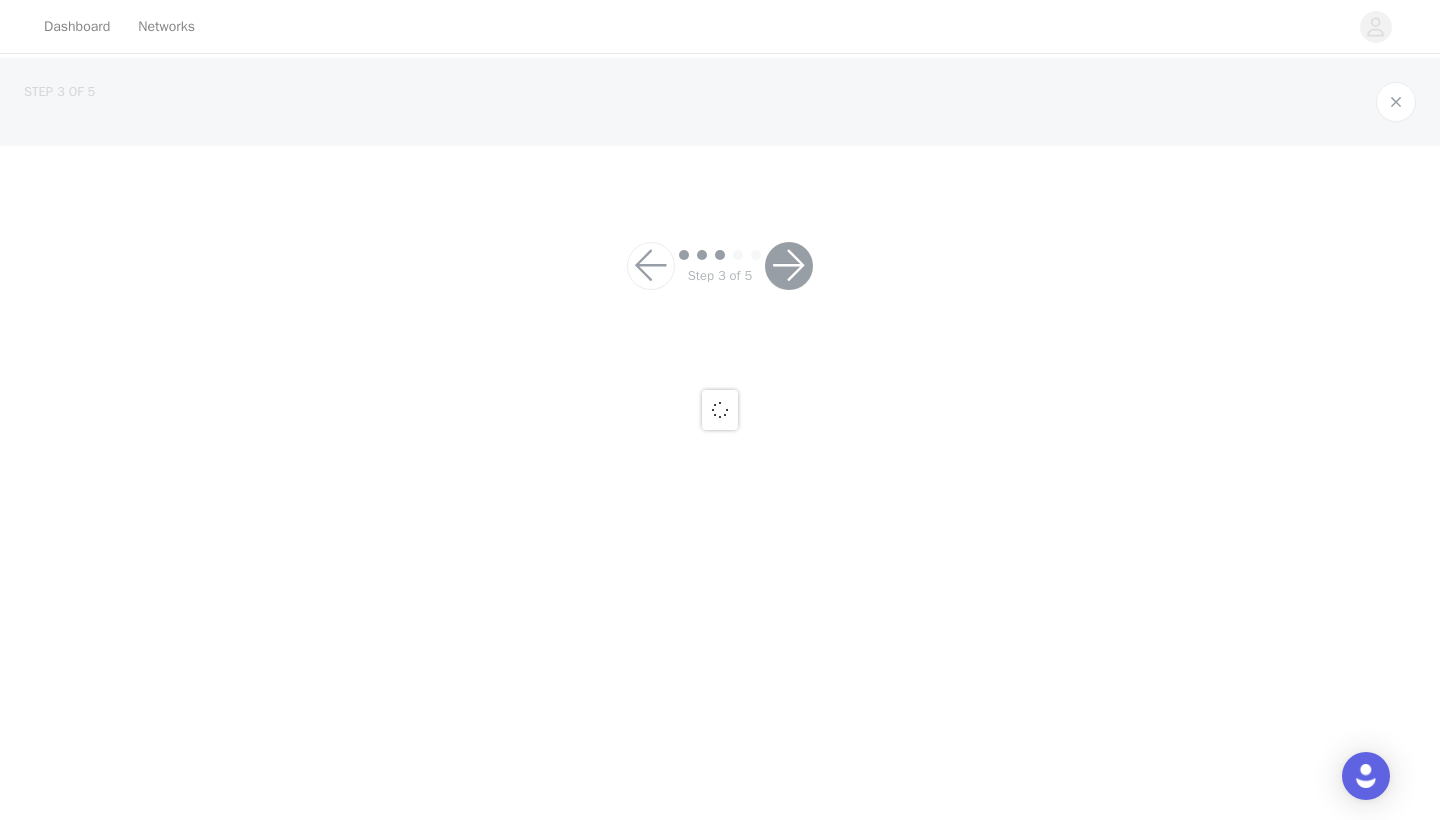 scroll, scrollTop: 0, scrollLeft: 0, axis: both 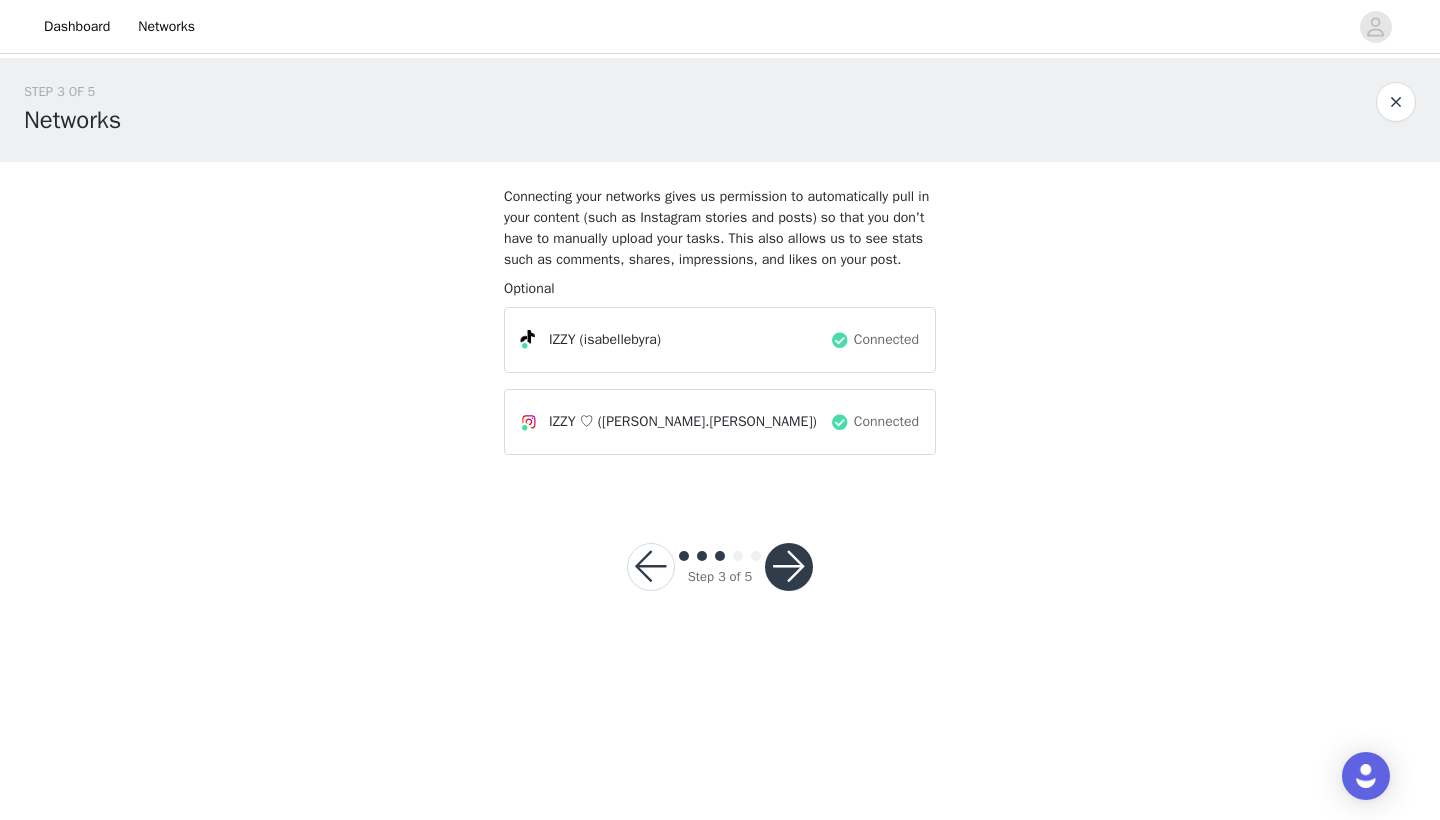 click at bounding box center (789, 567) 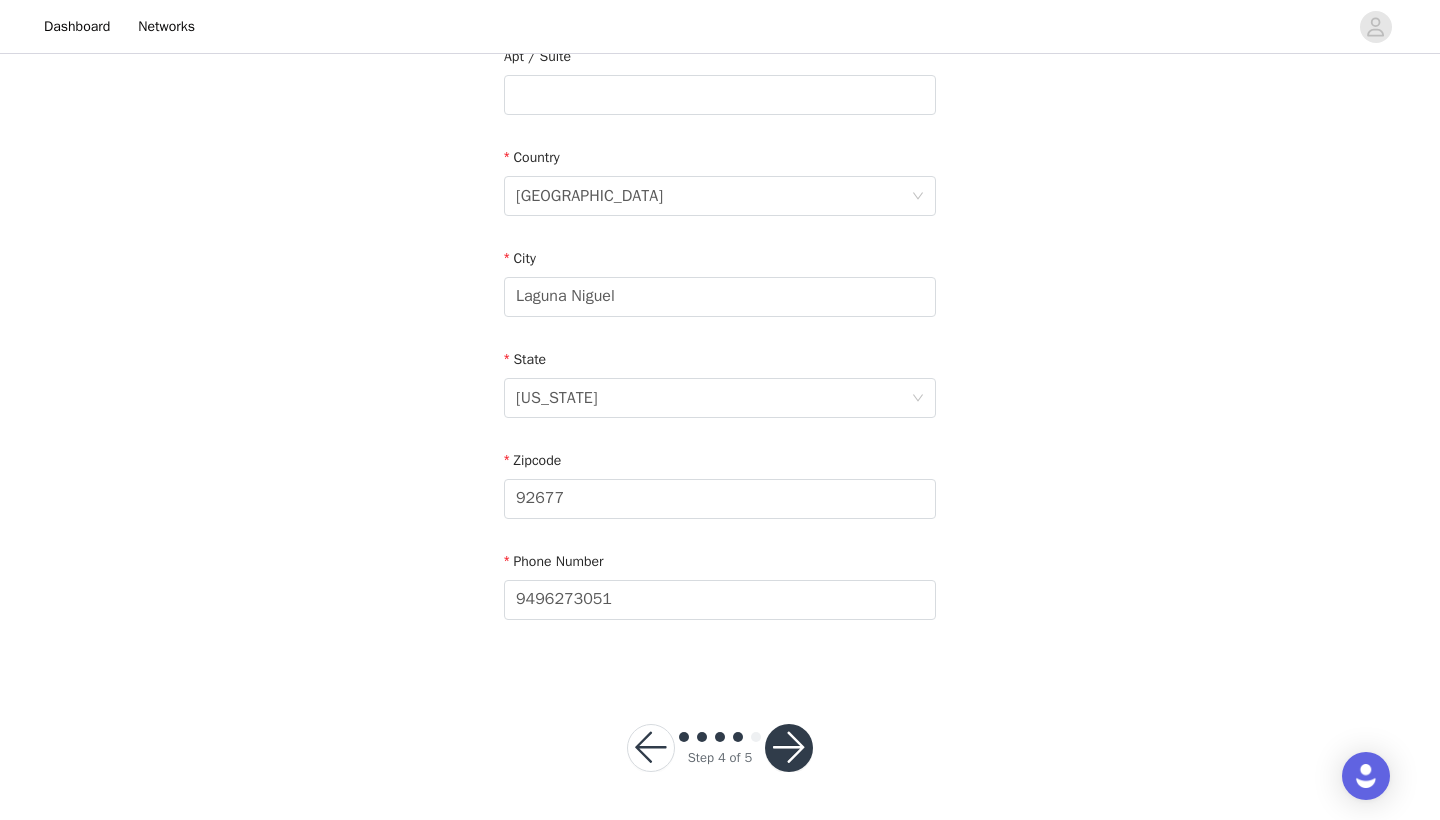 scroll, scrollTop: 543, scrollLeft: 0, axis: vertical 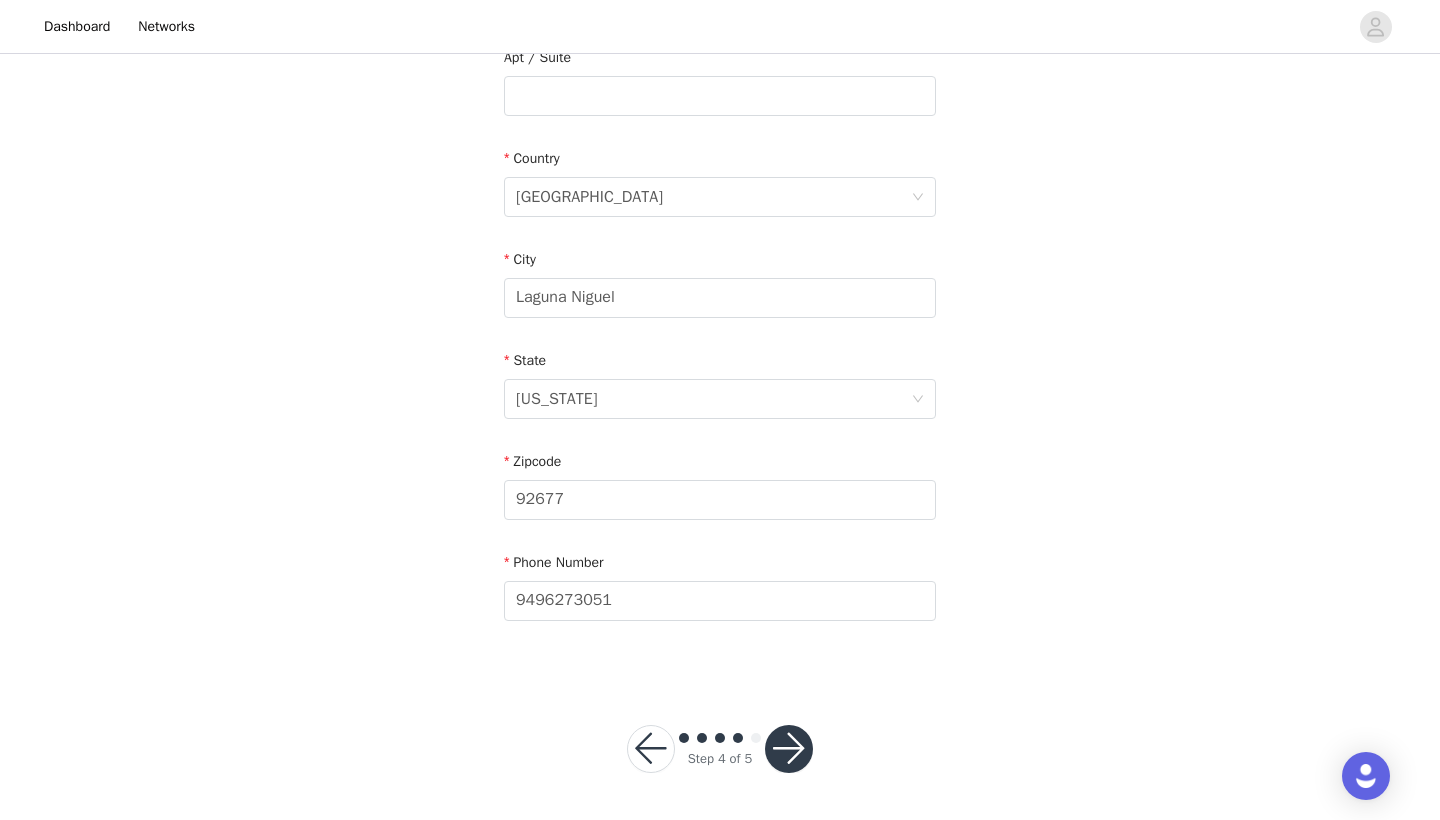 click at bounding box center (789, 749) 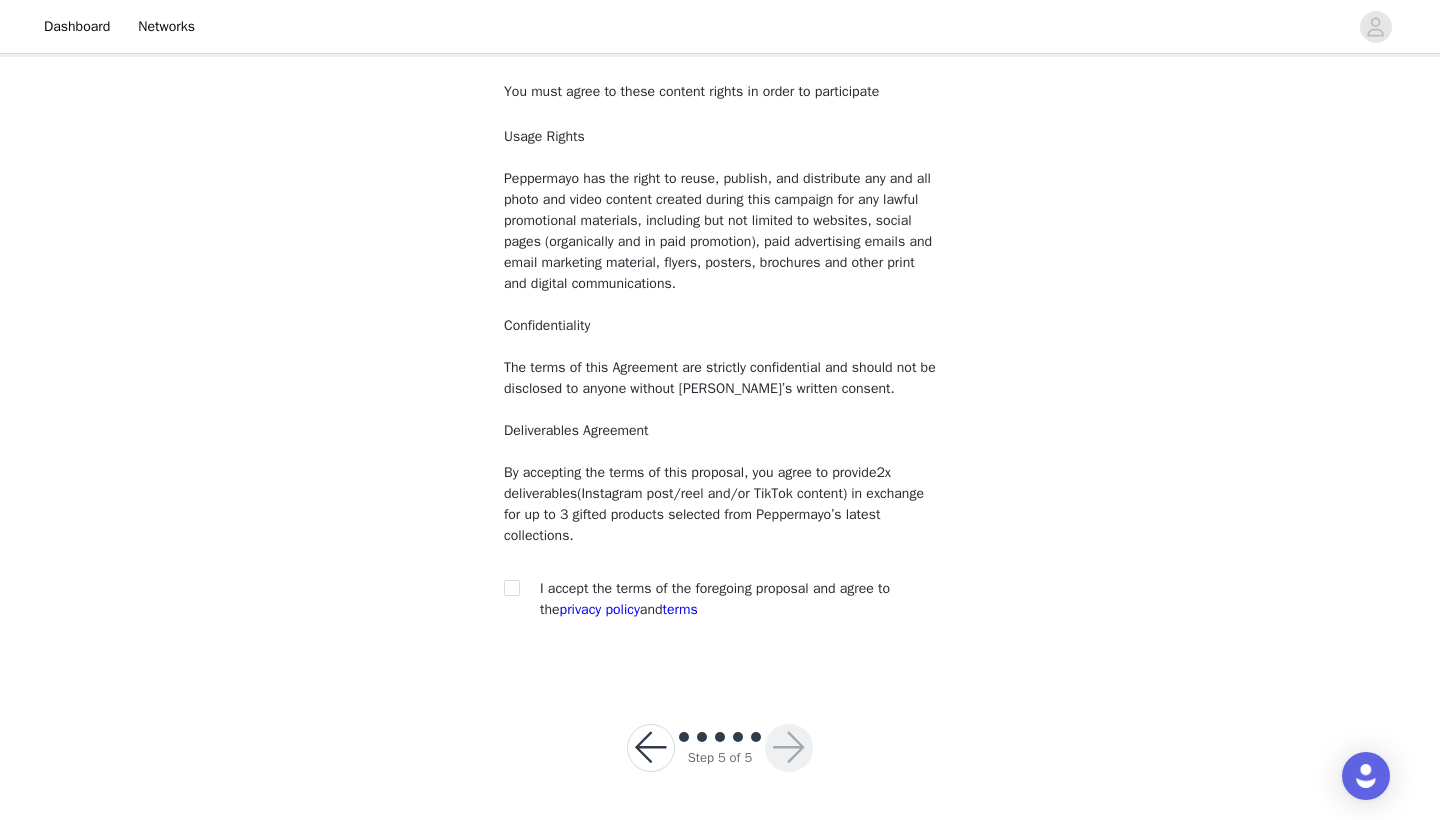 scroll, scrollTop: 104, scrollLeft: 0, axis: vertical 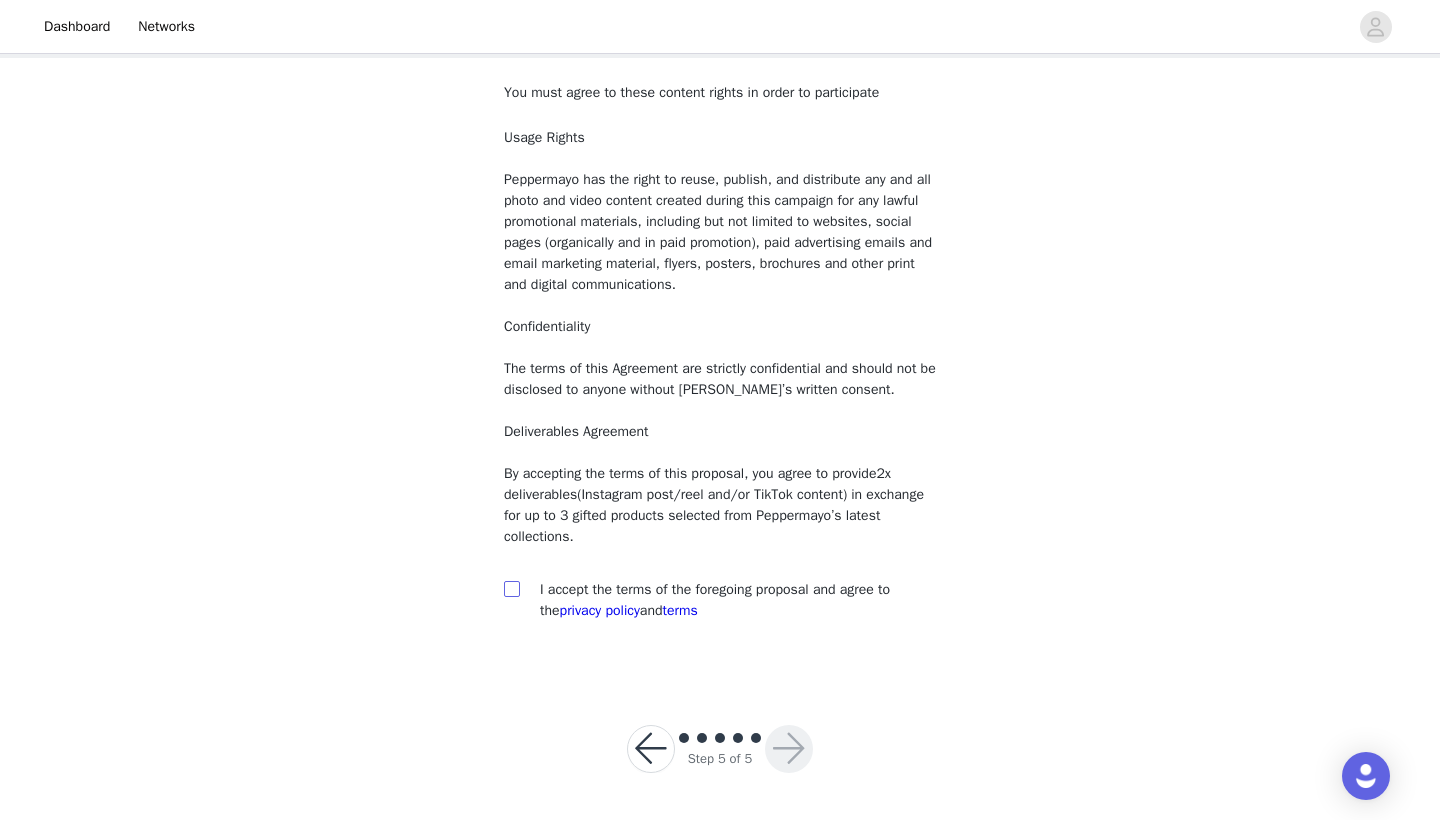 click at bounding box center [511, 588] 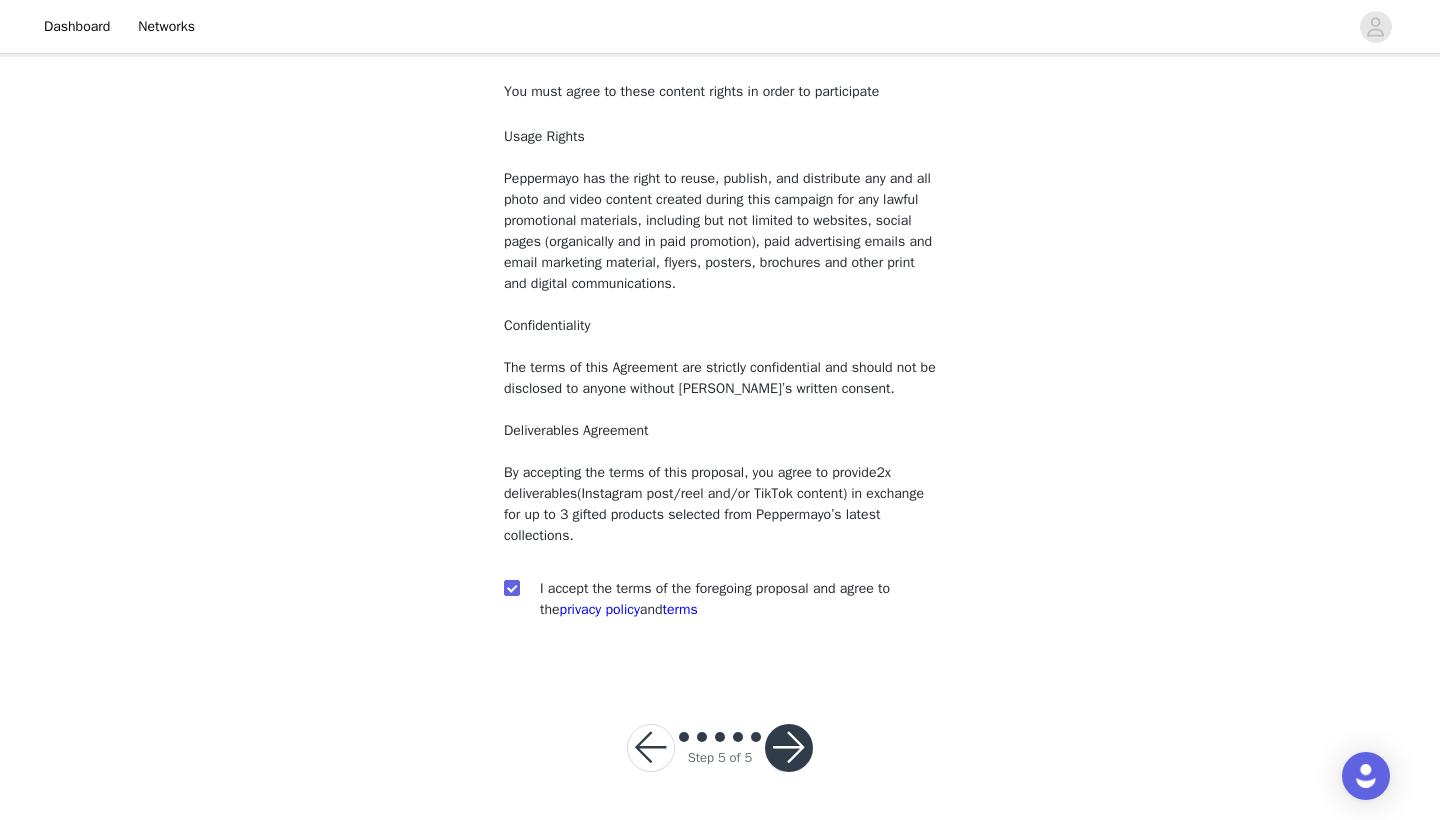 scroll, scrollTop: 104, scrollLeft: 0, axis: vertical 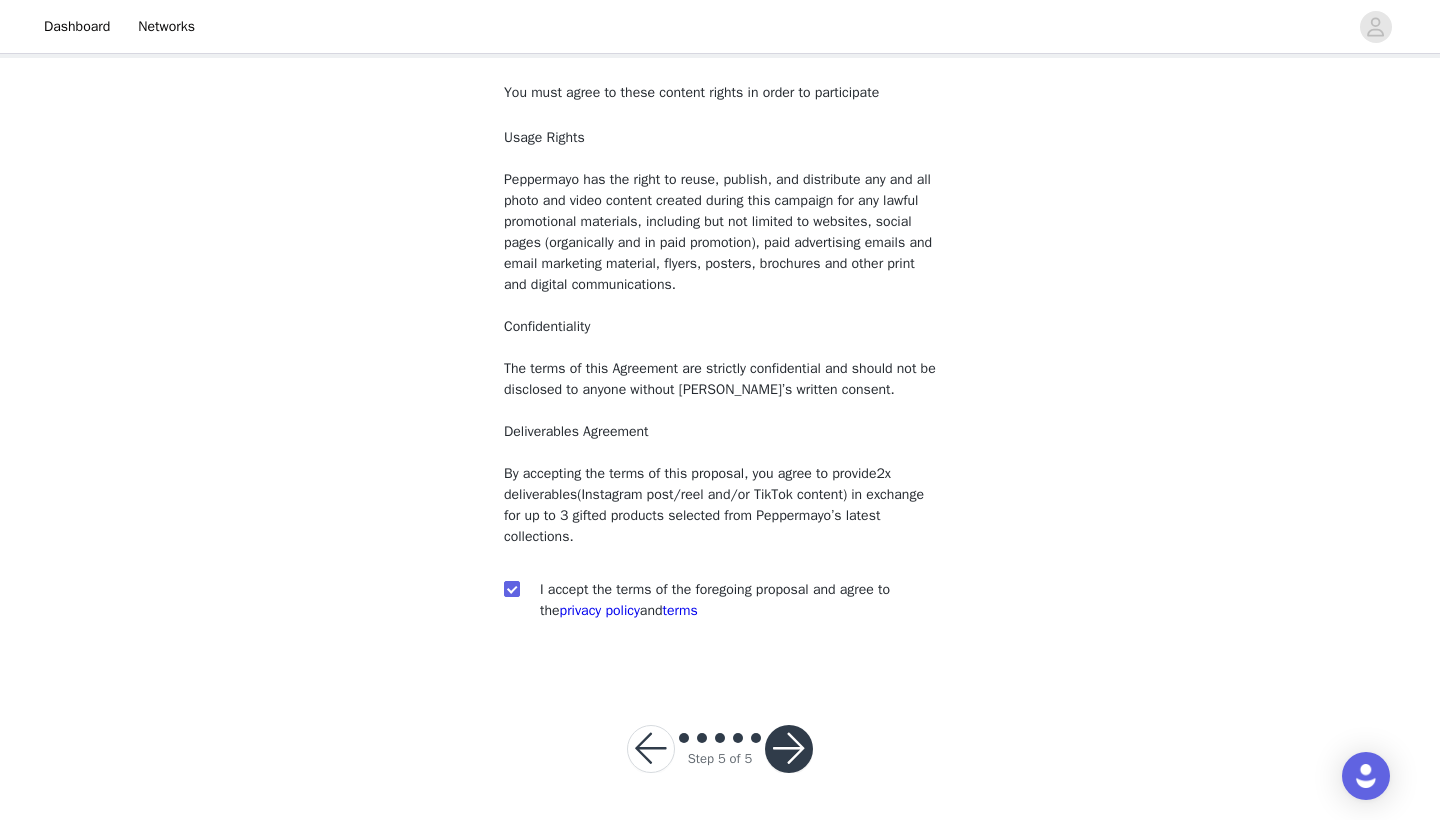 click at bounding box center (789, 749) 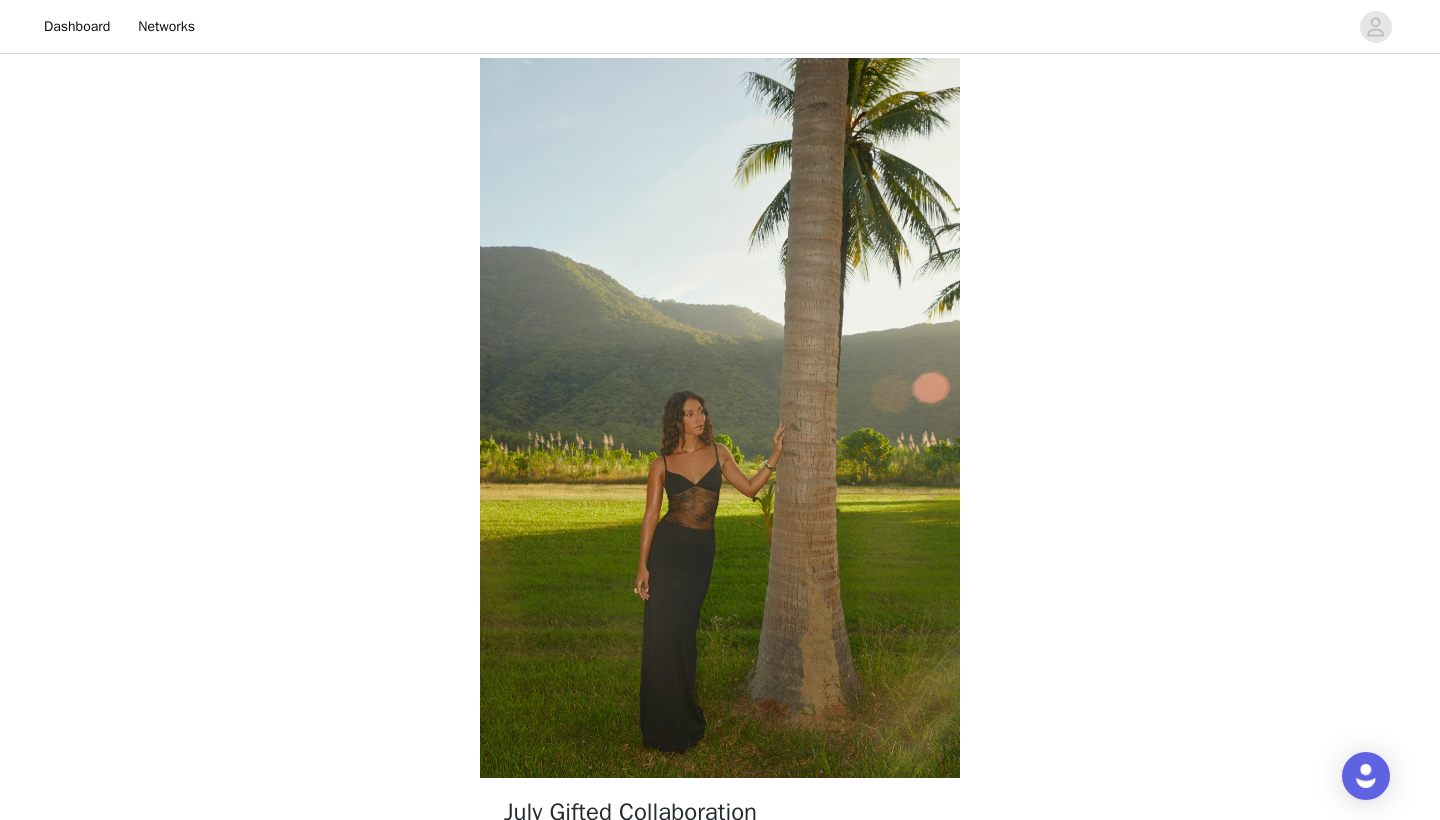 scroll, scrollTop: 724, scrollLeft: 0, axis: vertical 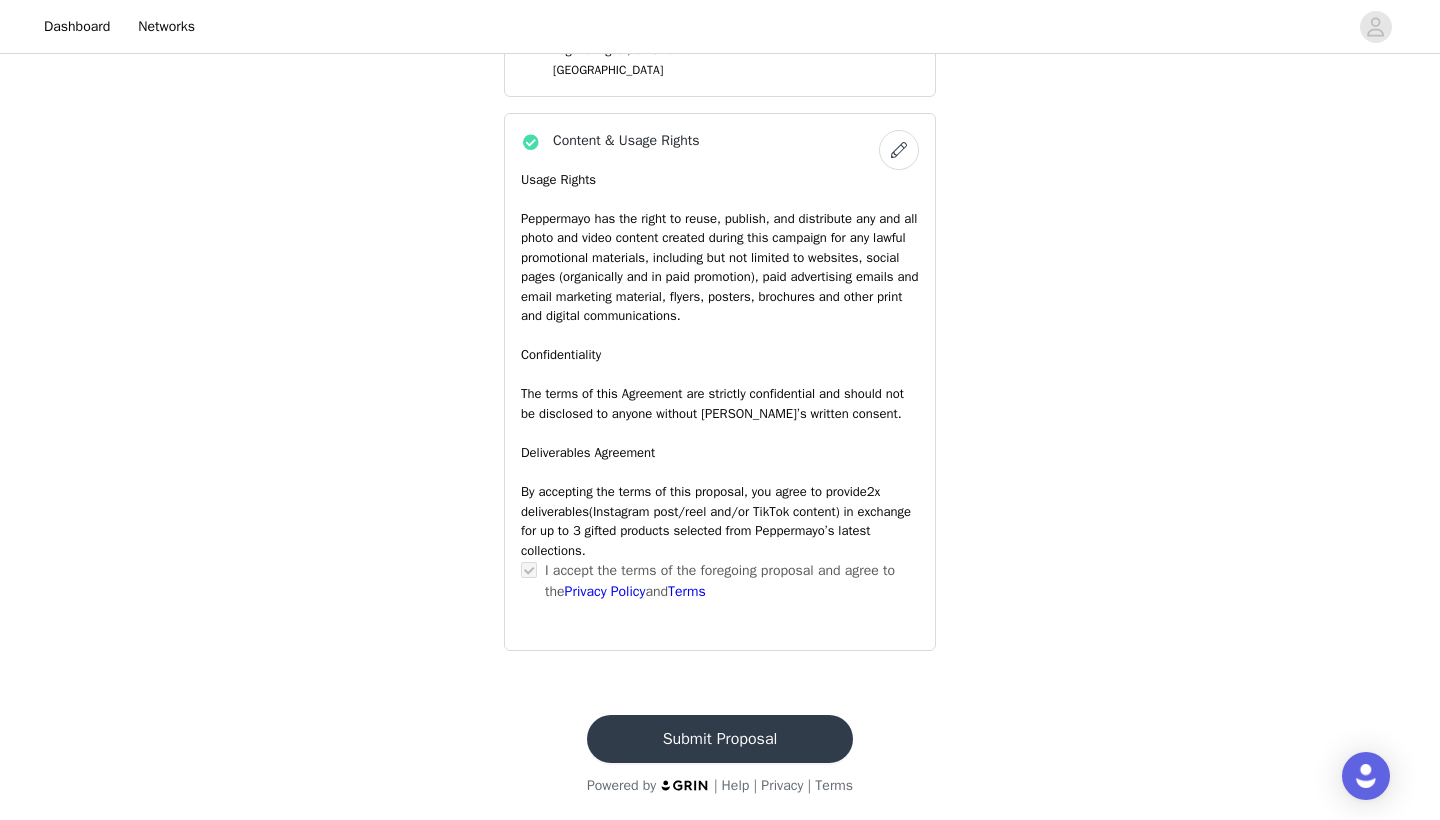 click on "Submit Proposal" at bounding box center (720, 739) 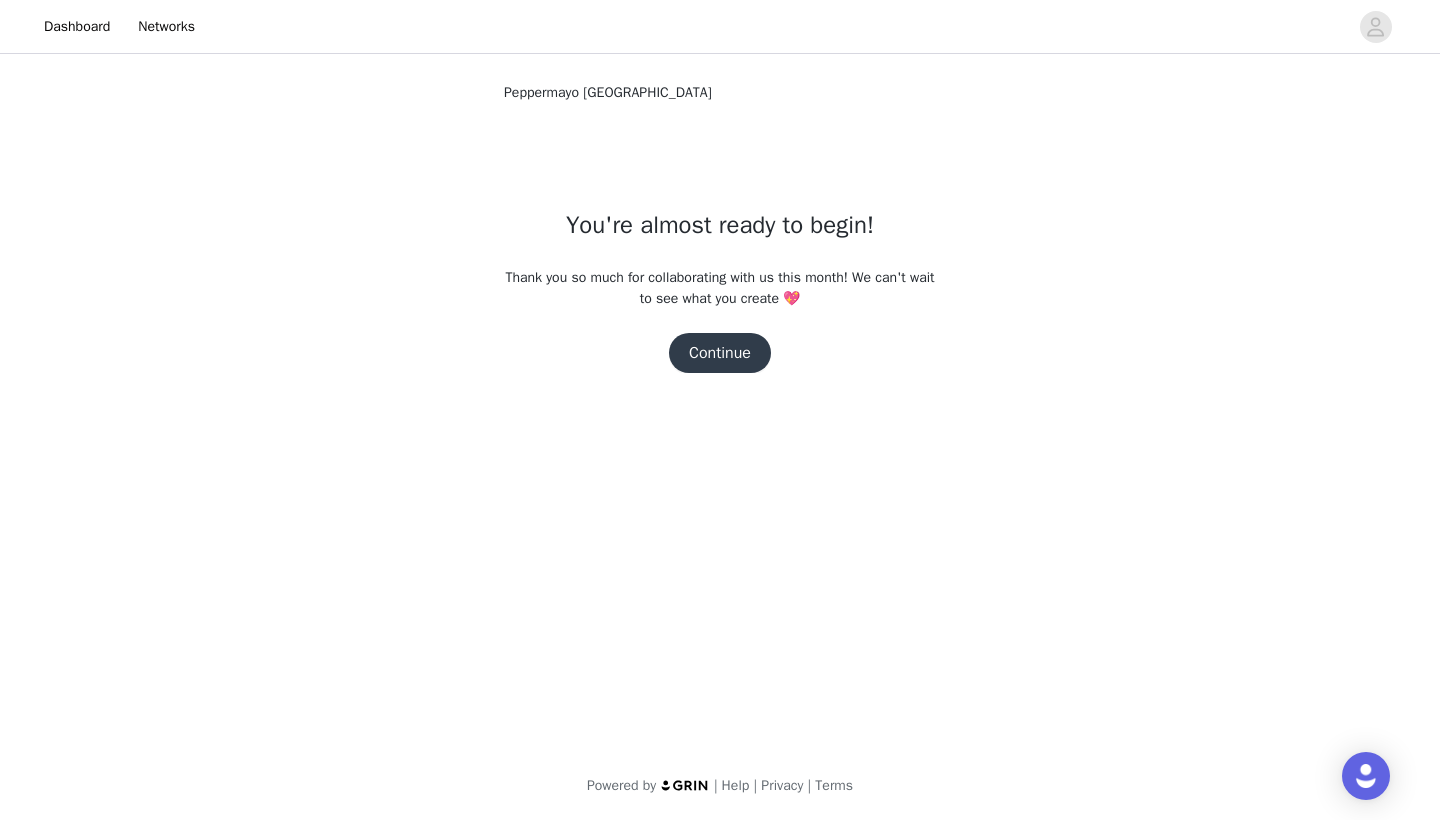 scroll, scrollTop: 0, scrollLeft: 0, axis: both 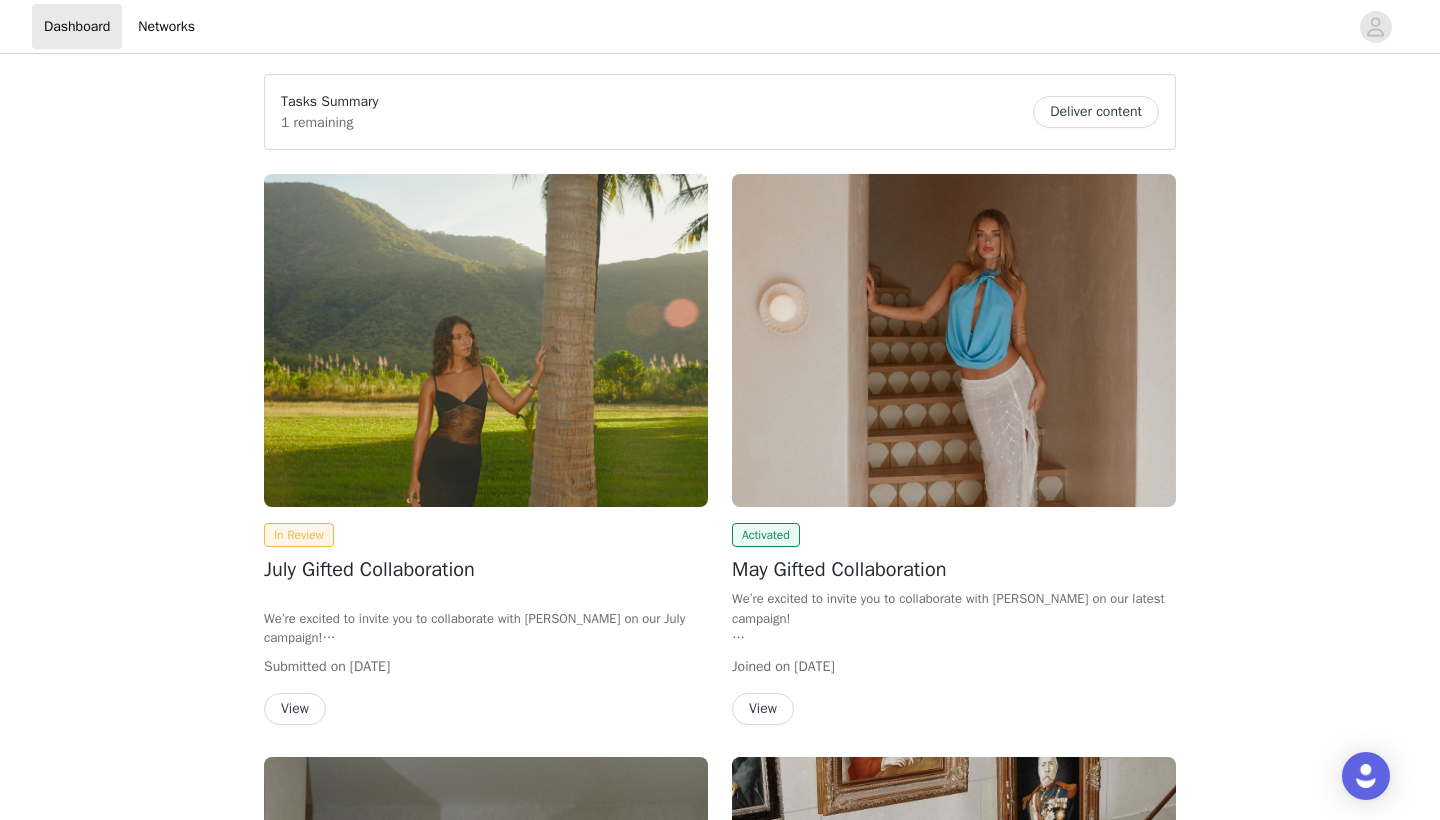 click at bounding box center (954, 340) 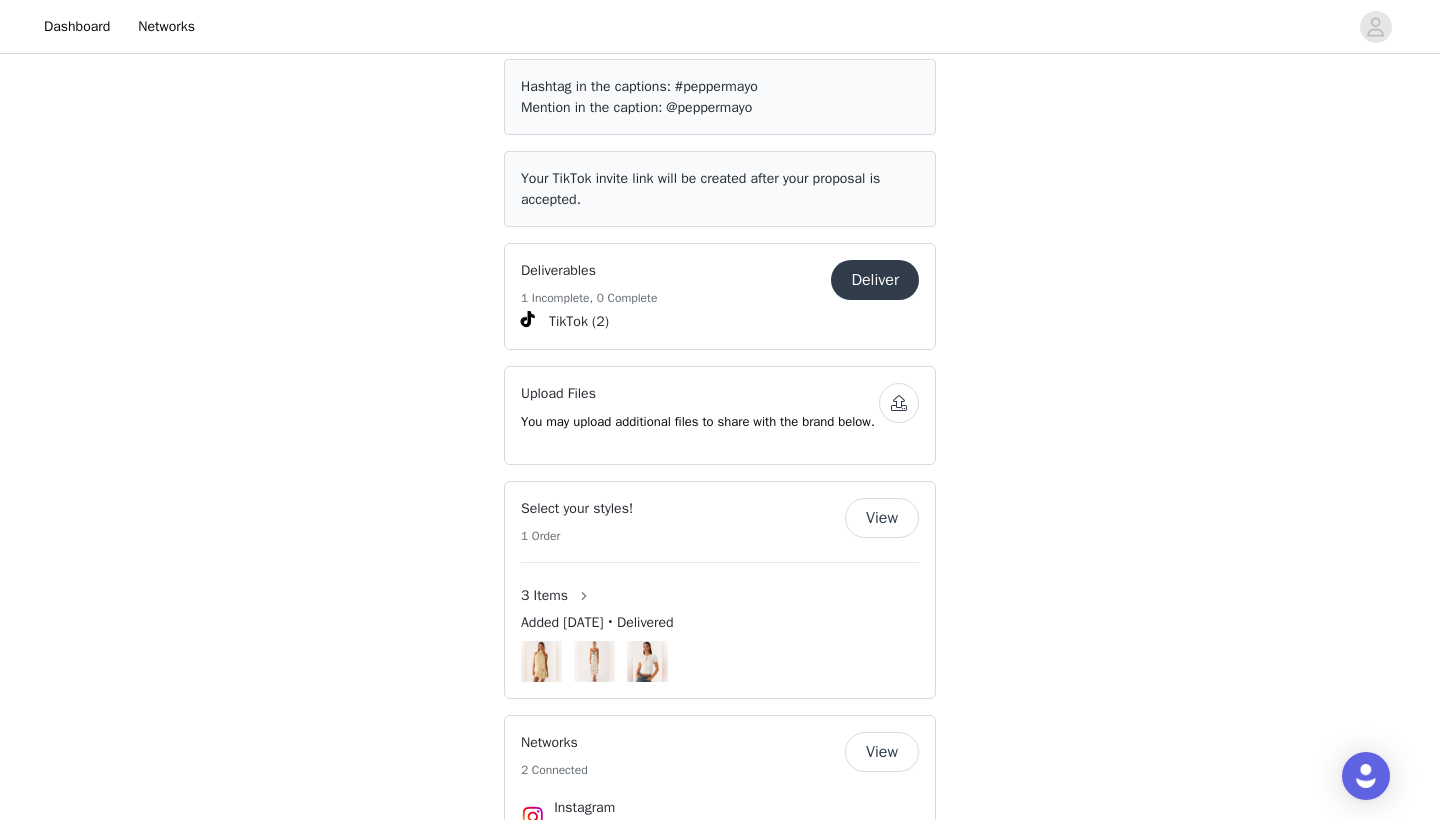 scroll, scrollTop: 558, scrollLeft: 0, axis: vertical 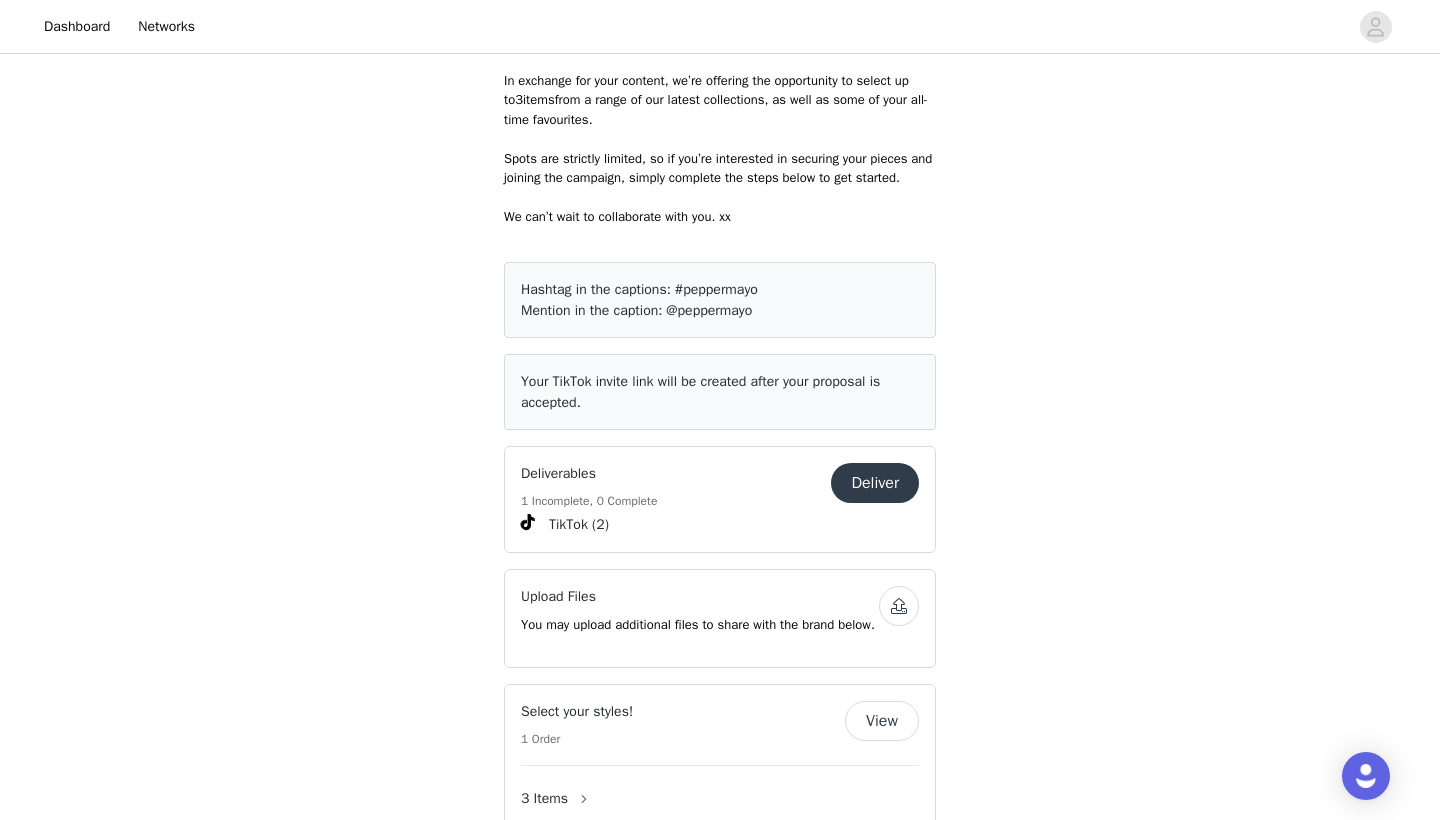 click on "Deliver" at bounding box center (875, 483) 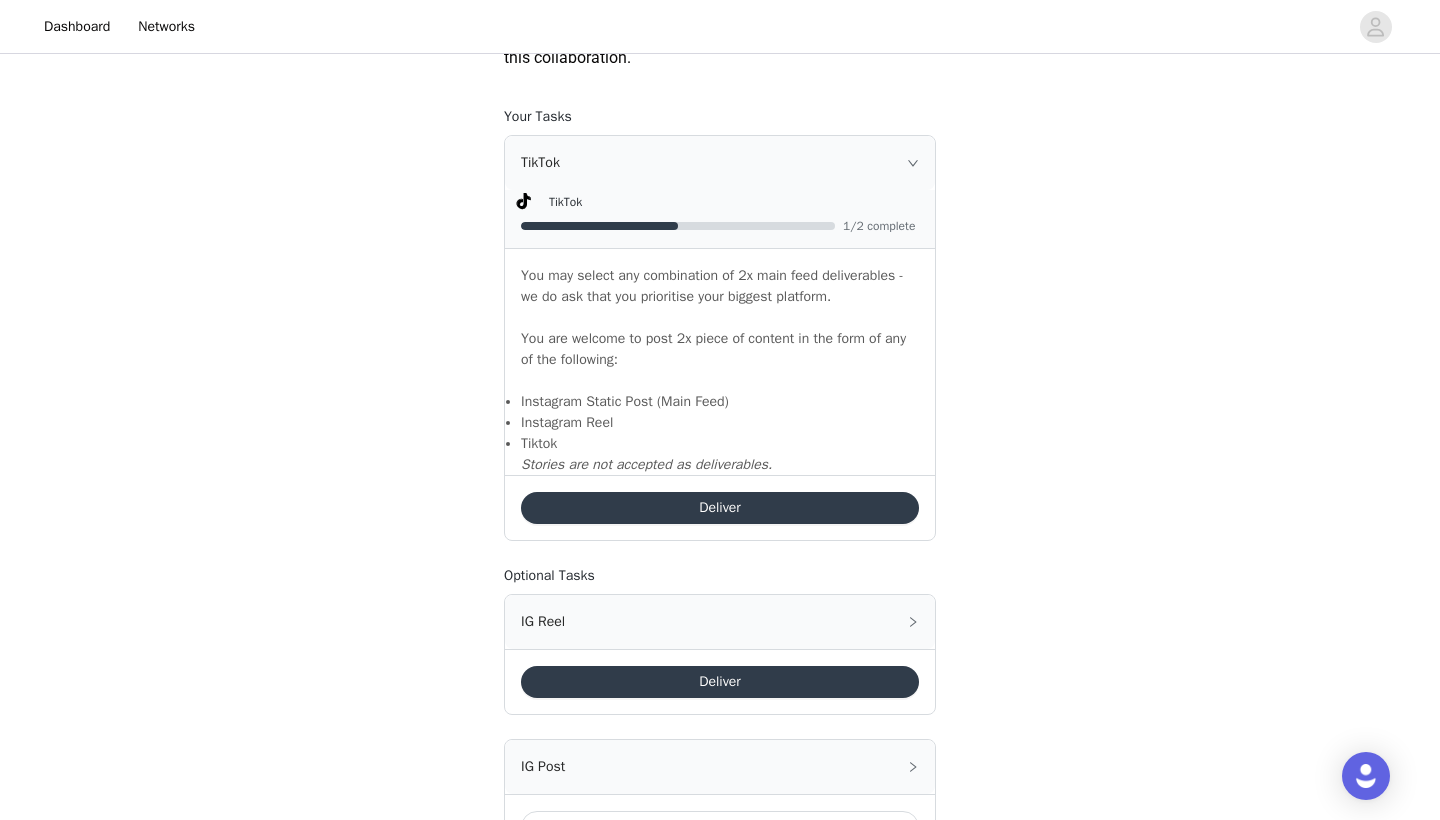 scroll, scrollTop: 1244, scrollLeft: 0, axis: vertical 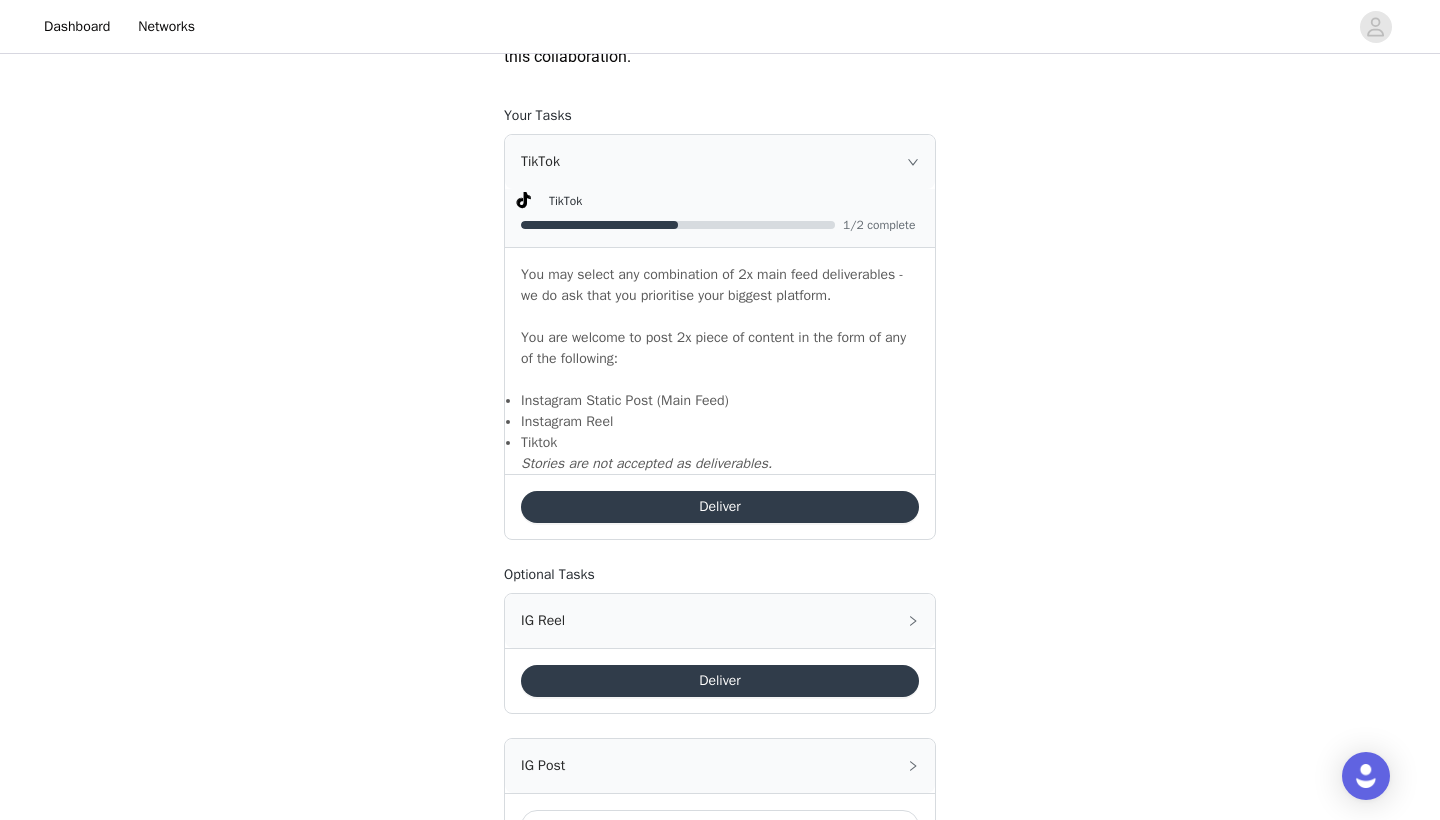 click on "Deliver" at bounding box center (720, 507) 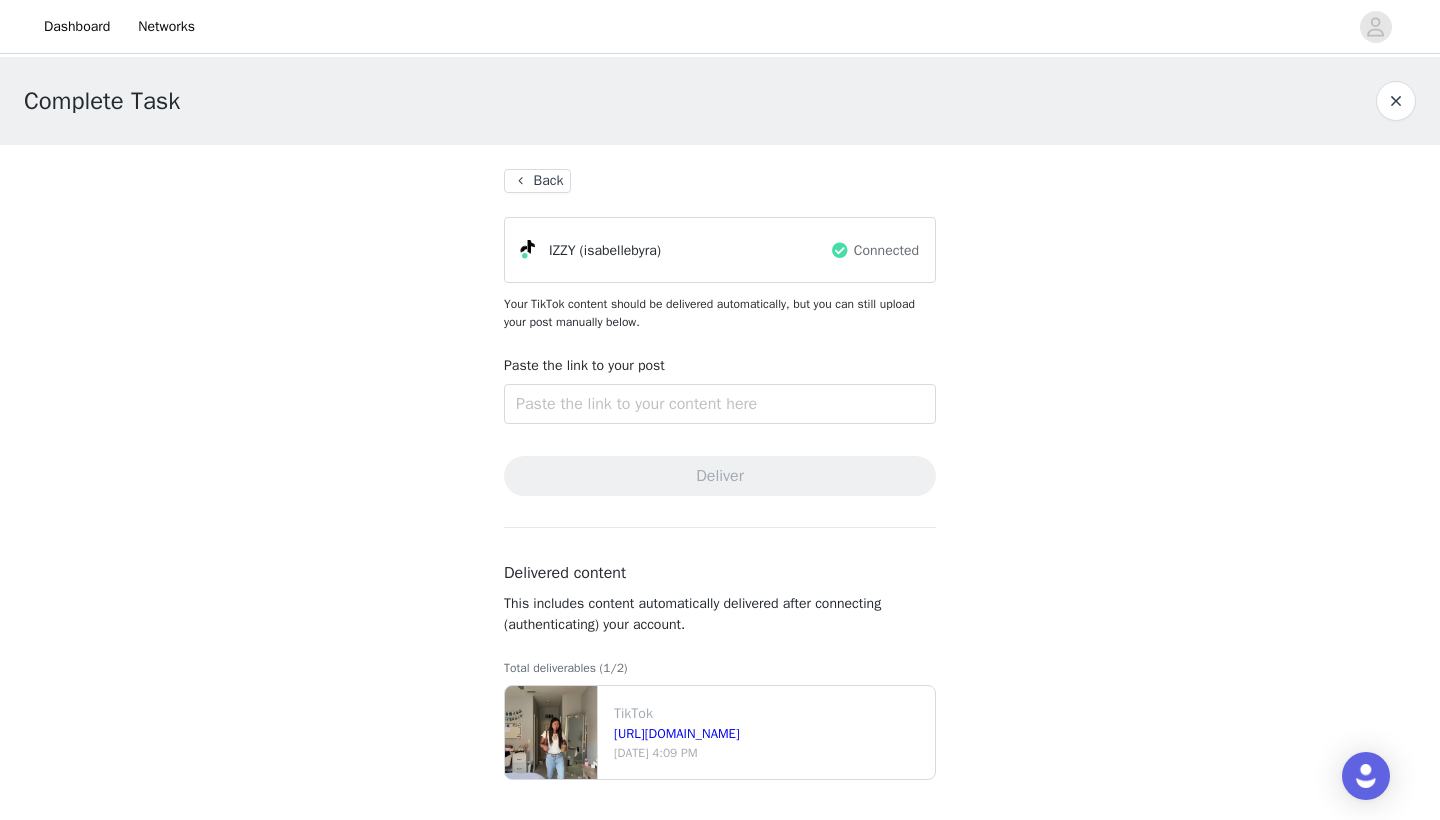 scroll, scrollTop: 1, scrollLeft: 0, axis: vertical 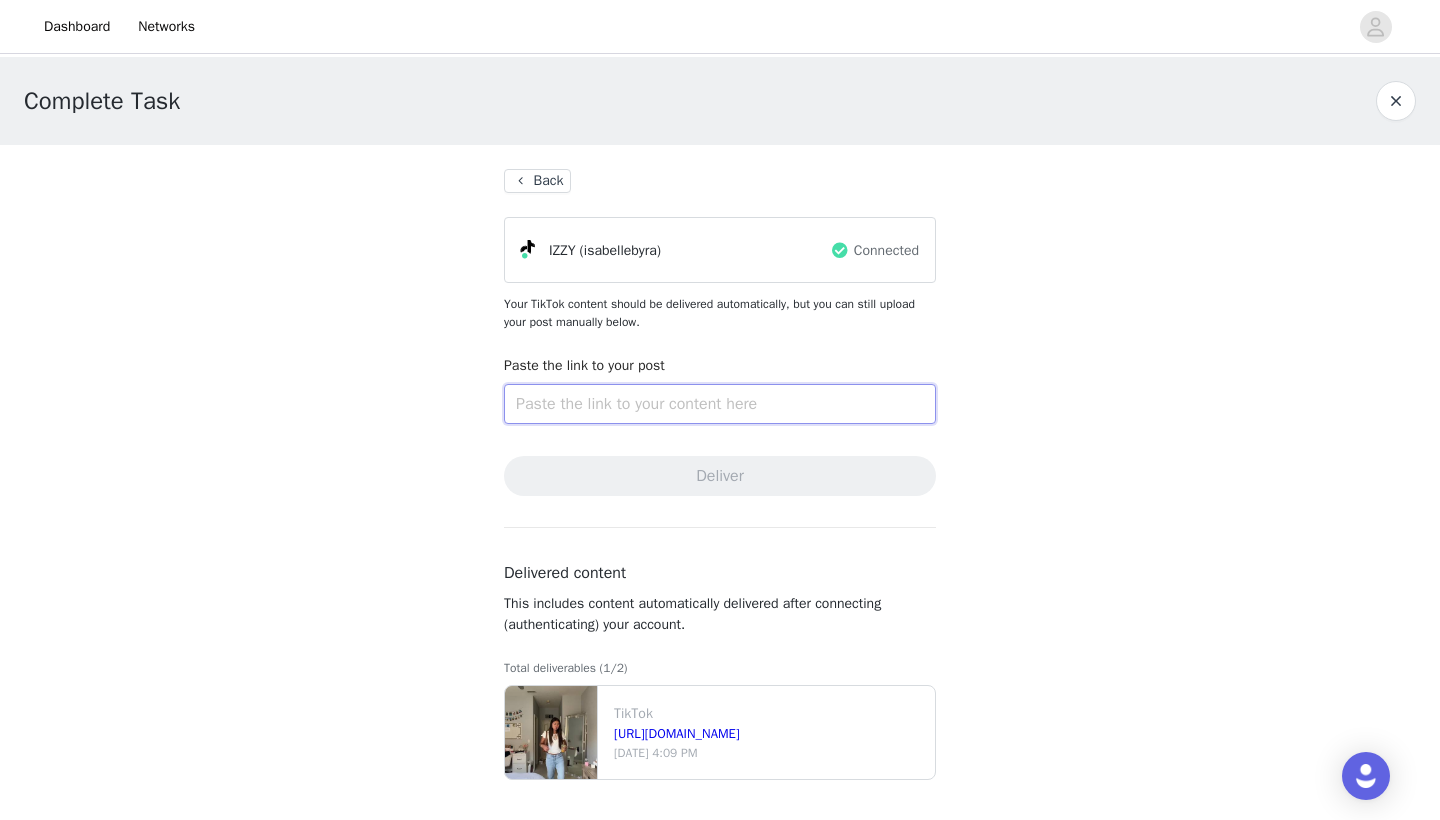 click at bounding box center (720, 404) 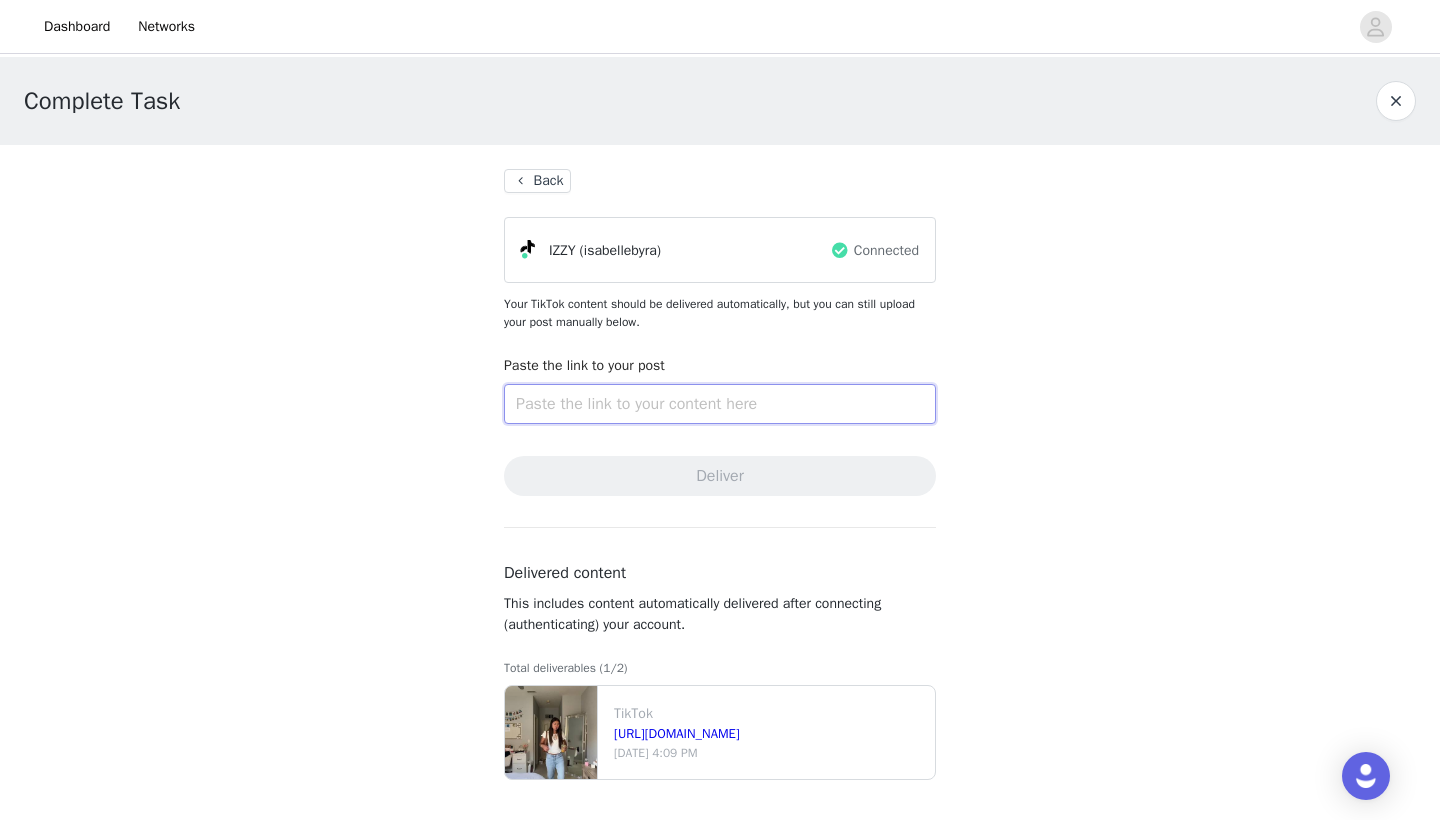 paste on "[URL][DOMAIN_NAME][DOMAIN_NAME][PERSON_NAME]" 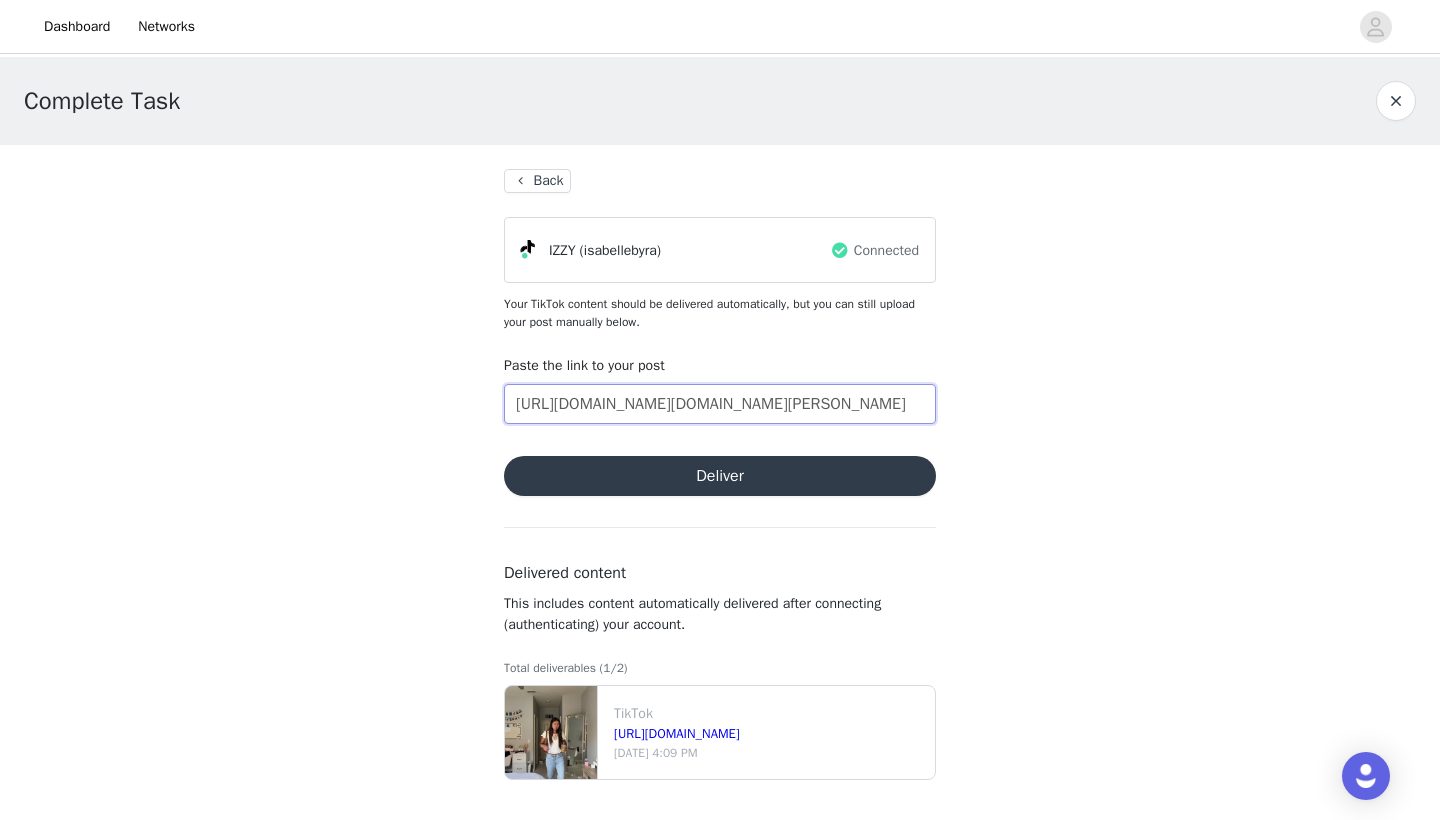 type on "[URL][DOMAIN_NAME][DOMAIN_NAME][PERSON_NAME]" 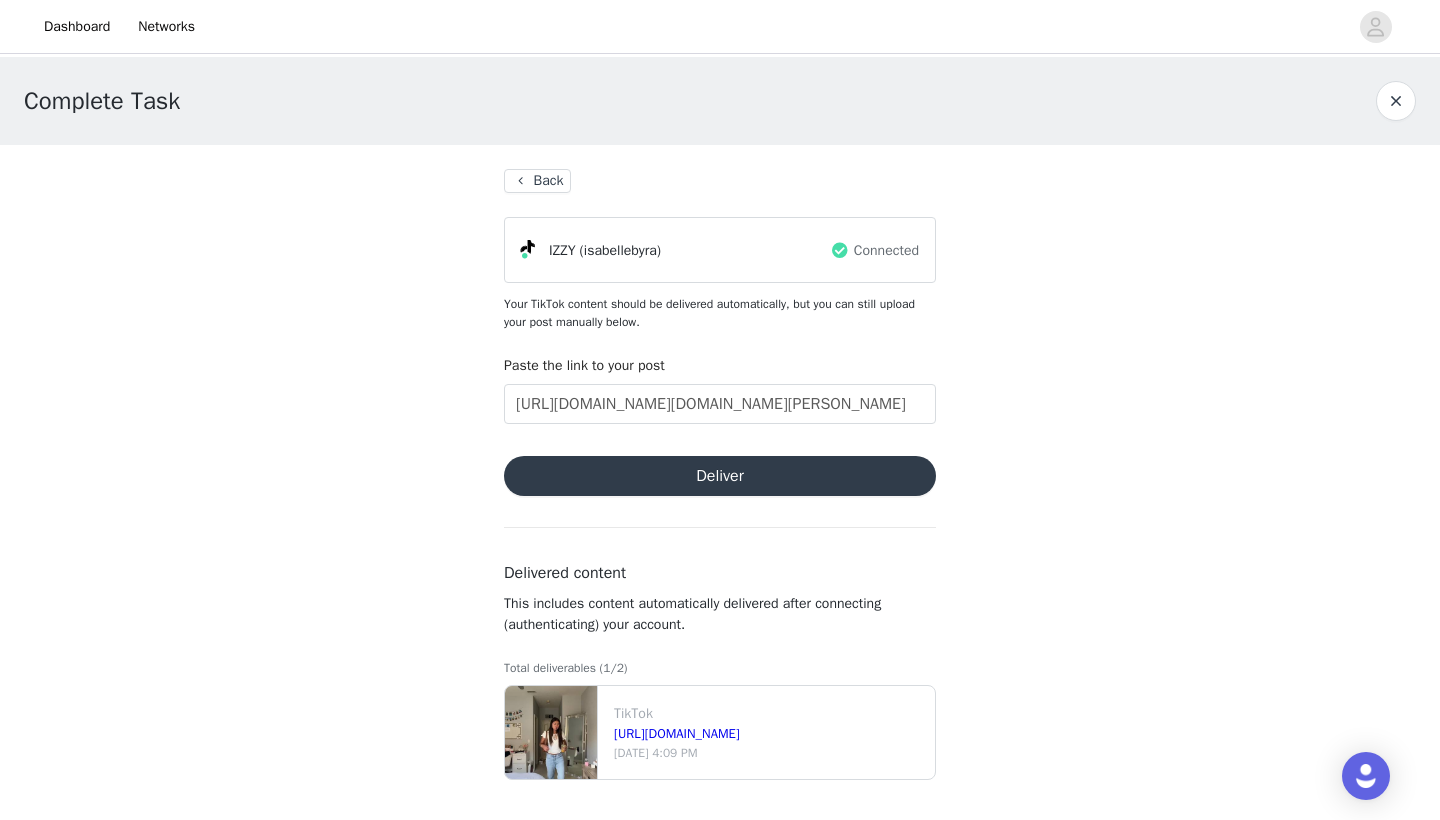 click on "Deliver" at bounding box center [720, 476] 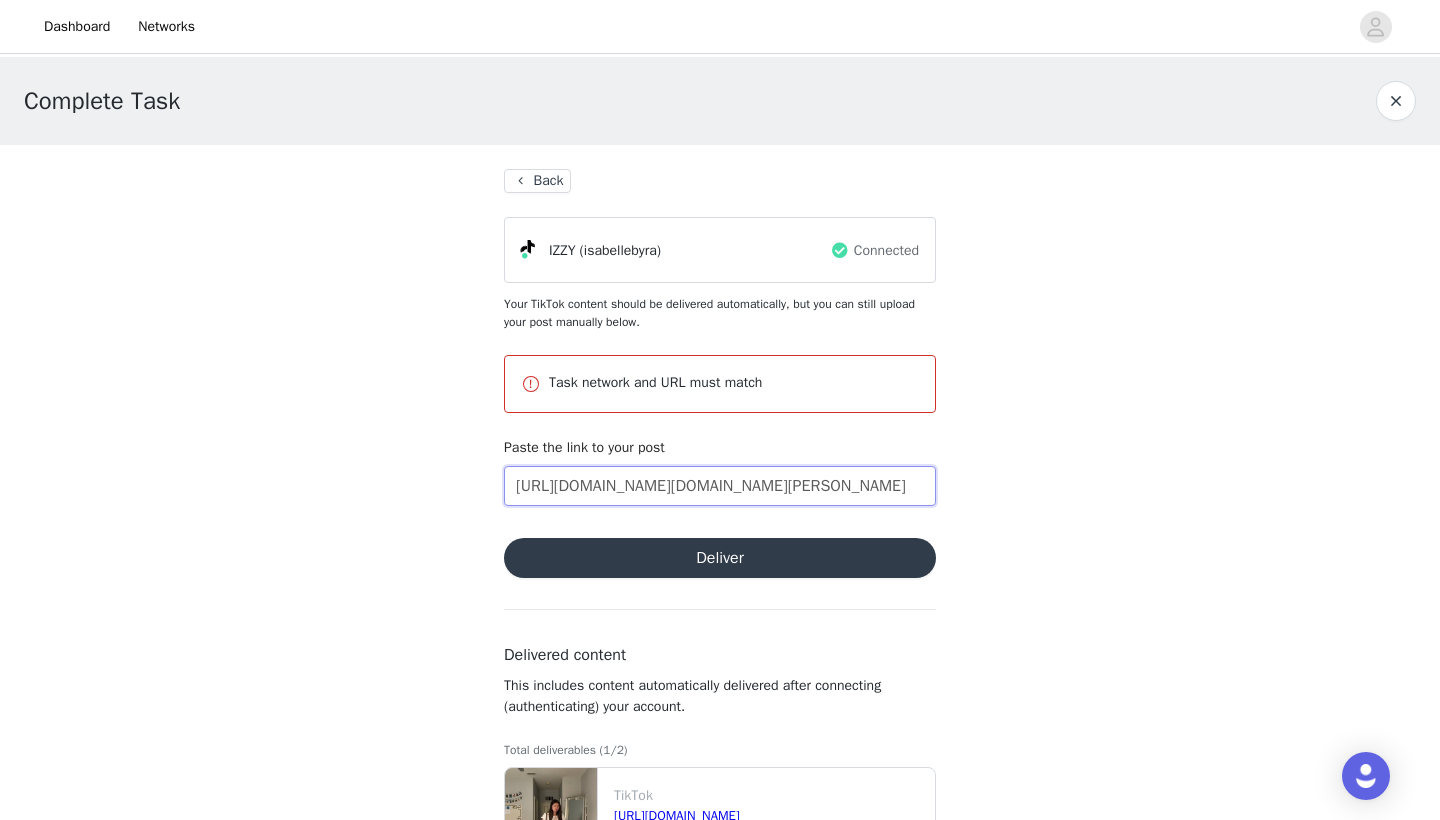 drag, startPoint x: 513, startPoint y: 489, endPoint x: 1089, endPoint y: 488, distance: 576.00085 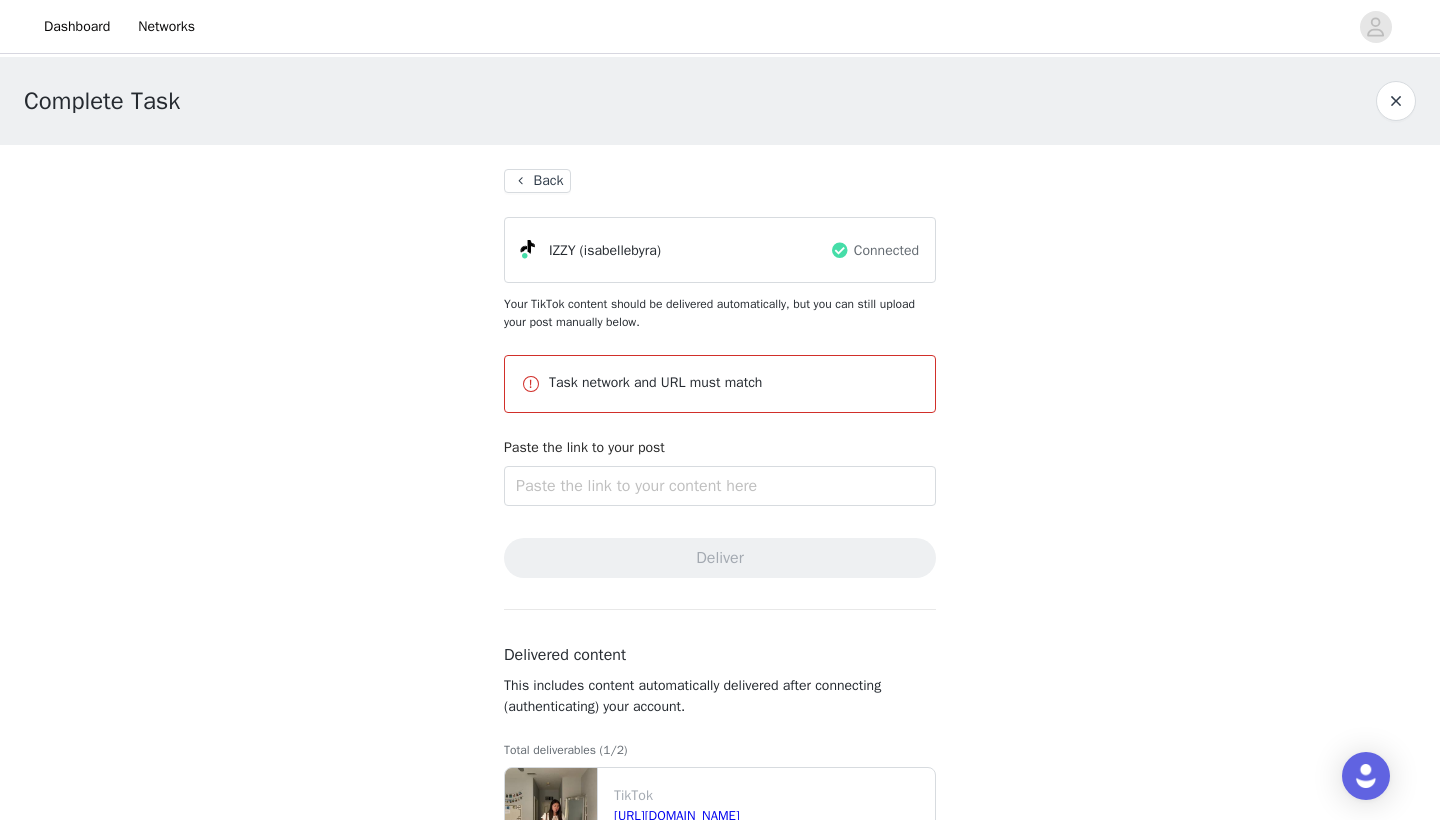 click on "Complete Task
Back
IZZY
(isabellebyra)
Connected
Your TikTok content should be delivered automatically, but
you can still upload your post manually below.
Task network and URL must match     Paste the link to your post     Deliver     Delivered content
This includes content automatically delivered after connecting (authenticating) your account.
Total deliverables (1/2)     TikTok   [URL][DOMAIN_NAME]   [DATE] 4:09 PM" at bounding box center [720, 479] 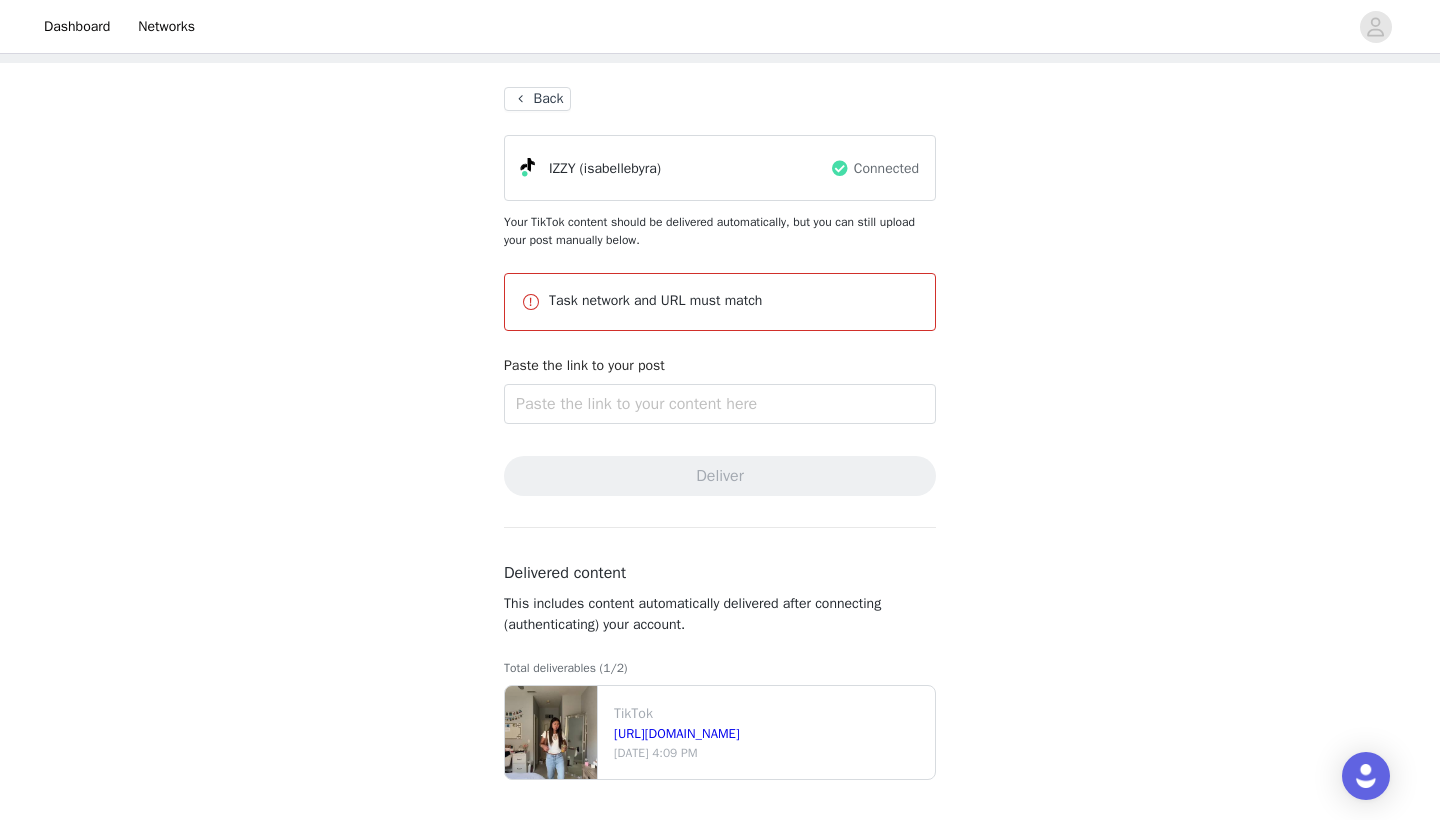 scroll, scrollTop: 83, scrollLeft: 0, axis: vertical 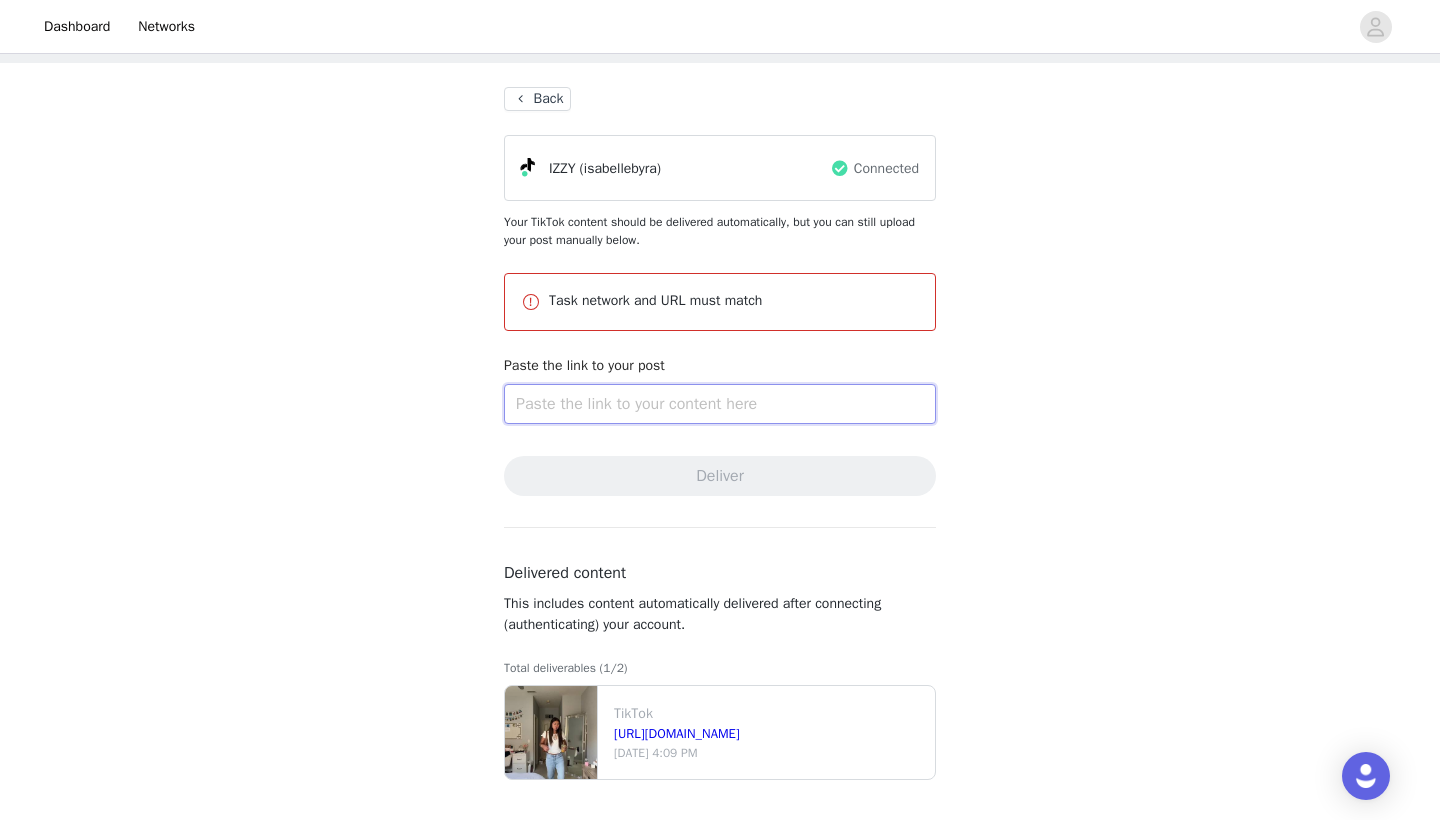 click at bounding box center [720, 404] 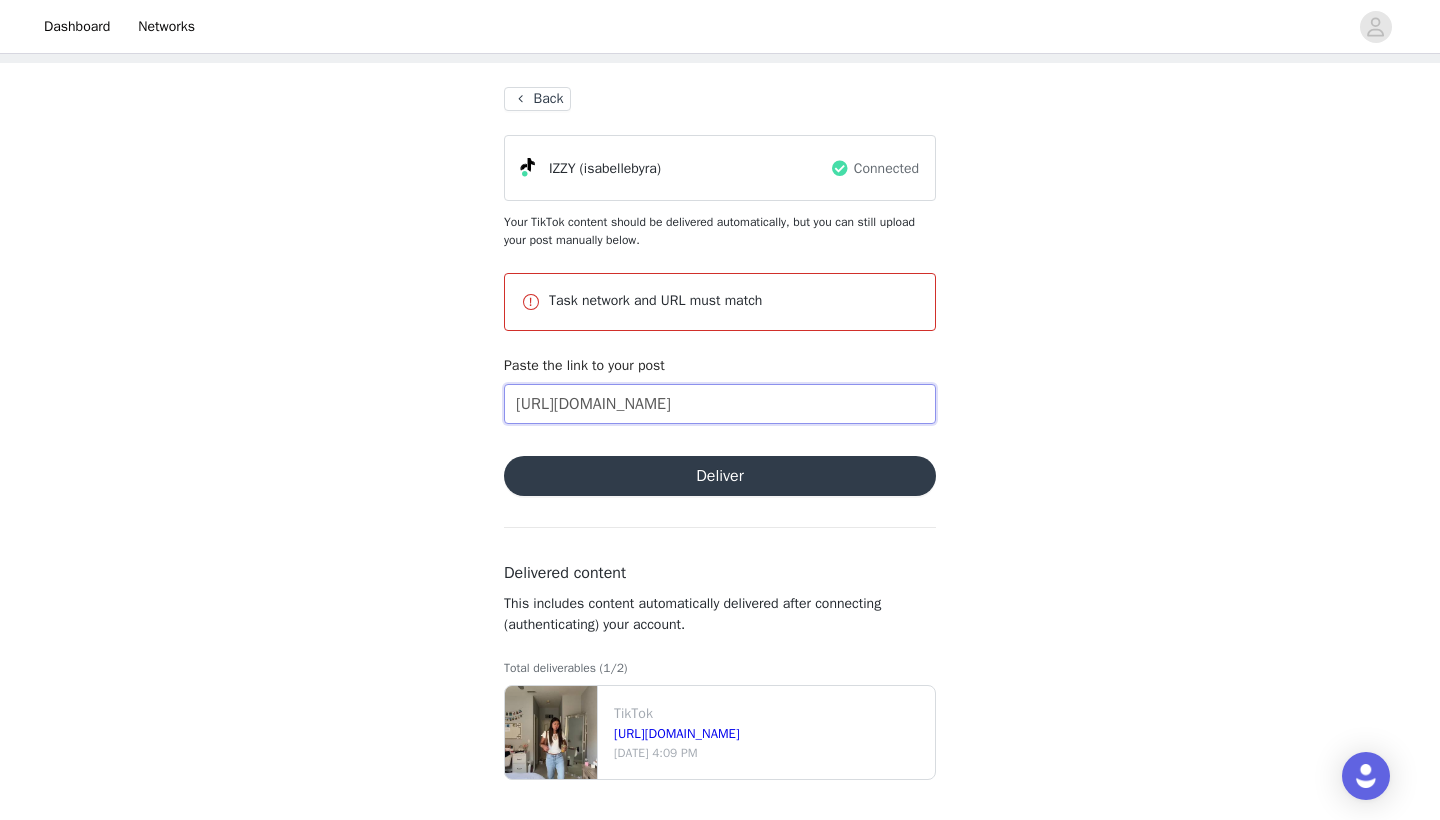 type on "[URL][DOMAIN_NAME]" 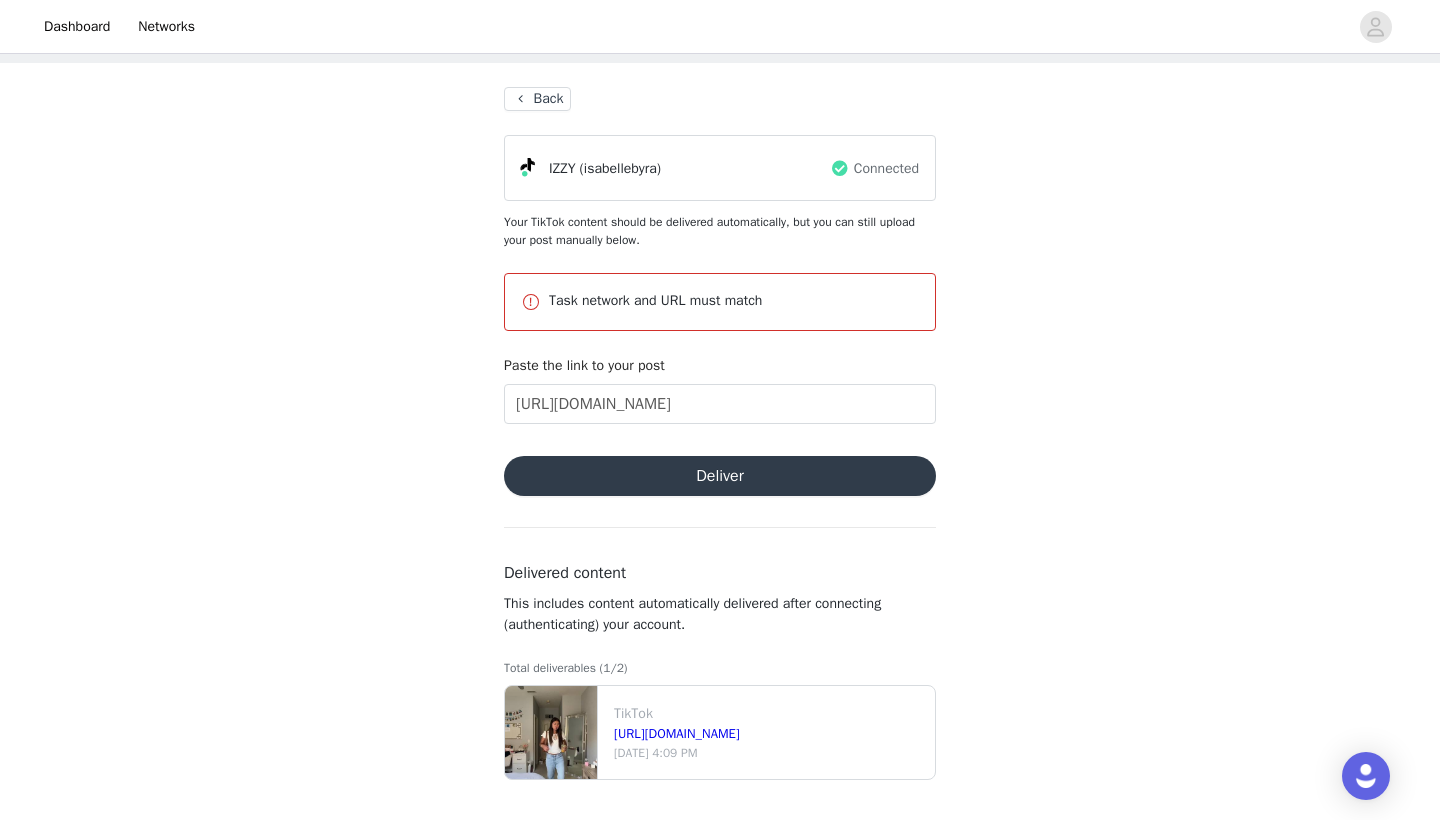 click on "Deliver" at bounding box center [720, 476] 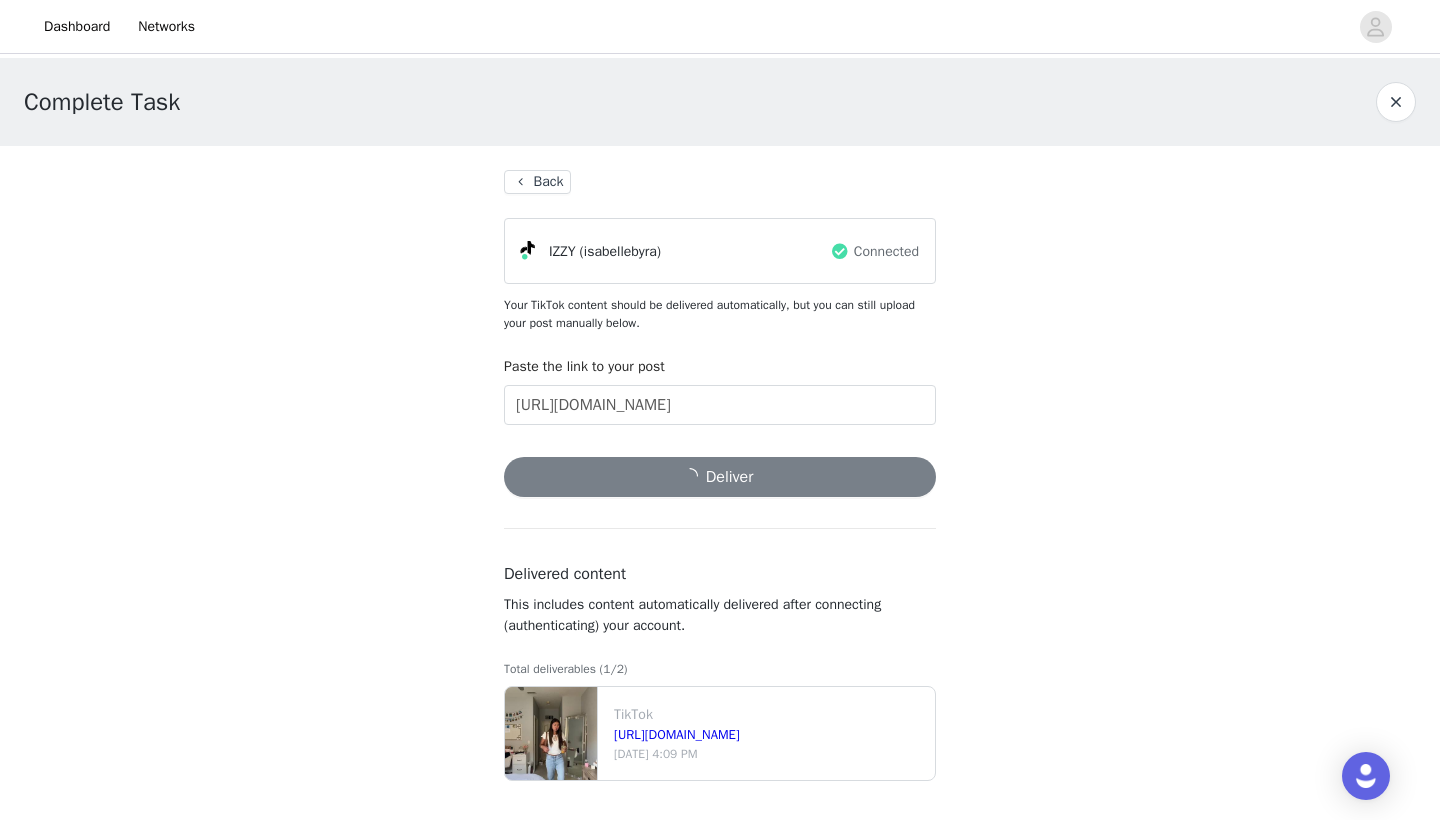 scroll, scrollTop: 0, scrollLeft: 0, axis: both 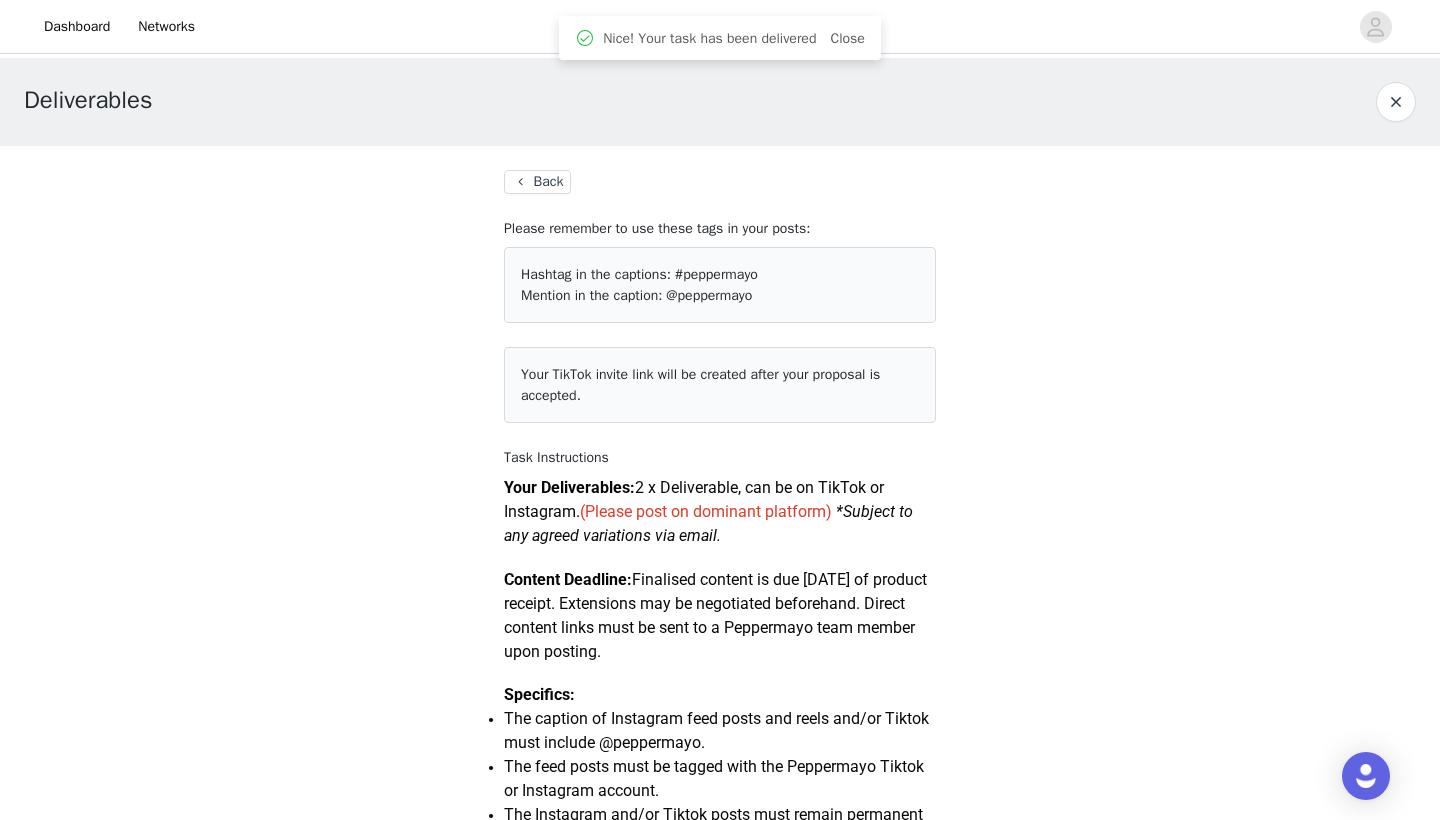click on "Back" at bounding box center [537, 182] 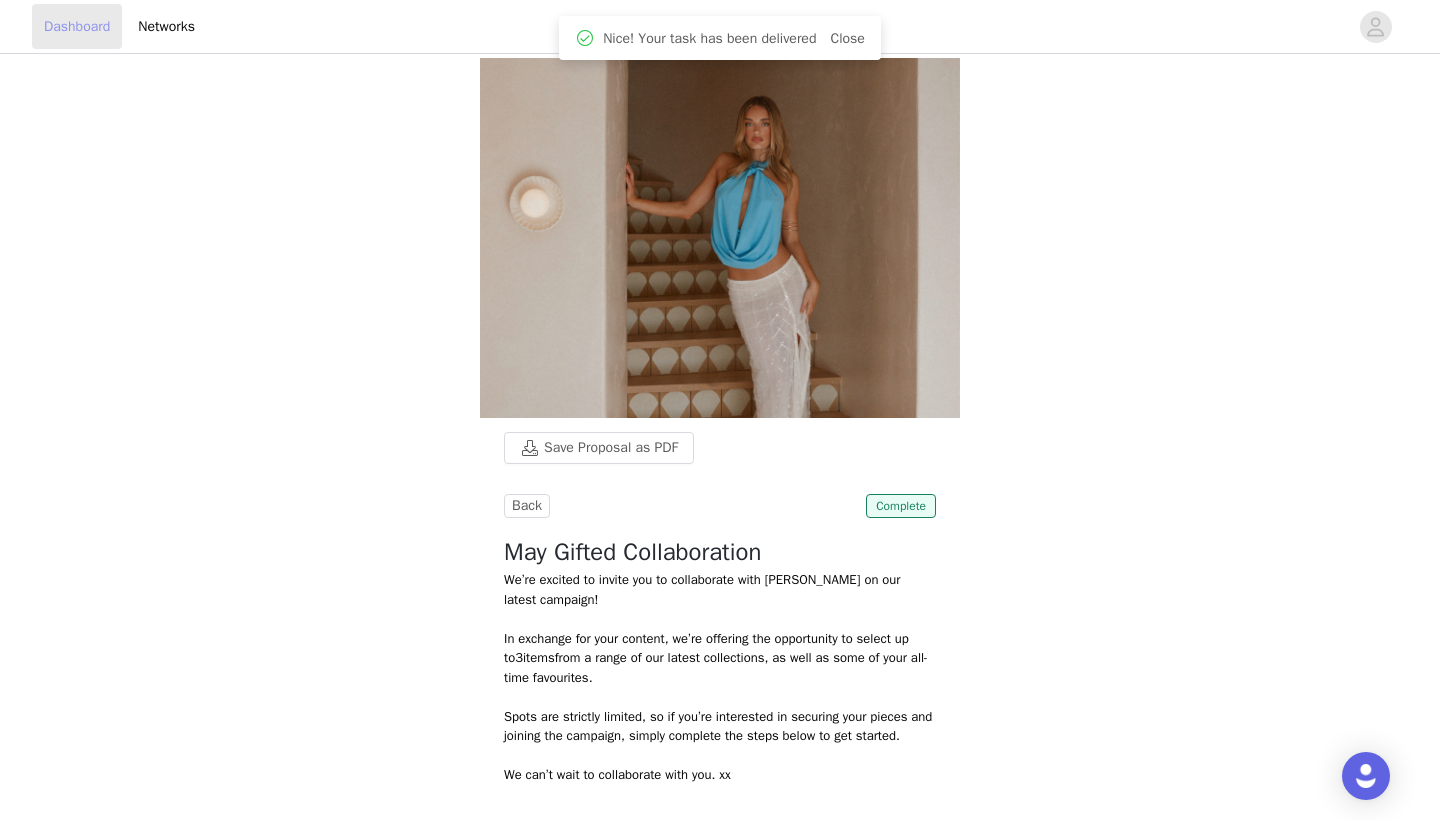 click on "Dashboard" at bounding box center (77, 26) 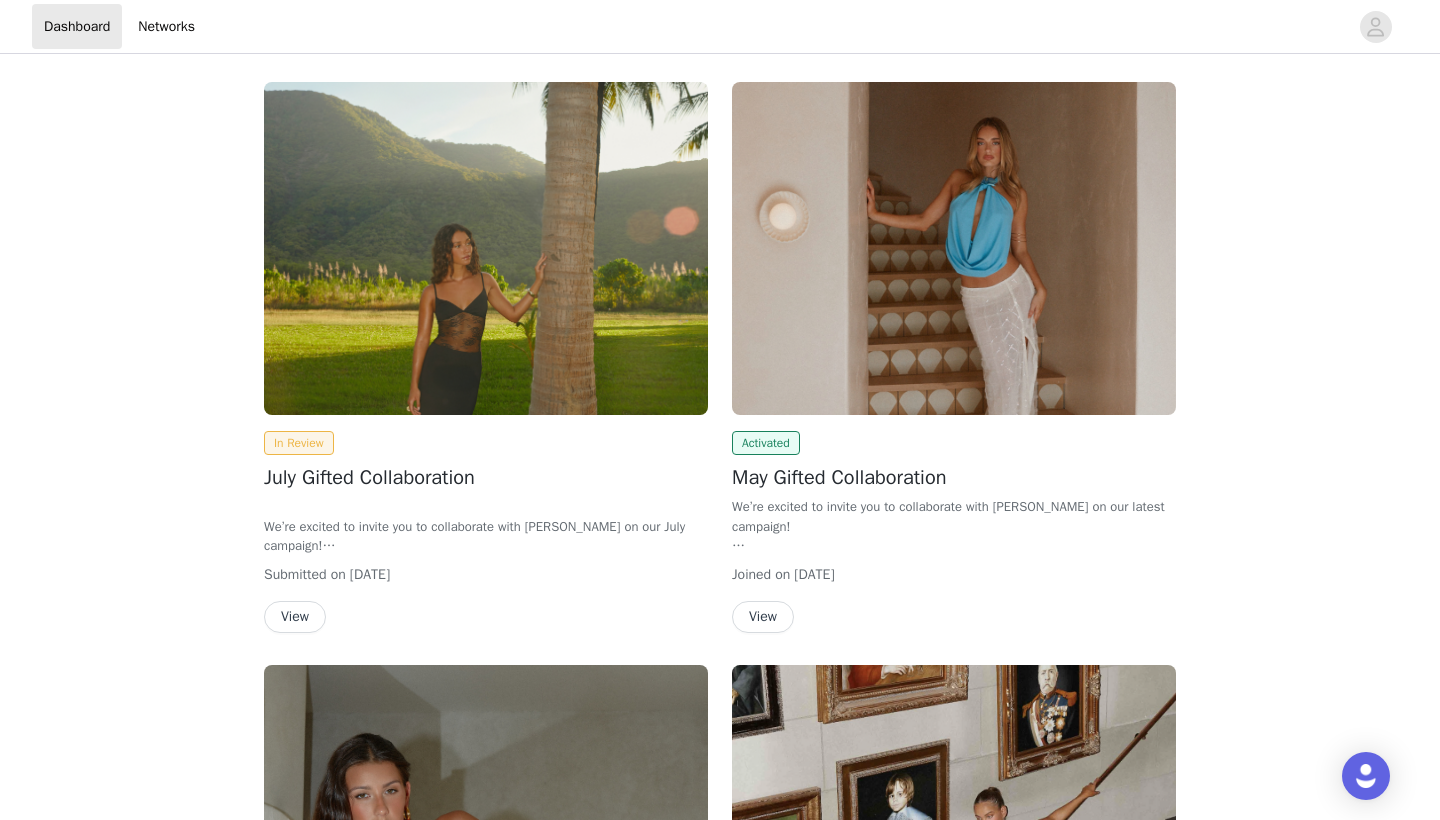 scroll, scrollTop: 0, scrollLeft: 0, axis: both 